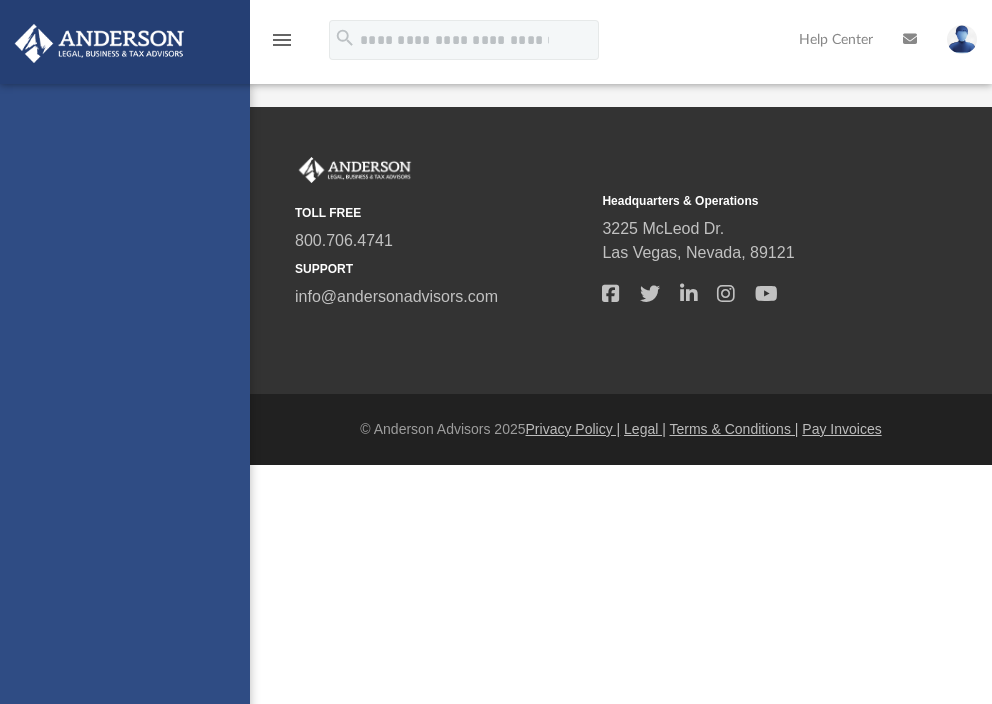 scroll, scrollTop: 0, scrollLeft: 0, axis: both 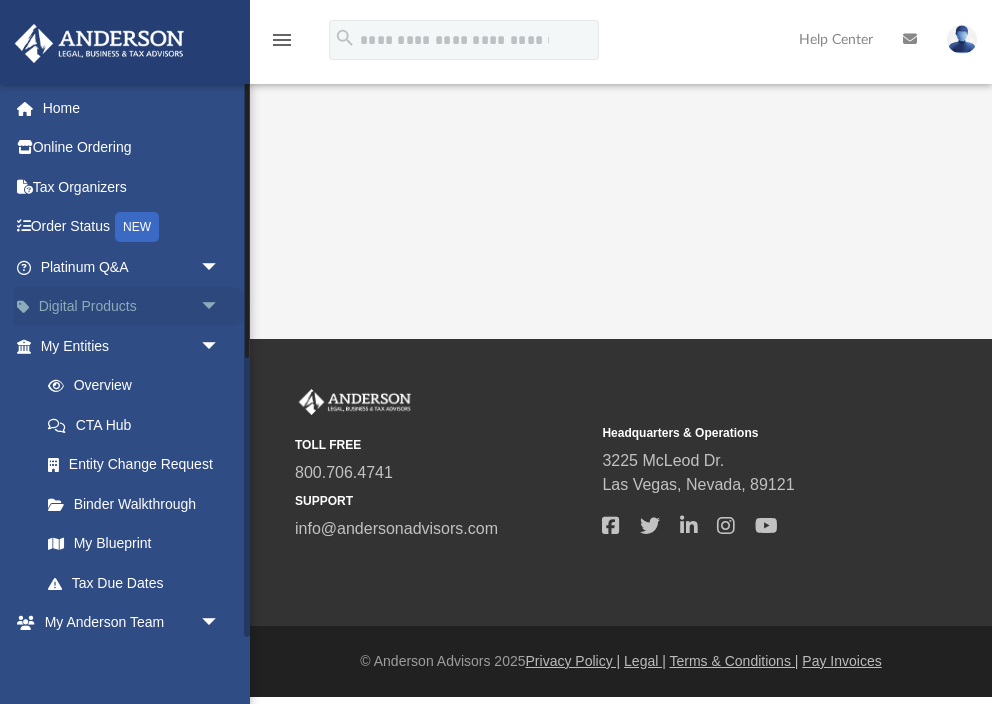 click on "Digital Products arrow_drop_down" at bounding box center (132, 307) 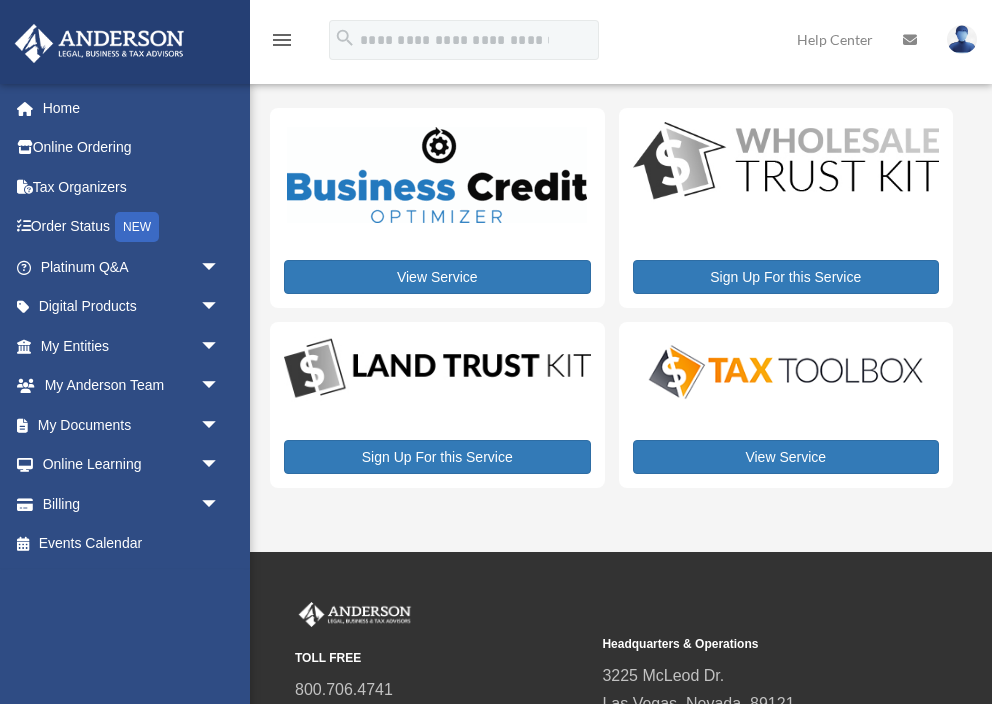 scroll, scrollTop: 0, scrollLeft: 0, axis: both 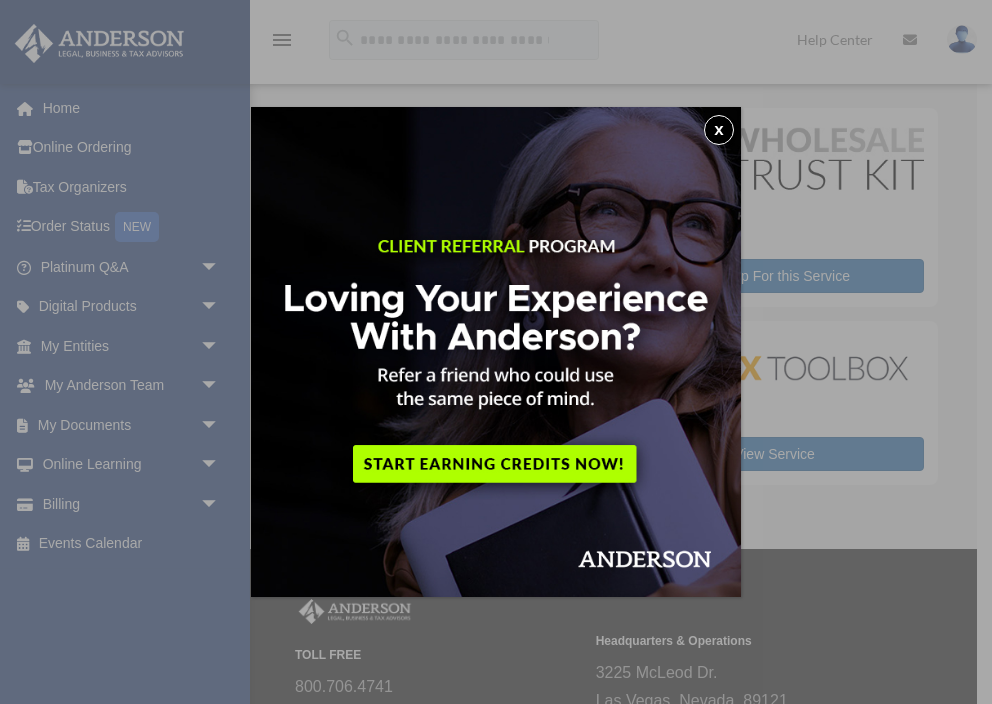 click on "x" at bounding box center (719, 130) 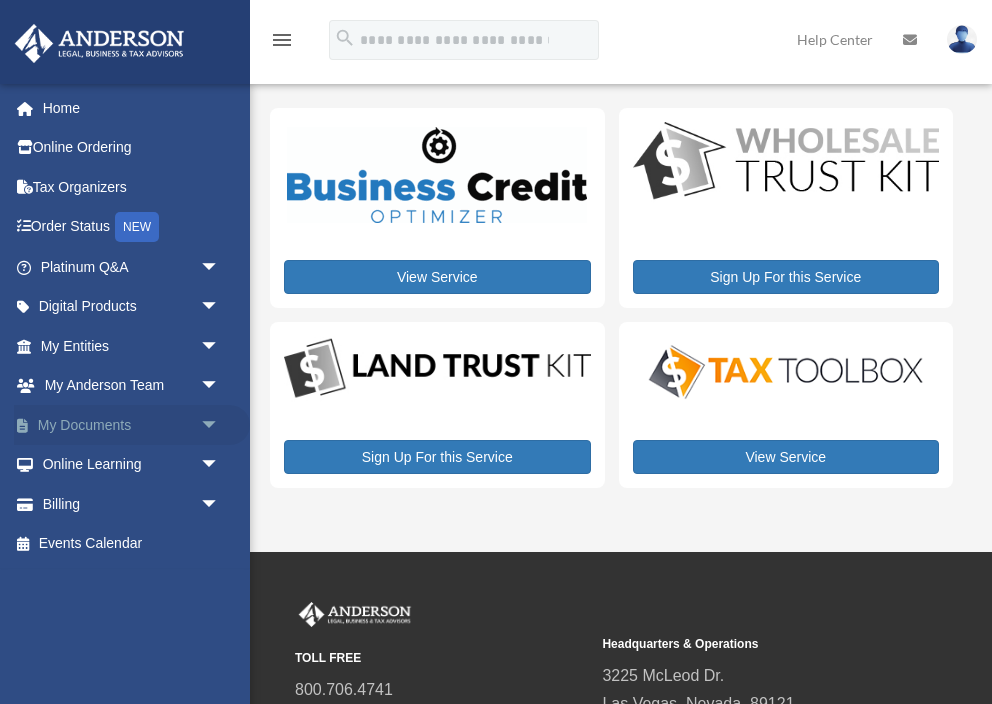 click on "arrow_drop_down" at bounding box center (220, 425) 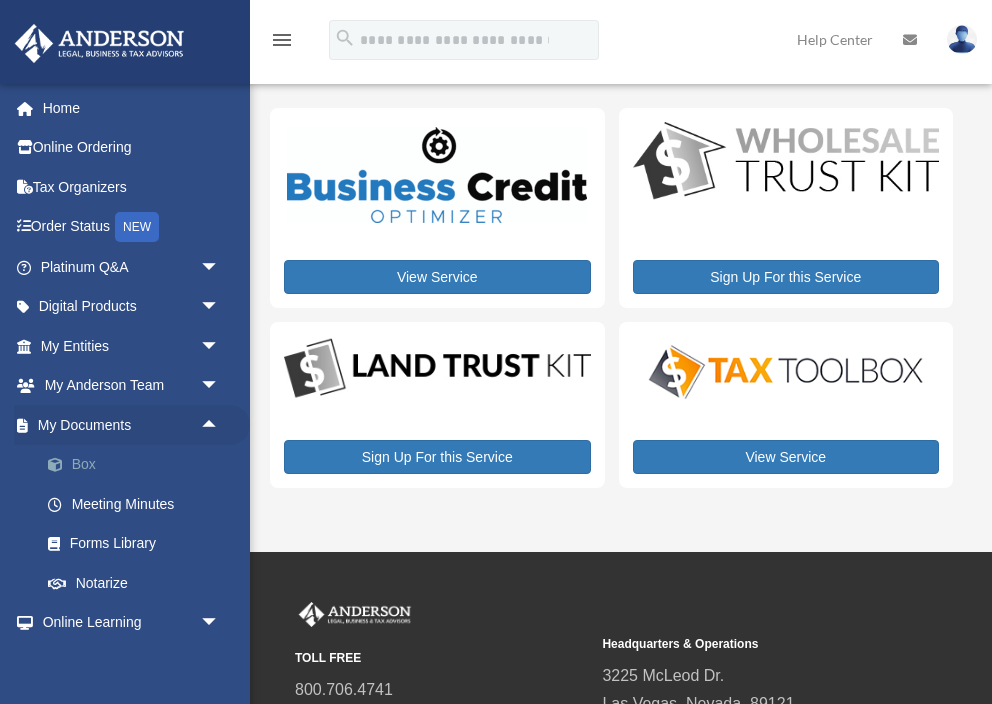 click on "Box" at bounding box center [139, 465] 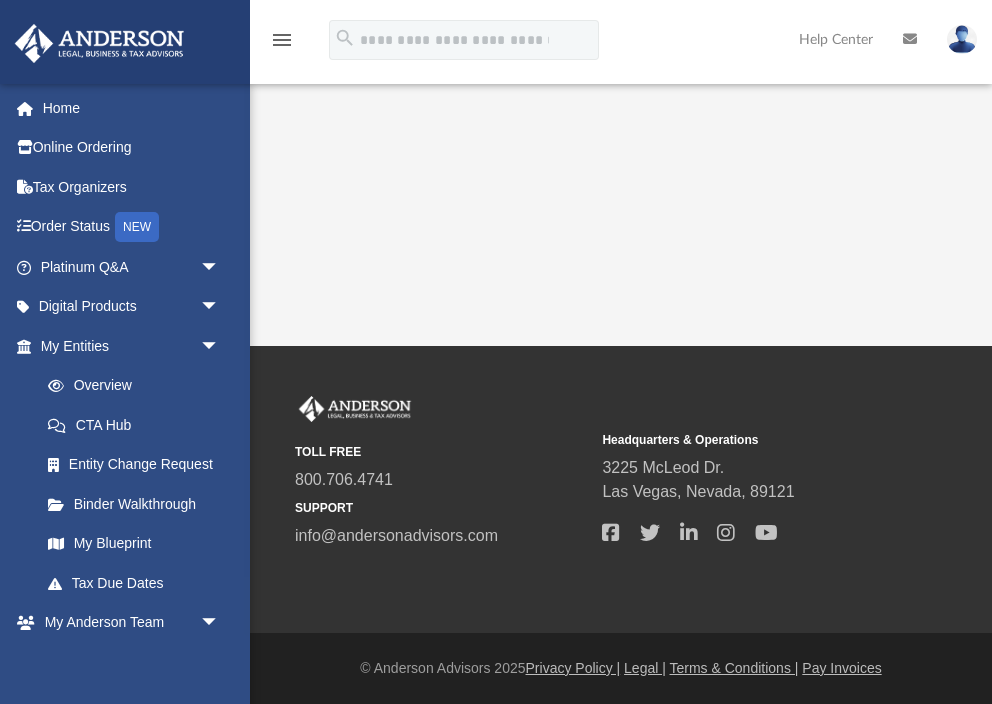 scroll, scrollTop: 0, scrollLeft: 0, axis: both 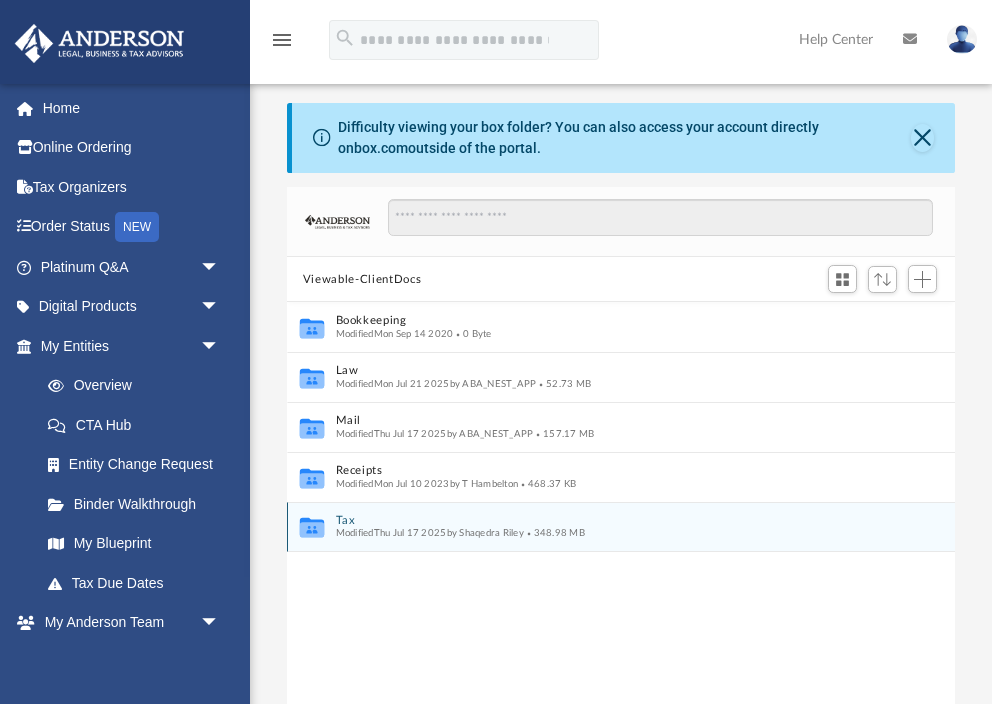 click on "Collaborated Folder" 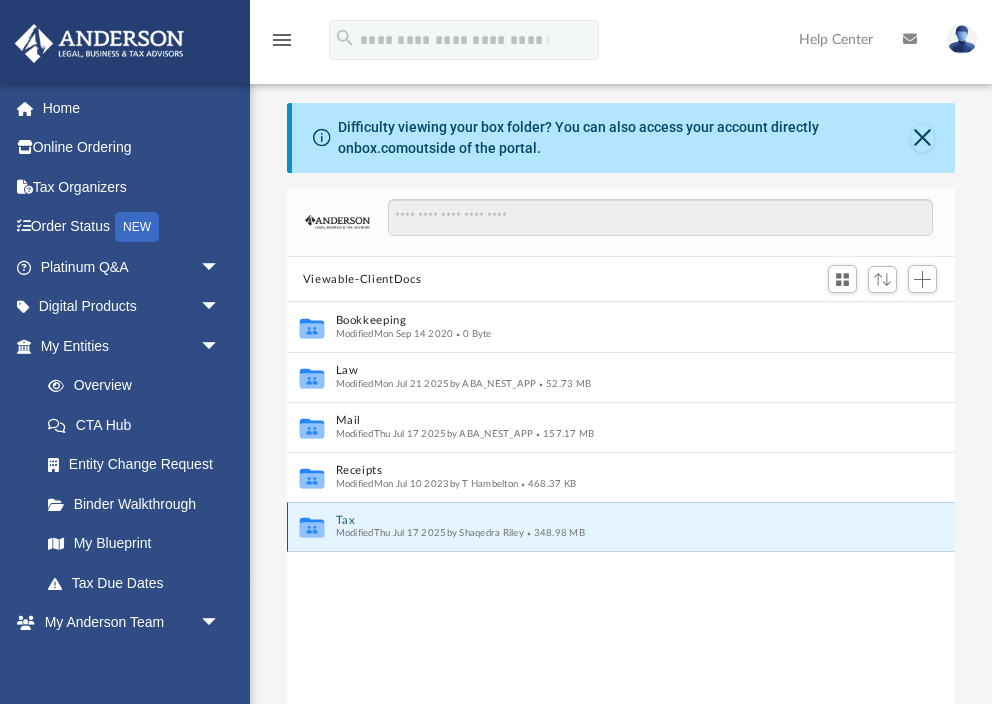 click 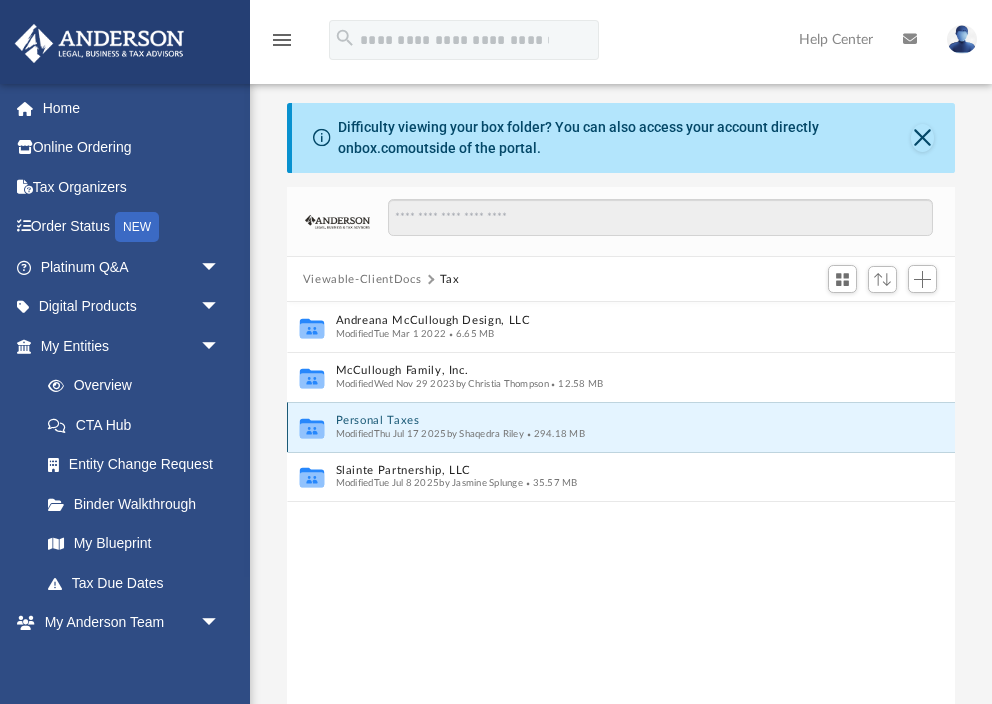 click on "Personal Taxes" at bounding box center (608, 421) 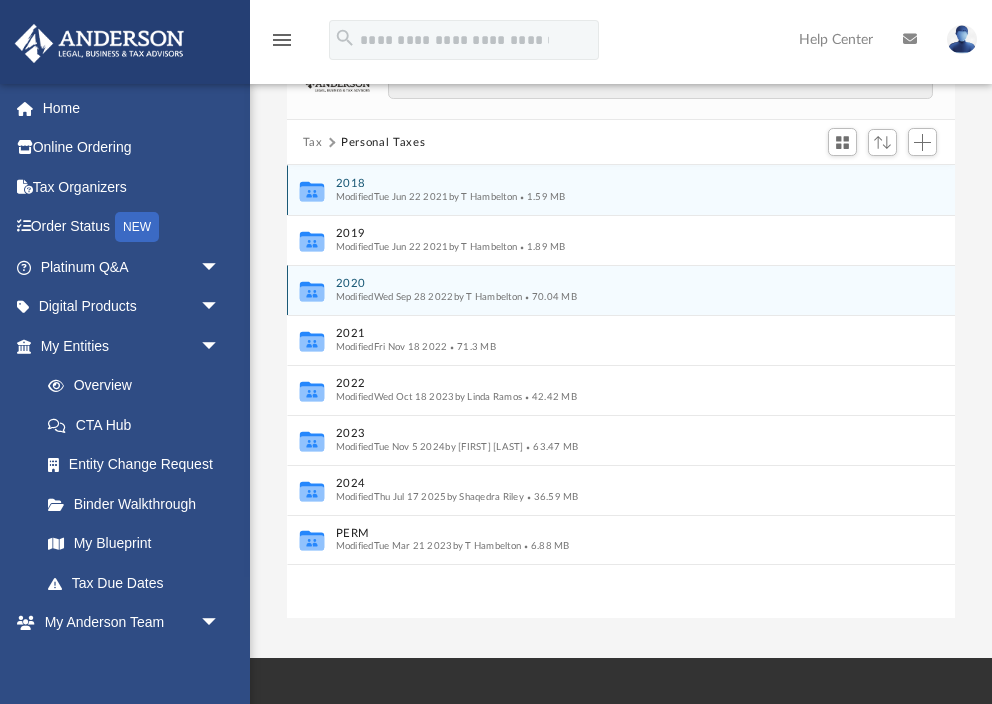 scroll, scrollTop: 136, scrollLeft: 0, axis: vertical 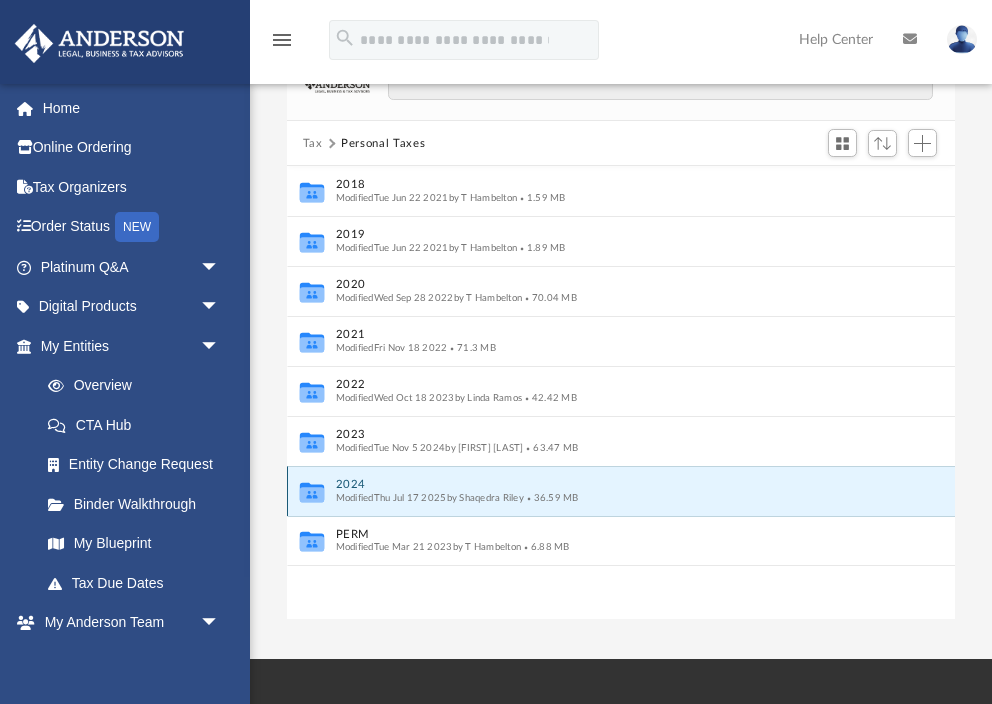 click on "2024" at bounding box center [608, 485] 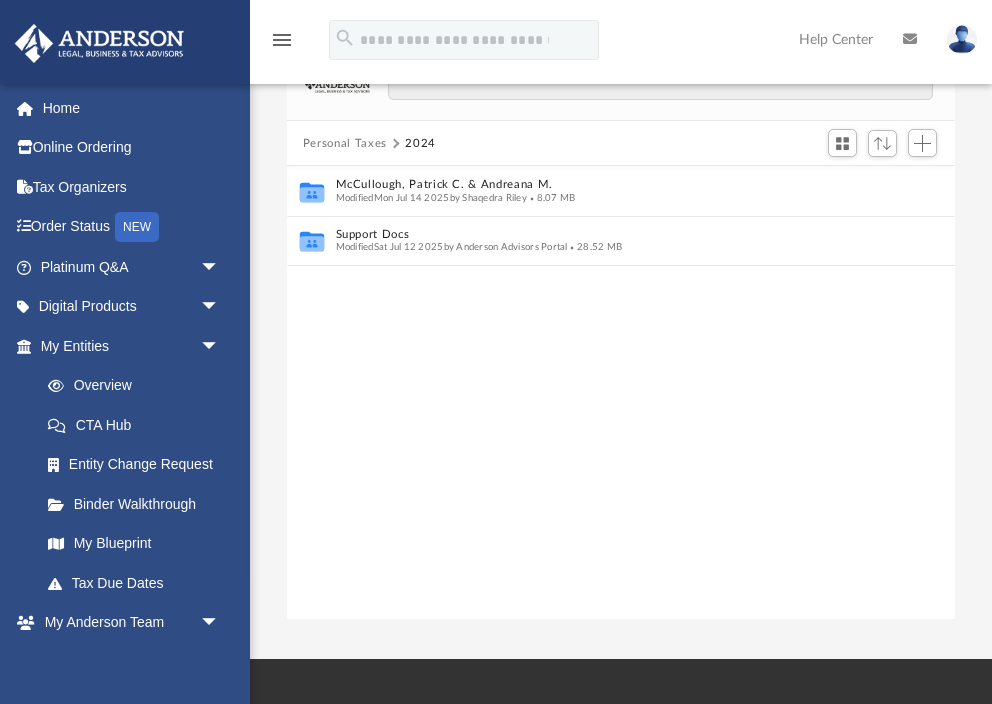click on "Personal Taxes" at bounding box center [345, 144] 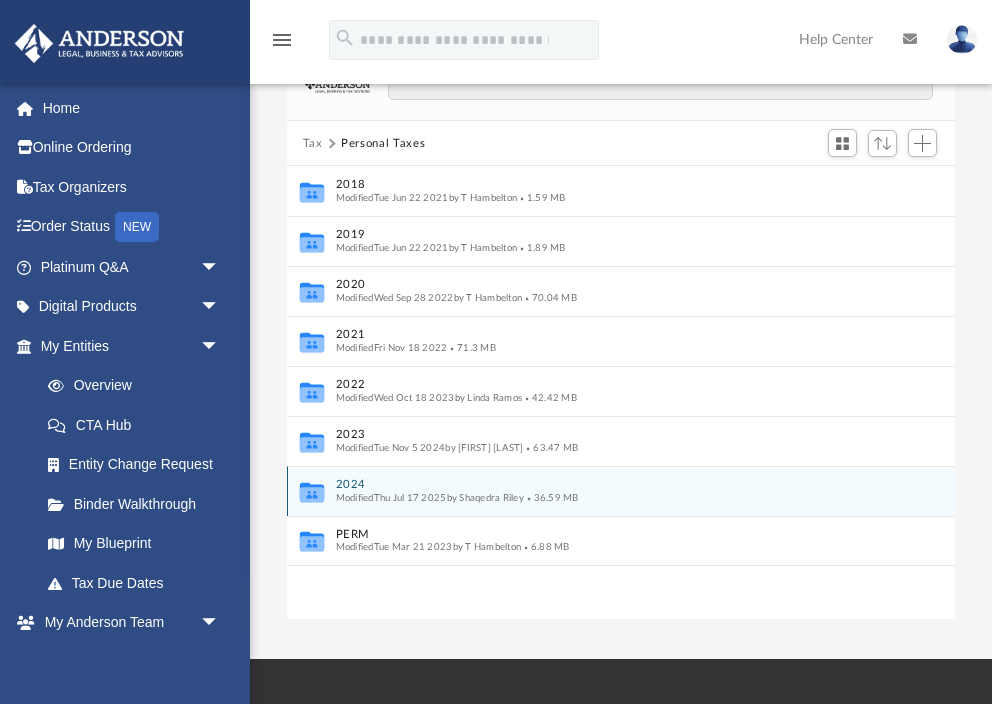 click on "2024" at bounding box center [608, 485] 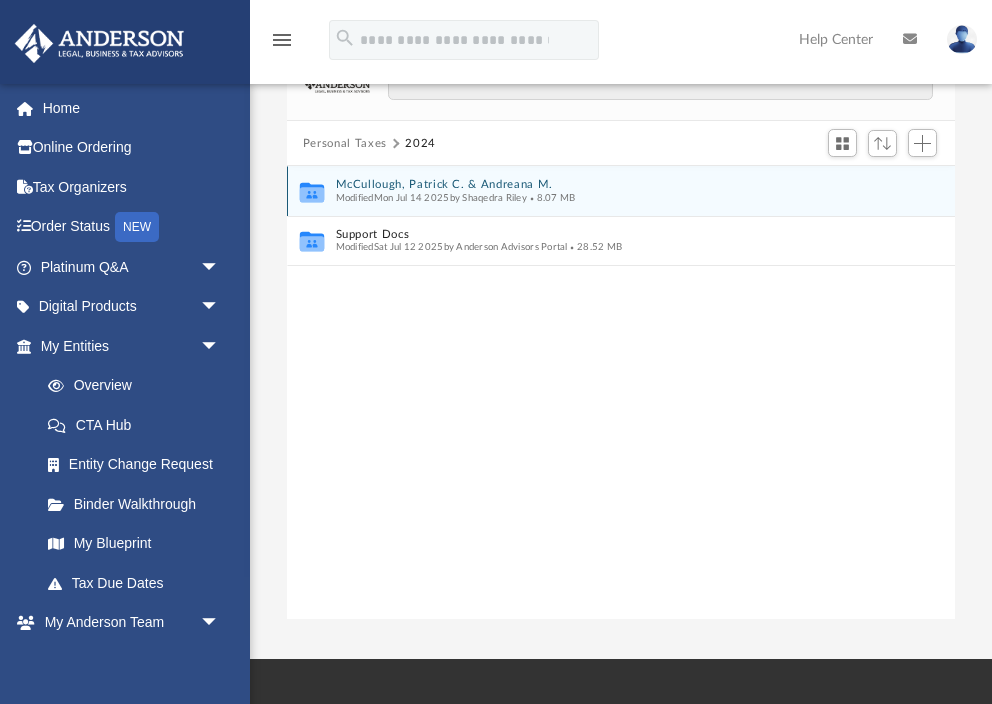 click on "McCullough, Patrick C. & Andreana M." at bounding box center (608, 185) 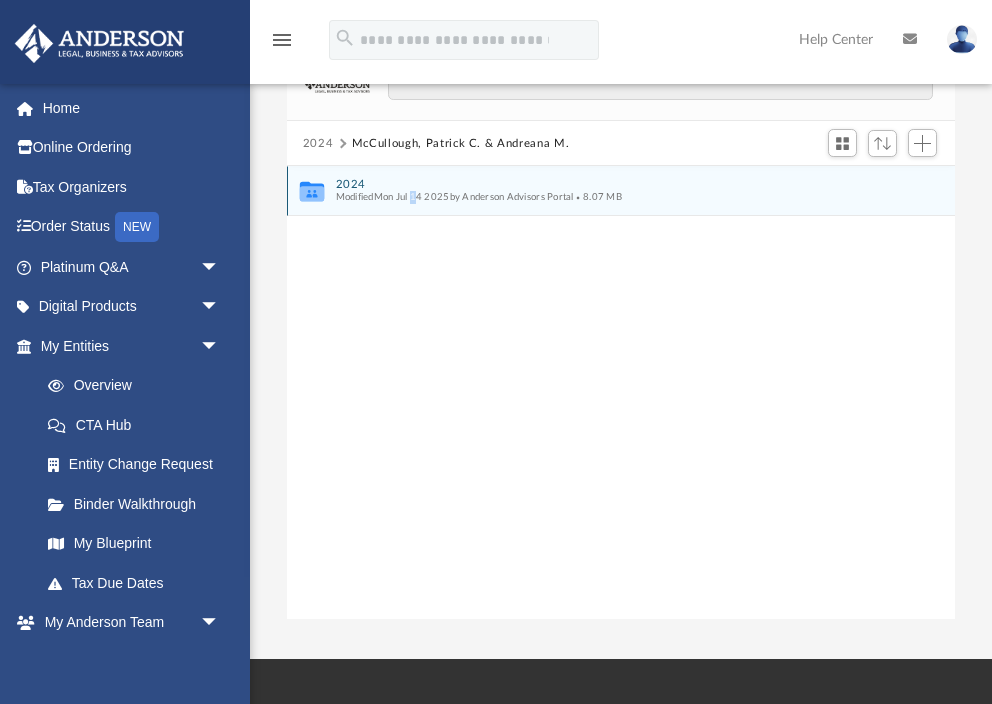 click on "Modified  Mon Jul 14 2025  by Anderson Advisors Portal" at bounding box center [455, 197] 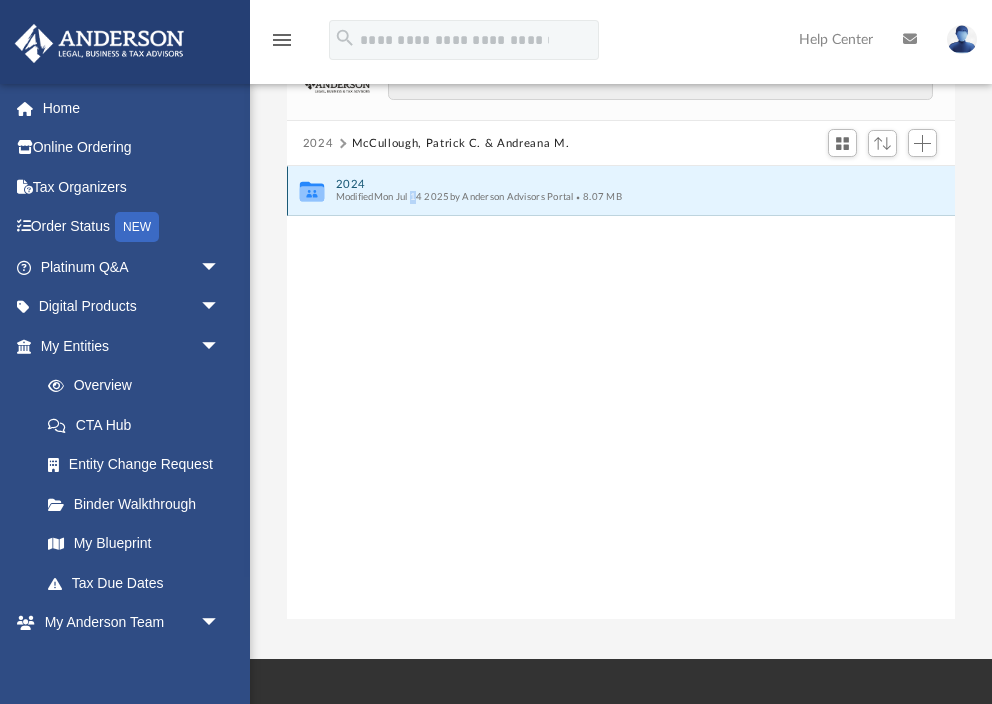 click on "2024" at bounding box center [608, 184] 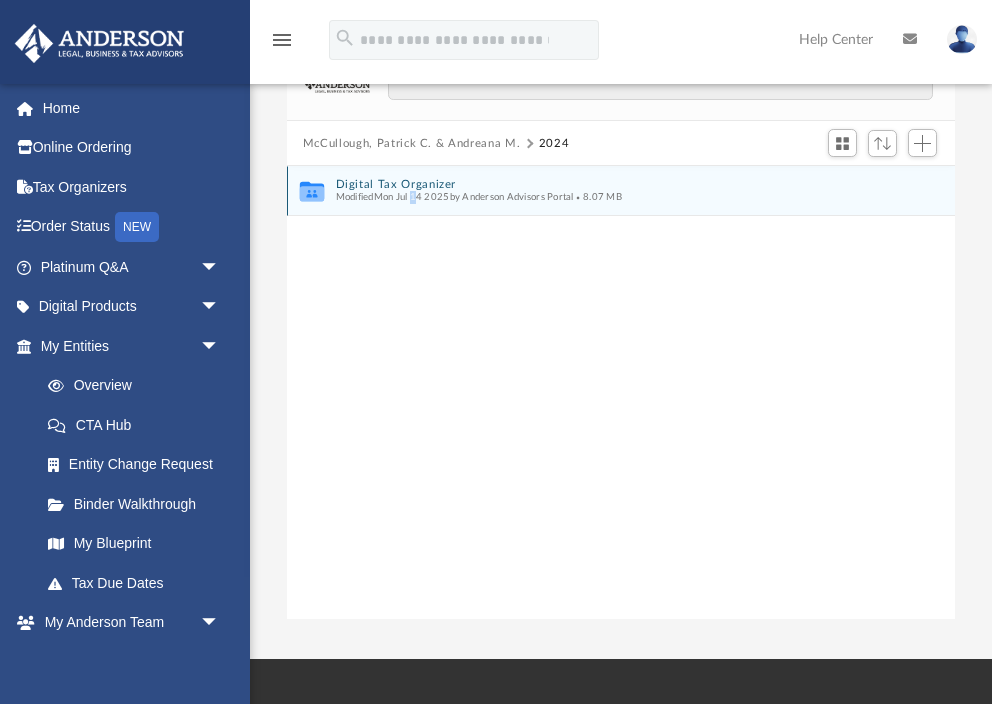 click on "Digital Tax Organizer" at bounding box center (608, 184) 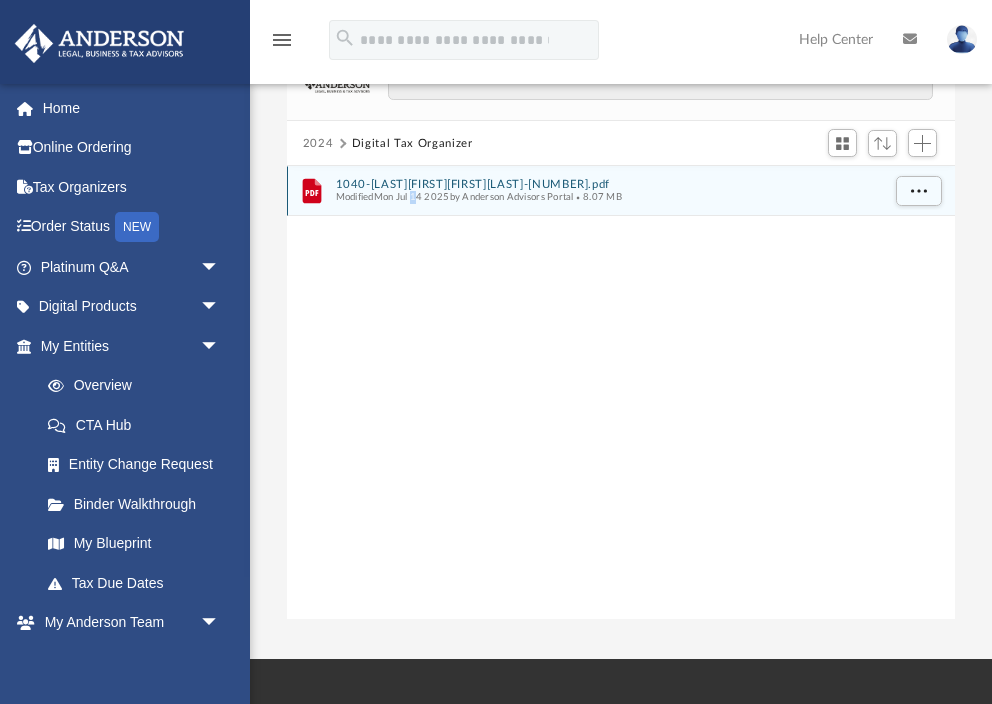 click on "1040-McCulloughPatrickCAndreanaM-17525360766875940cb7f83.pdf" at bounding box center (608, 184) 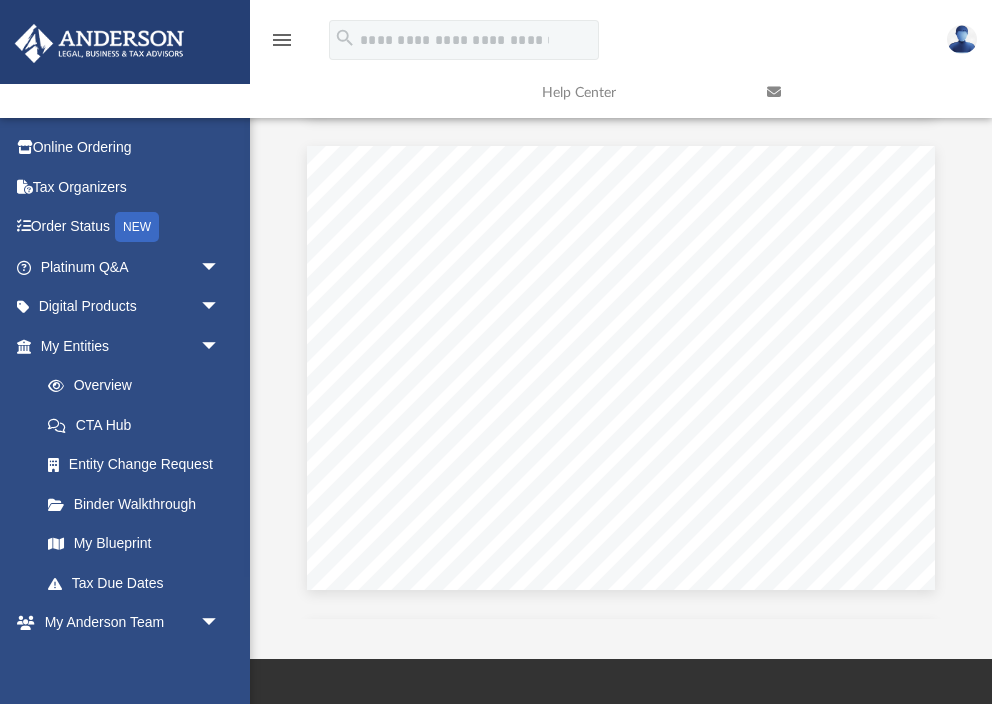 scroll, scrollTop: 0, scrollLeft: 0, axis: both 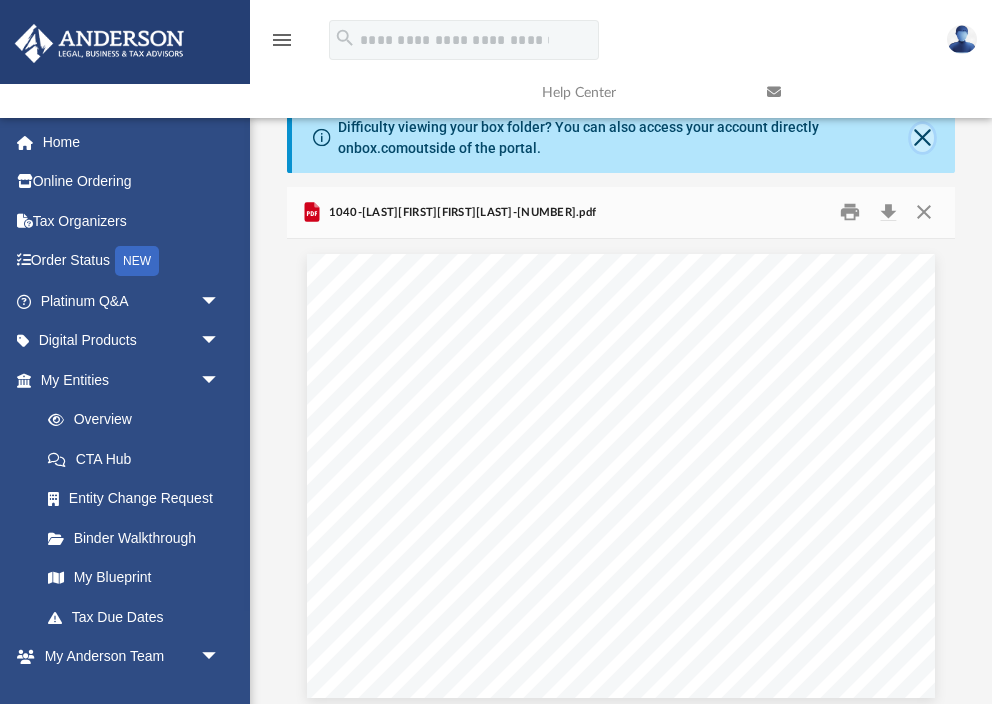 click 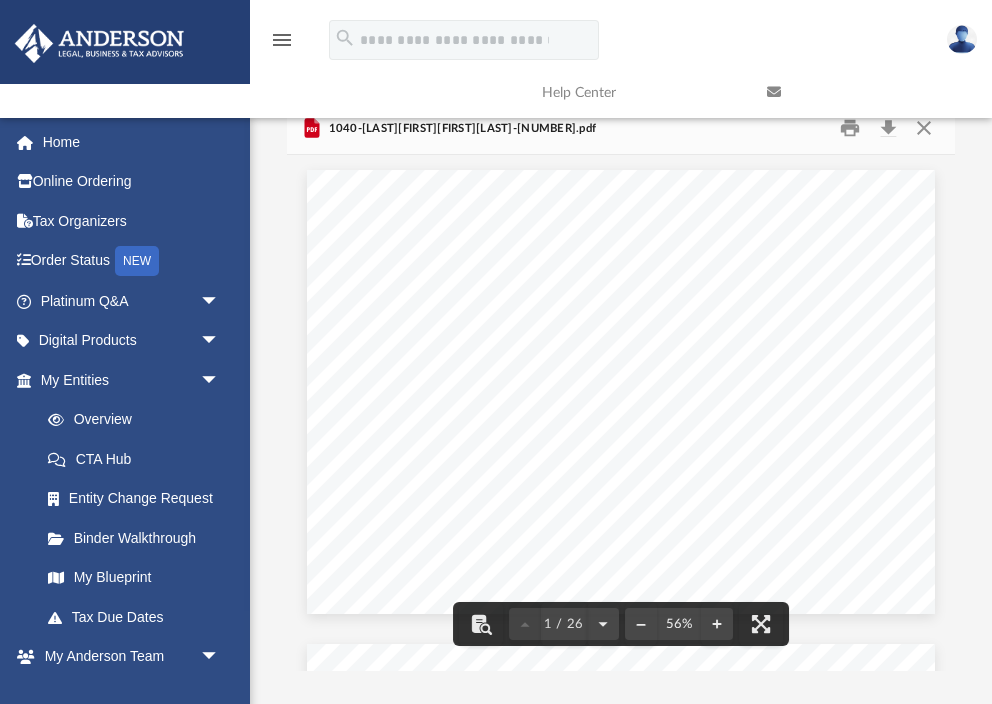 click at bounding box center (864, 92) 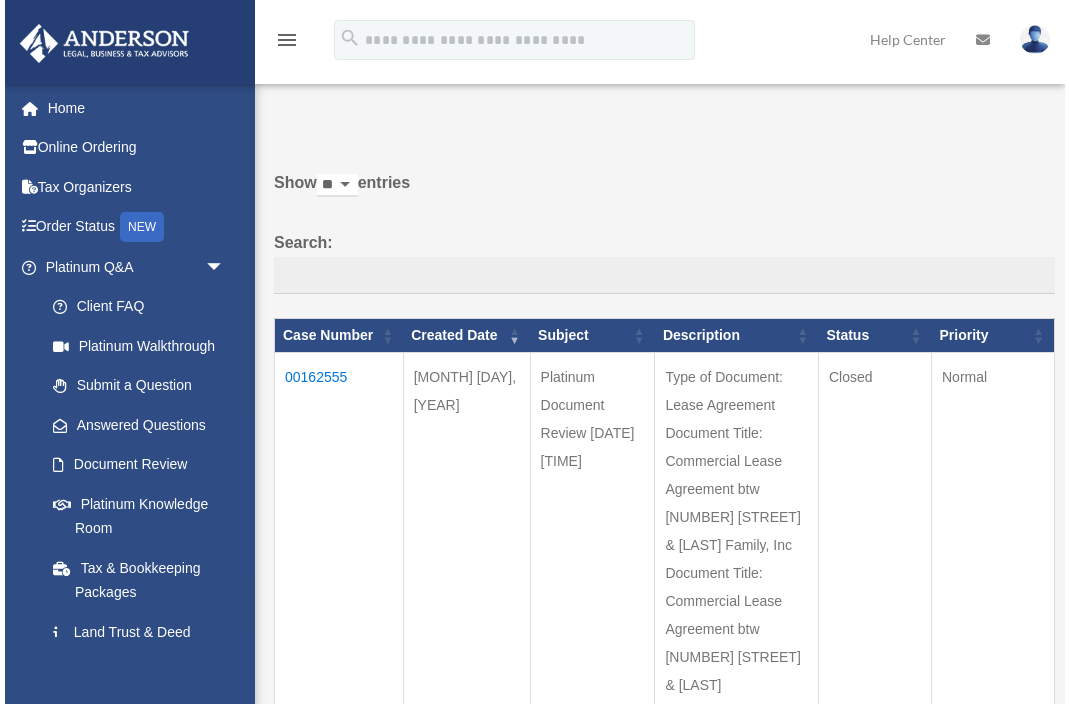 scroll, scrollTop: 0, scrollLeft: 0, axis: both 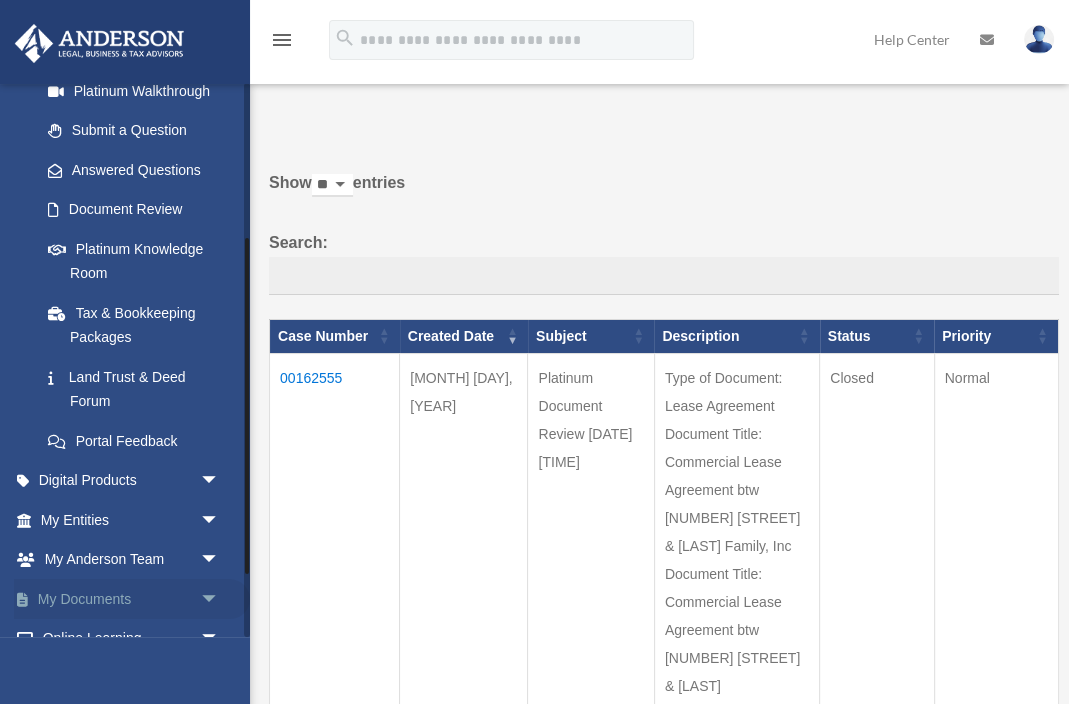 click on "My Documents arrow_drop_down" at bounding box center [132, 599] 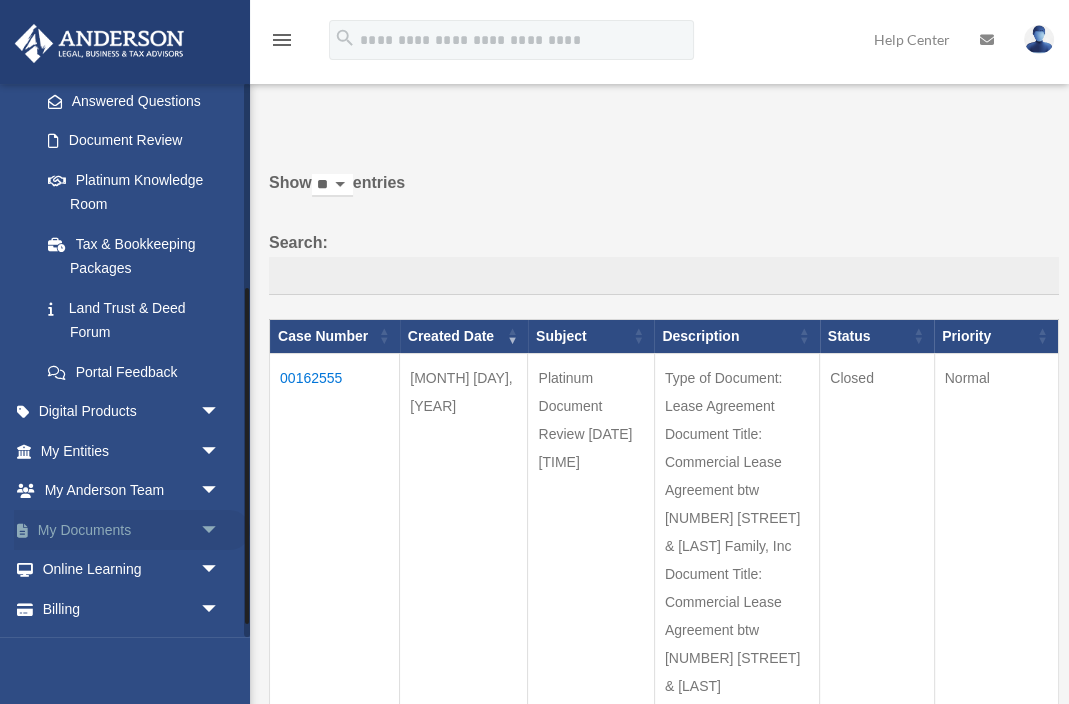 scroll, scrollTop: 359, scrollLeft: 0, axis: vertical 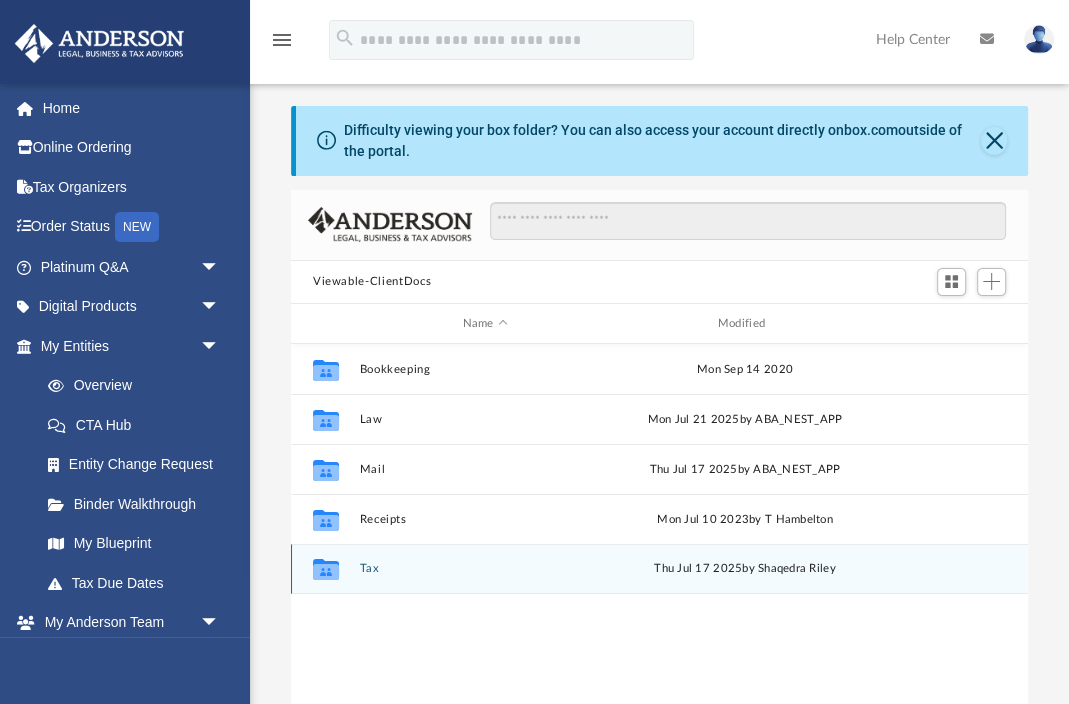 click on "Tax" at bounding box center [484, 569] 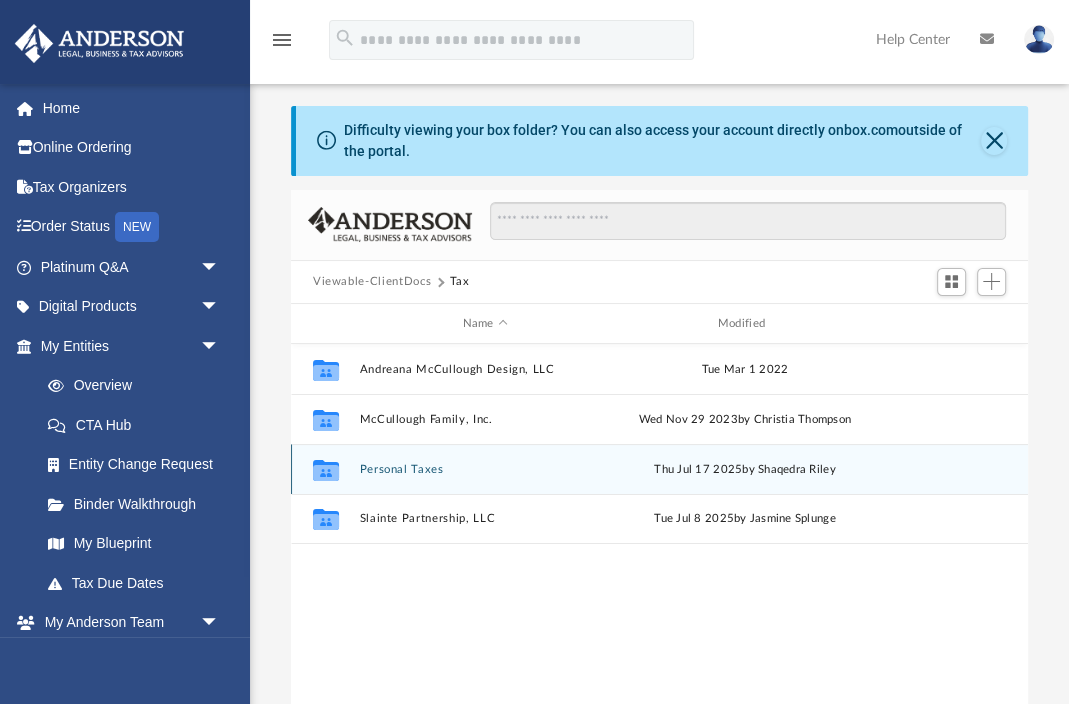 click on "Personal Taxes" at bounding box center (484, 469) 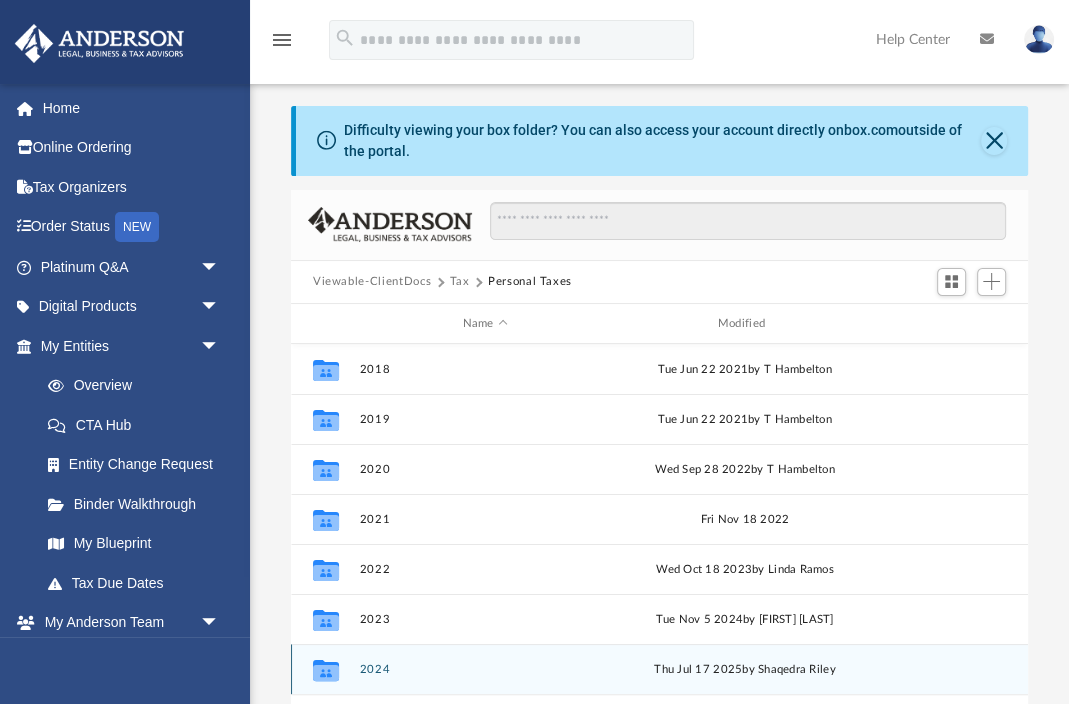 click on "2024" at bounding box center (484, 669) 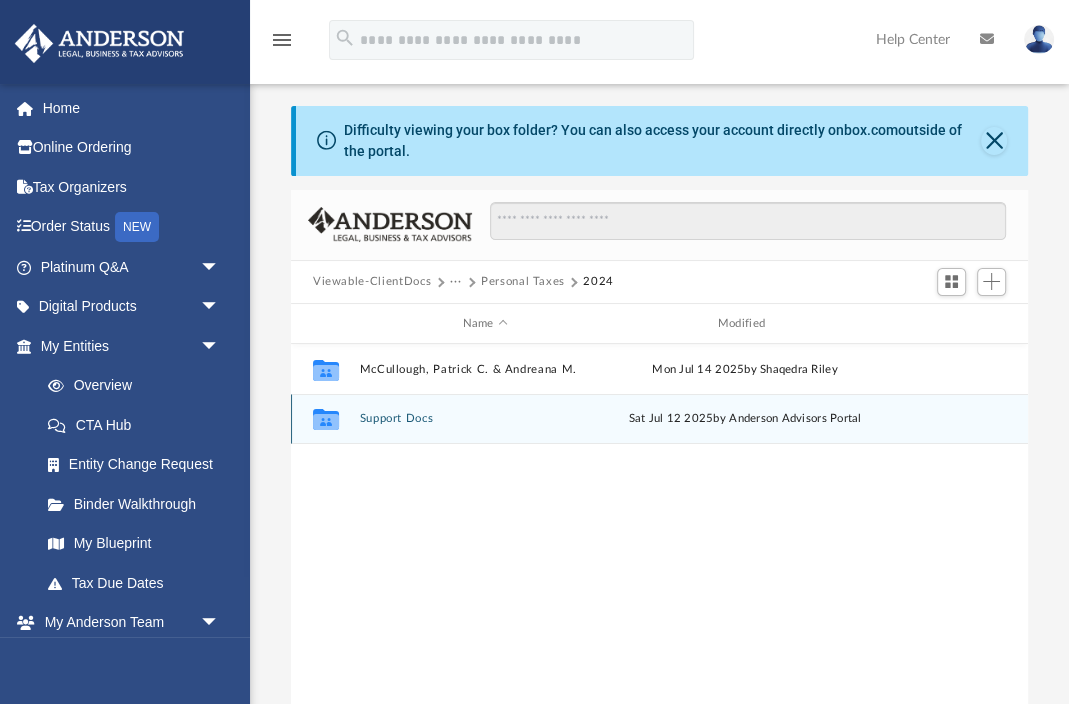 click on "Collaborated Folder Support Docs [MONTH] [DAY] [YEAR] by [FIRST] [LAST] Portal" at bounding box center (659, 419) 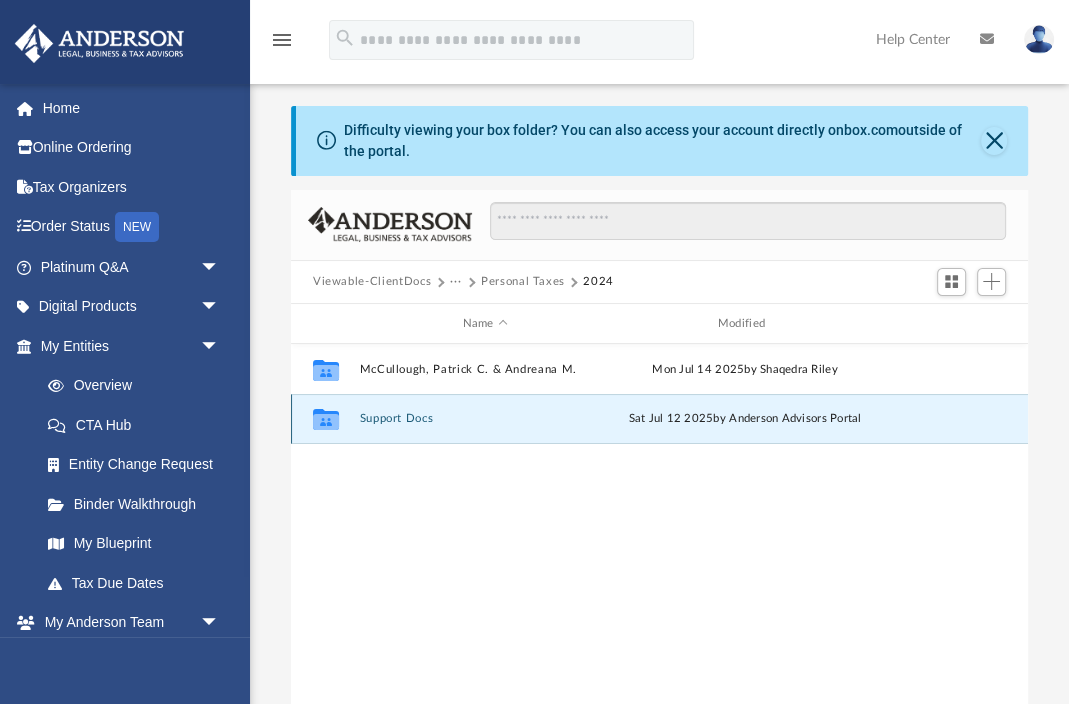 click on "Support Docs" at bounding box center (484, 419) 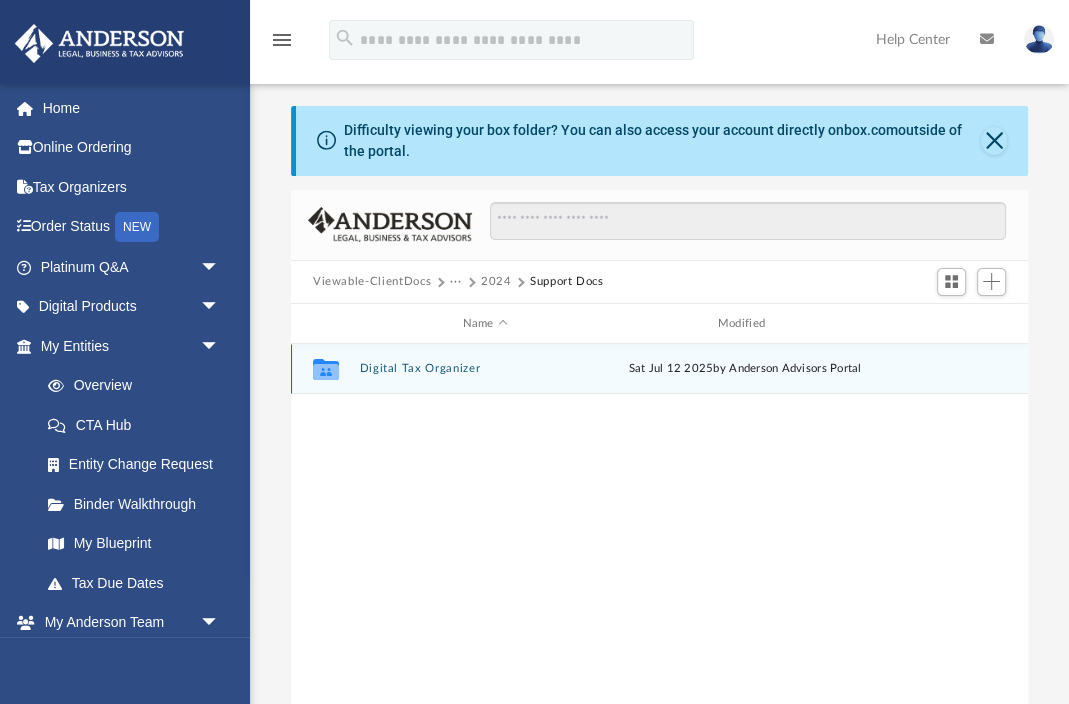 click on "Digital Tax Organizer" at bounding box center [484, 369] 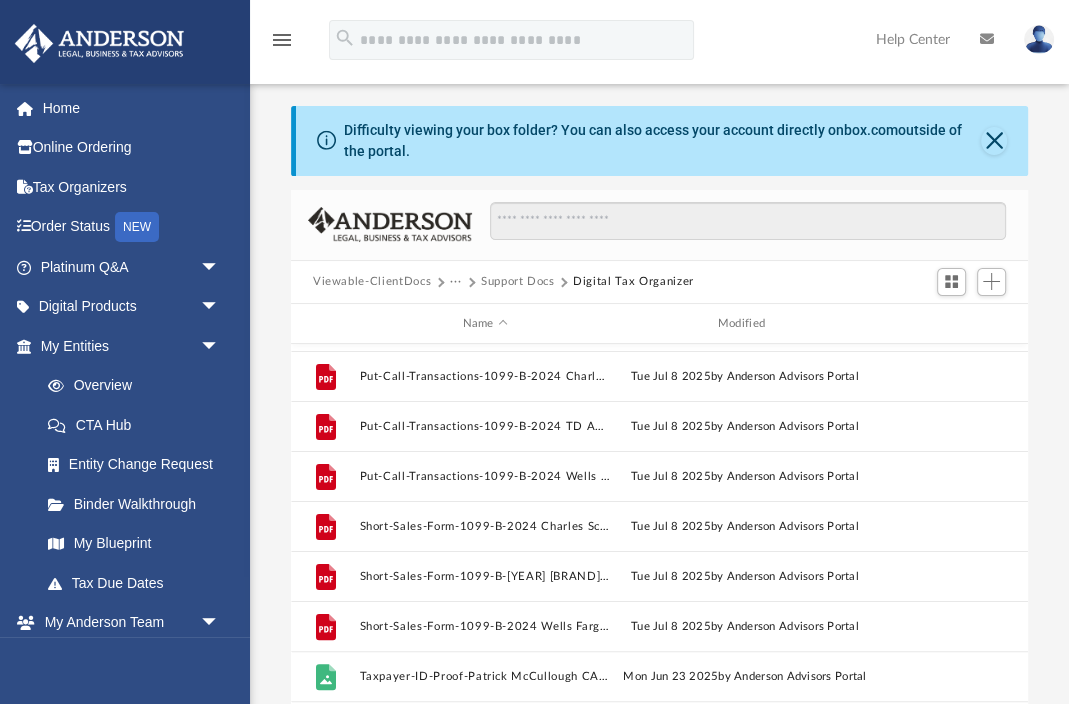 scroll, scrollTop: 486, scrollLeft: 0, axis: vertical 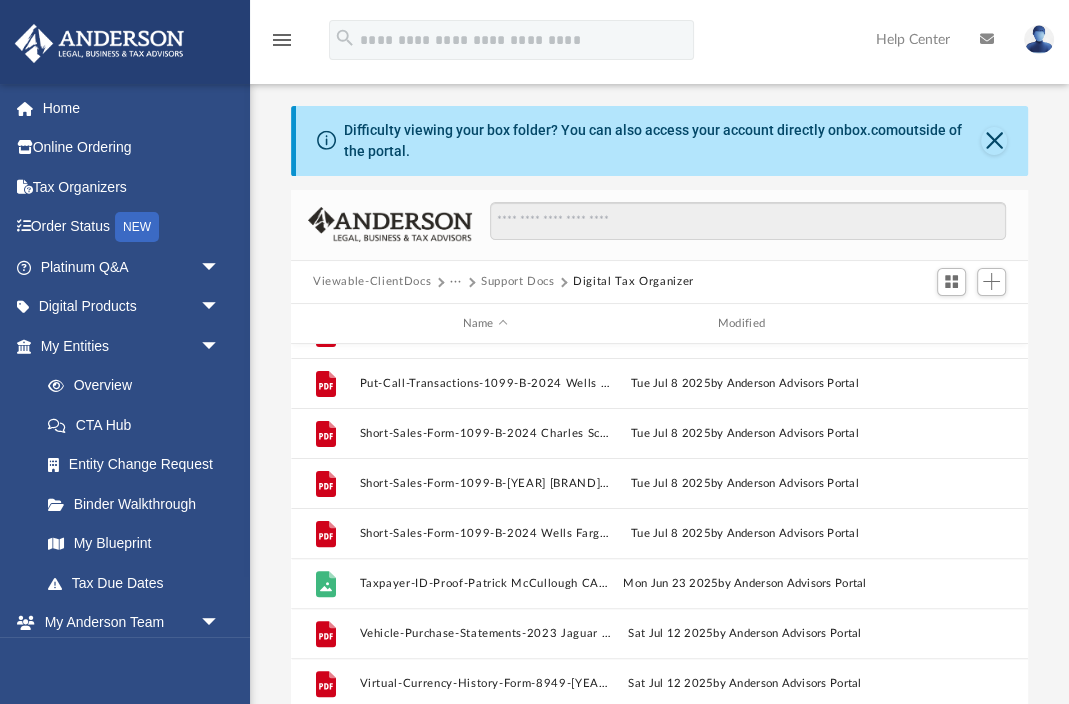 click on "Support Docs" at bounding box center [518, 282] 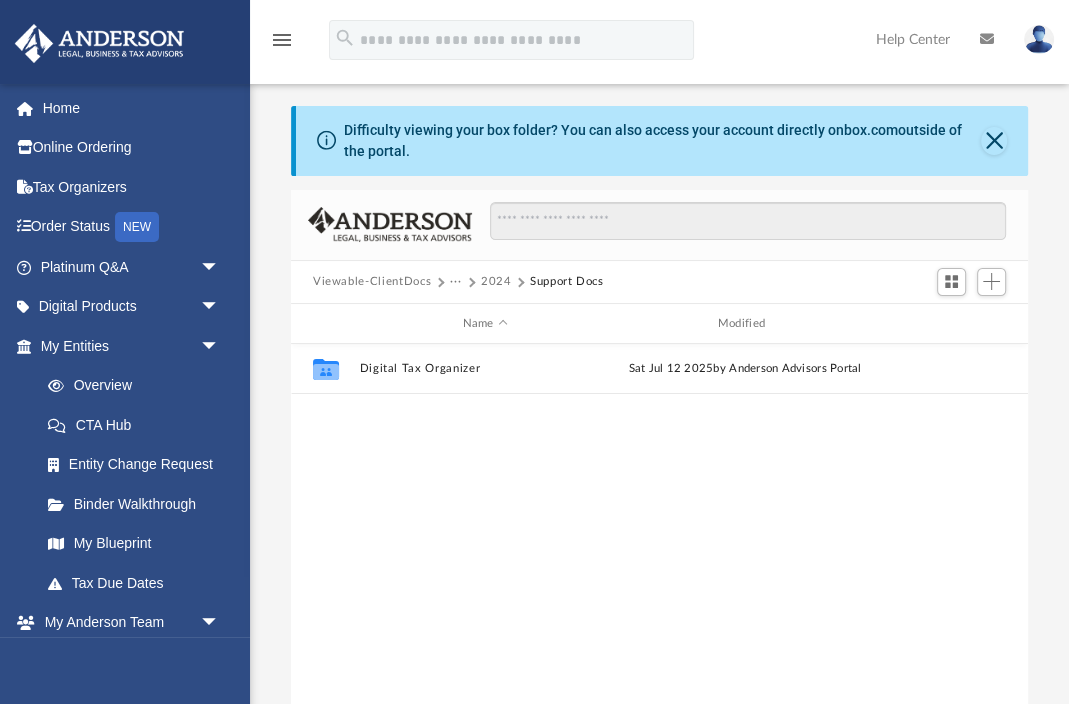 scroll, scrollTop: 0, scrollLeft: 0, axis: both 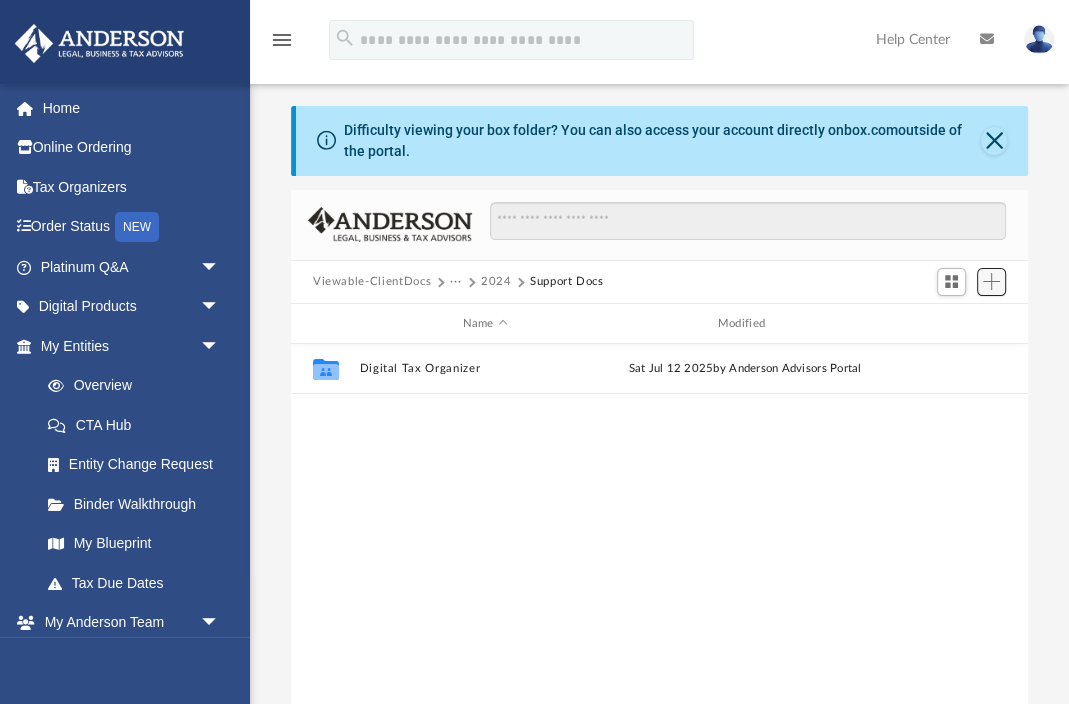 click at bounding box center (991, 281) 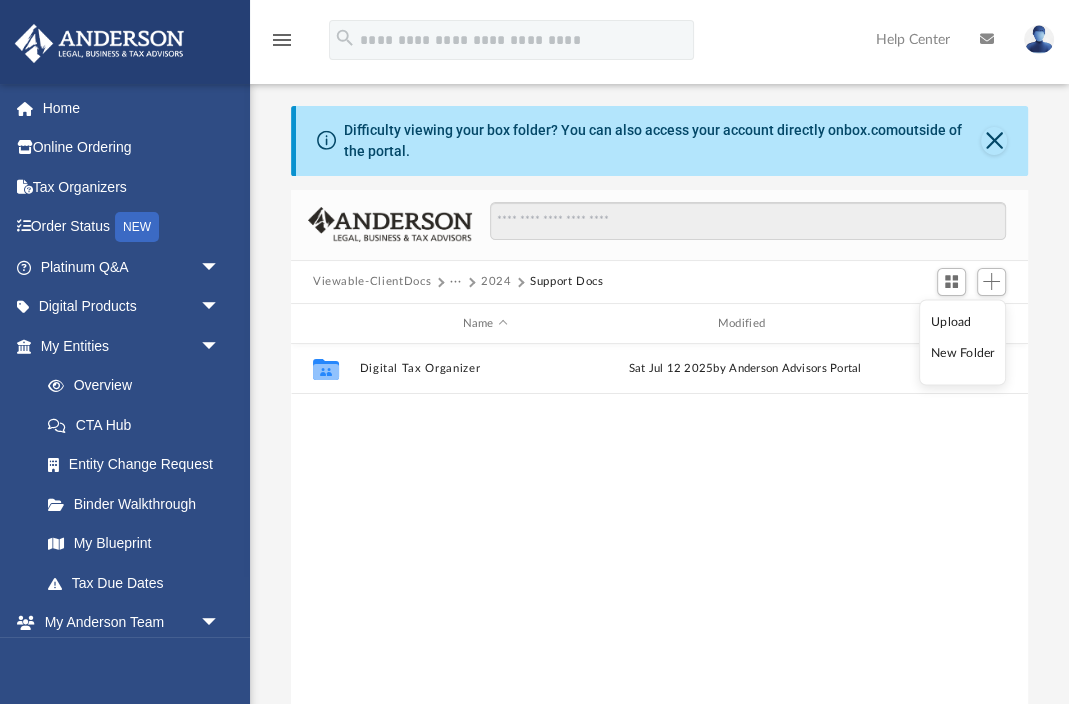 click on "New Folder" at bounding box center (963, 353) 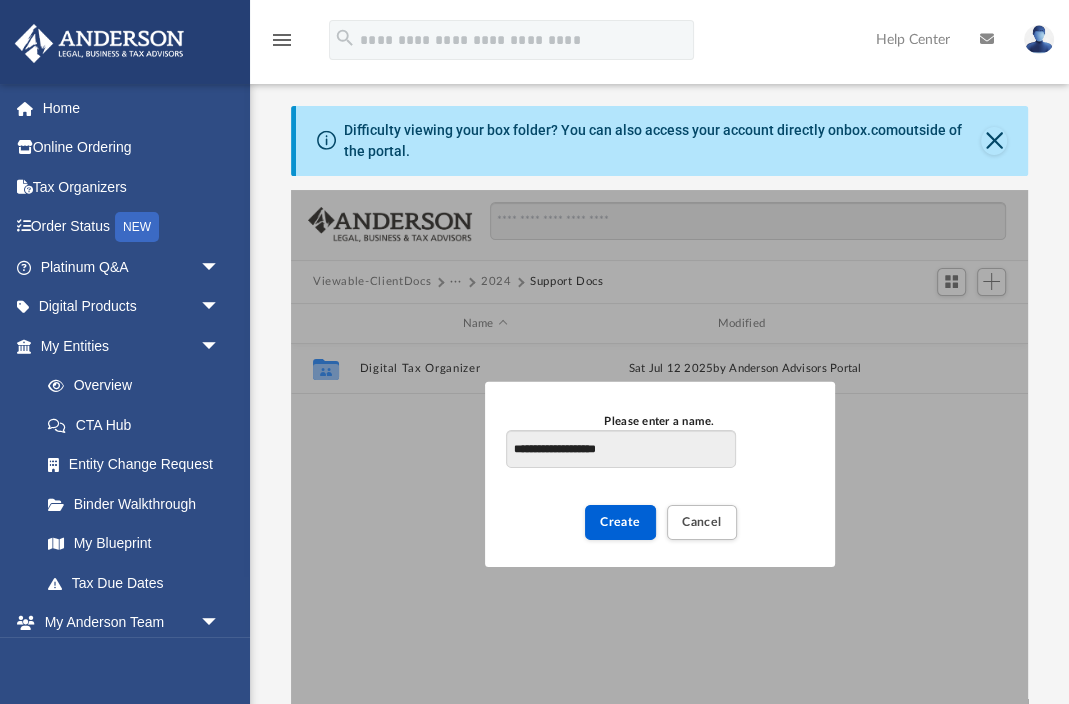 type on "**********" 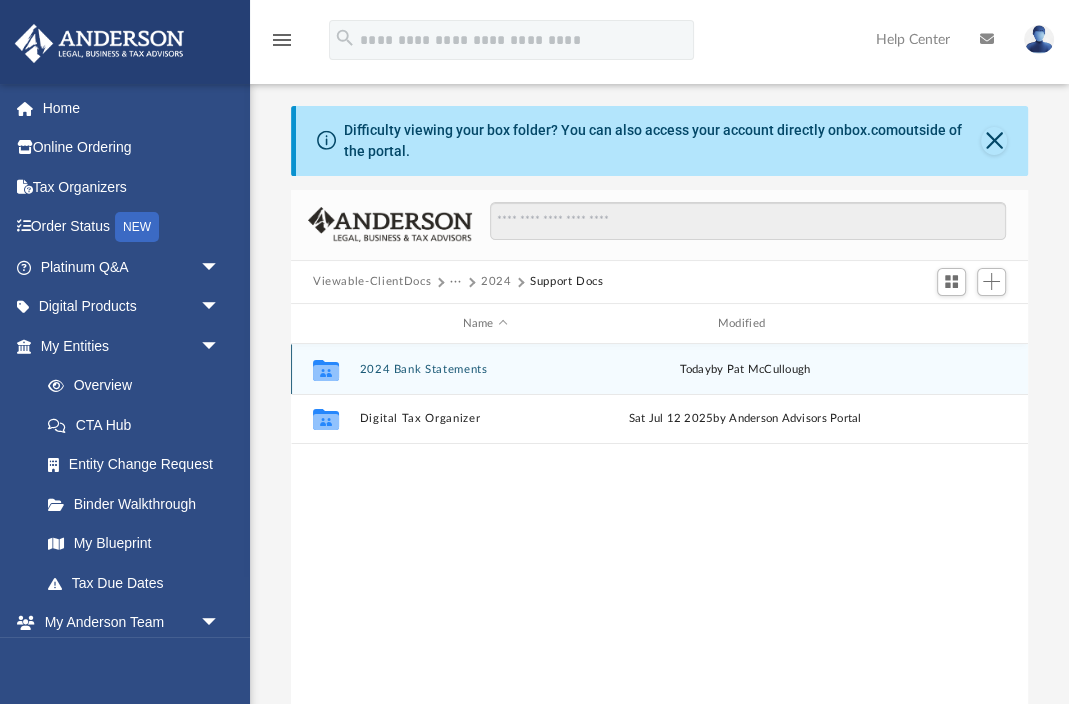 click on "Collaborated Folder [YEAR] Bank Statements today by [FIRST] [LAST]" at bounding box center (659, 369) 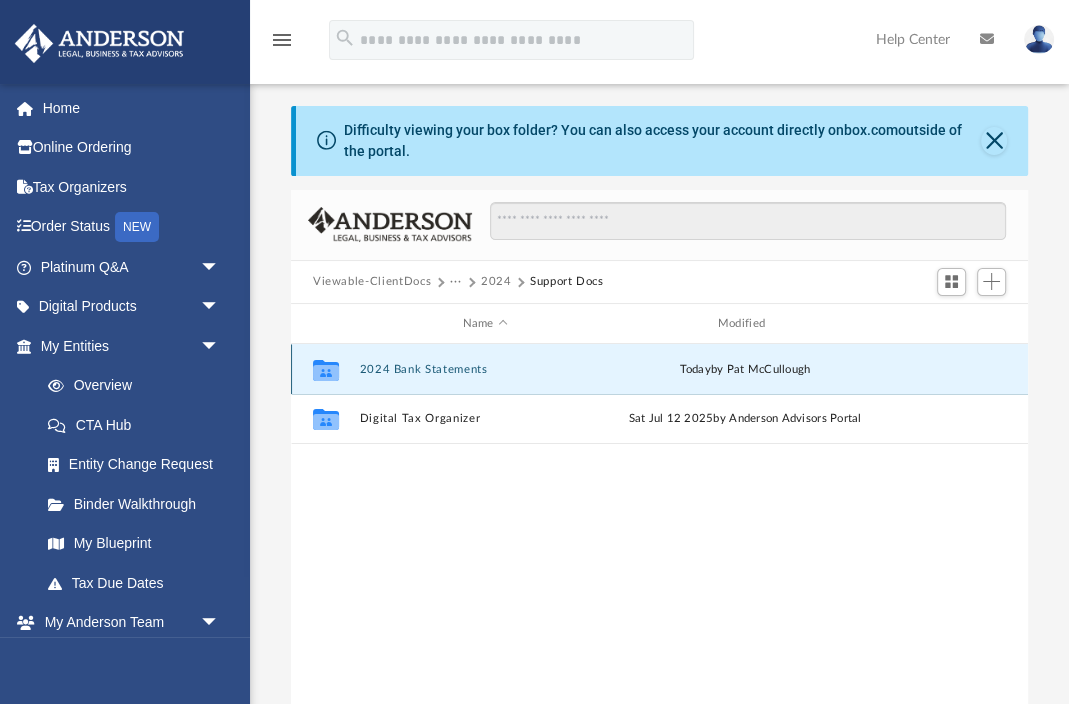 click on "2024 Bank Statements" at bounding box center (484, 369) 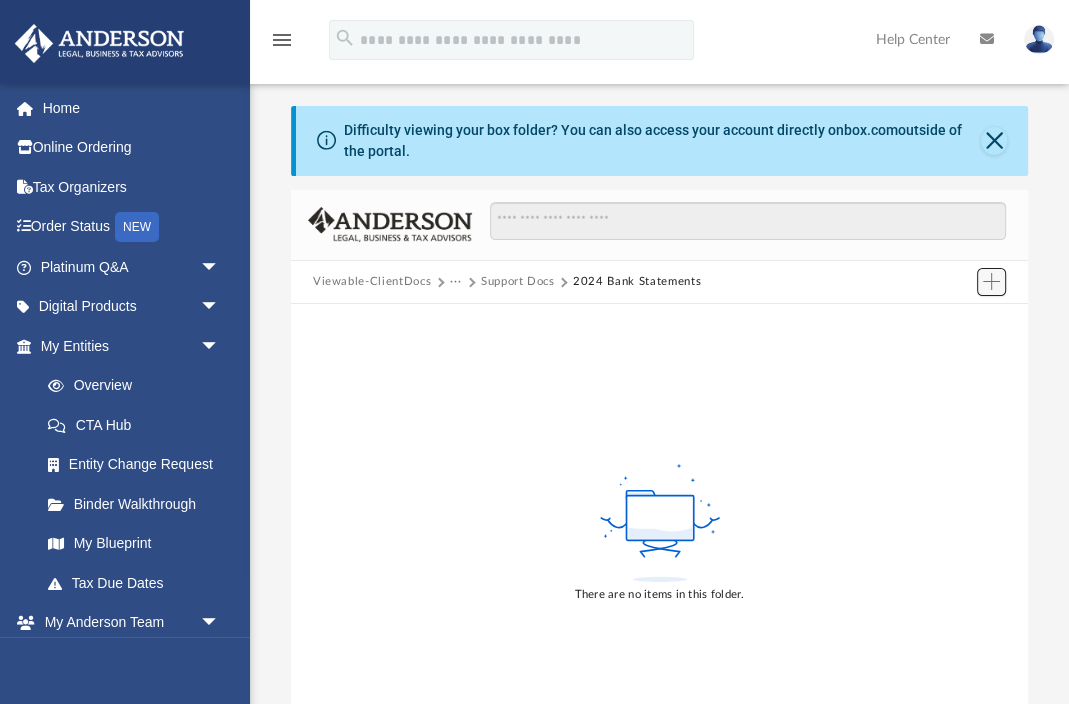 click at bounding box center (991, 281) 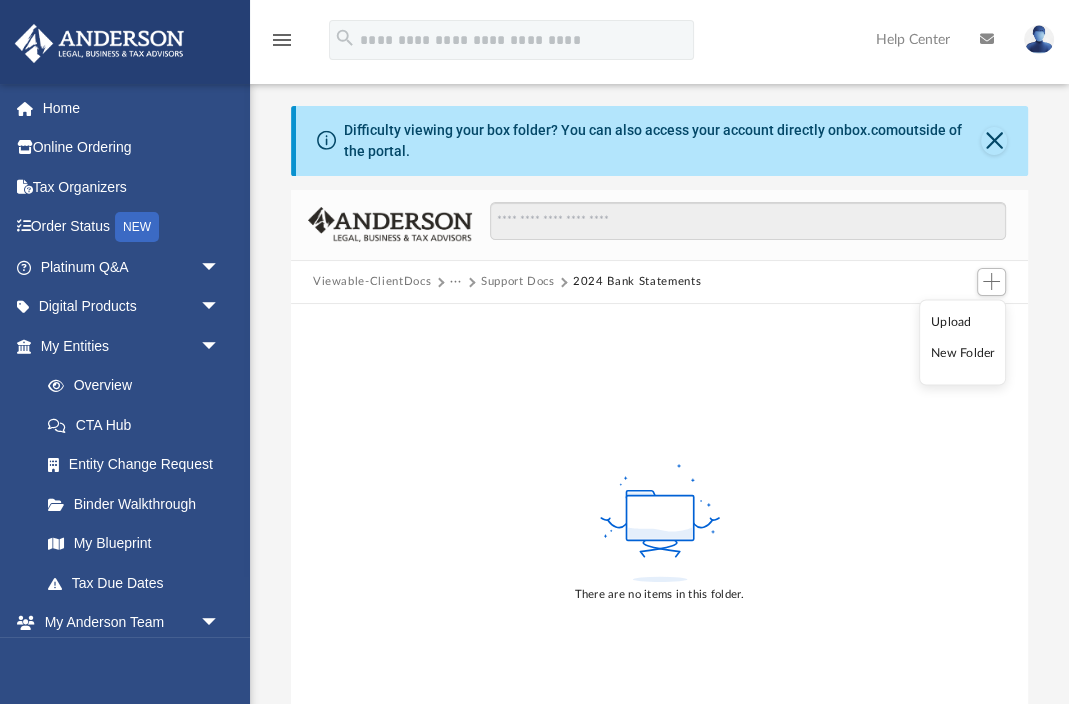 click on "New Folder" at bounding box center [963, 353] 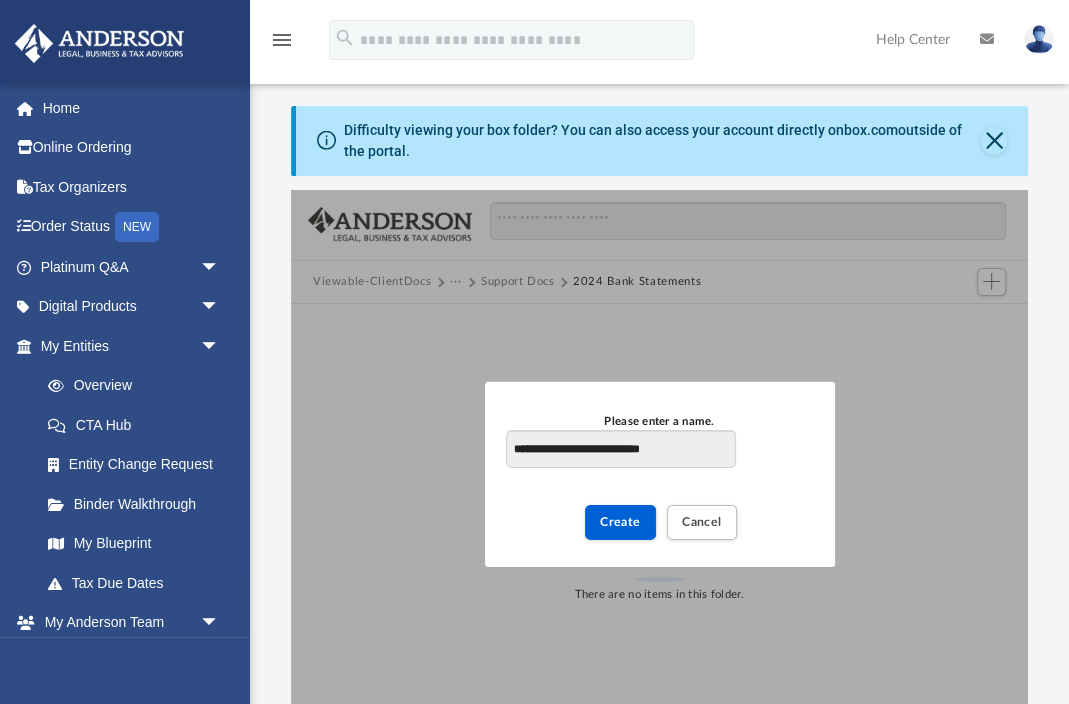 type on "**********" 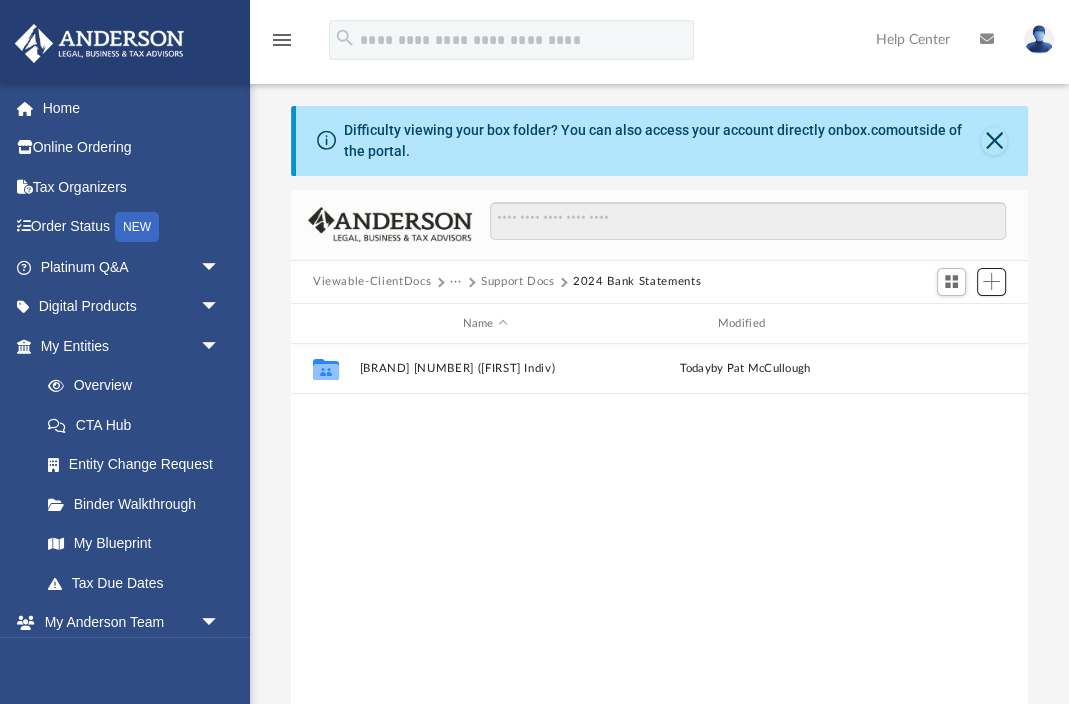 scroll, scrollTop: 0, scrollLeft: 1, axis: horizontal 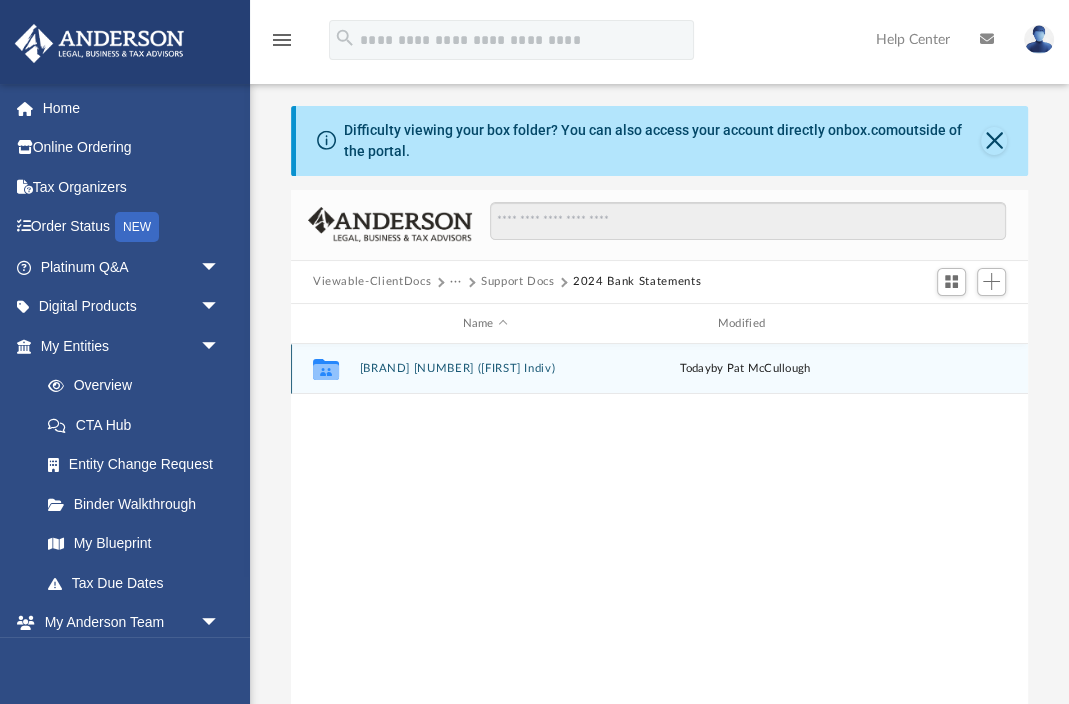 click on "Collaborated Folder [BRAND] [NUMBER] ([FIRST] Indiv) today by [FIRST] [LAST]" at bounding box center [659, 369] 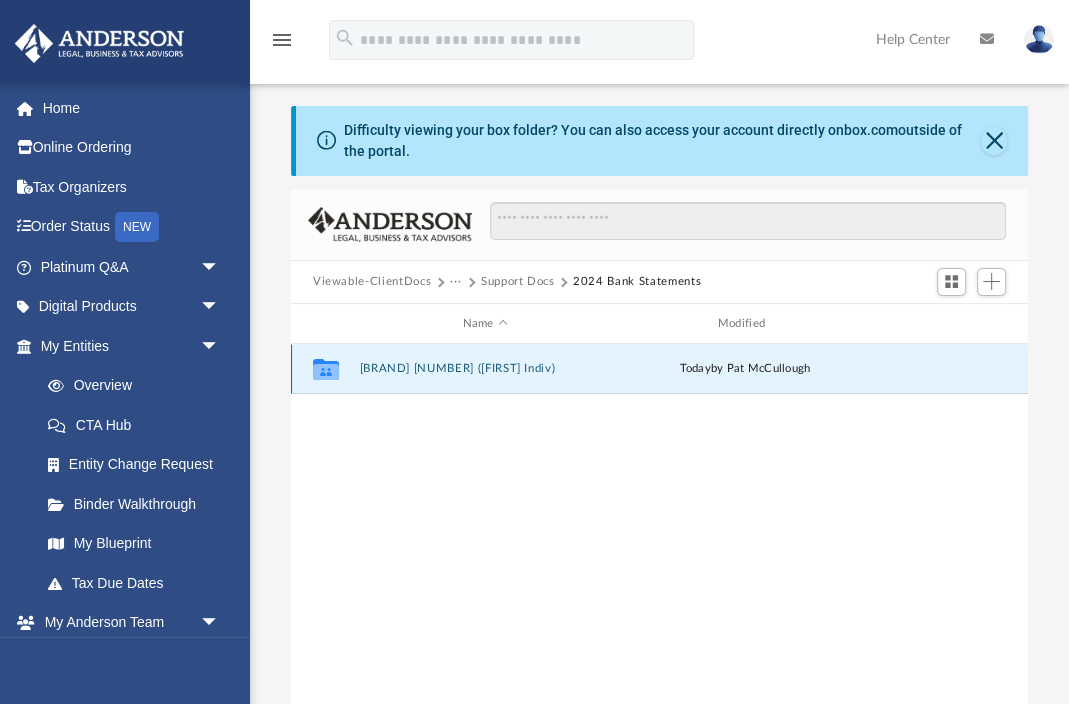 click on "[BRAND] [NUMBER] ([FIRST] Indiv)" at bounding box center [484, 369] 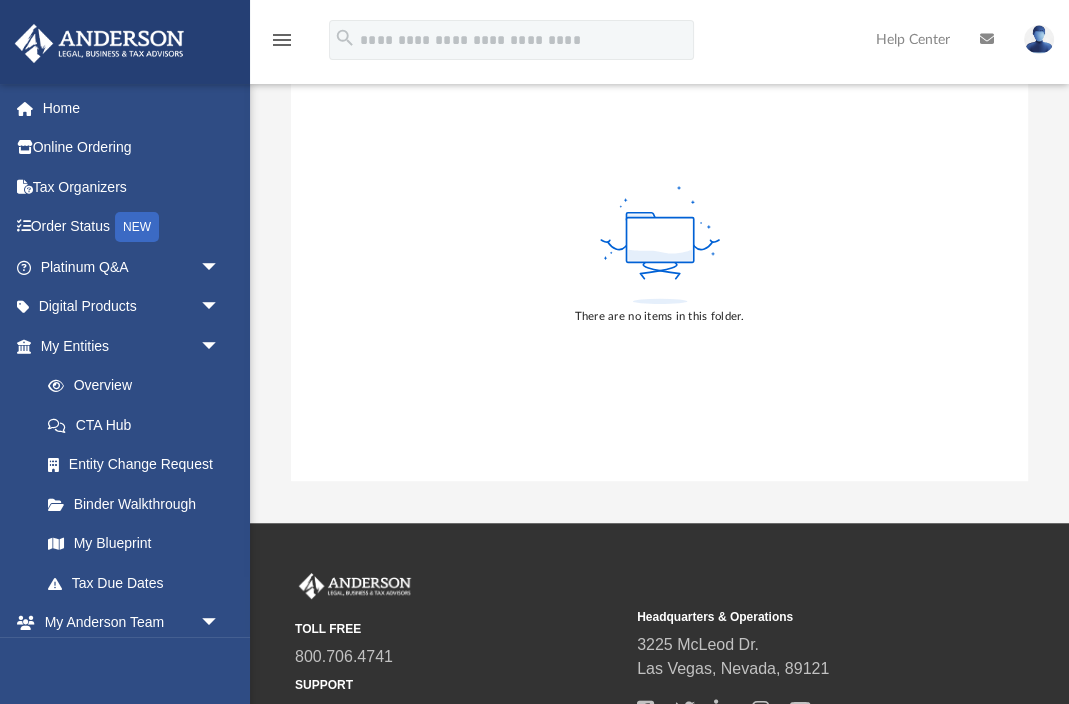 scroll, scrollTop: 0, scrollLeft: 0, axis: both 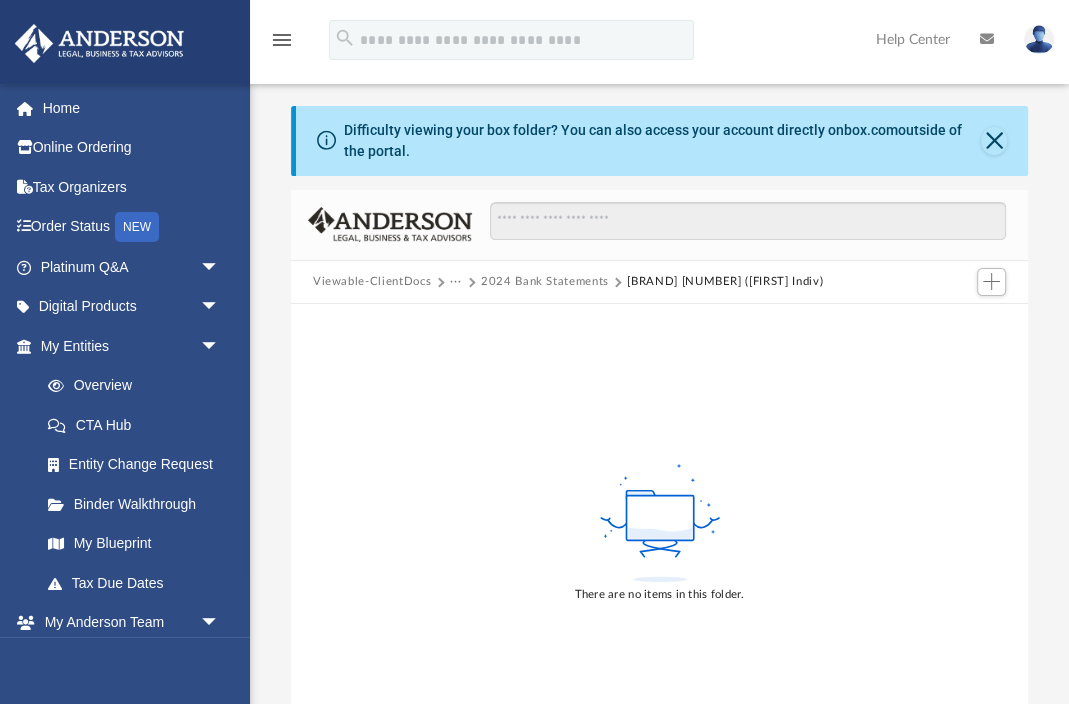 click at bounding box center [991, 282] 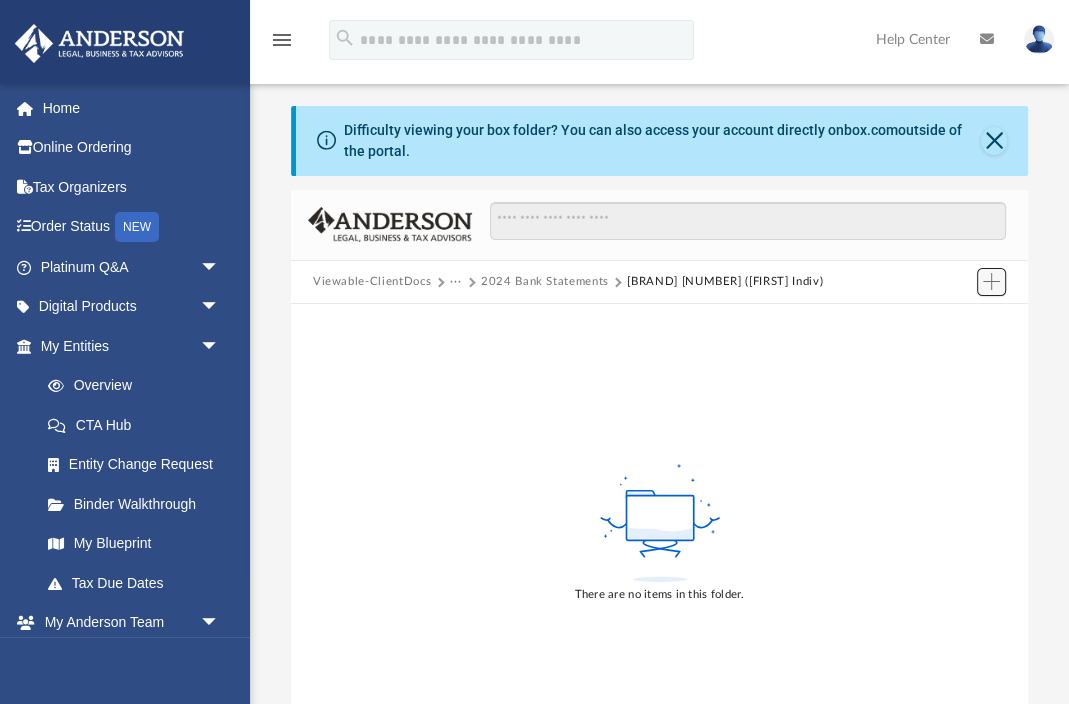 click at bounding box center [992, 282] 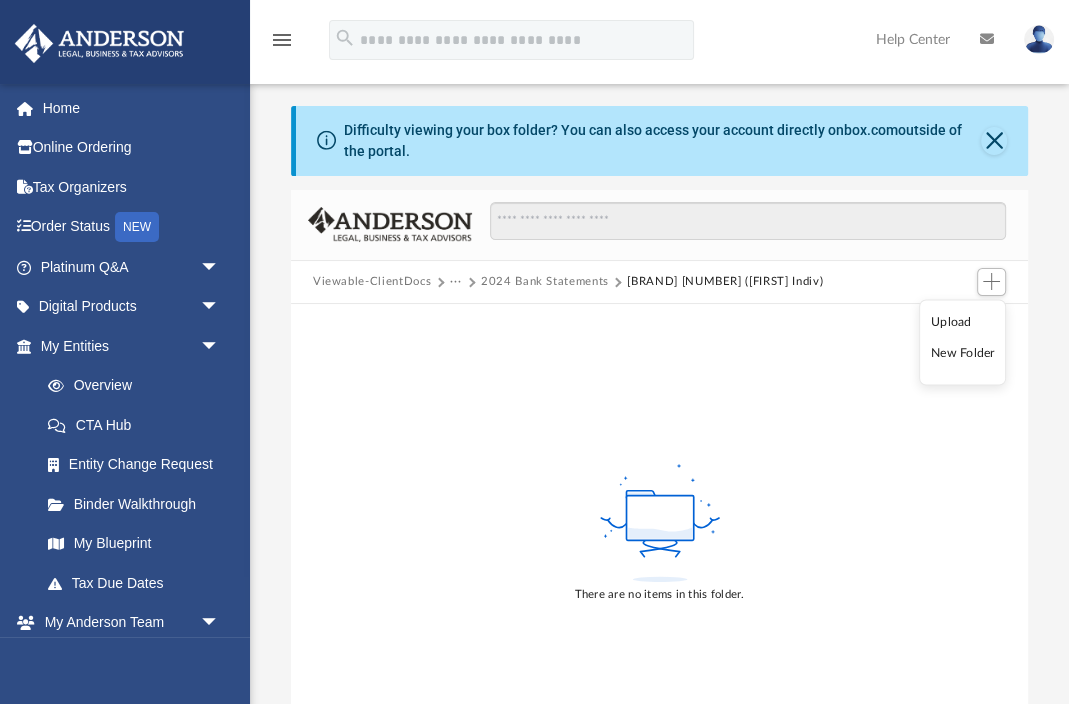 click on "Upload" at bounding box center [963, 321] 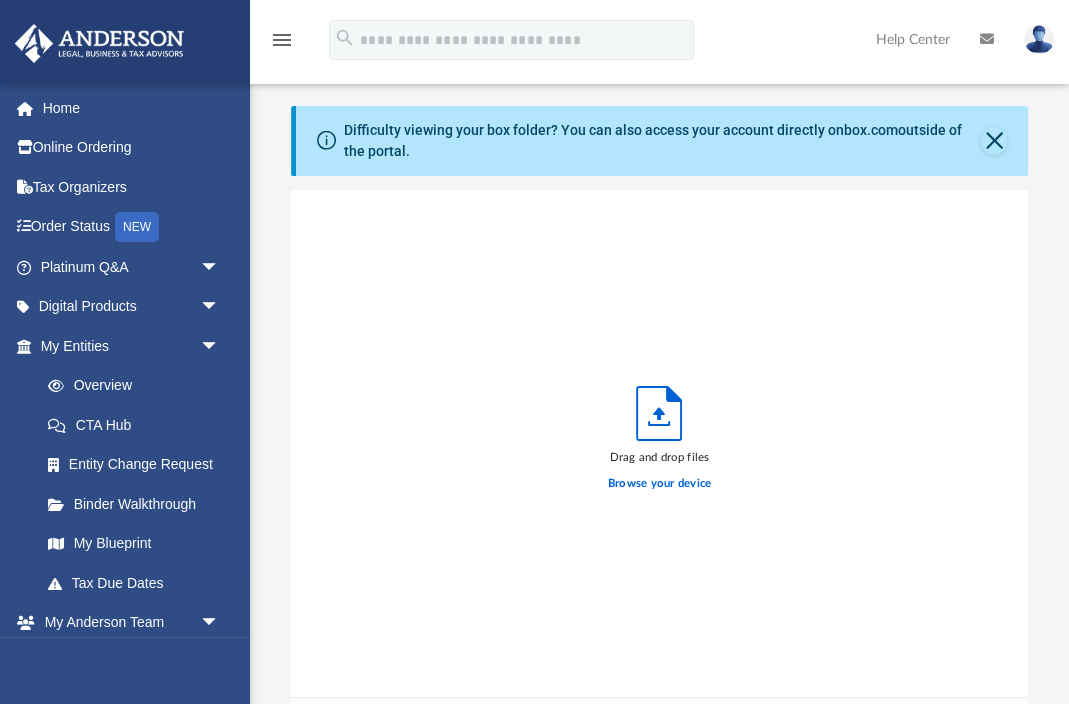 scroll, scrollTop: 1, scrollLeft: 1, axis: both 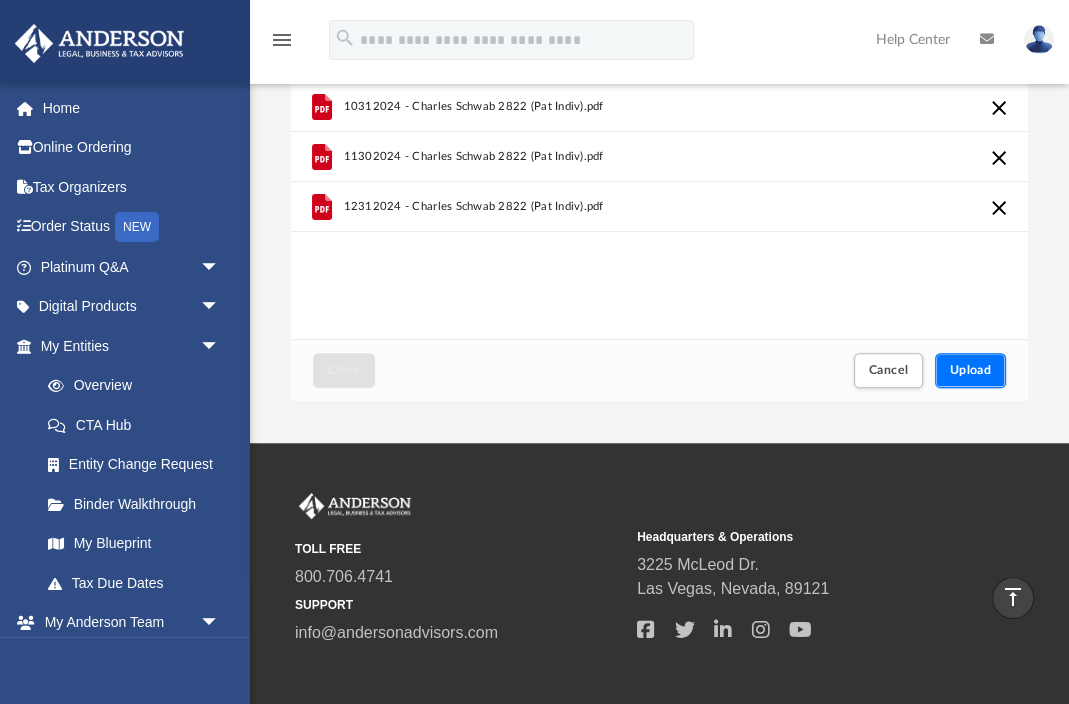click on "Upload" at bounding box center [971, 370] 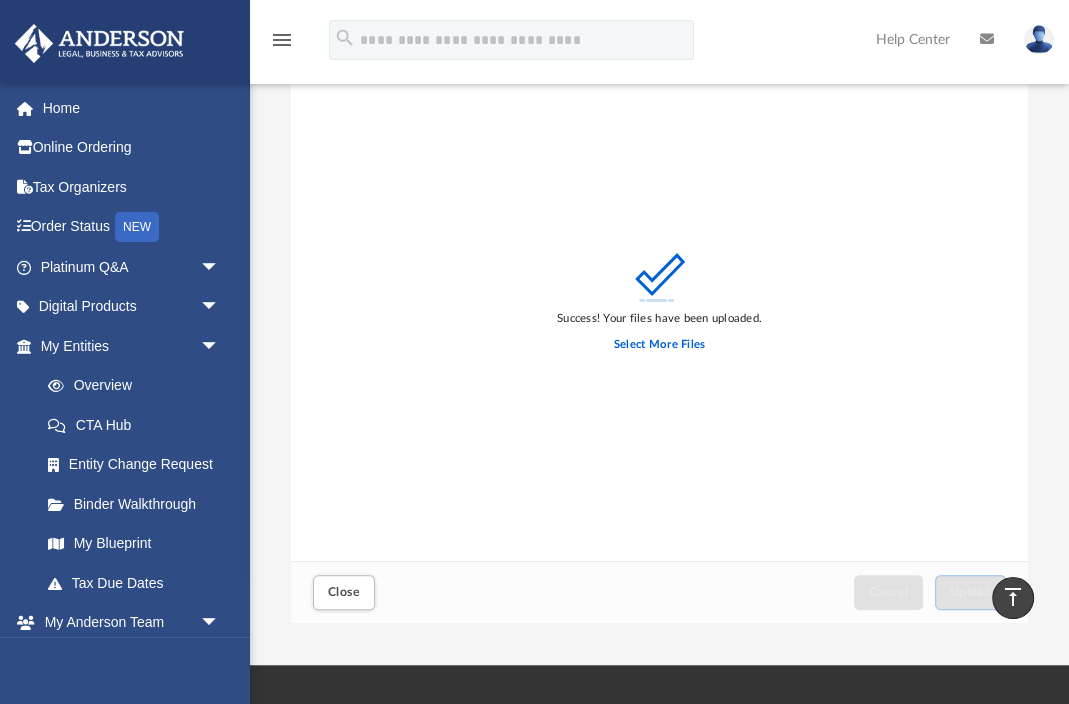 scroll, scrollTop: 97, scrollLeft: 0, axis: vertical 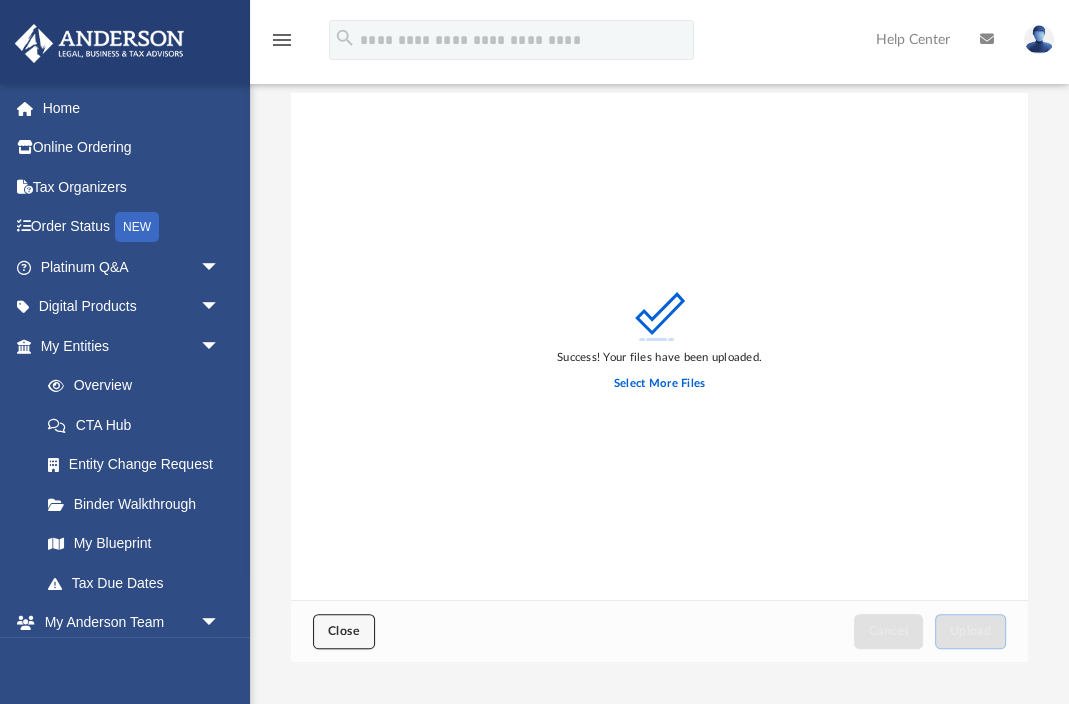 click on "Close" at bounding box center [344, 631] 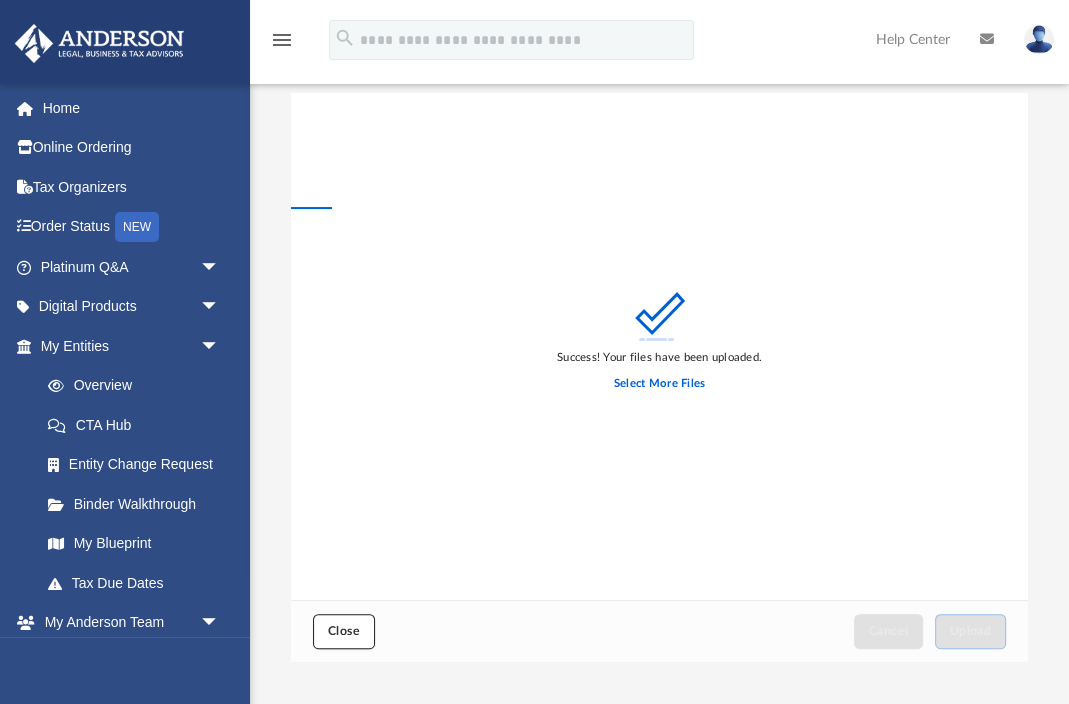 scroll, scrollTop: 0, scrollLeft: 0, axis: both 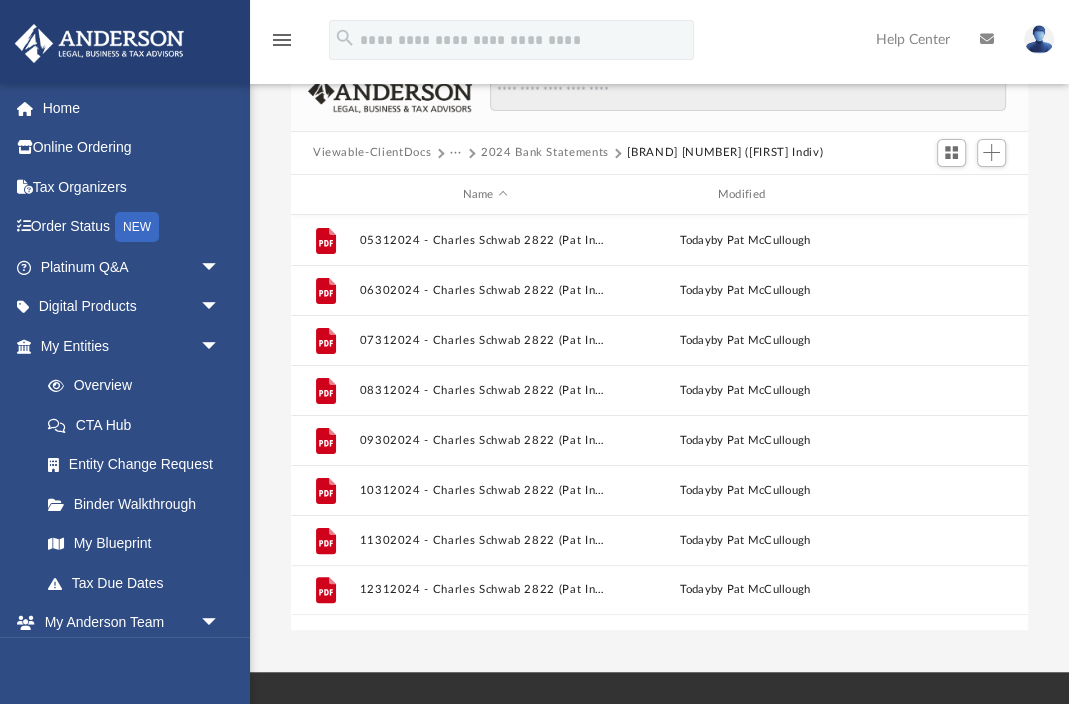 click on "2024 Bank Statements" at bounding box center (545, 153) 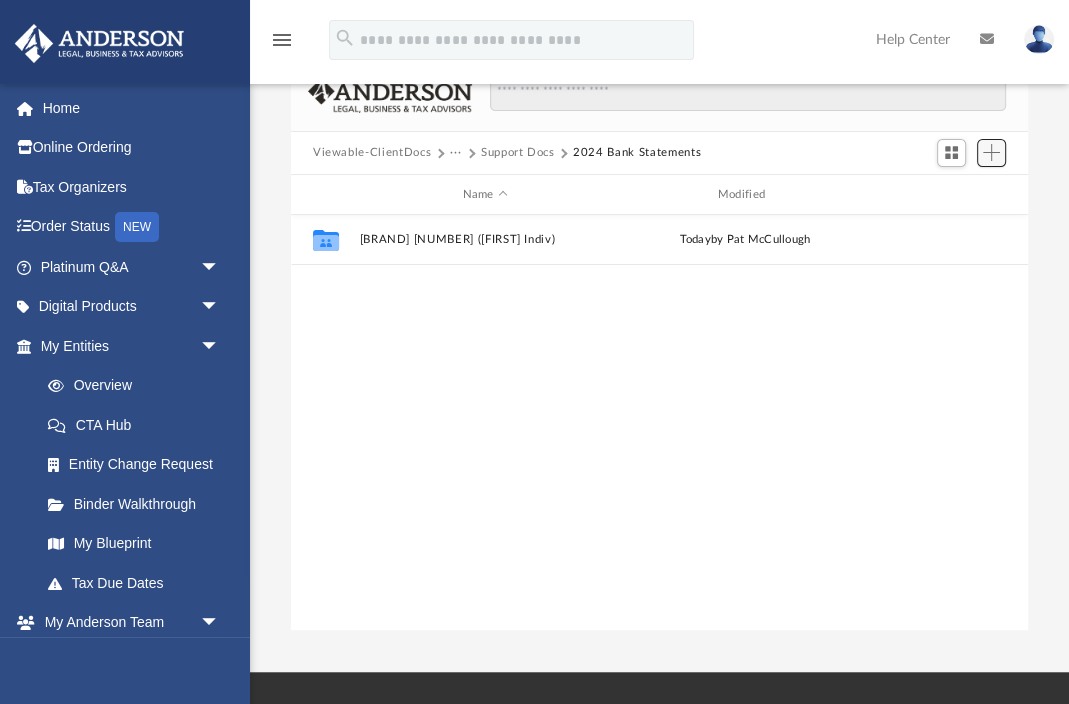 click at bounding box center [991, 152] 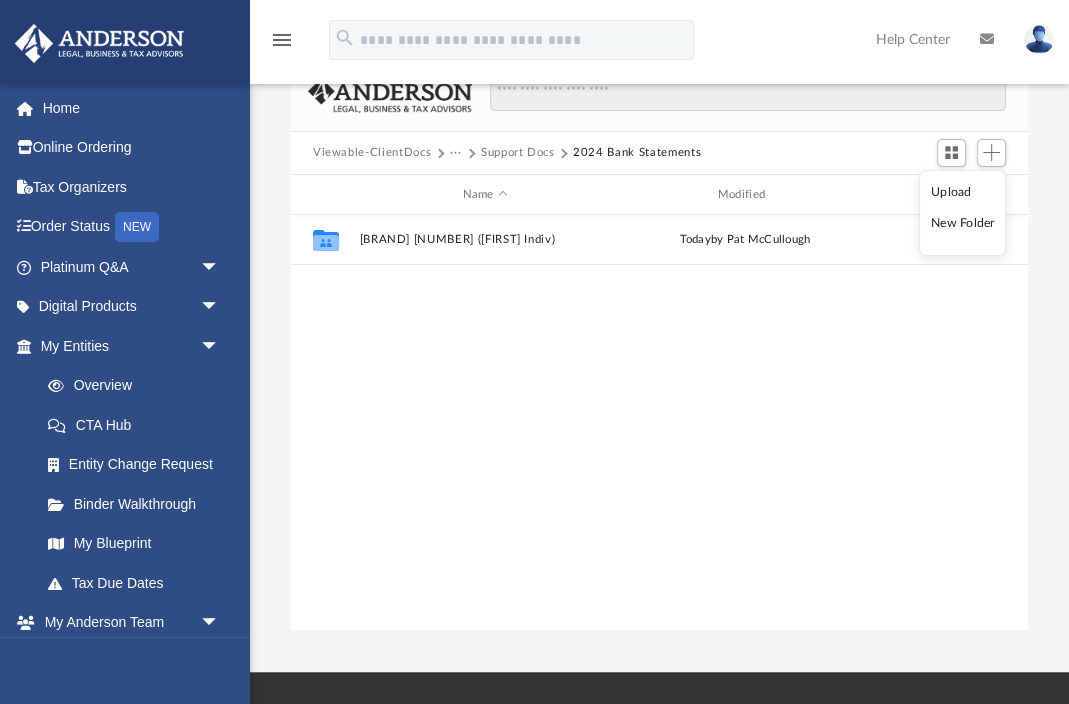 click on "New Folder" at bounding box center [963, 223] 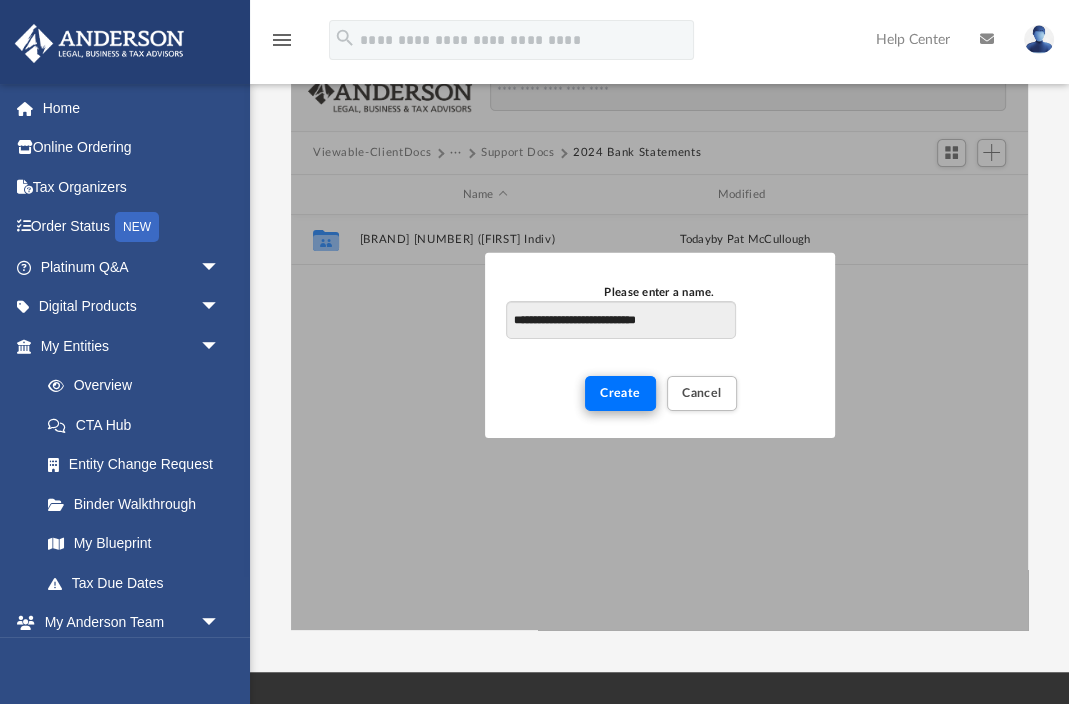type on "**********" 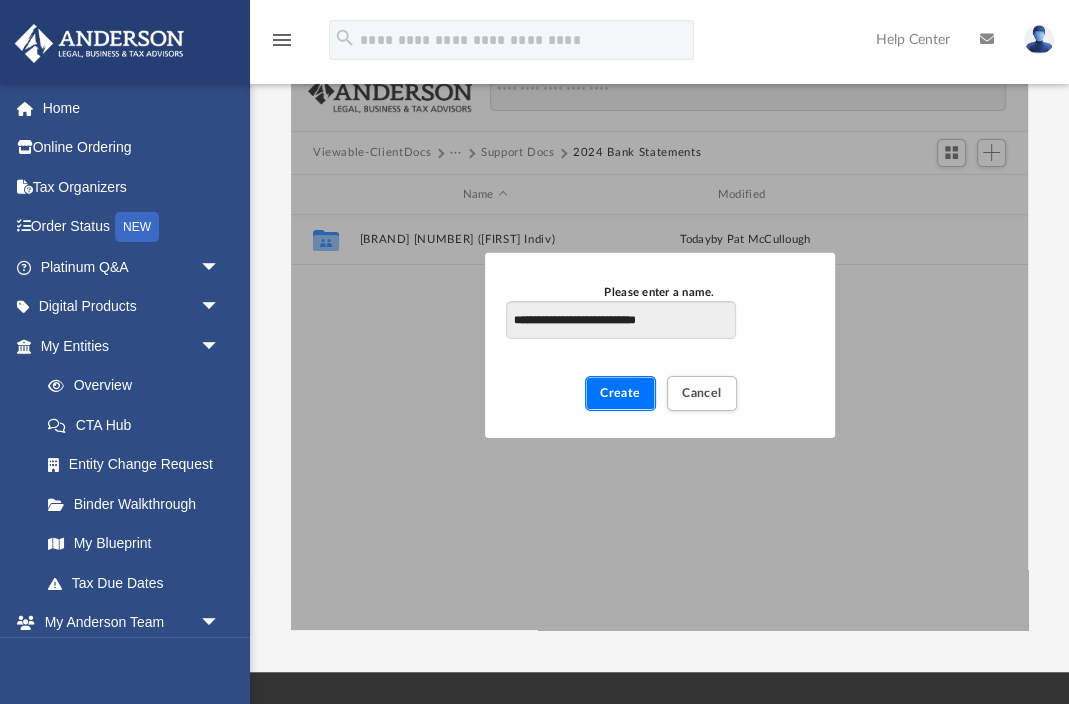 click on "Create" at bounding box center [620, 393] 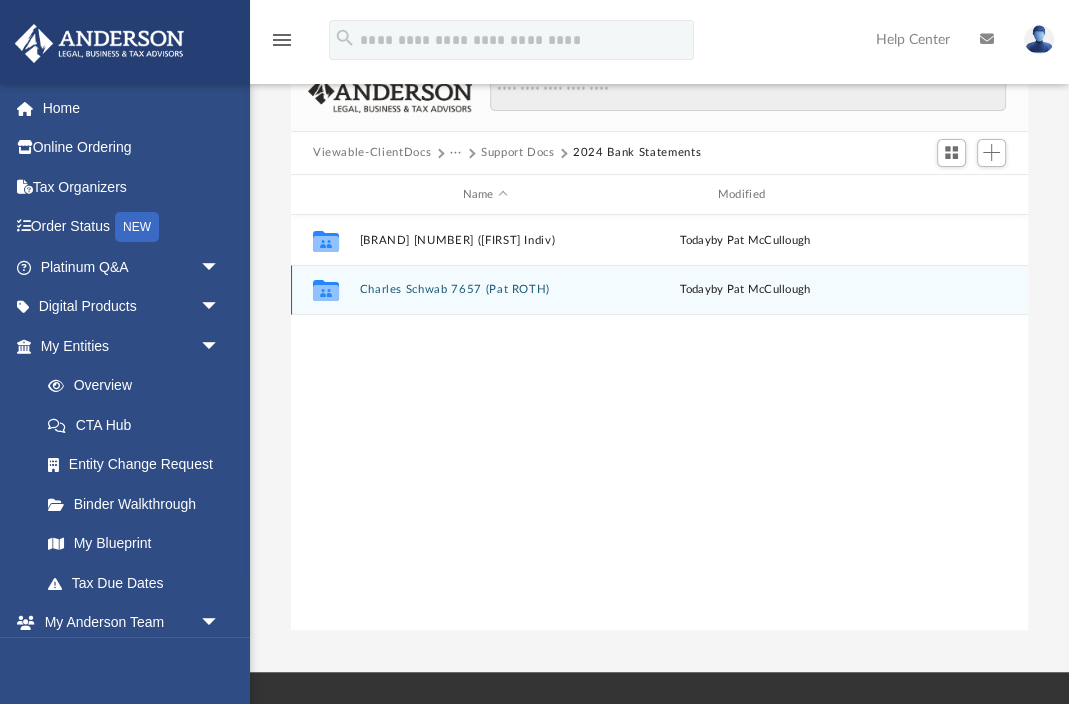 click on "Charles Schwab 7657 (Pat ROTH)" at bounding box center [484, 290] 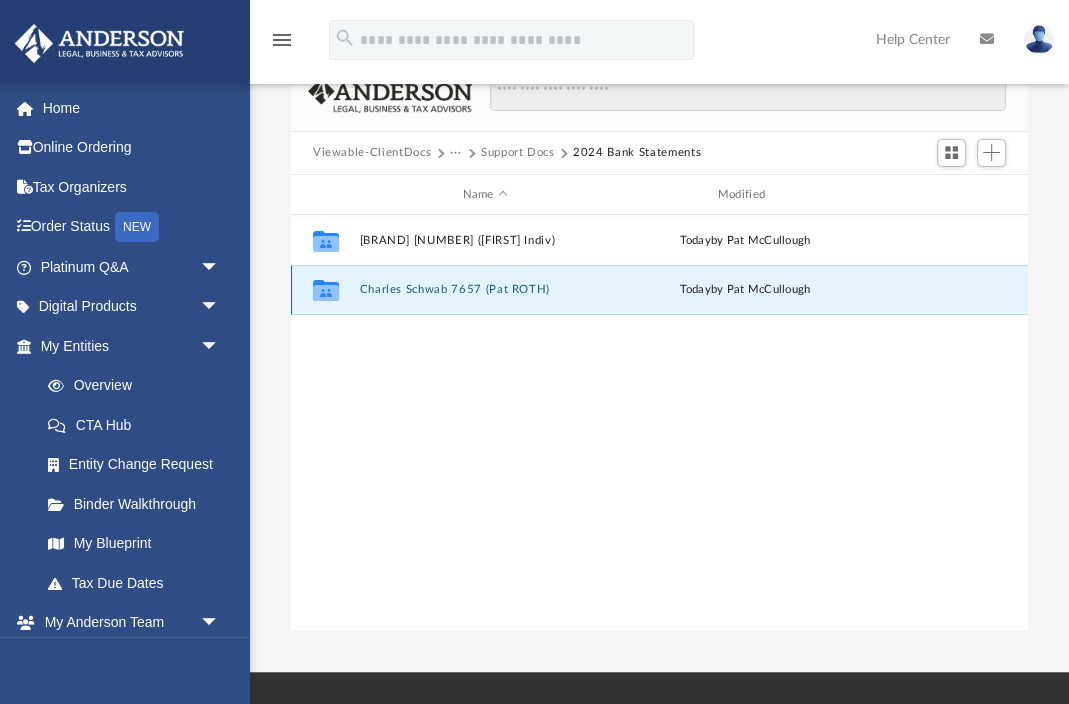 click on "Charles Schwab 7657 (Pat ROTH)" at bounding box center (484, 290) 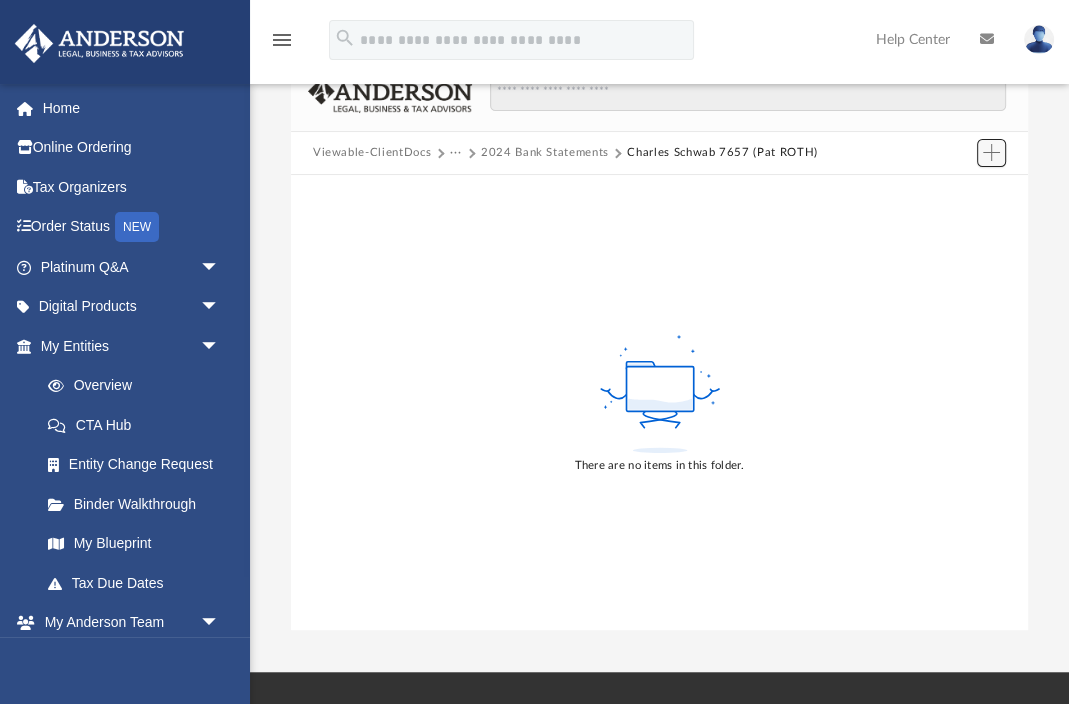 click at bounding box center [991, 152] 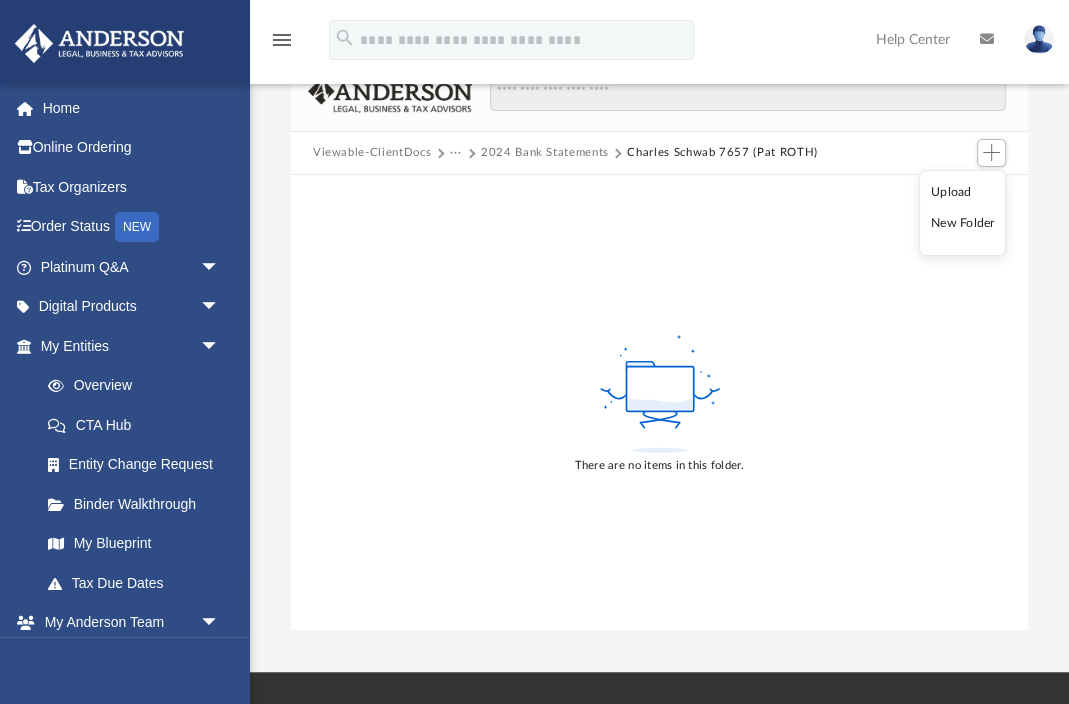 click on "Upload" at bounding box center [963, 192] 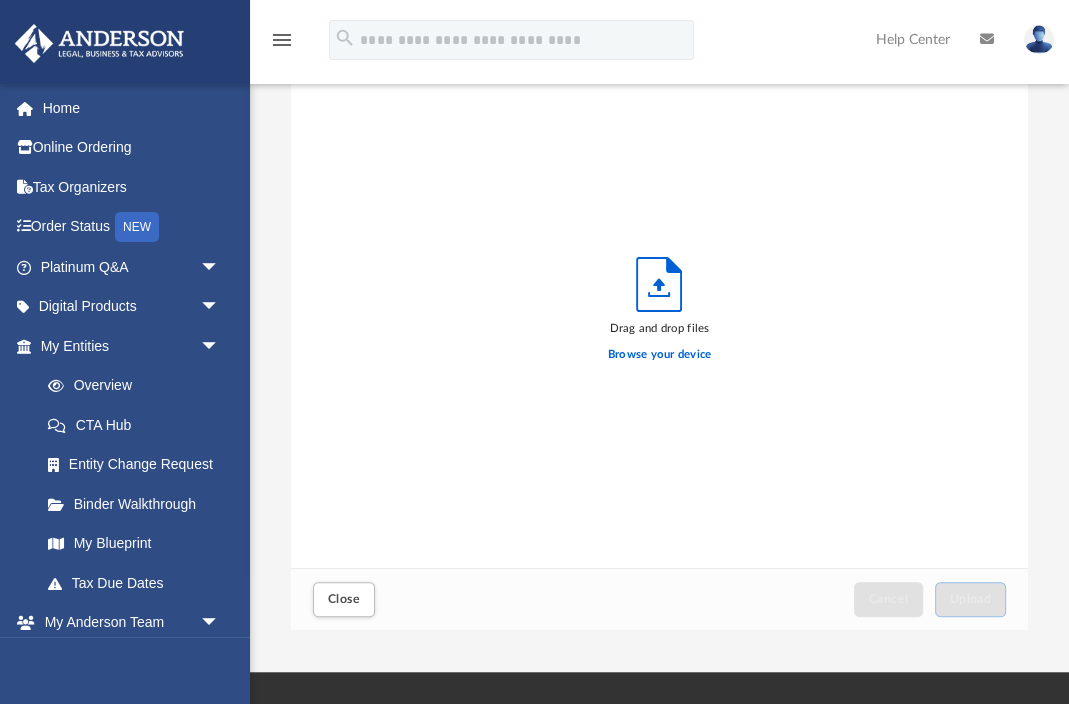 scroll, scrollTop: 1, scrollLeft: 1, axis: both 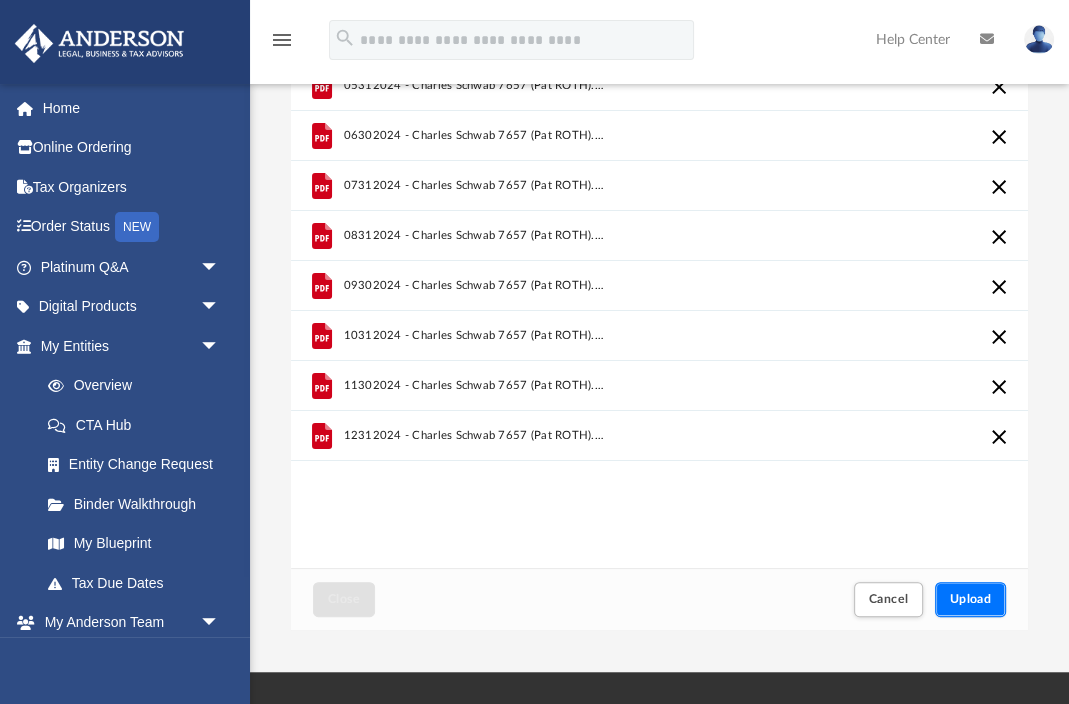 click on "Upload" at bounding box center [971, 599] 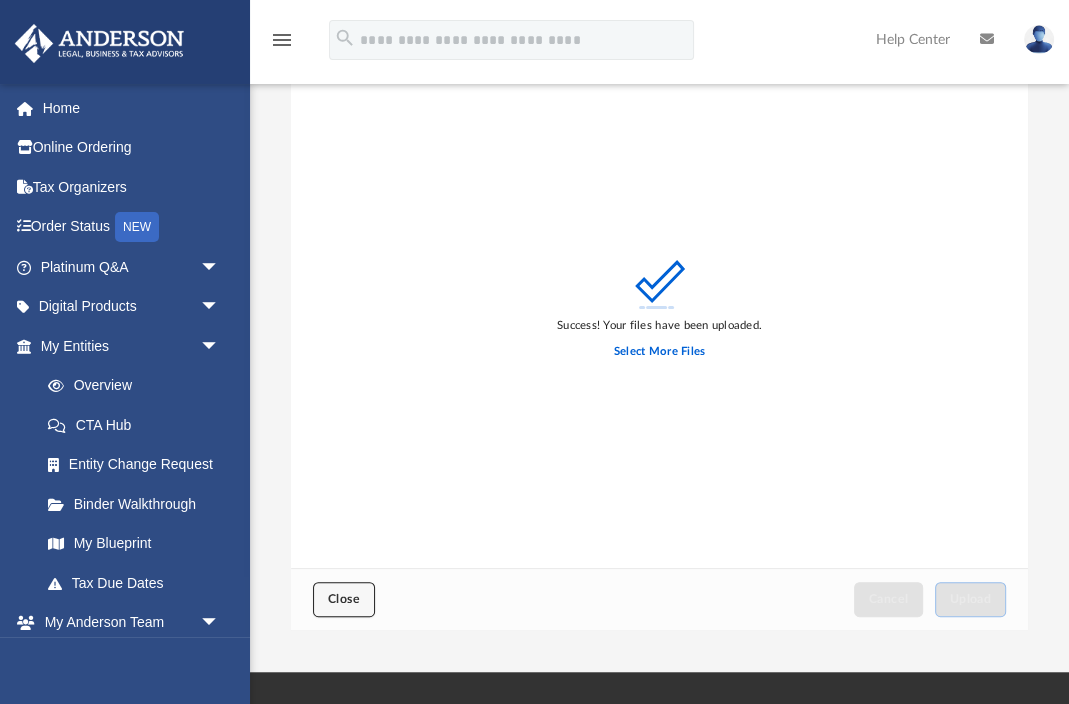 click on "Close" at bounding box center (344, 599) 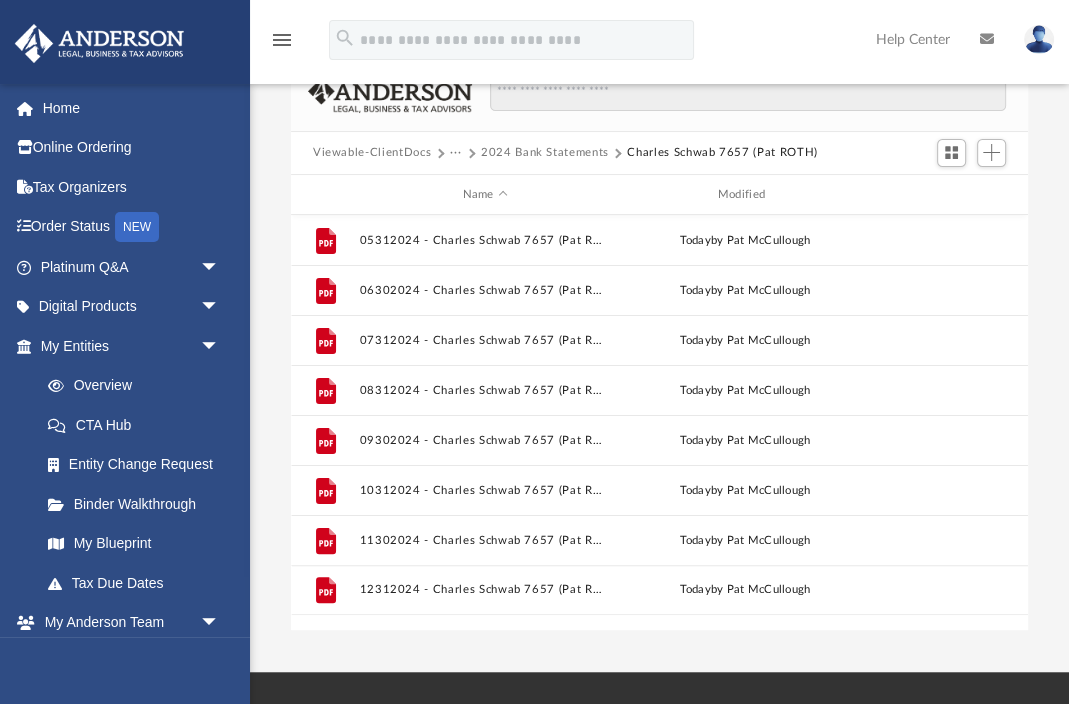 scroll, scrollTop: 0, scrollLeft: 1, axis: horizontal 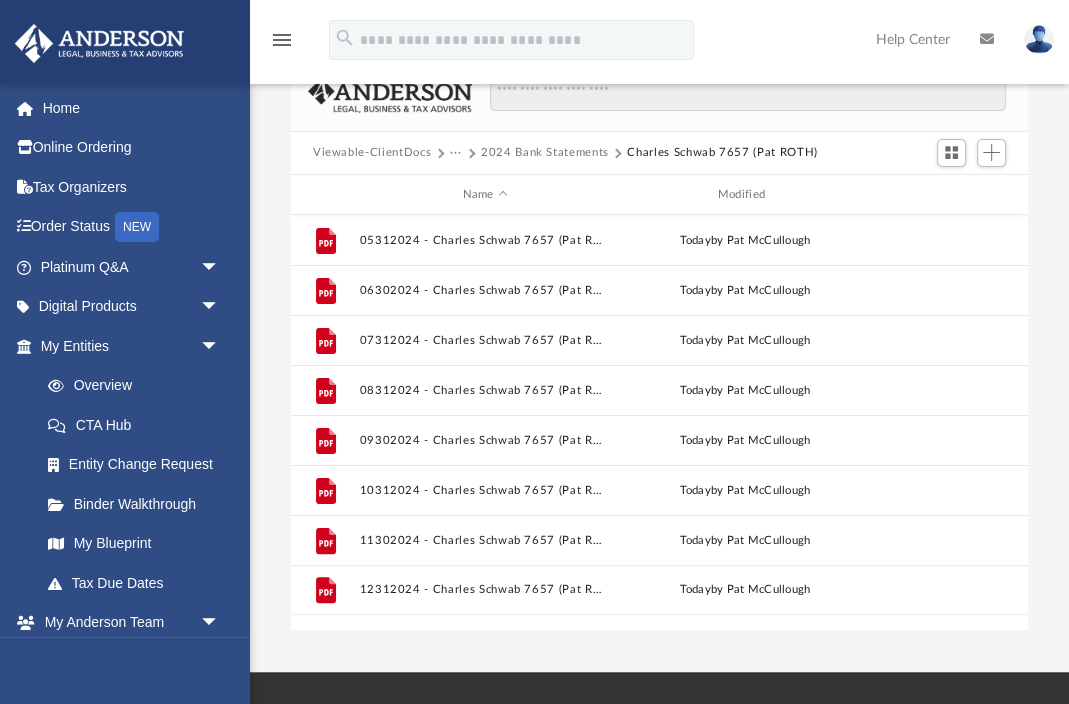 click on "2024 Bank Statements" at bounding box center [545, 153] 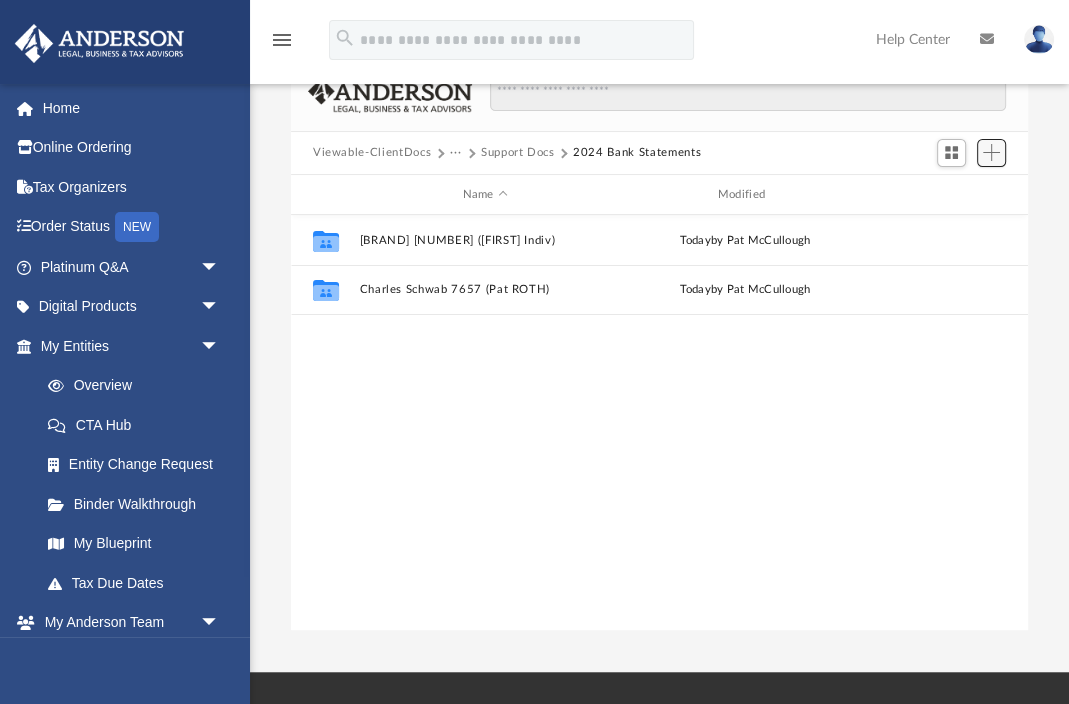 click at bounding box center (991, 152) 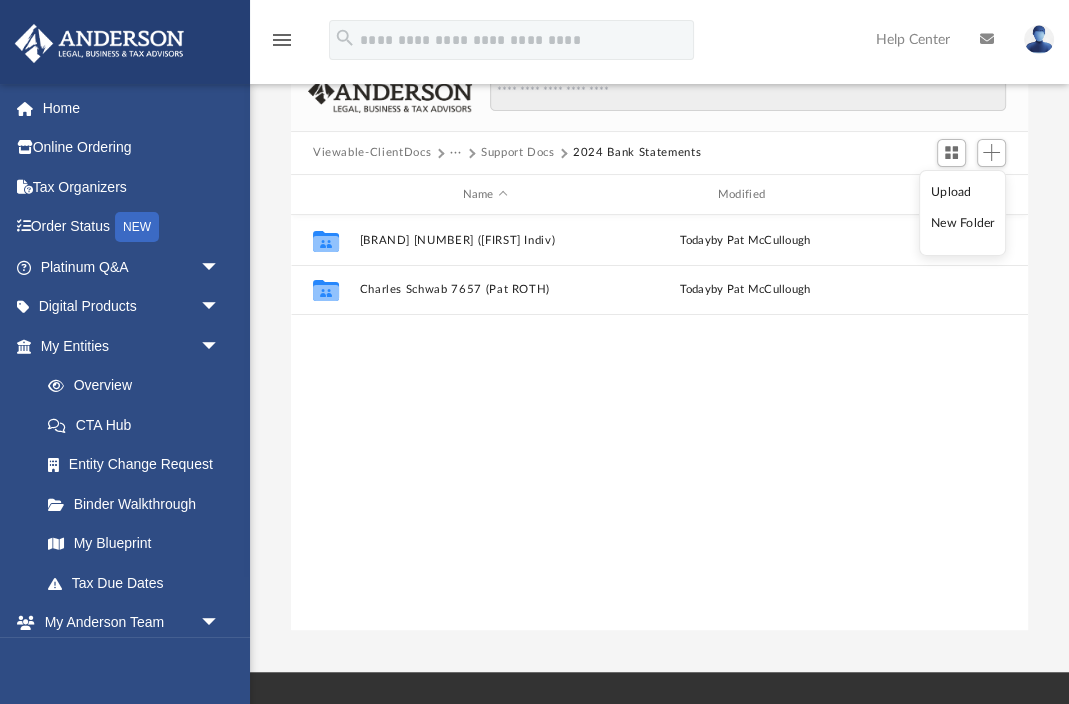 click on "New Folder" at bounding box center (963, 223) 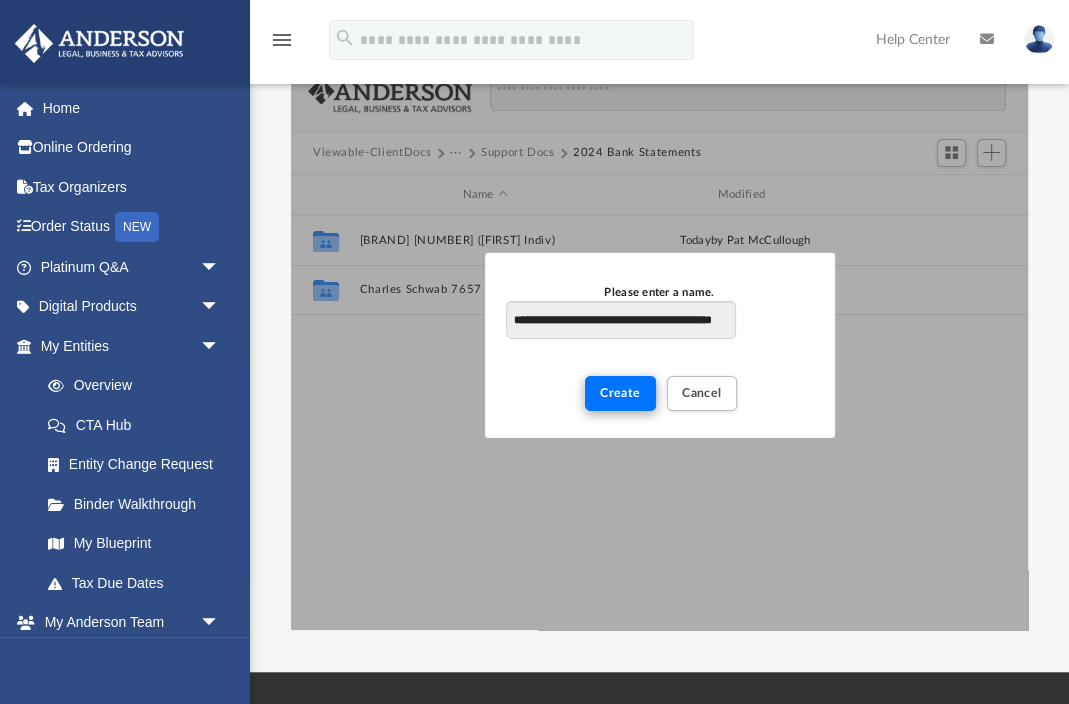 type on "**********" 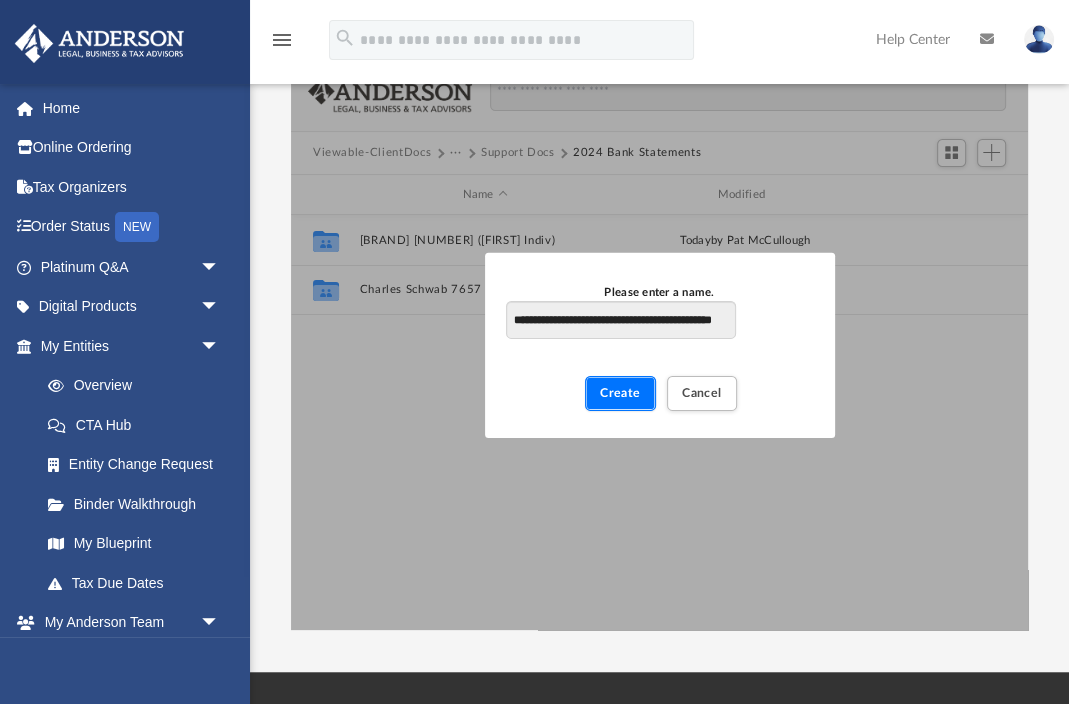 click on "Create" at bounding box center (620, 393) 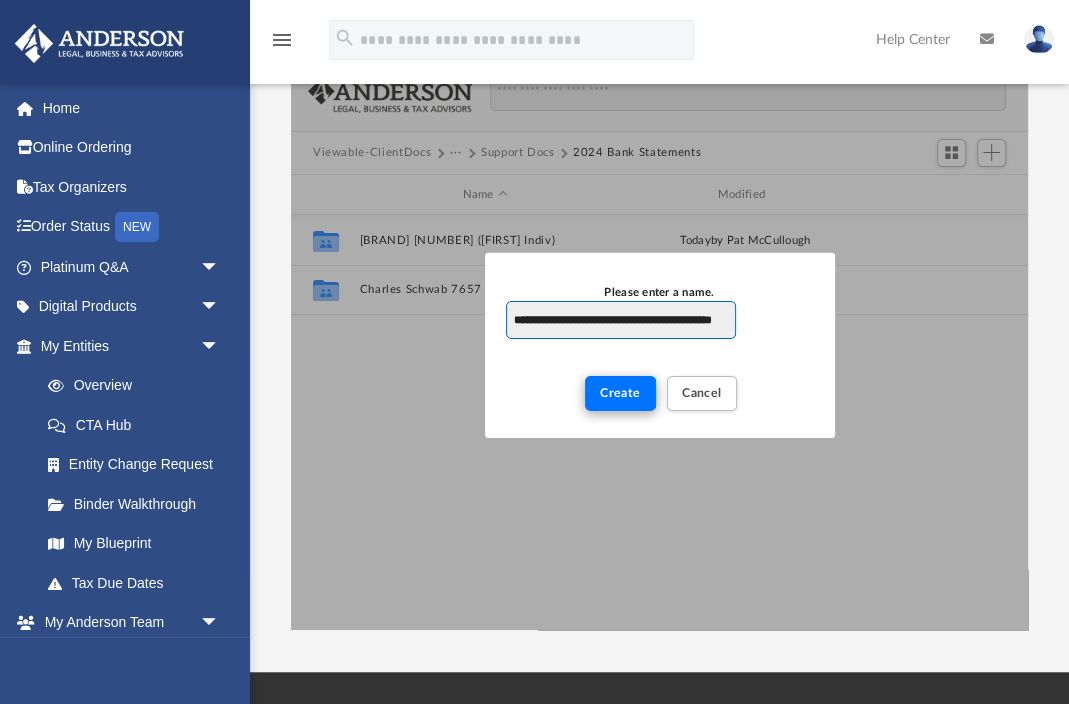 scroll, scrollTop: 0, scrollLeft: 45, axis: horizontal 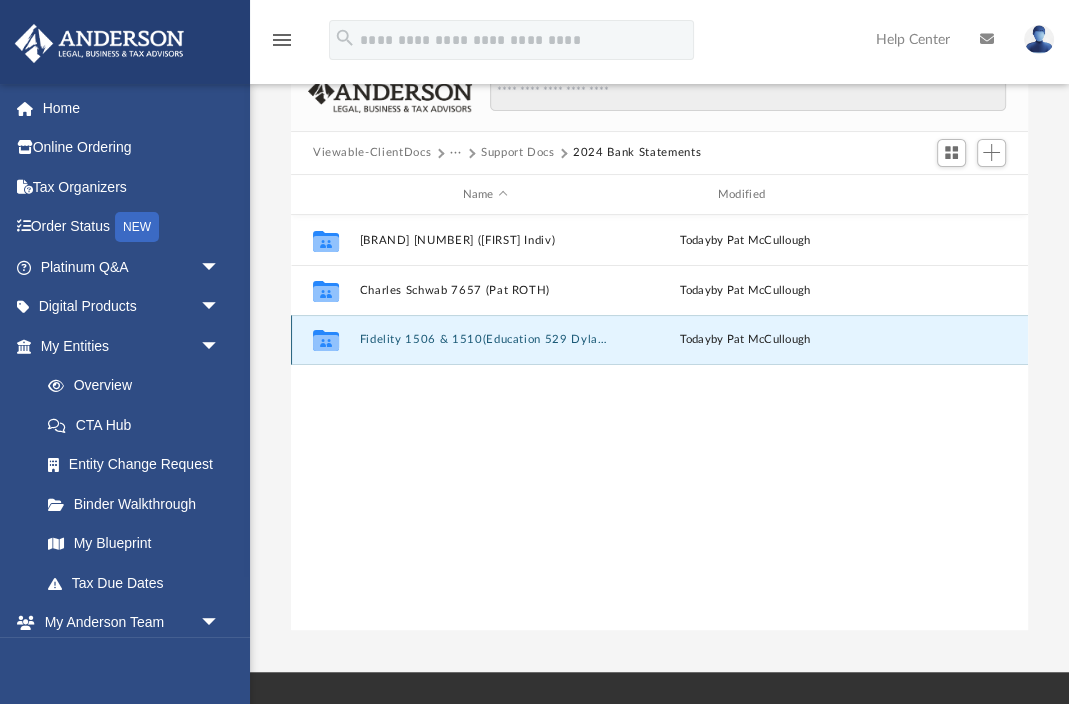 click on "Fidelity 1506 & 1510(Education 529 Dylan & Aidan)" at bounding box center (484, 340) 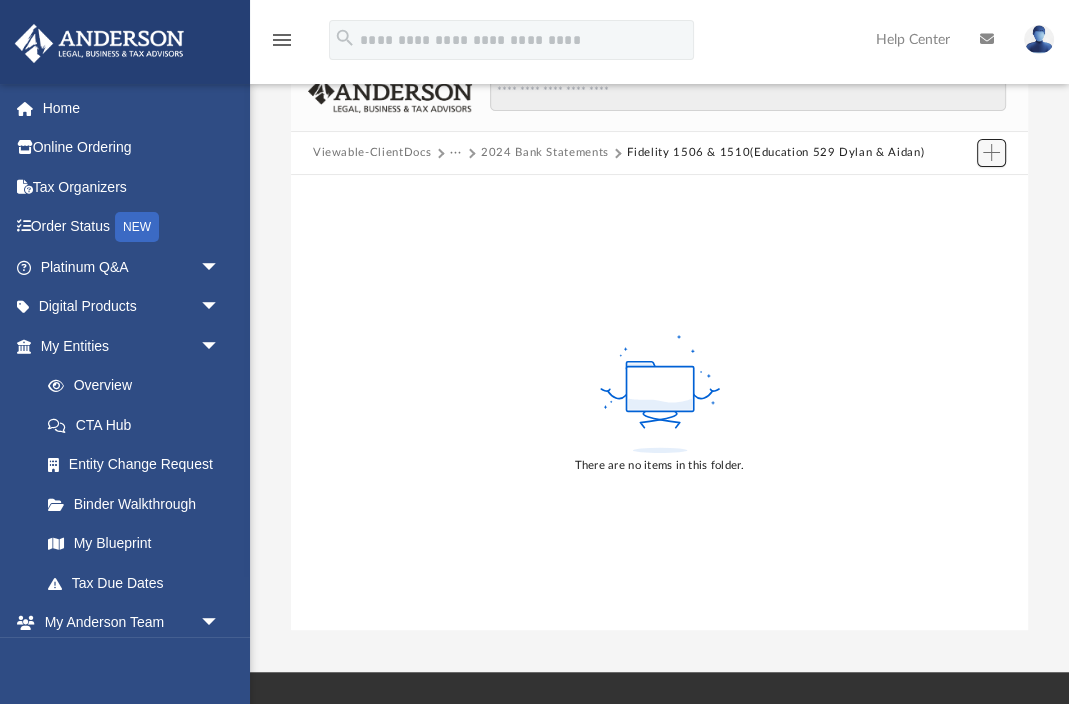 click at bounding box center [992, 153] 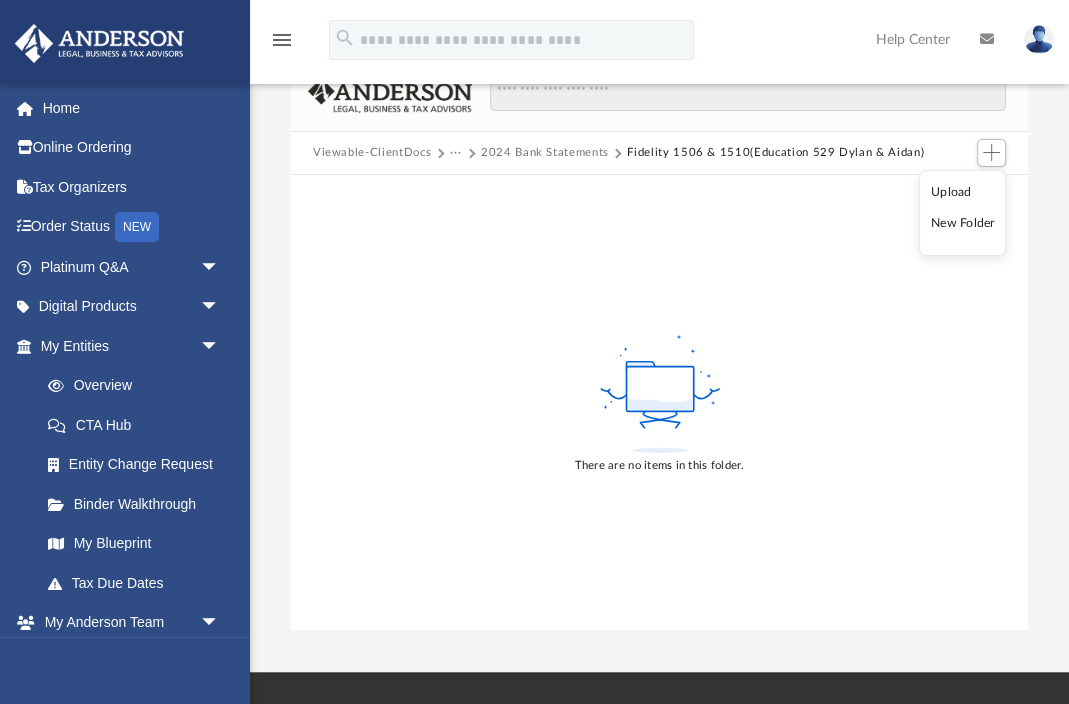 click on "Upload" at bounding box center [963, 192] 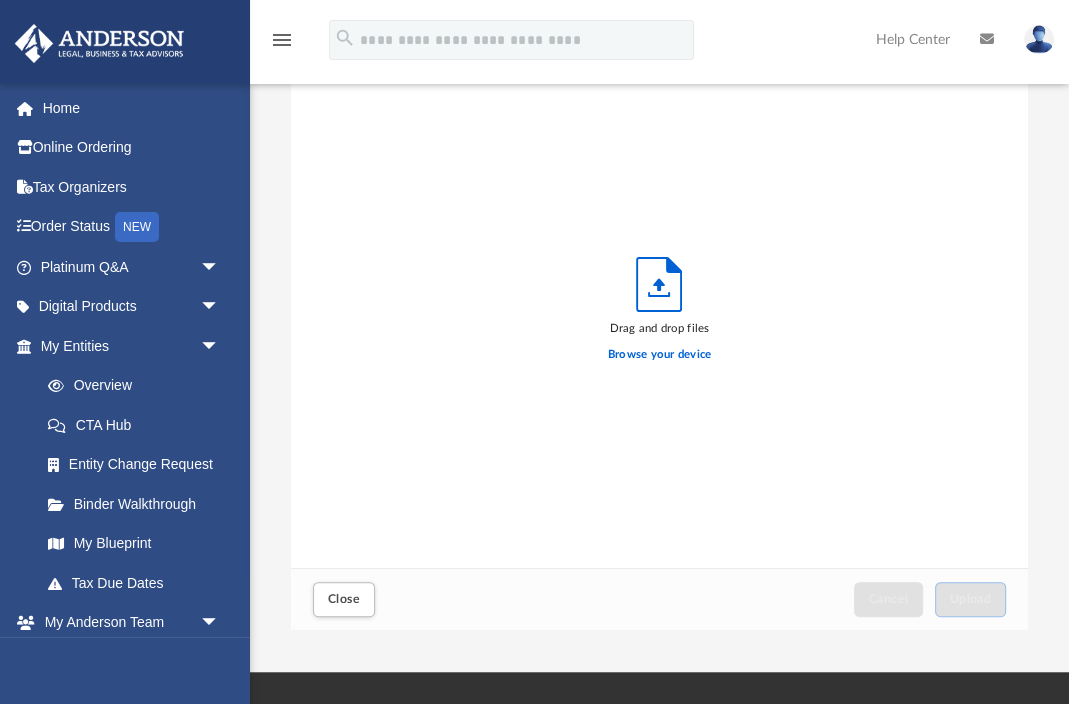 scroll, scrollTop: 1, scrollLeft: 1, axis: both 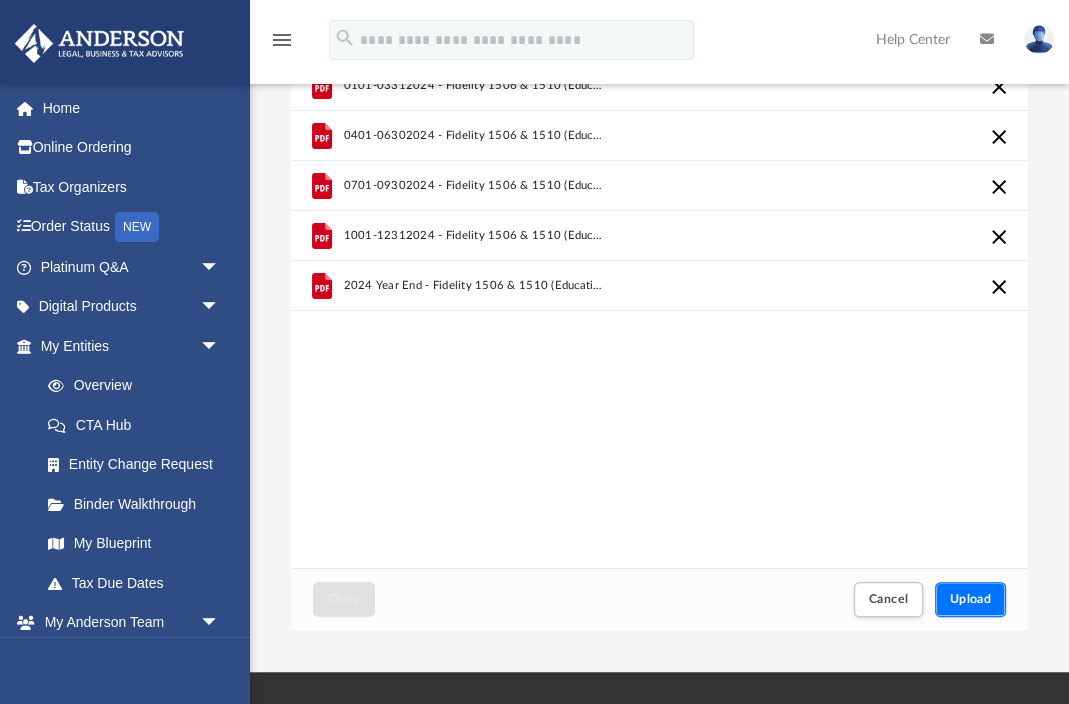 click on "Upload" at bounding box center [971, 599] 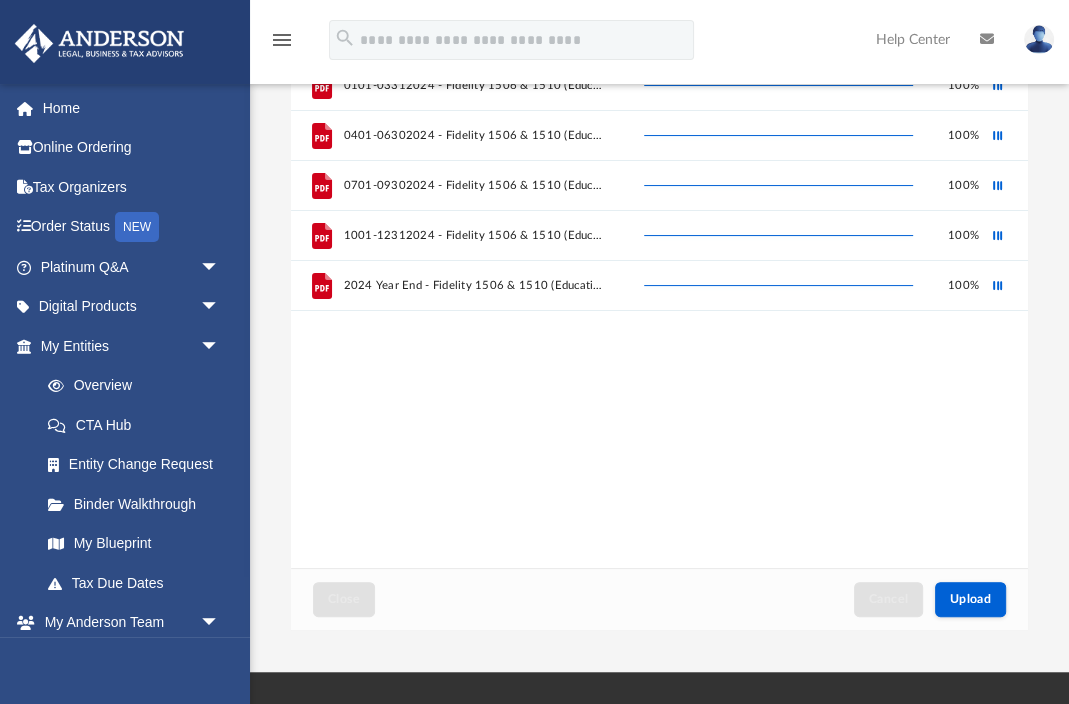 click on "0101-03312024 - Fidelity 1506 & 1510 (Education 529 Dylan & Aidan).pdf 100 % 0401-06302024 - Fidelity 1506 & 1510 (Education 529 Dylan & Aidan).pdf 100 % 0701-09302024 - Fidelity 1506 & 1510 (Education 529 Dylan & Aidan).pdf 100 % 1001-12312024 - Fidelity 1506 & 1510 (Education 529 Dylan & Aidan).pdf 100 % 2024 Year End - Fidelity 1506 & 1510 (Education 529 Dylan & Aidan).pdf 100 %" at bounding box center (659, 315) 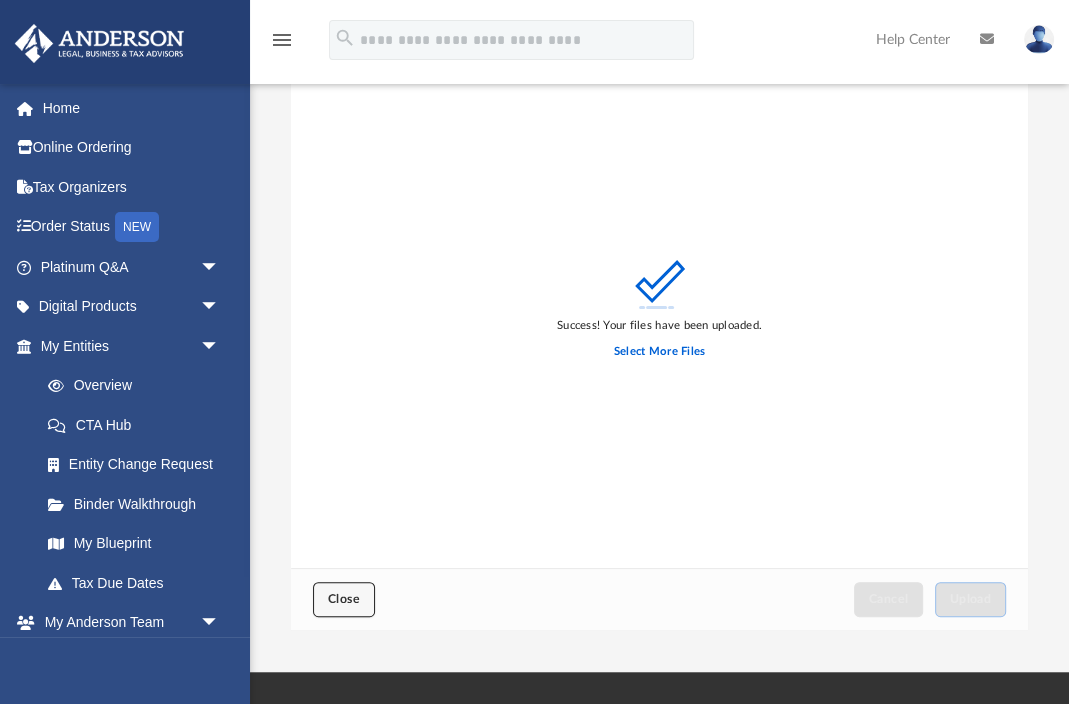 click on "Close" at bounding box center [344, 599] 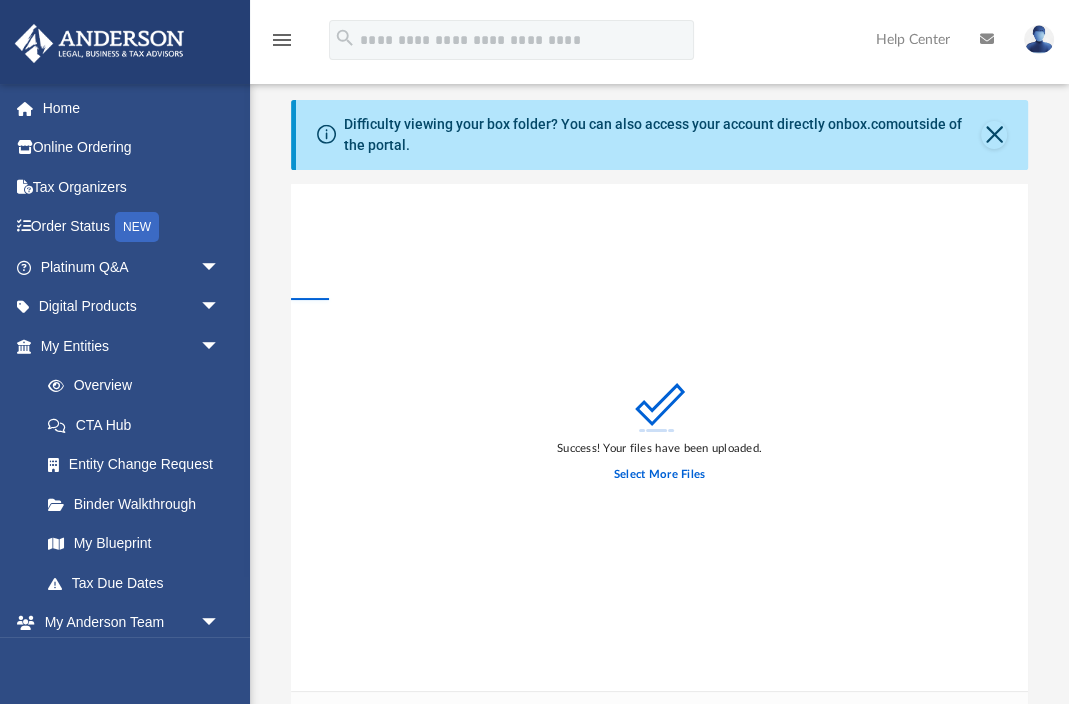scroll, scrollTop: 0, scrollLeft: 0, axis: both 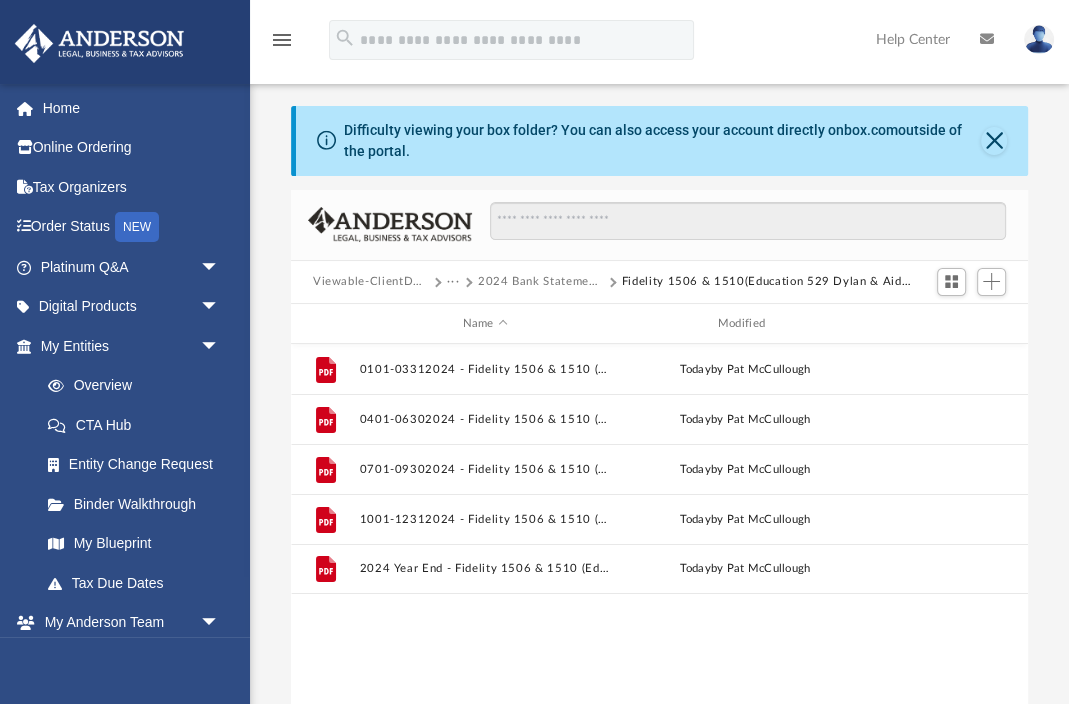 click on "2024 Bank Statements" at bounding box center (540, 282) 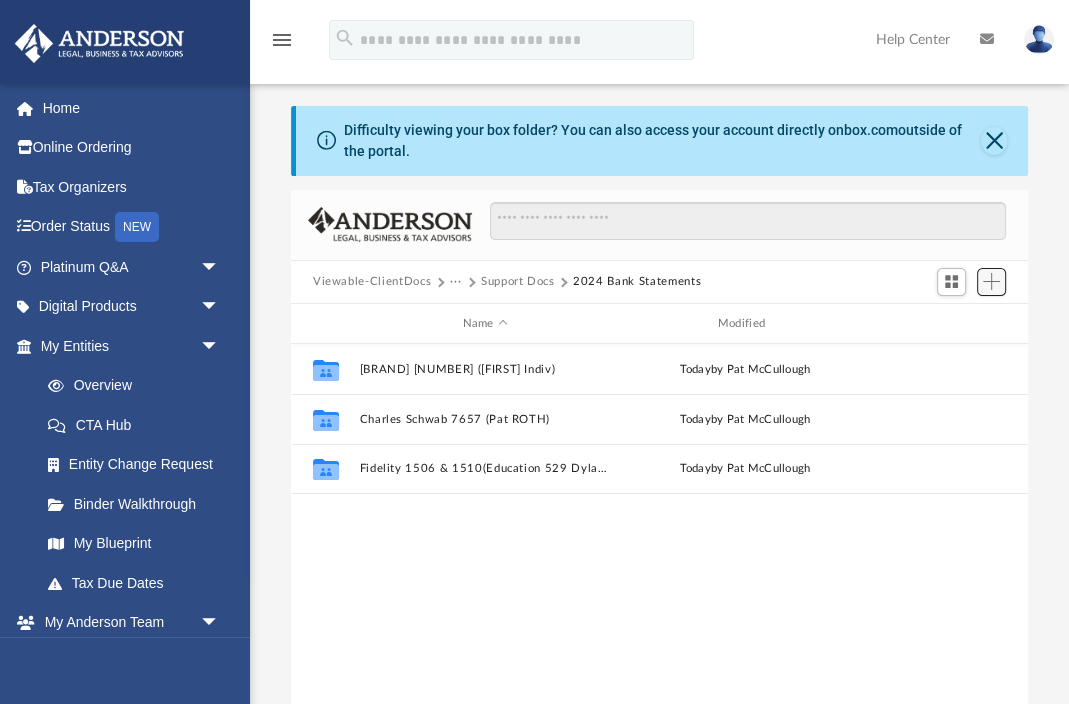 click at bounding box center (991, 281) 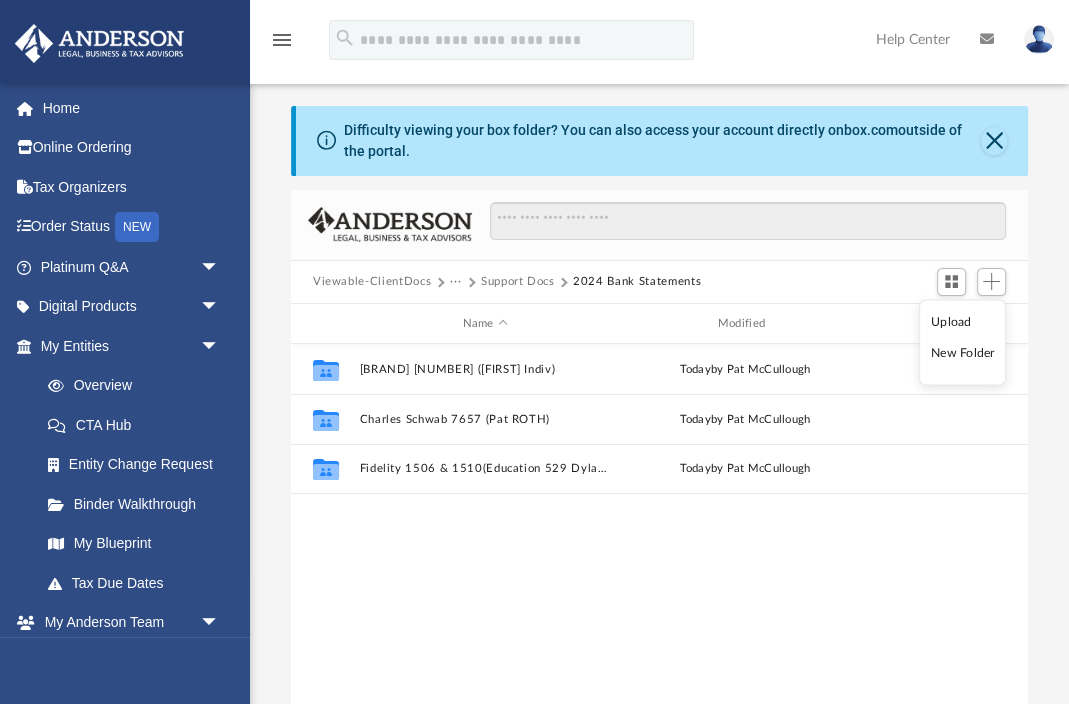 click on "New Folder" at bounding box center [963, 353] 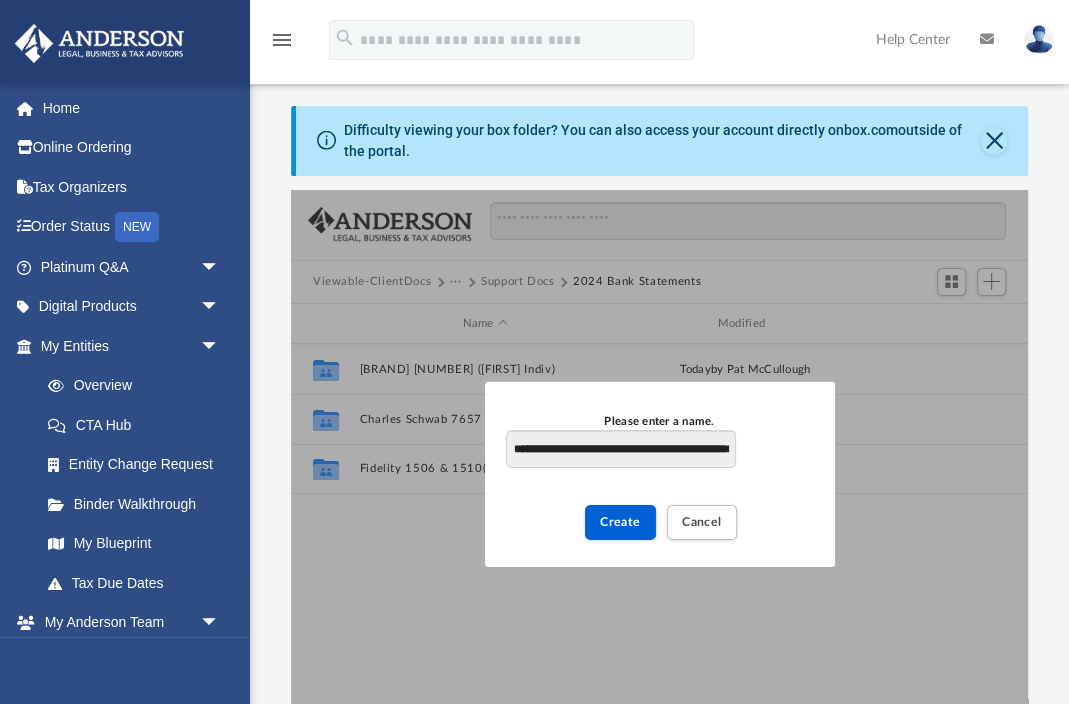 scroll, scrollTop: 0, scrollLeft: 70, axis: horizontal 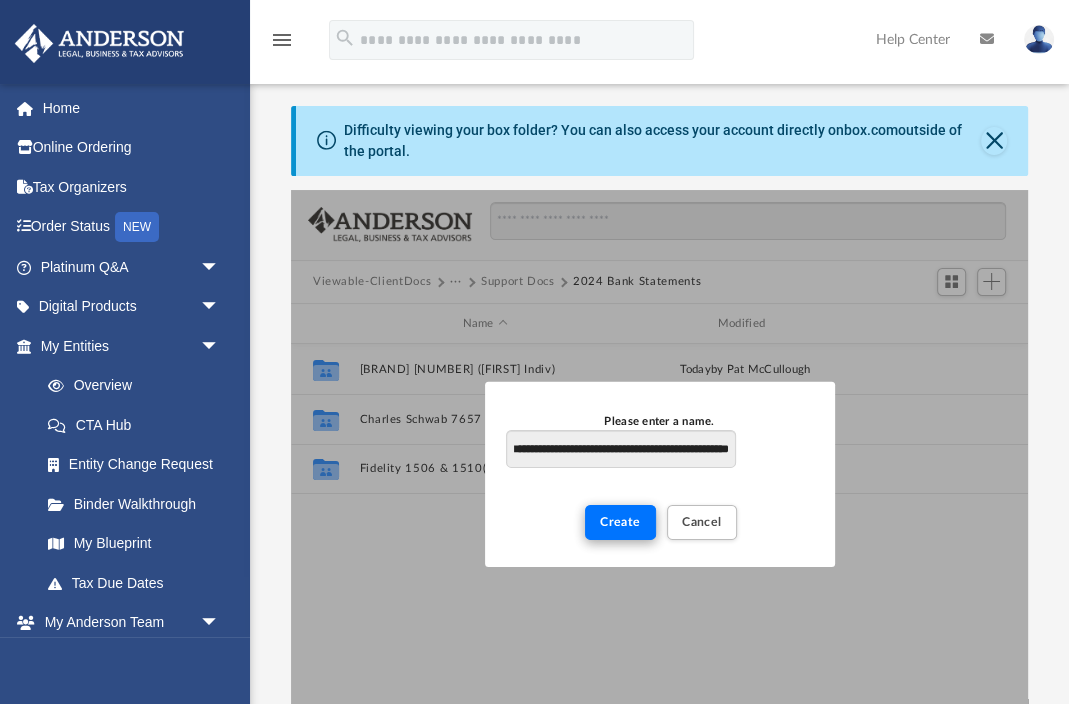 type on "**********" 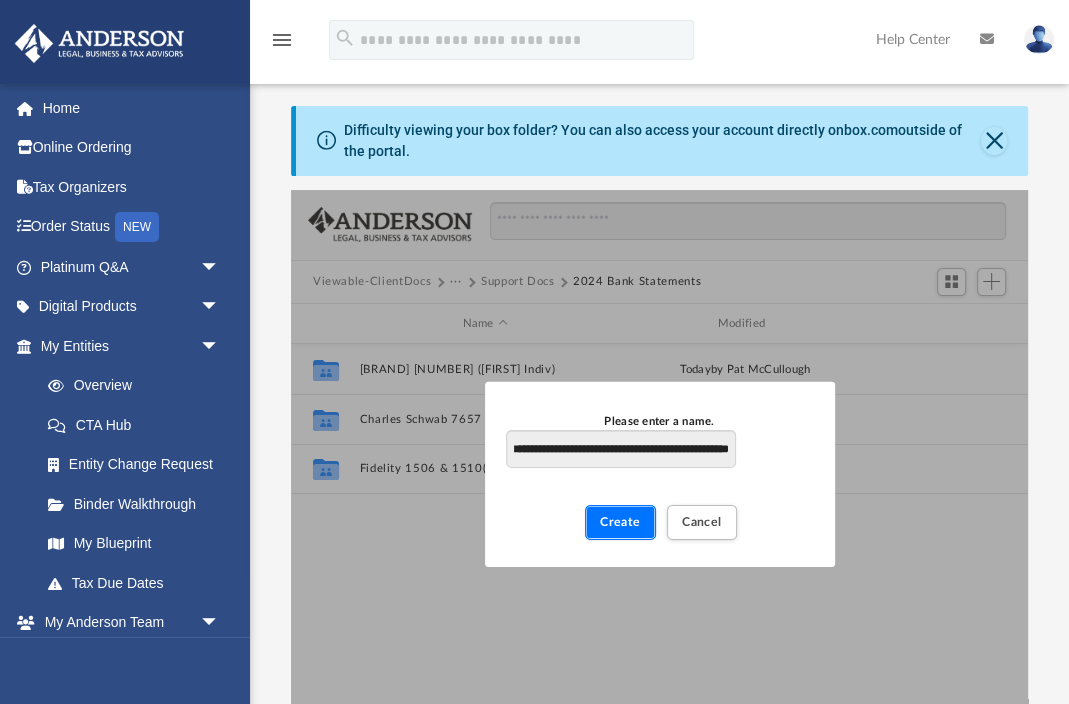 click on "Create" at bounding box center (620, 522) 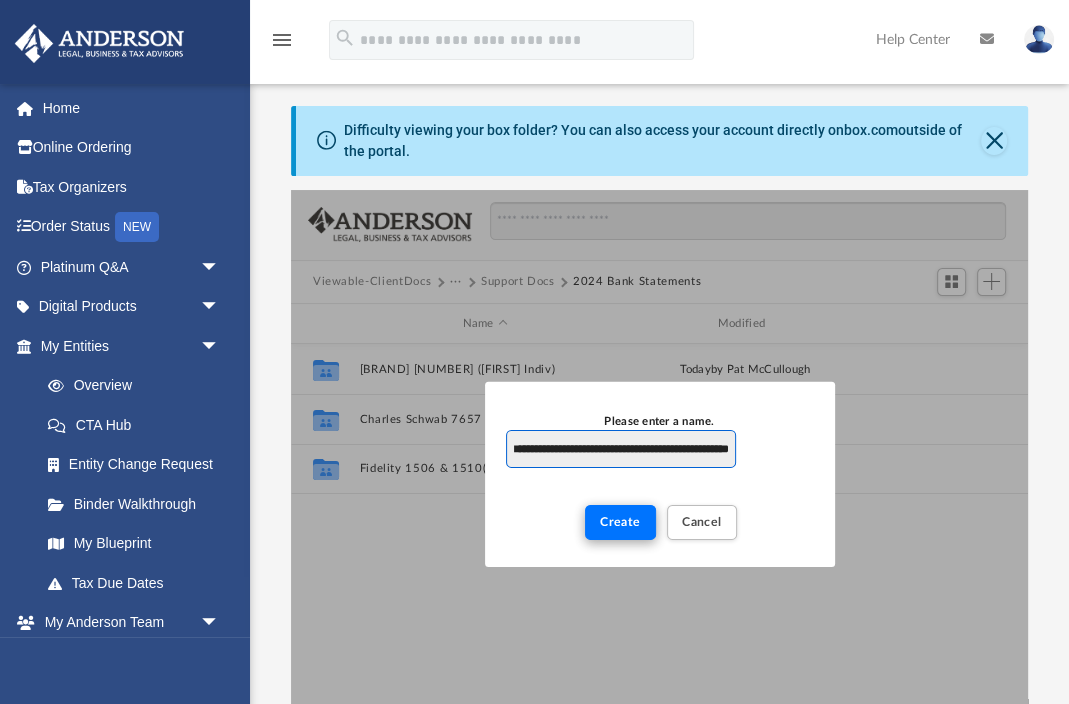scroll, scrollTop: 0, scrollLeft: 70, axis: horizontal 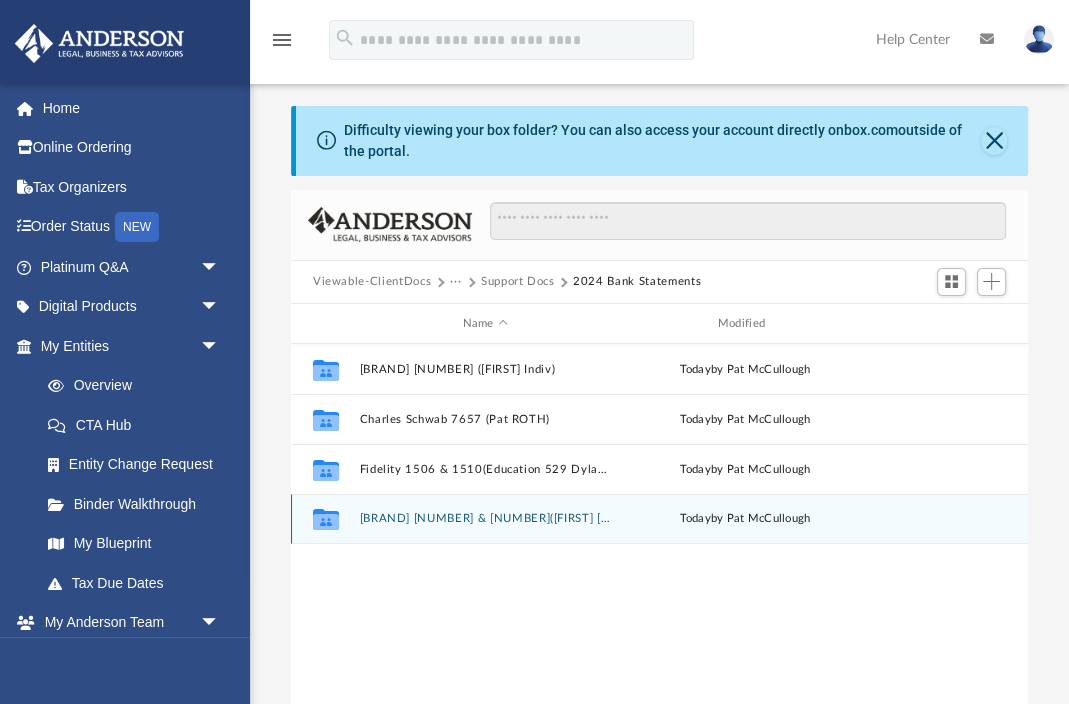click on "[BRAND] [NUMBER] & [NUMBER]([FIRST] [ACCOUNT_TYPE] & [ACCOUNT_TYPE])" at bounding box center (484, 519) 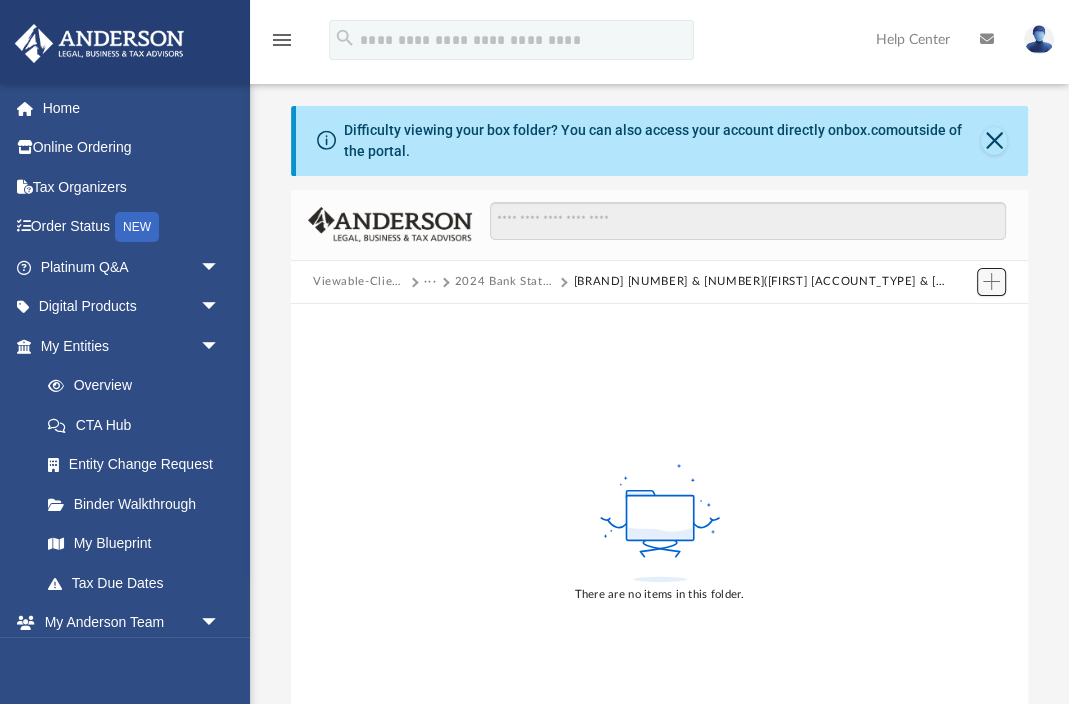 click at bounding box center [992, 282] 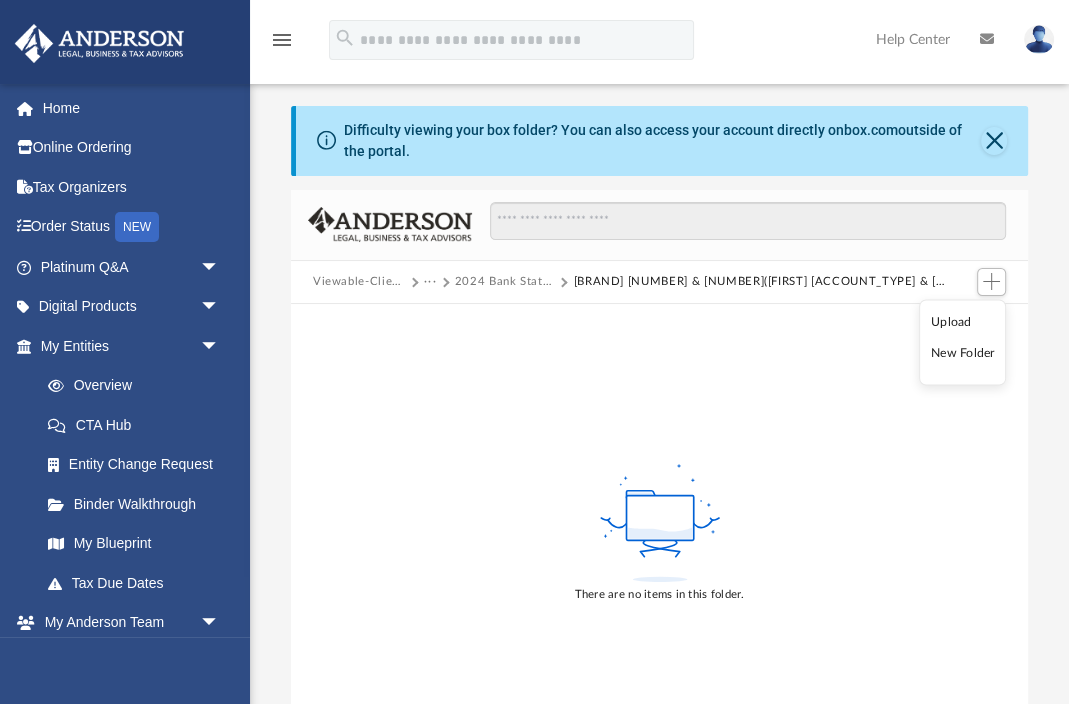 click on "Upload" at bounding box center (963, 321) 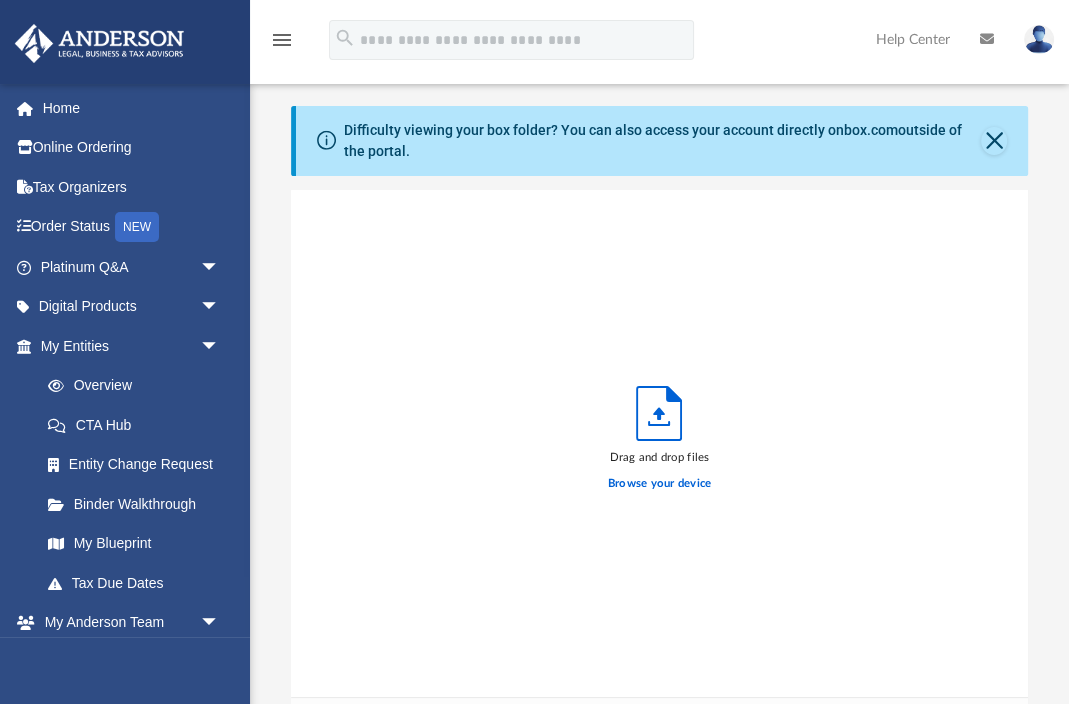 scroll, scrollTop: 1, scrollLeft: 1, axis: both 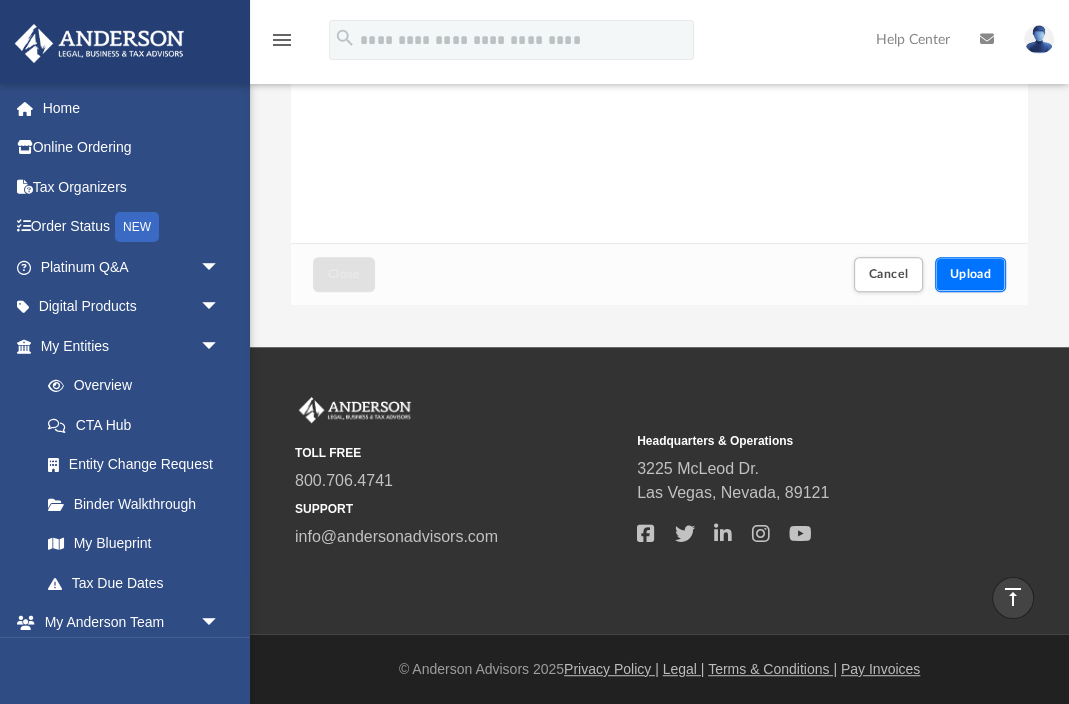 click on "Upload" at bounding box center (971, 274) 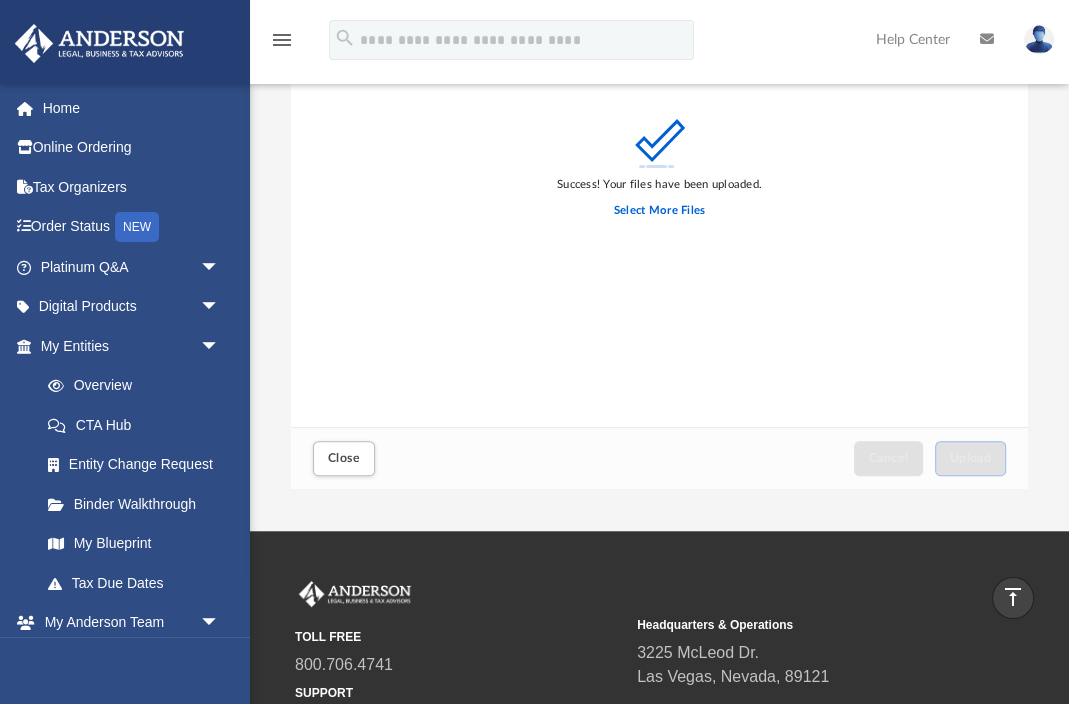 scroll, scrollTop: 258, scrollLeft: 0, axis: vertical 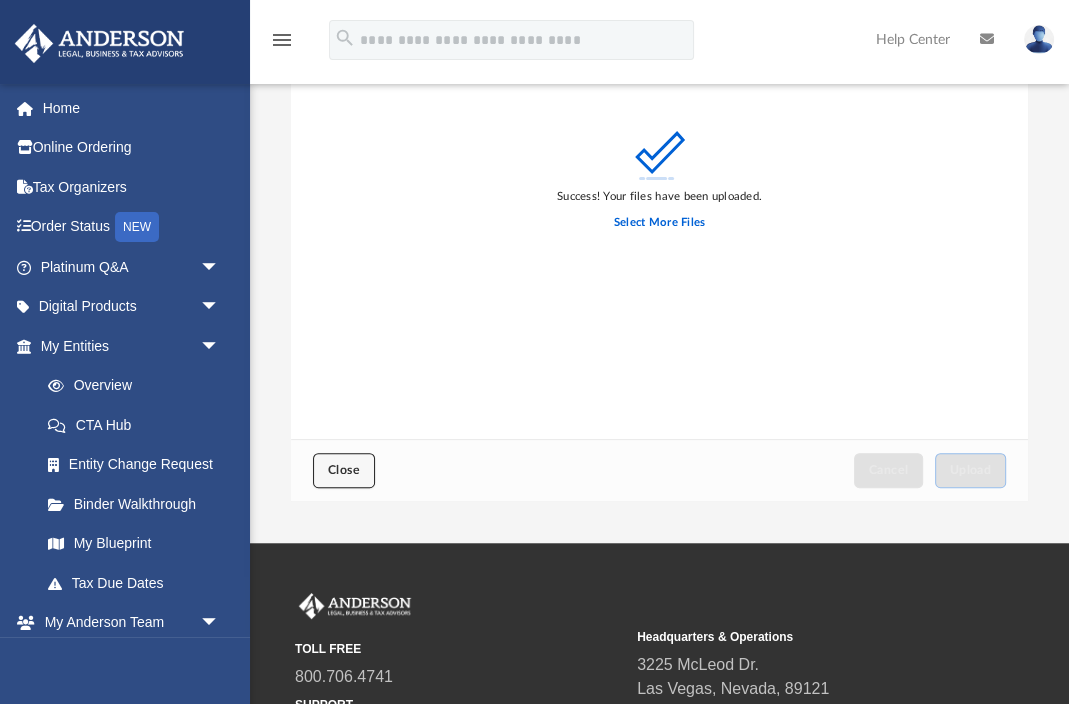 click on "Close" at bounding box center (344, 470) 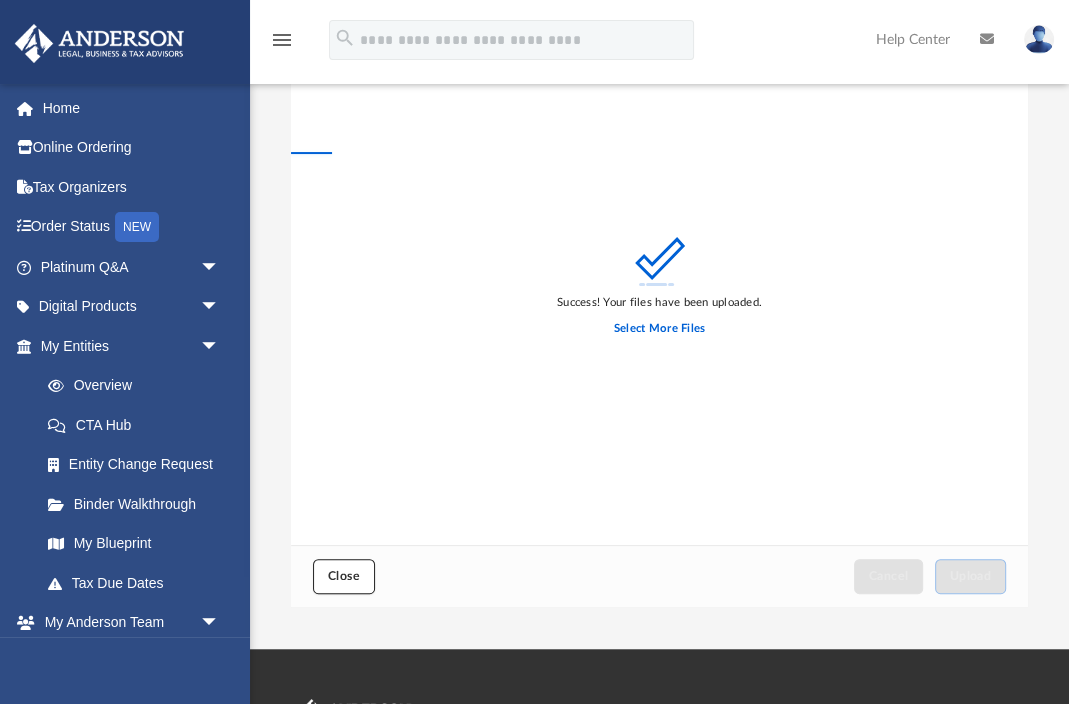 scroll, scrollTop: 0, scrollLeft: 0, axis: both 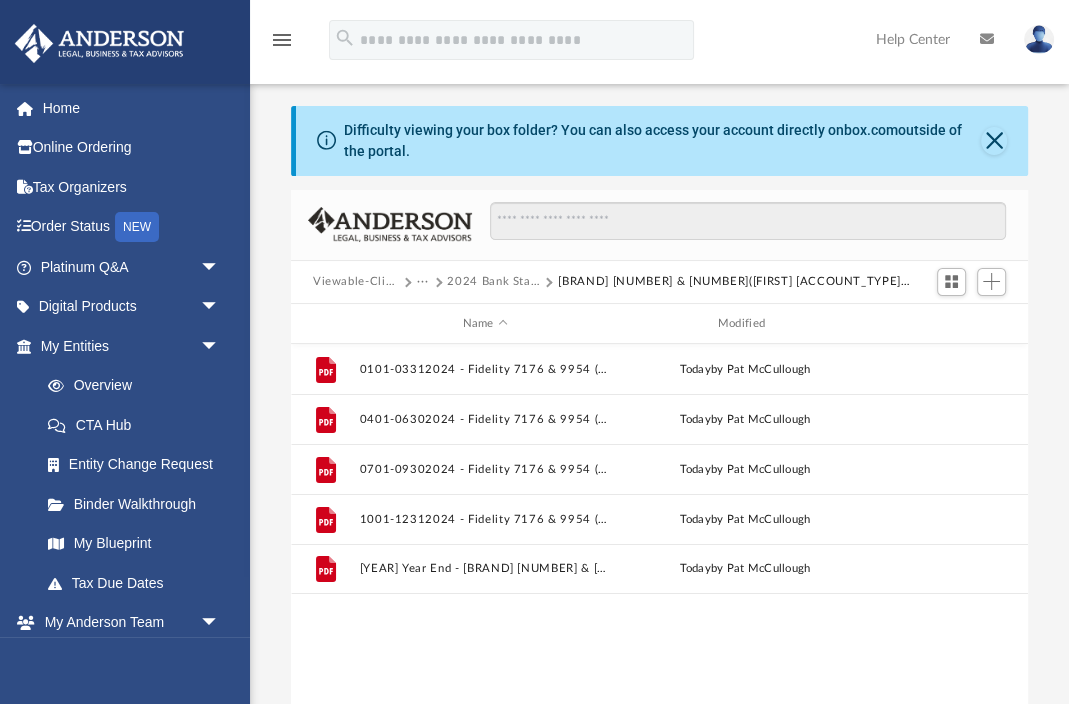 click on "2024 Bank Statements" at bounding box center (493, 282) 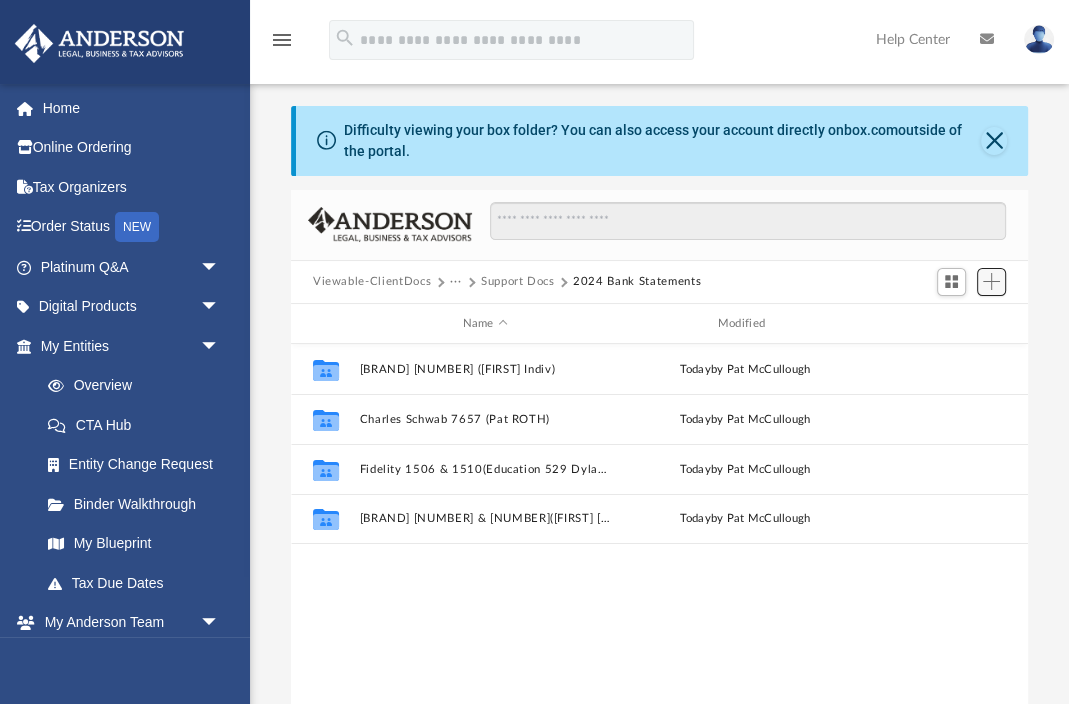 click at bounding box center (991, 281) 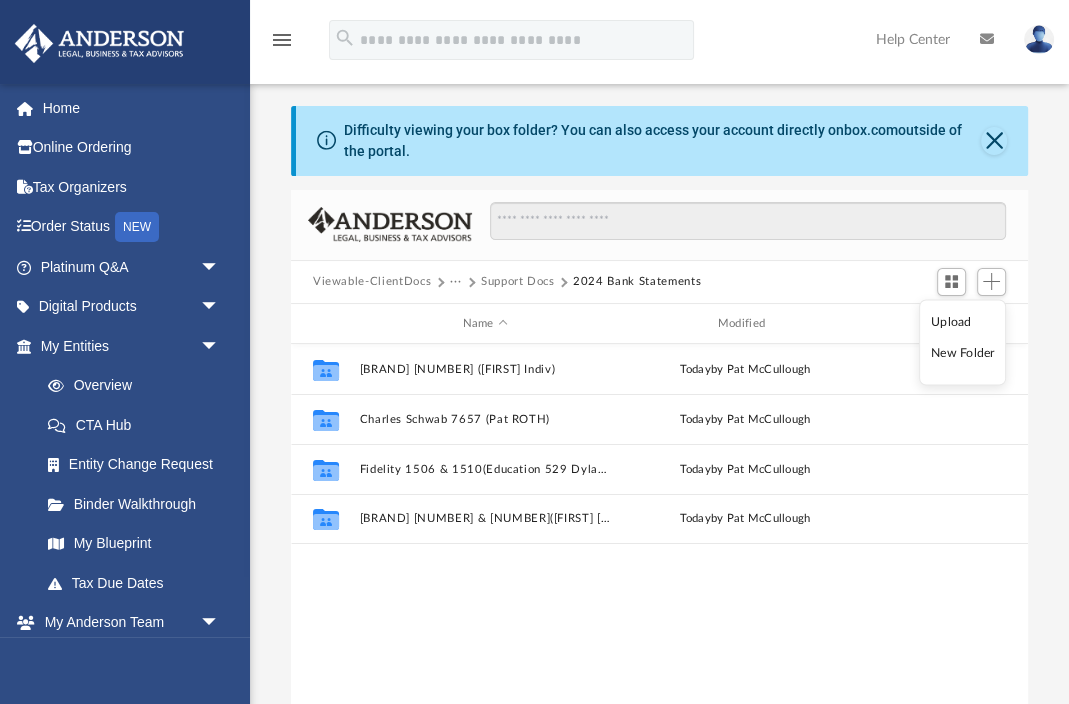 click on "New Folder" at bounding box center (963, 353) 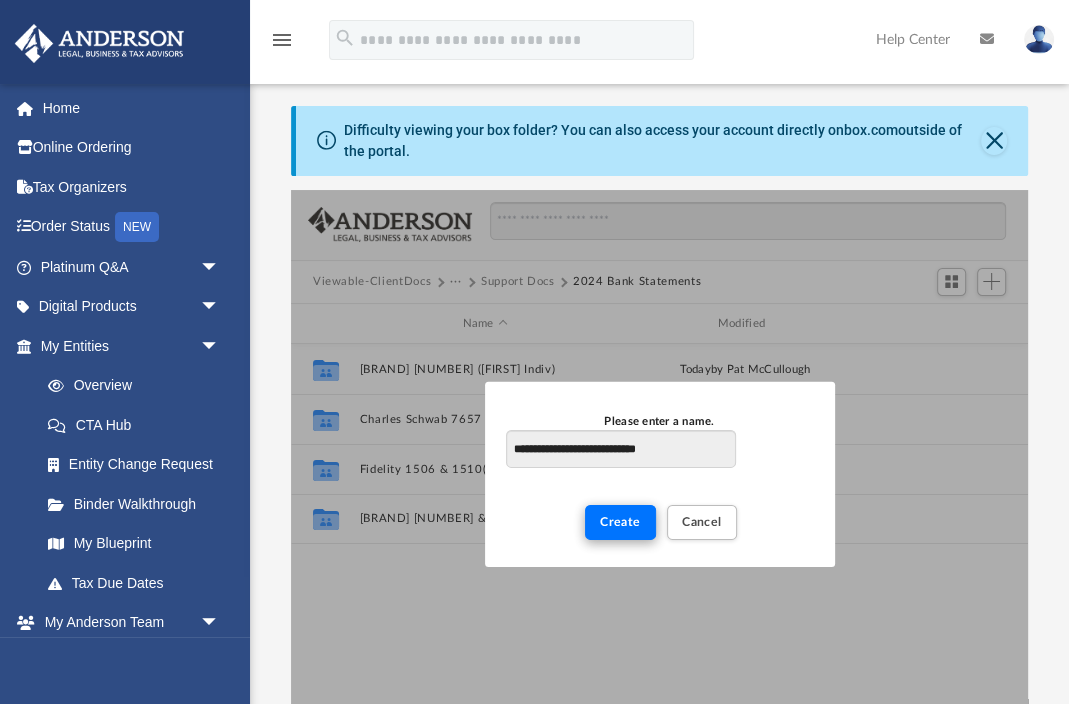 type on "**********" 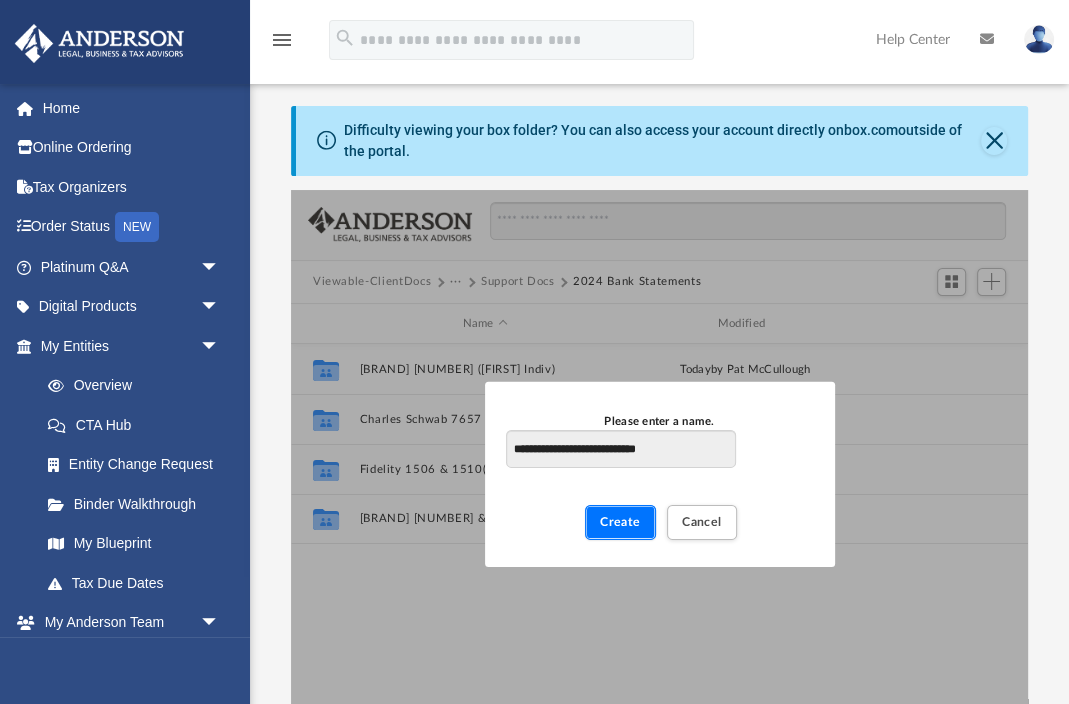 click on "Create" at bounding box center (620, 522) 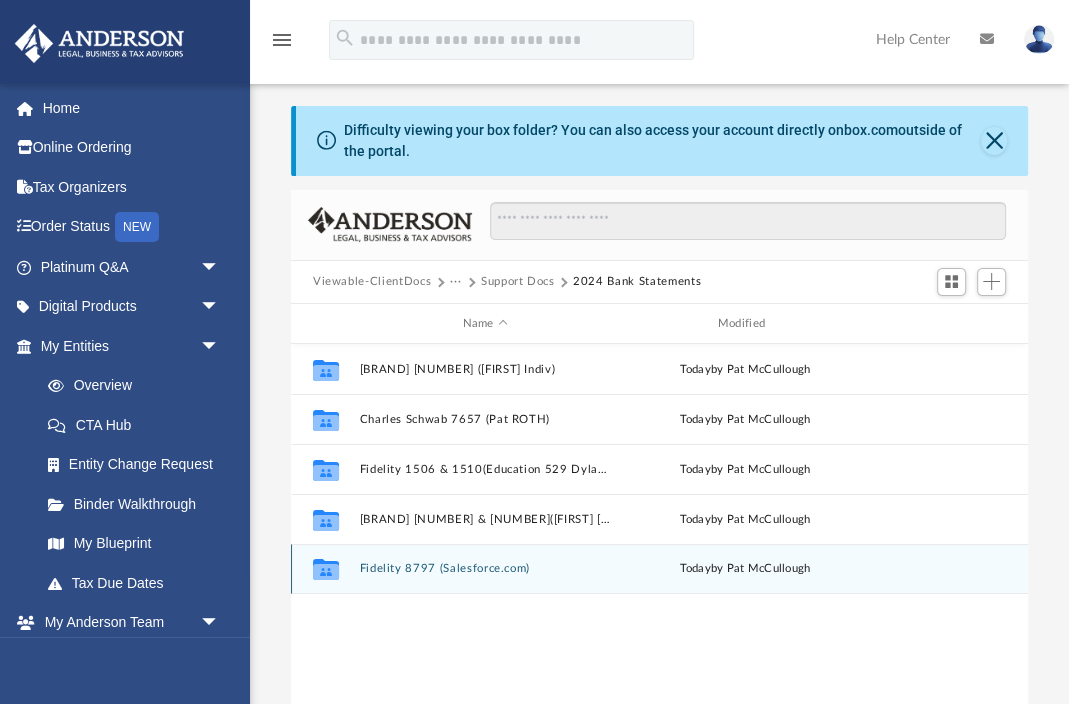 click on "Collaborated Folder [BRAND] [NUMBER] (Salesforce.com) today by [FIRST] [LAST]" at bounding box center (659, 569) 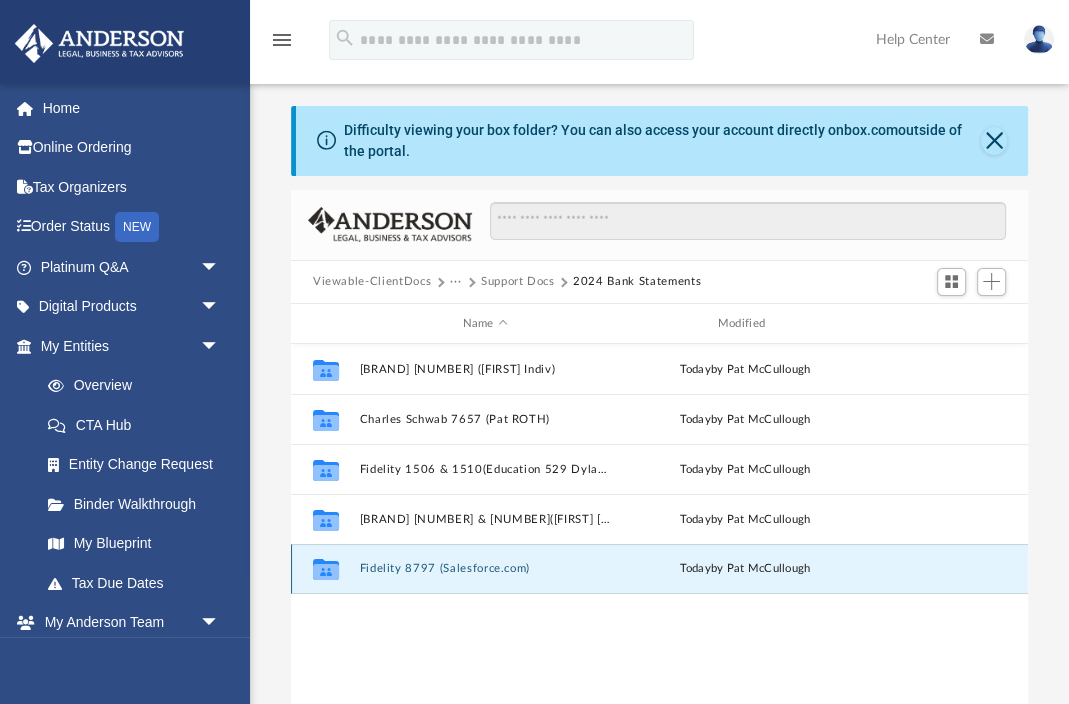 click on "Fidelity 8797 (Salesforce.com)" at bounding box center [484, 569] 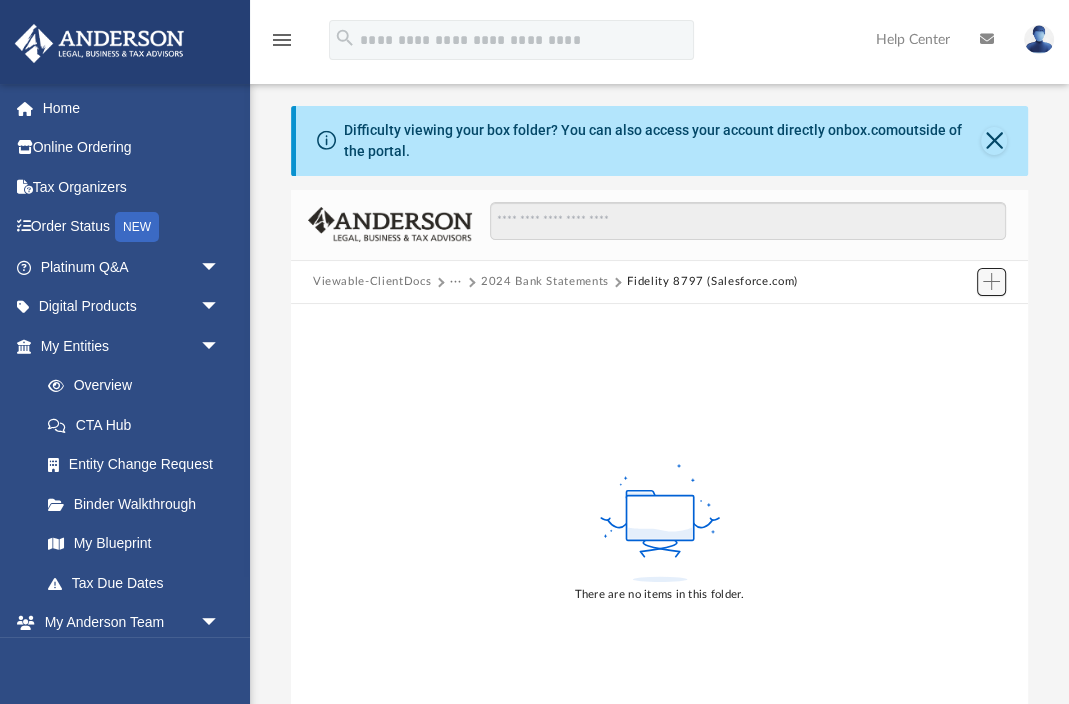 click at bounding box center (991, 281) 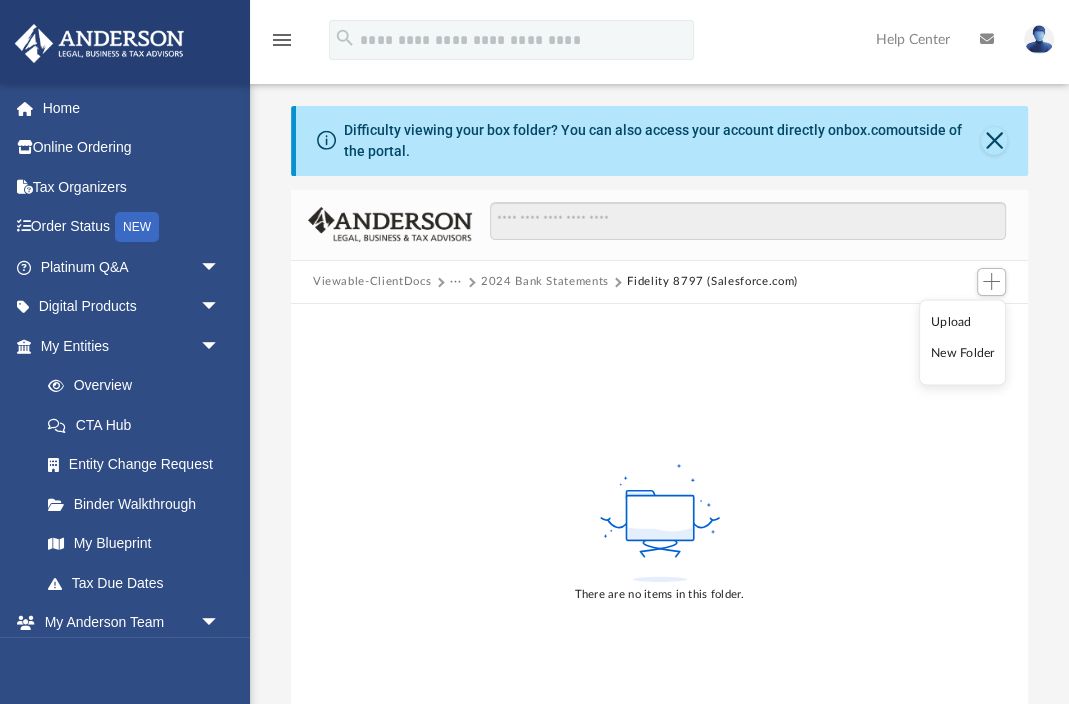 click on "Upload" at bounding box center [963, 321] 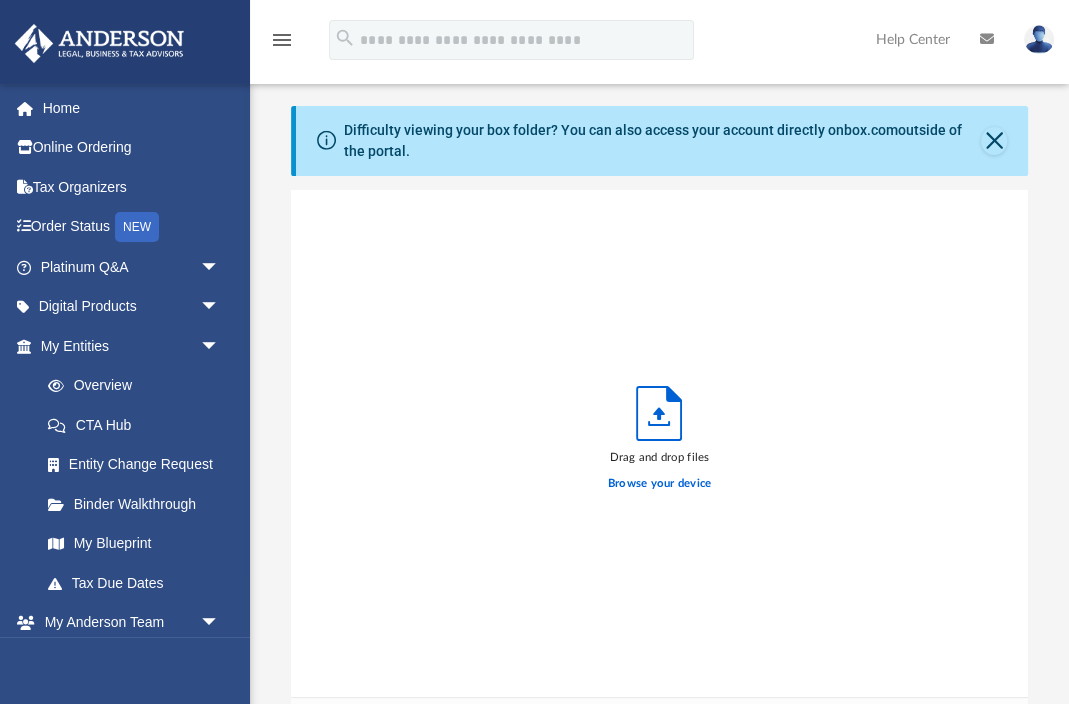 scroll, scrollTop: 1, scrollLeft: 1, axis: both 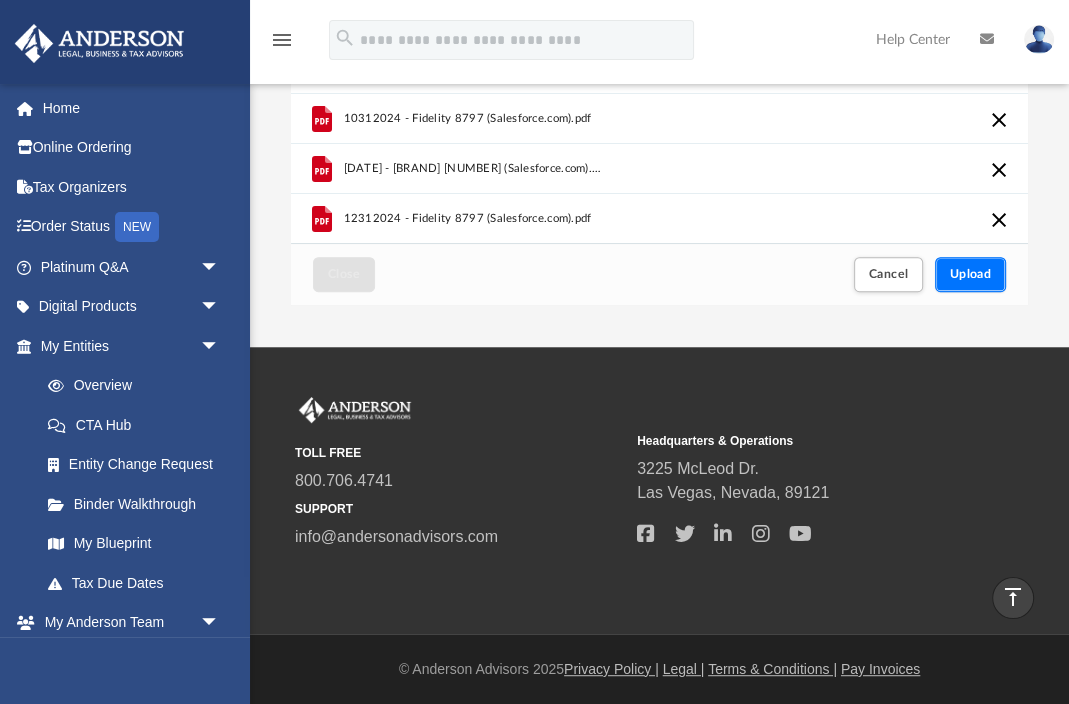 click on "Upload" at bounding box center [971, 274] 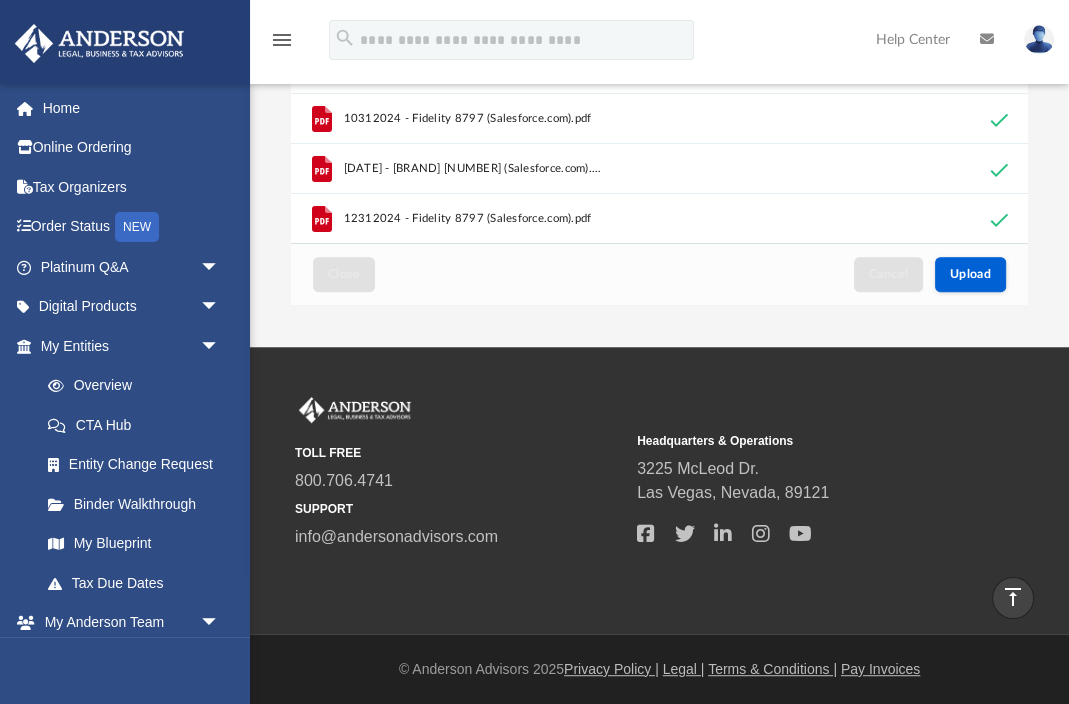 scroll, scrollTop: 0, scrollLeft: 0, axis: both 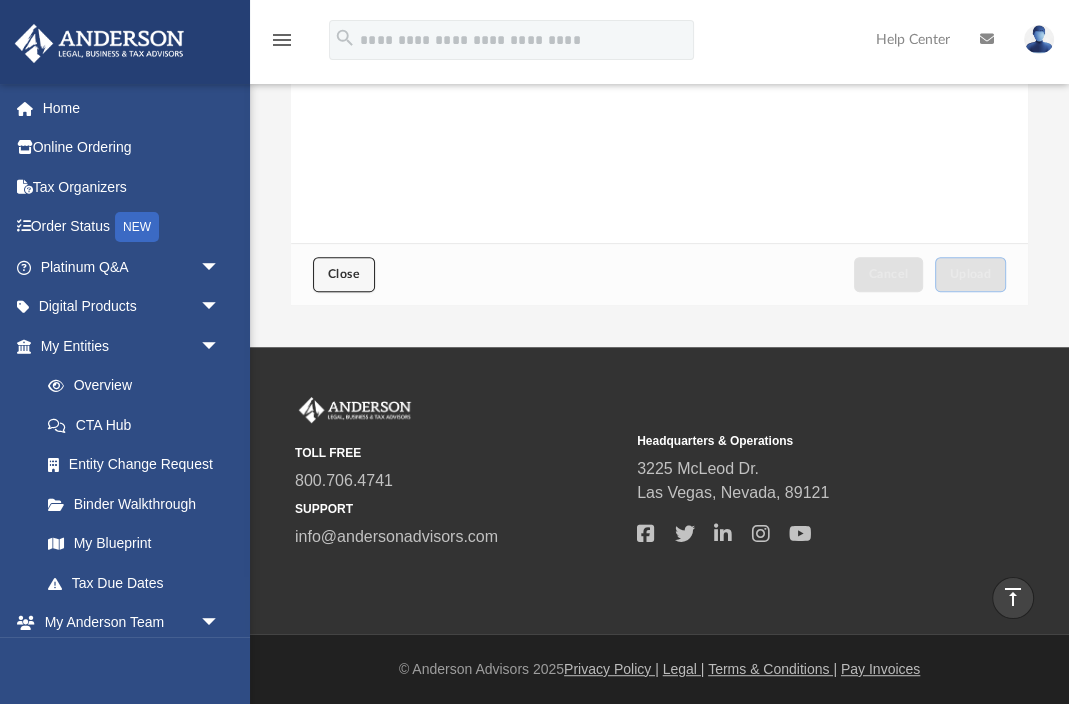 click on "Close" at bounding box center (344, 274) 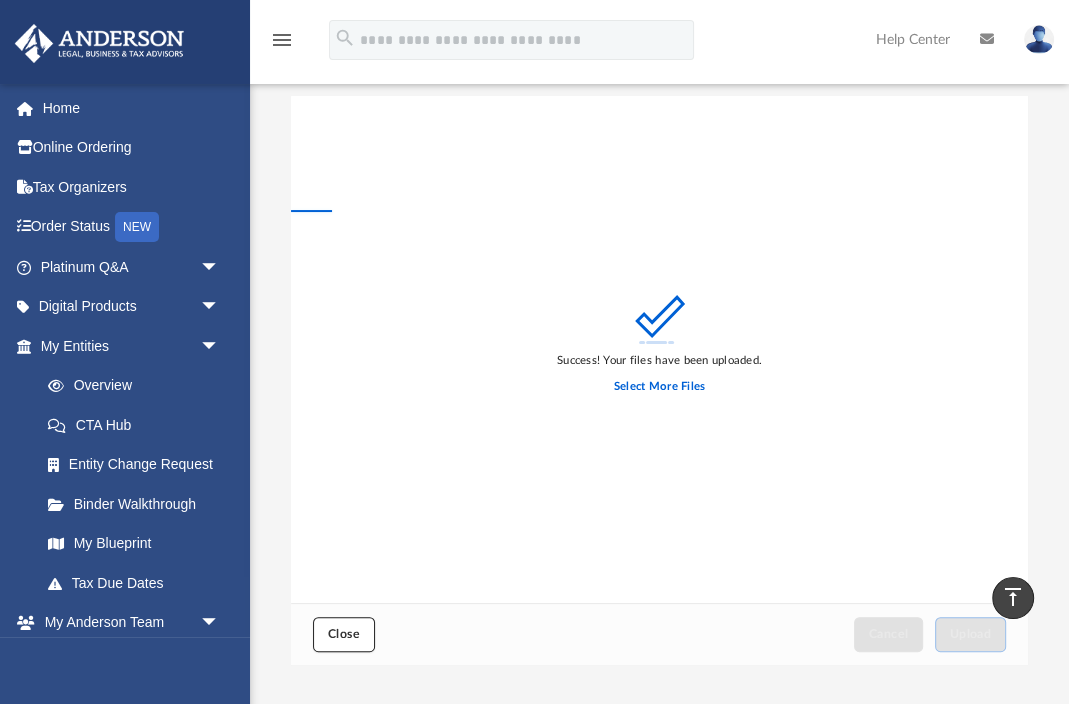 scroll, scrollTop: 0, scrollLeft: 0, axis: both 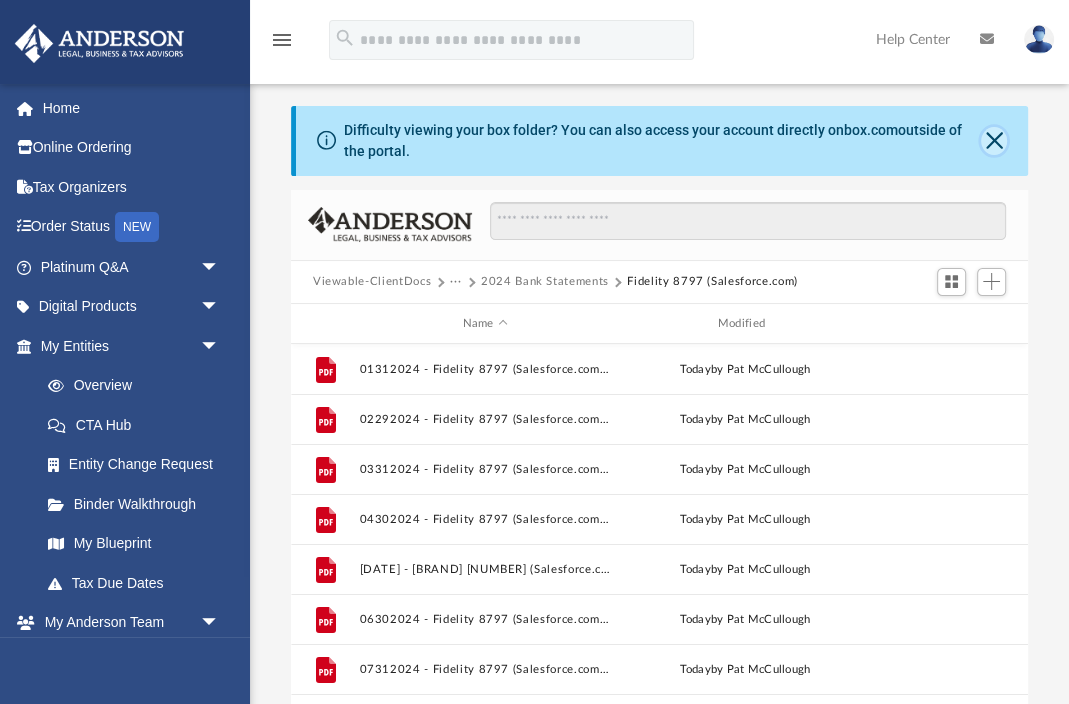 click 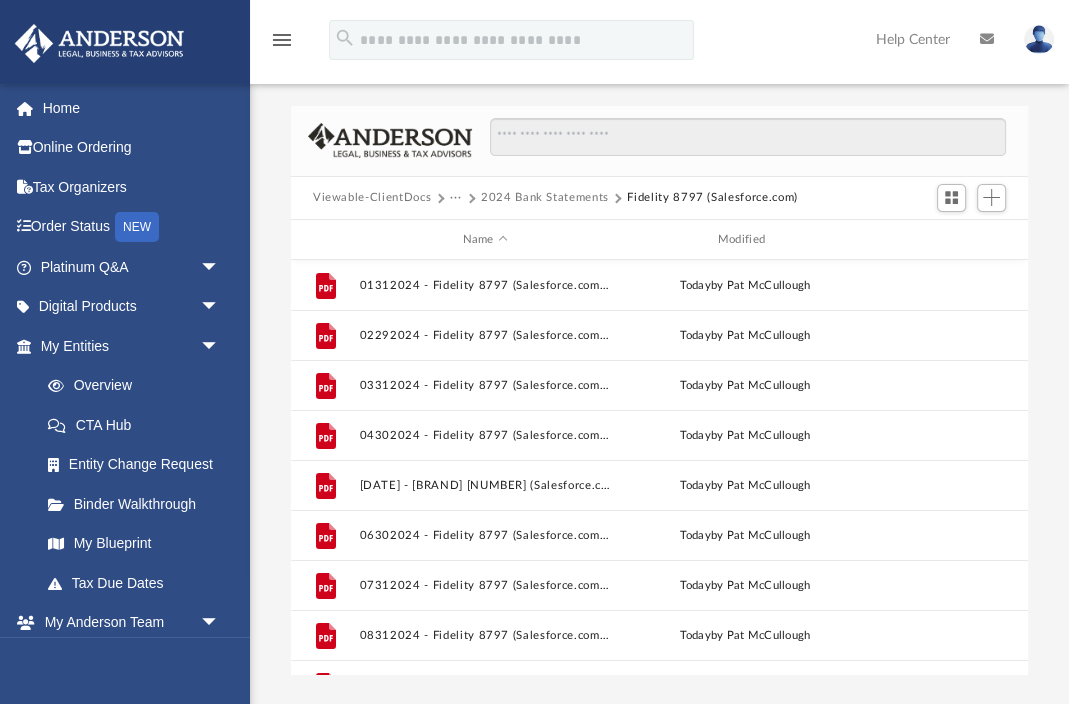 click on "2024 Bank Statements" at bounding box center (545, 198) 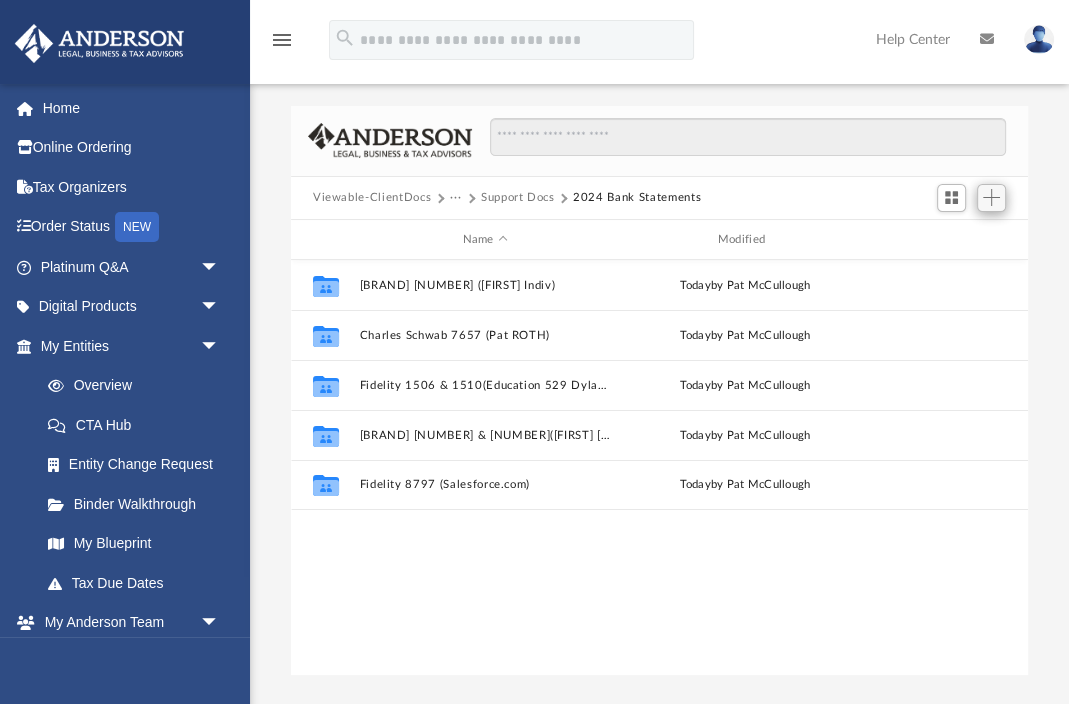 click on "Add" at bounding box center (991, 160) 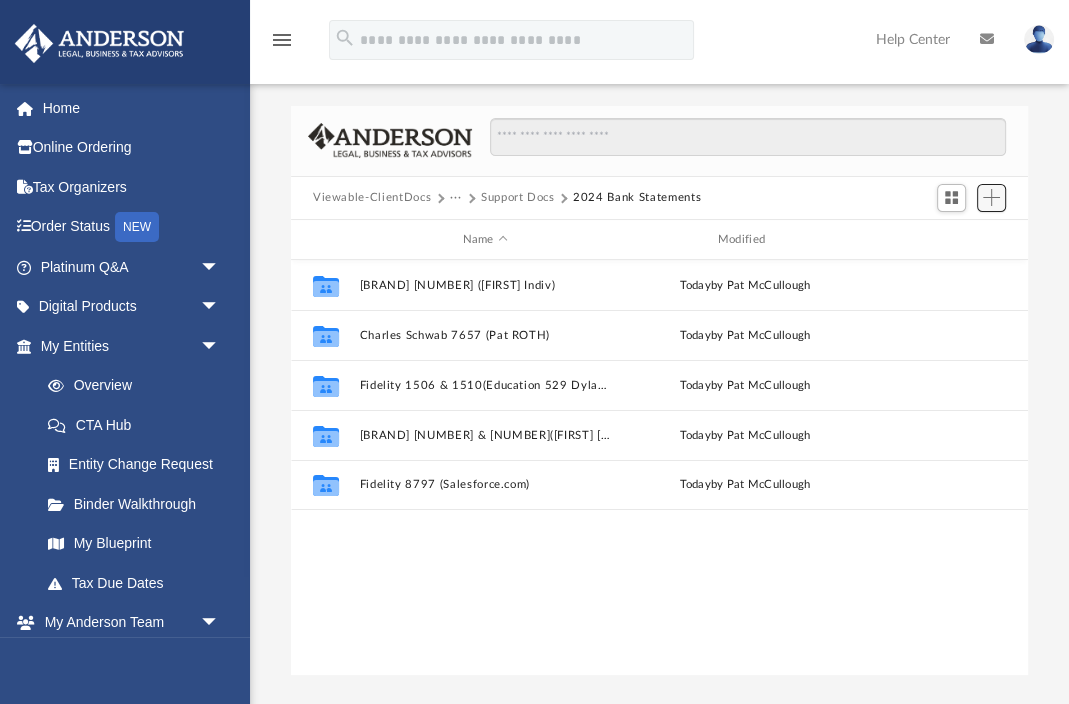 click at bounding box center (991, 197) 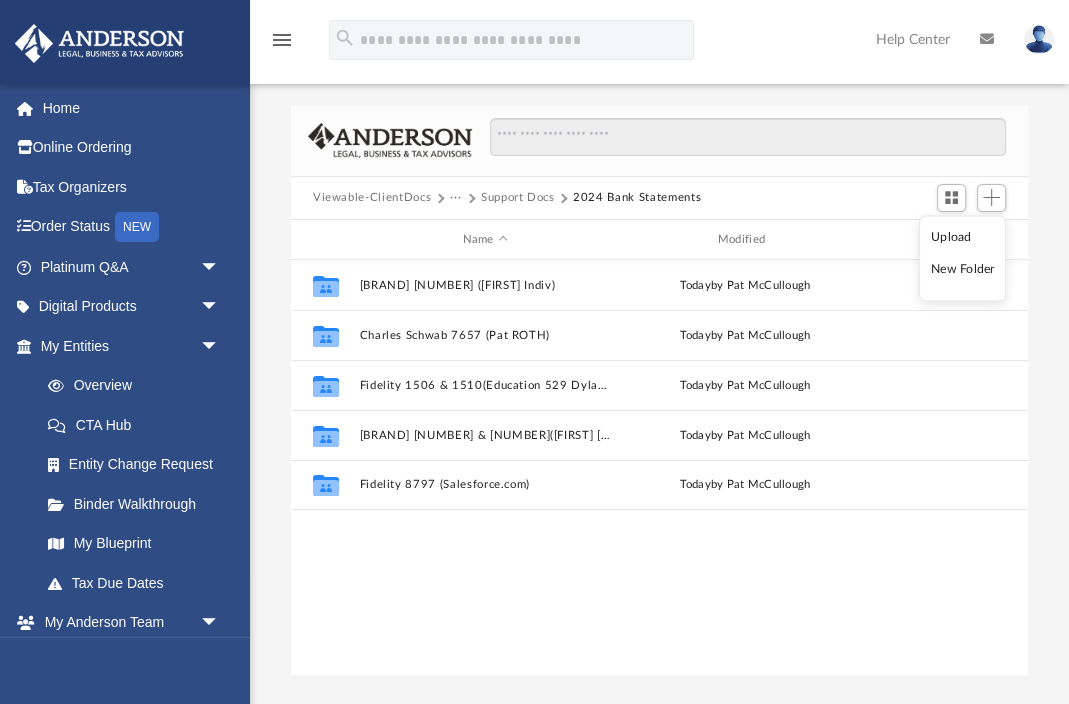 click on "New Folder" at bounding box center [963, 269] 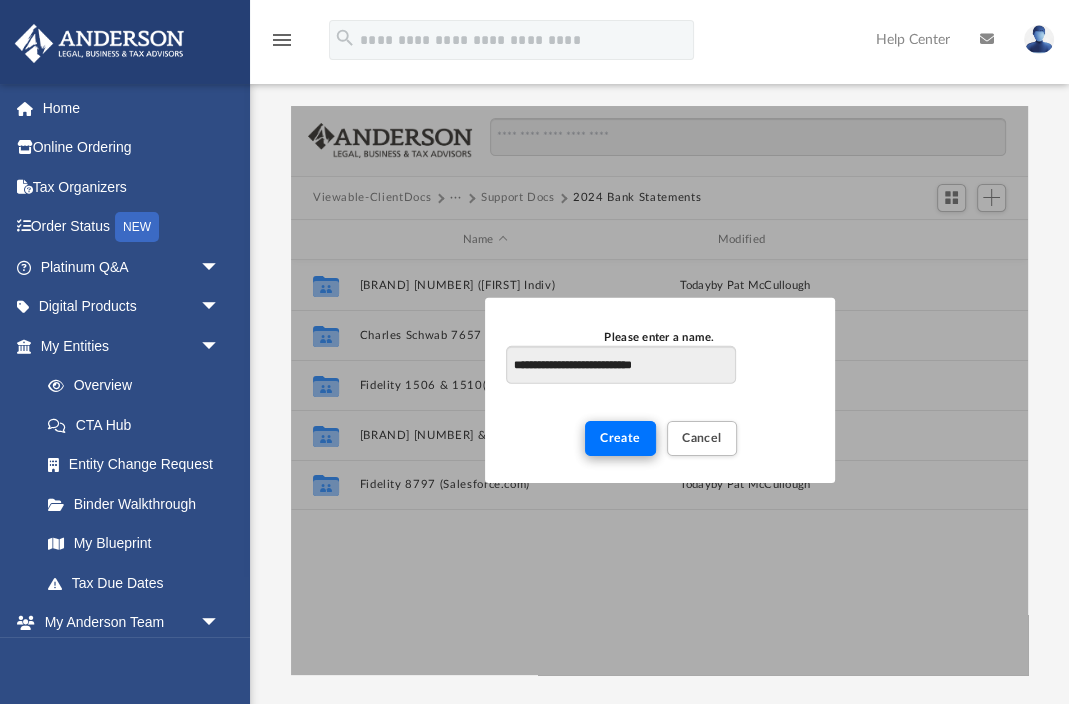 type on "**********" 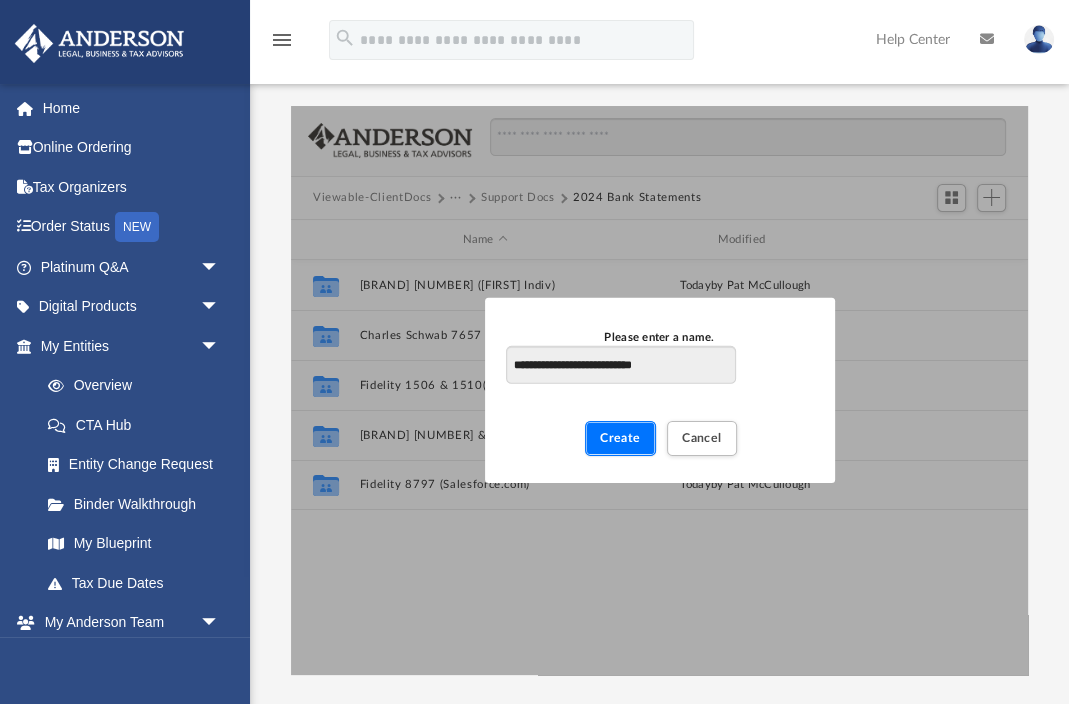 click on "Create" at bounding box center (620, 438) 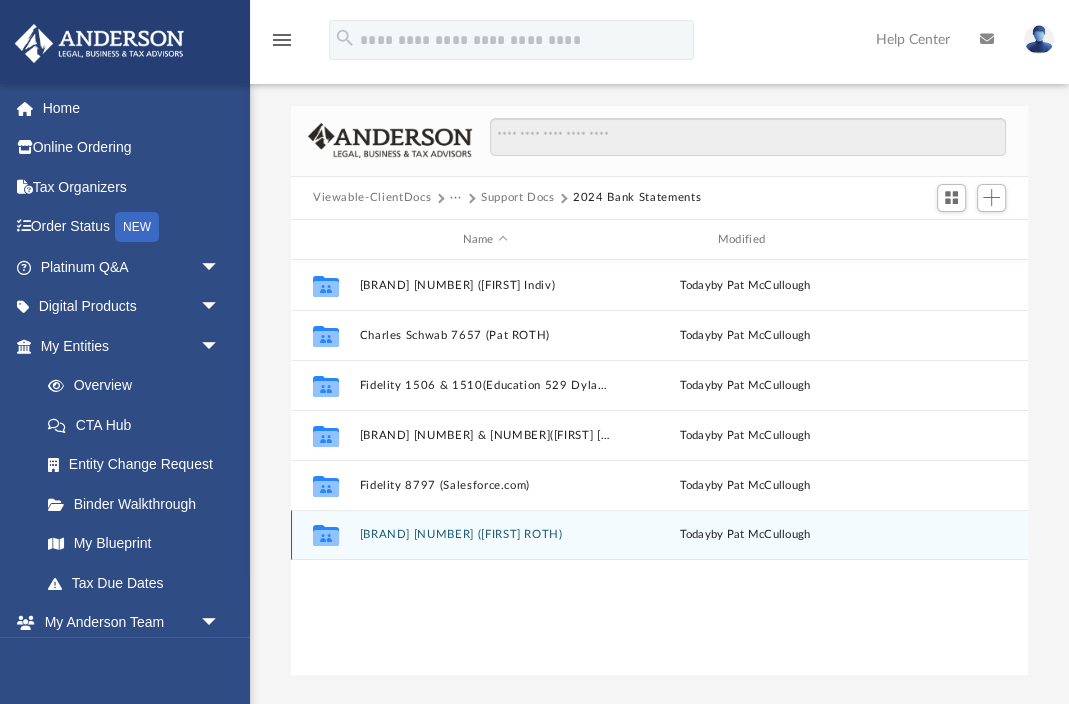 click on "[BRAND] [NUMBER] ([FIRST] ROTH)" at bounding box center (484, 535) 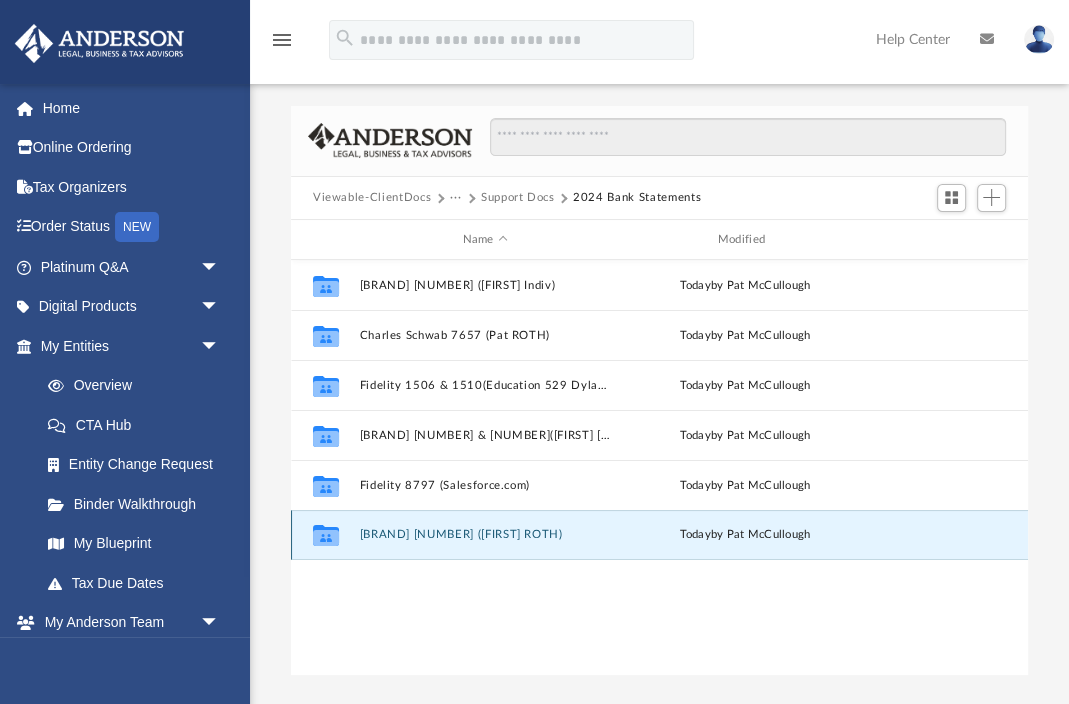 click on "[BRAND] [NUMBER] ([FIRST] ROTH)" at bounding box center [484, 535] 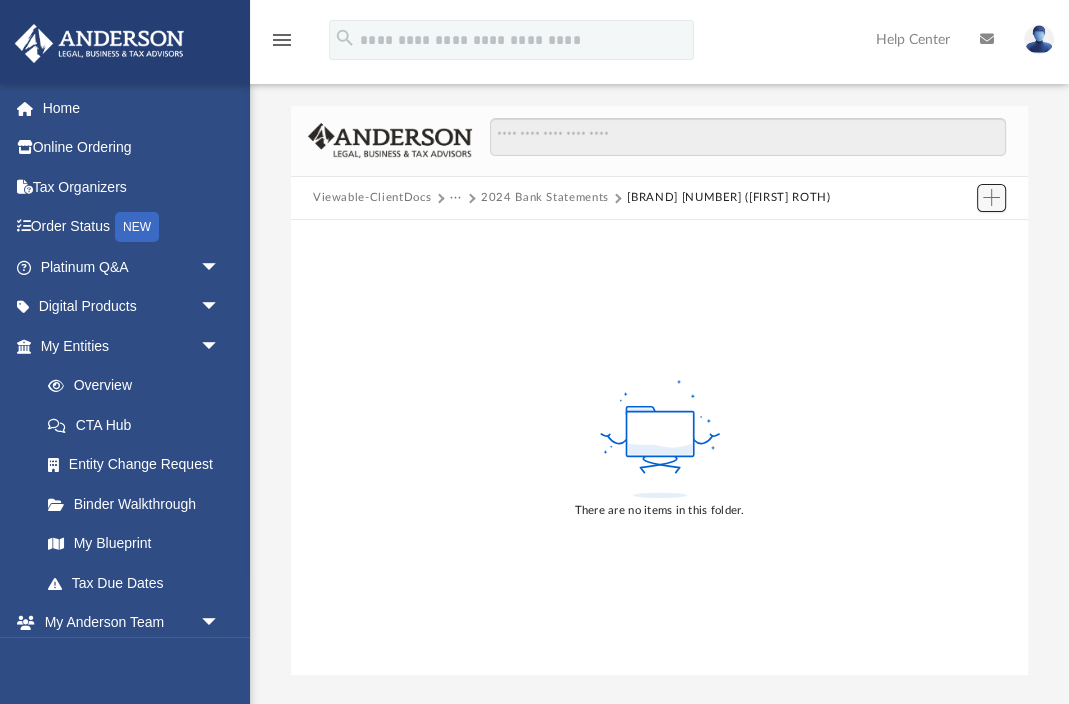 click at bounding box center [991, 197] 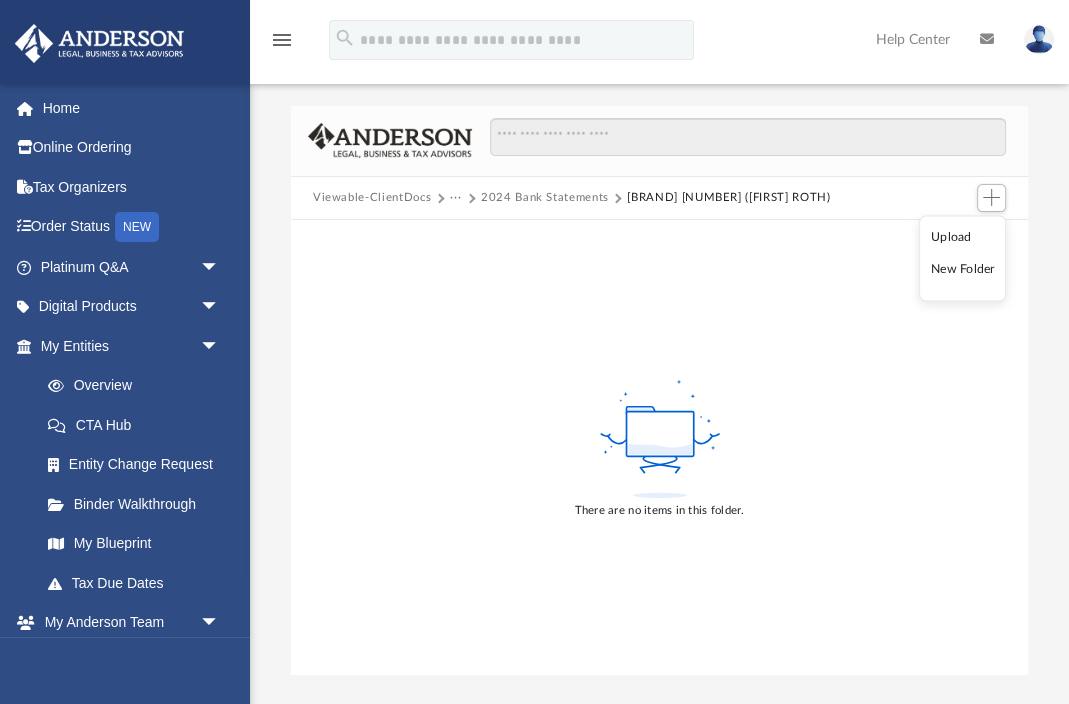 click on "Upload" at bounding box center (963, 237) 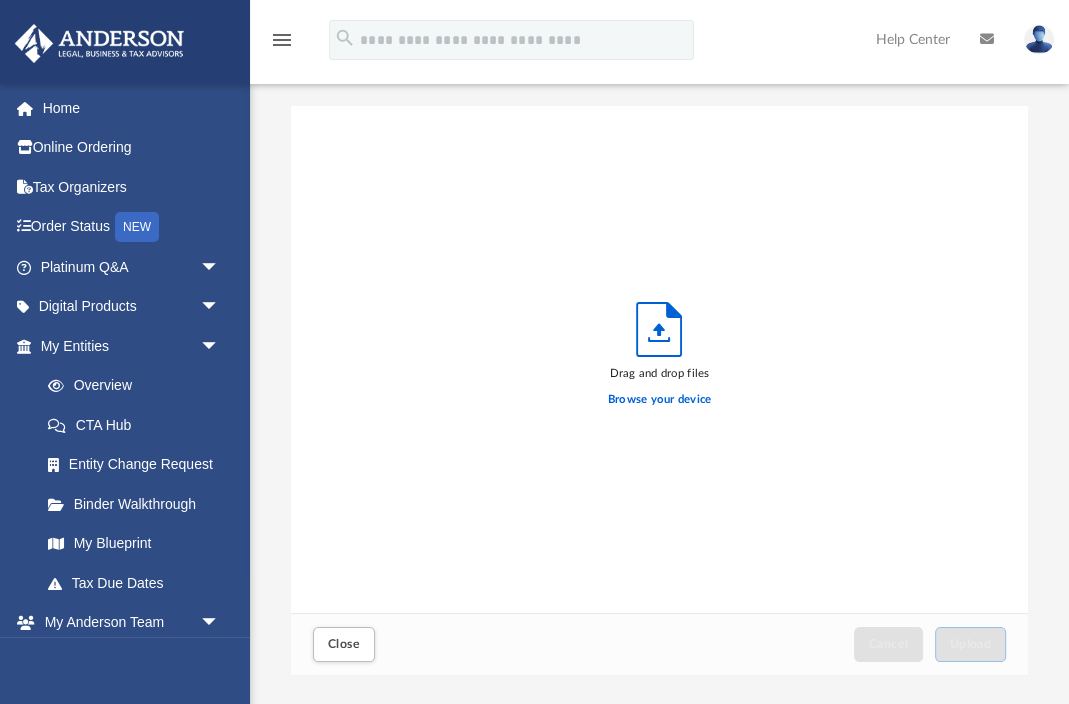scroll, scrollTop: 1, scrollLeft: 1, axis: both 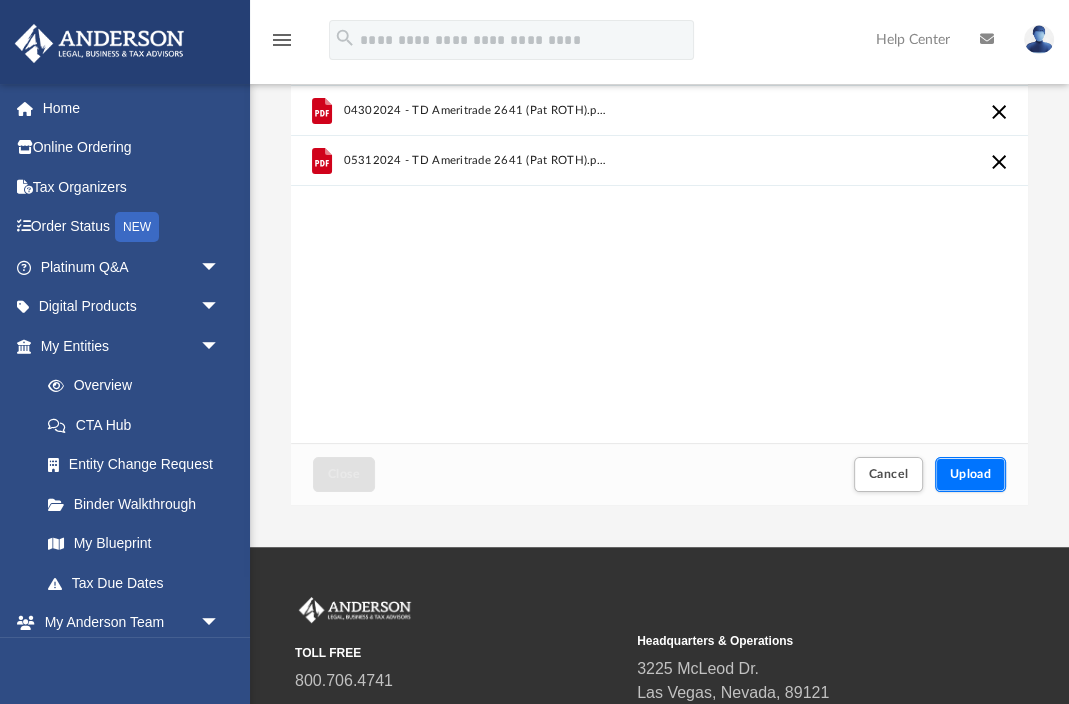 click on "Upload" at bounding box center (971, 474) 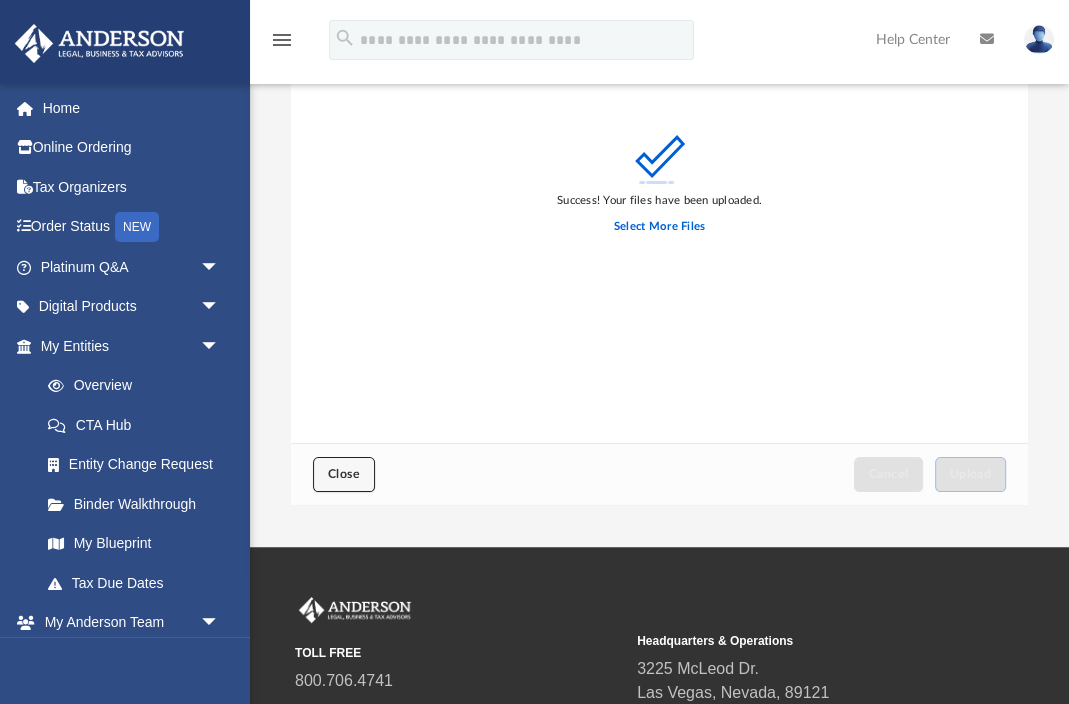 click on "Close" at bounding box center (344, 474) 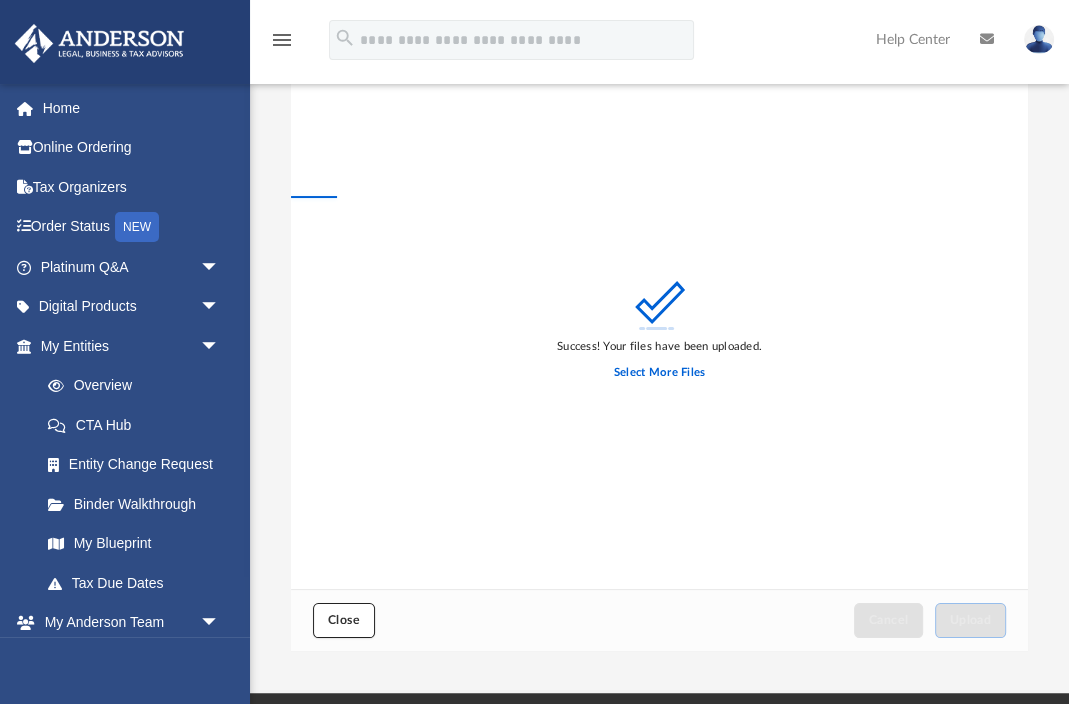 scroll, scrollTop: 0, scrollLeft: 0, axis: both 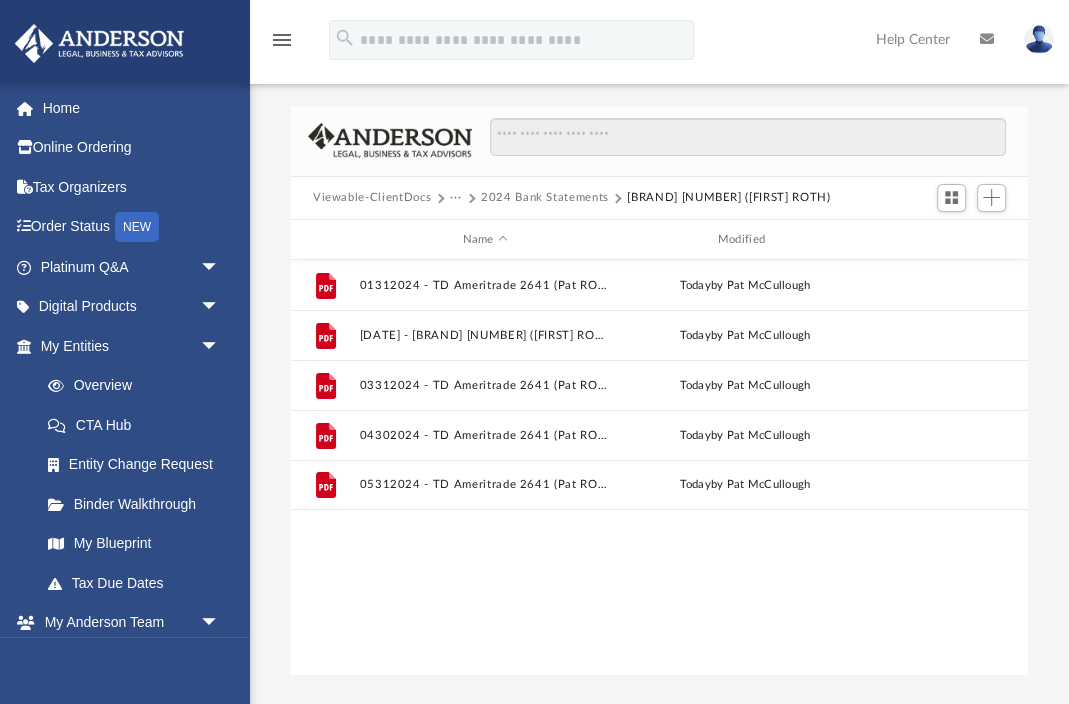 click on "2024 Bank Statements" at bounding box center [545, 198] 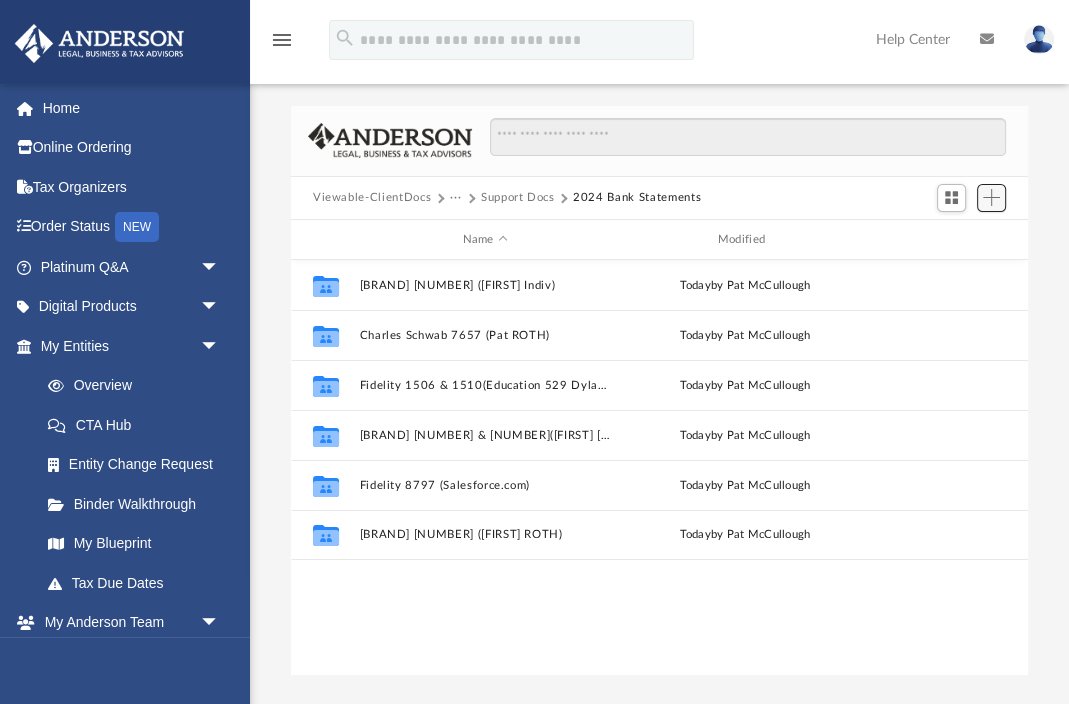 click at bounding box center [991, 197] 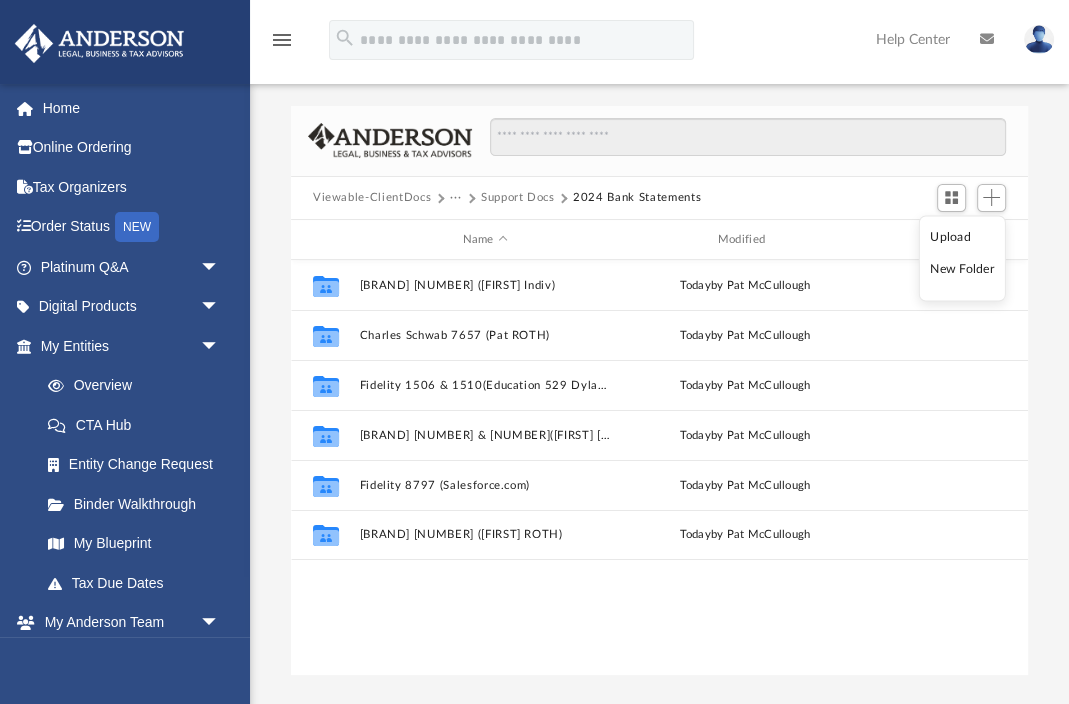 click on "New Folder" at bounding box center (962, 269) 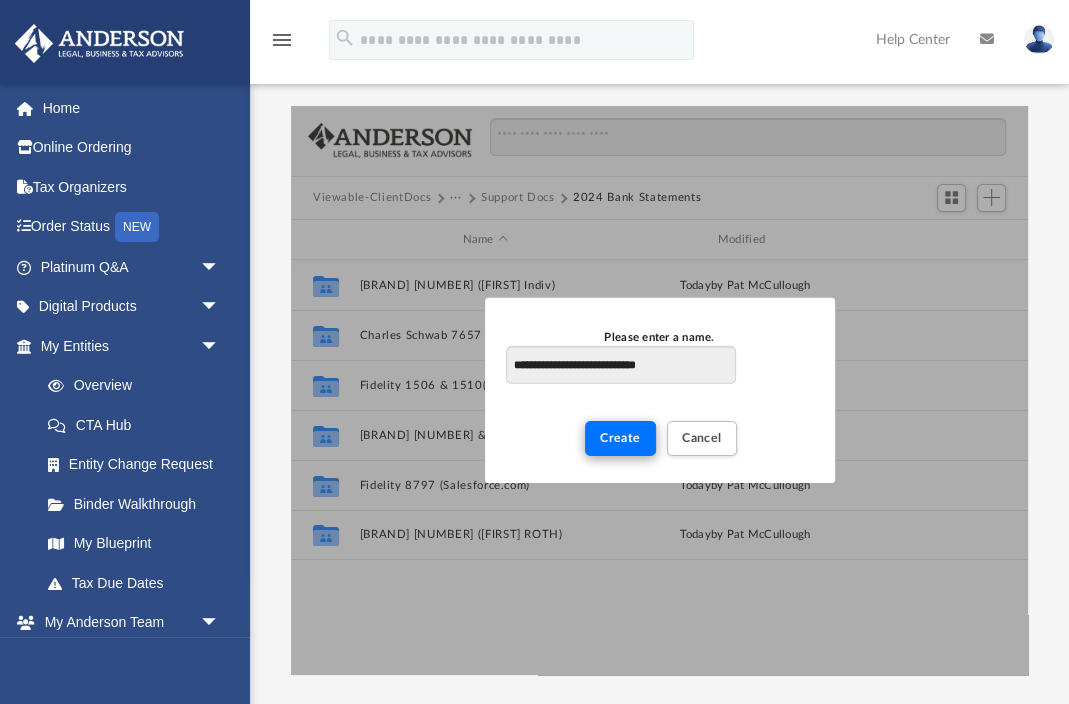 type on "**********" 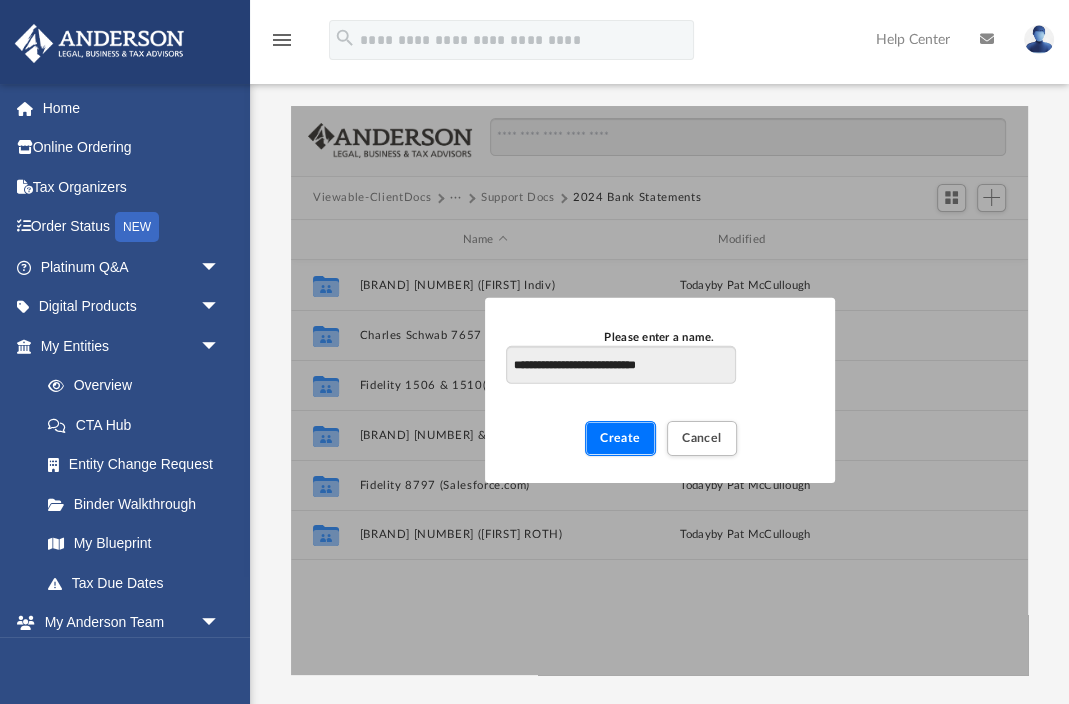 click on "Create" at bounding box center [620, 438] 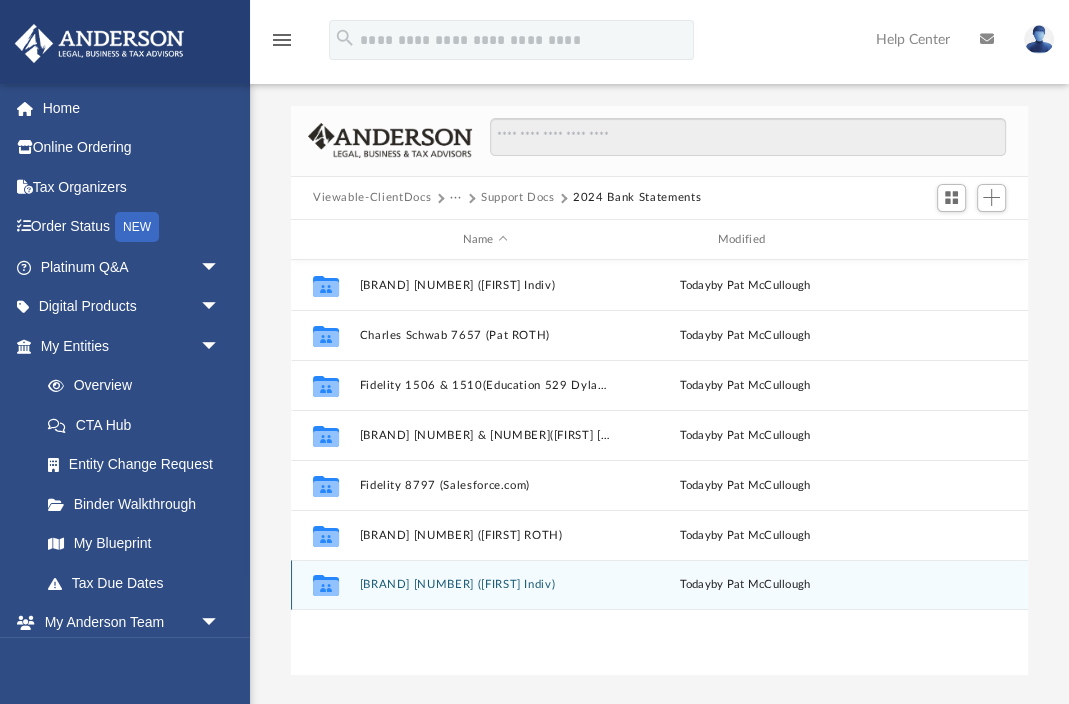 click on "[BRAND] [NUMBER] ([FIRST] Indiv)" at bounding box center (484, 585) 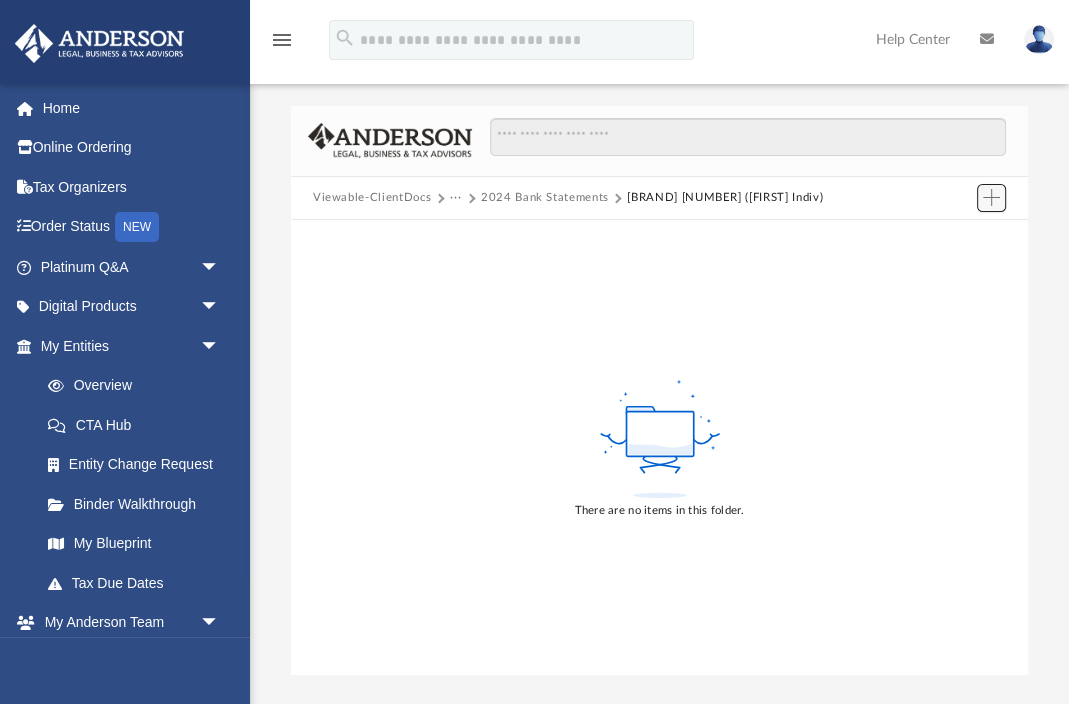 click at bounding box center [991, 197] 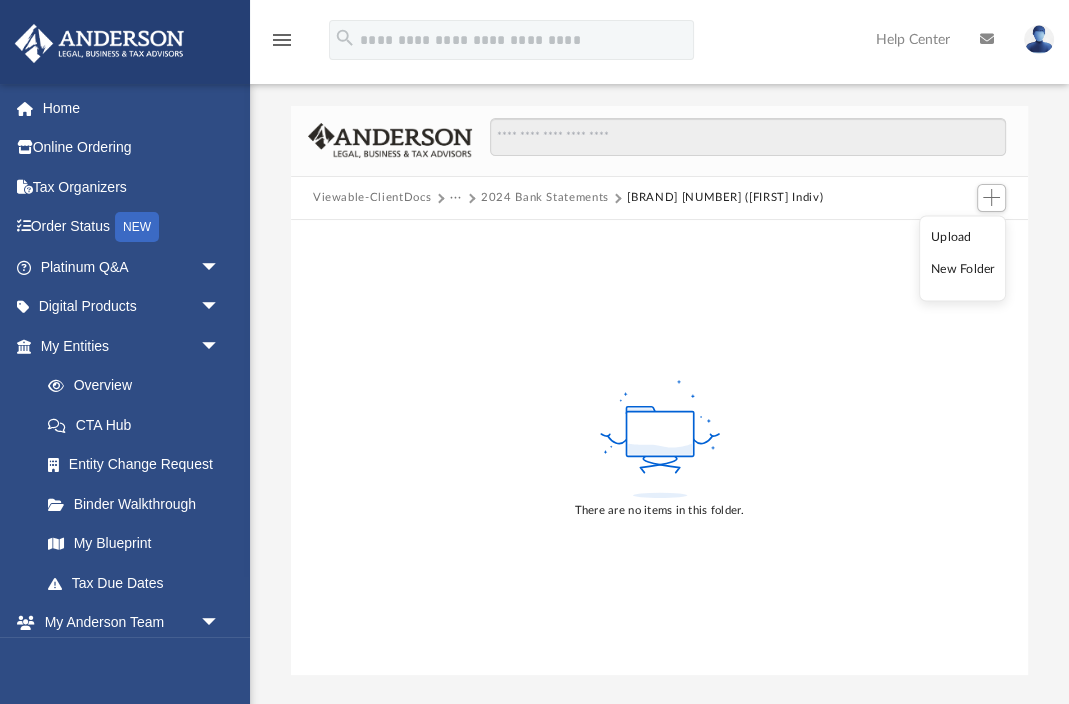click on "Upload" at bounding box center [963, 237] 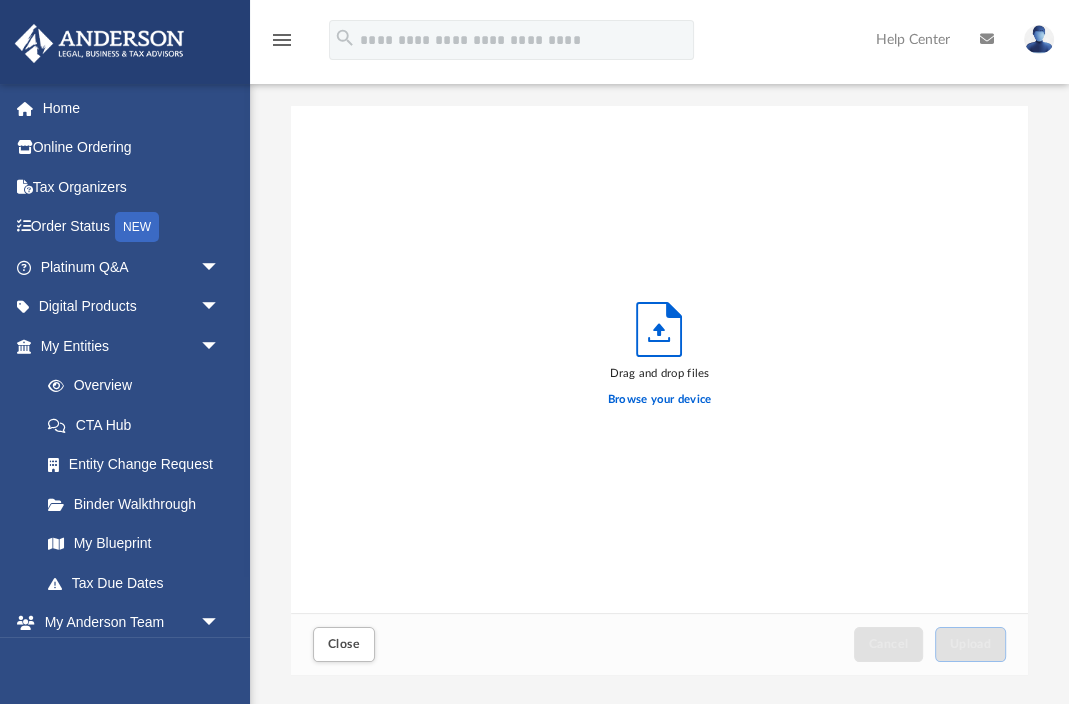 scroll, scrollTop: 1, scrollLeft: 1, axis: both 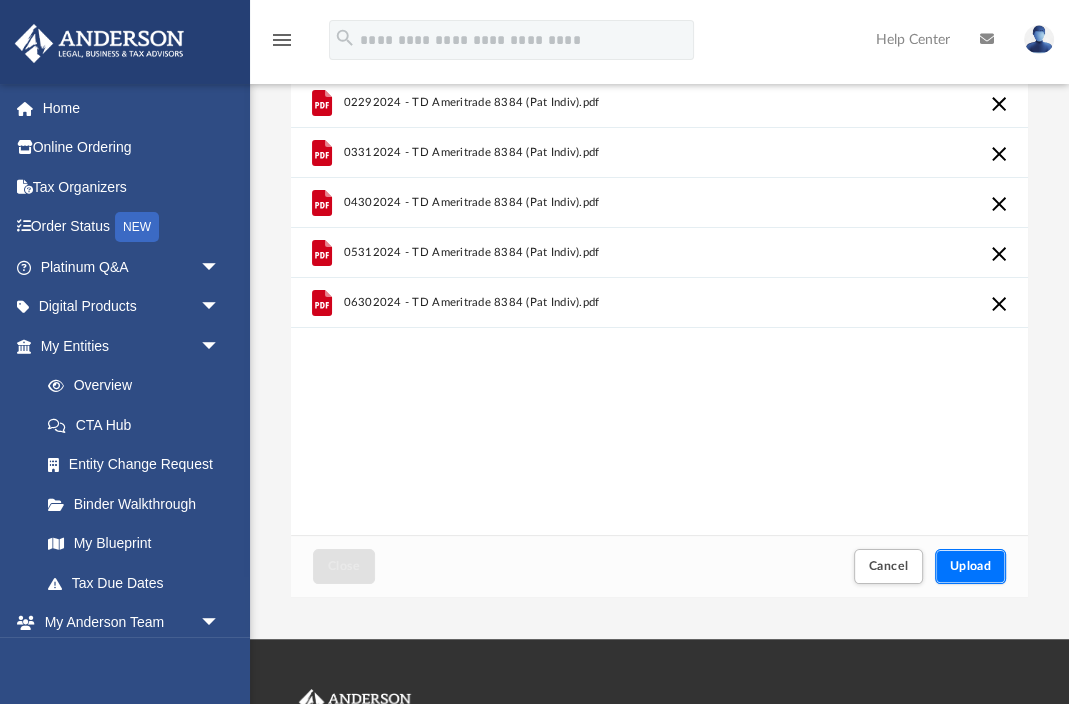 click on "Upload" at bounding box center [971, 566] 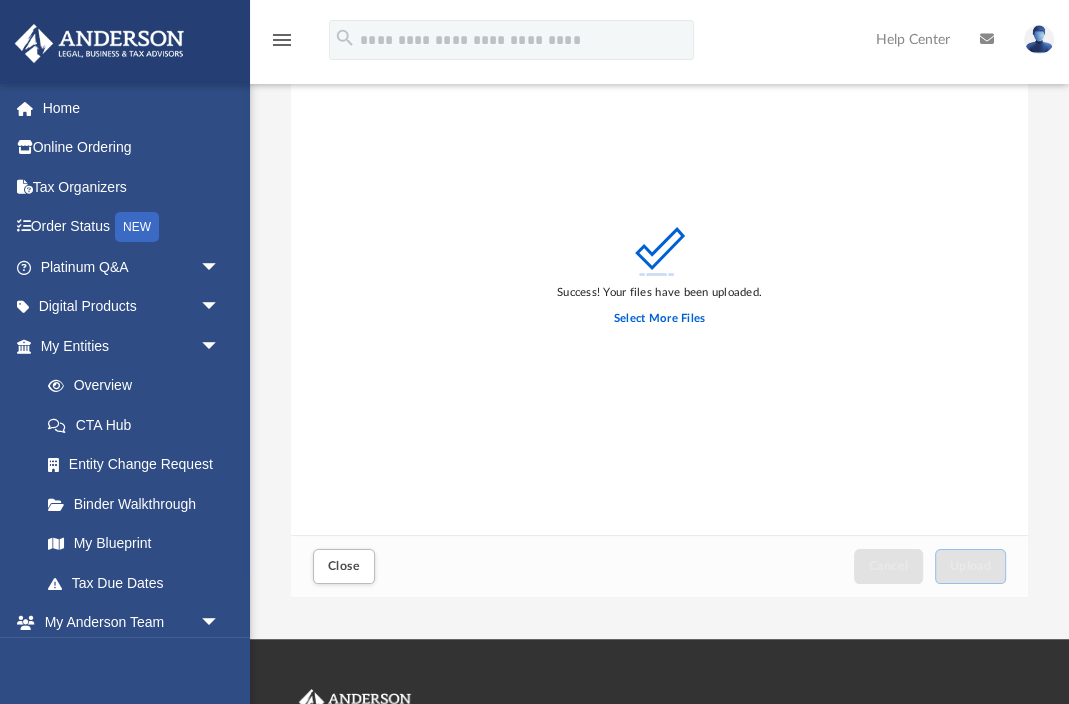click on "Success! Your files have been uploaded. Select More Files" at bounding box center [659, 282] 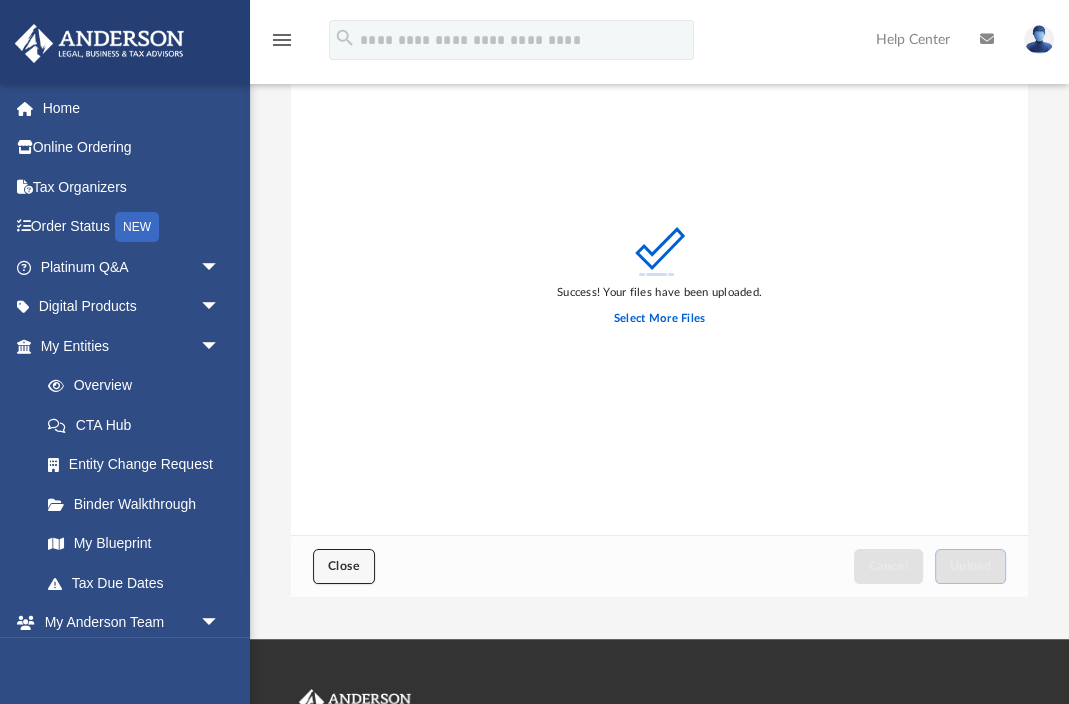 click on "Close" at bounding box center (344, 566) 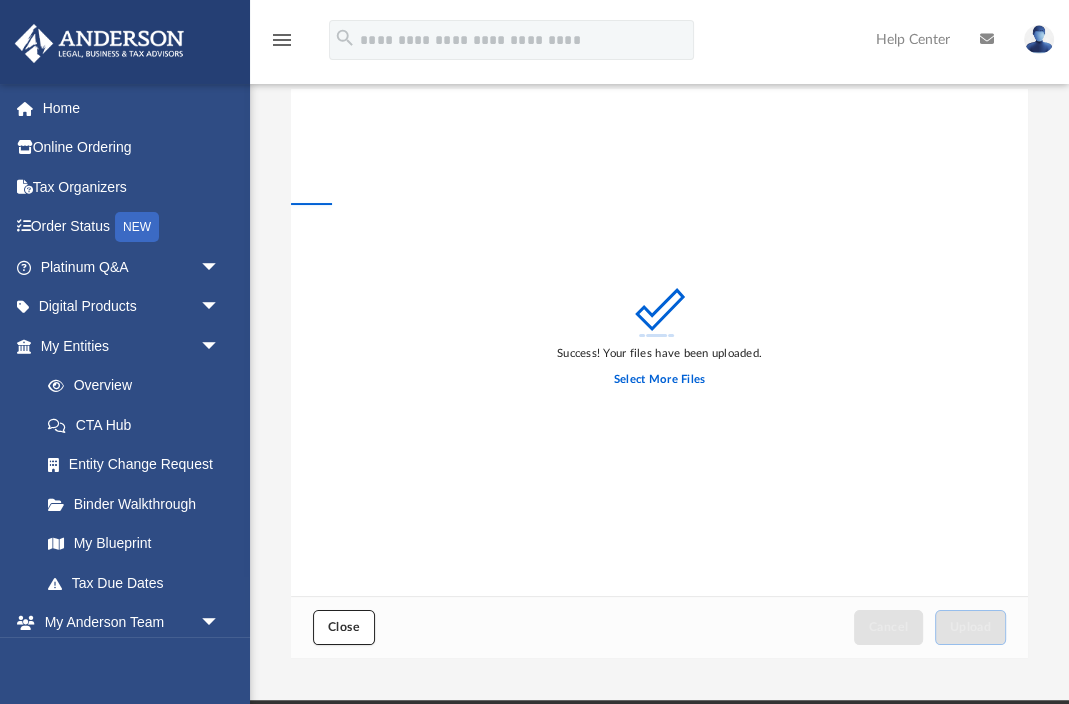 scroll, scrollTop: 0, scrollLeft: 0, axis: both 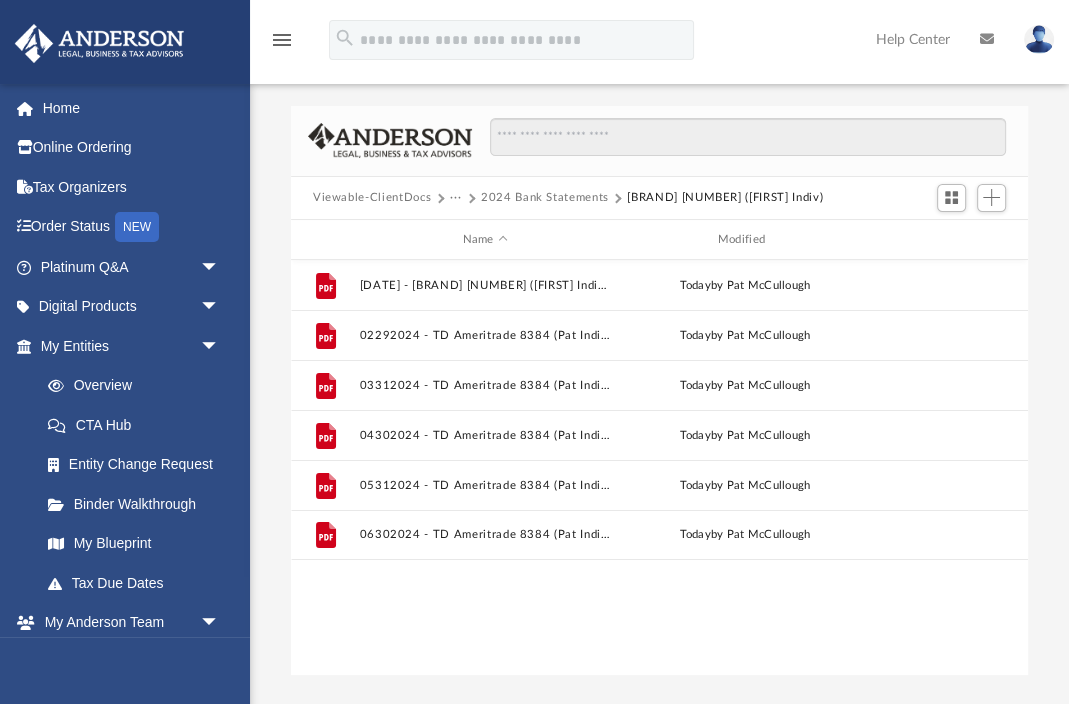 click on "2024 Bank Statements" at bounding box center (545, 198) 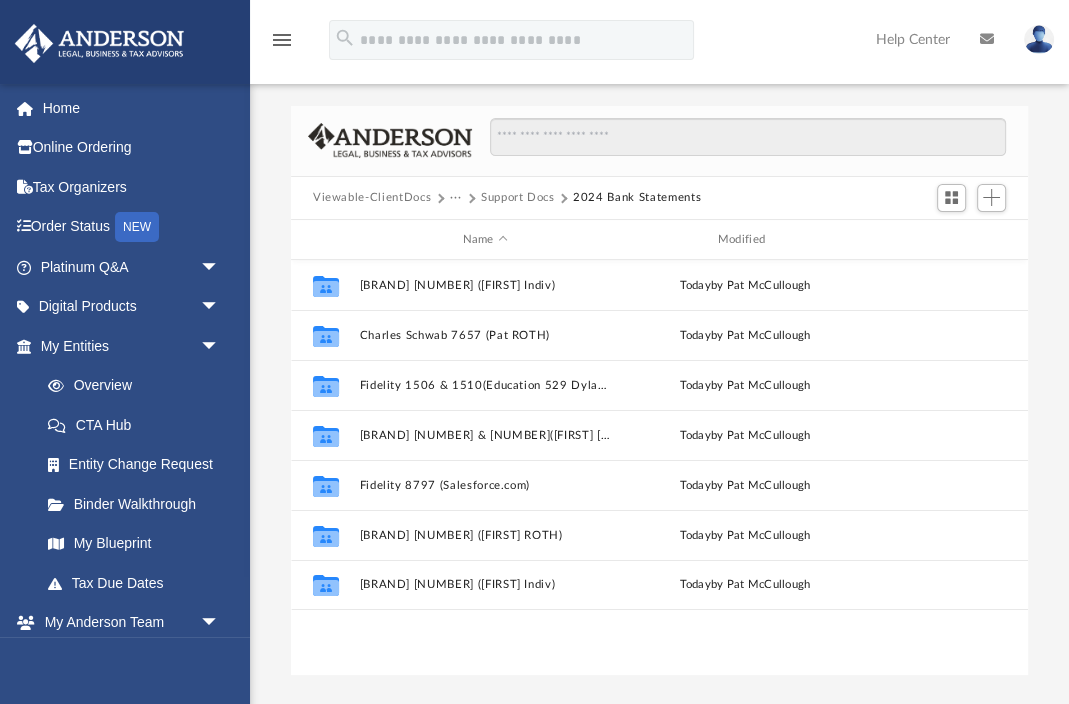 click on "Support Docs" at bounding box center (518, 198) 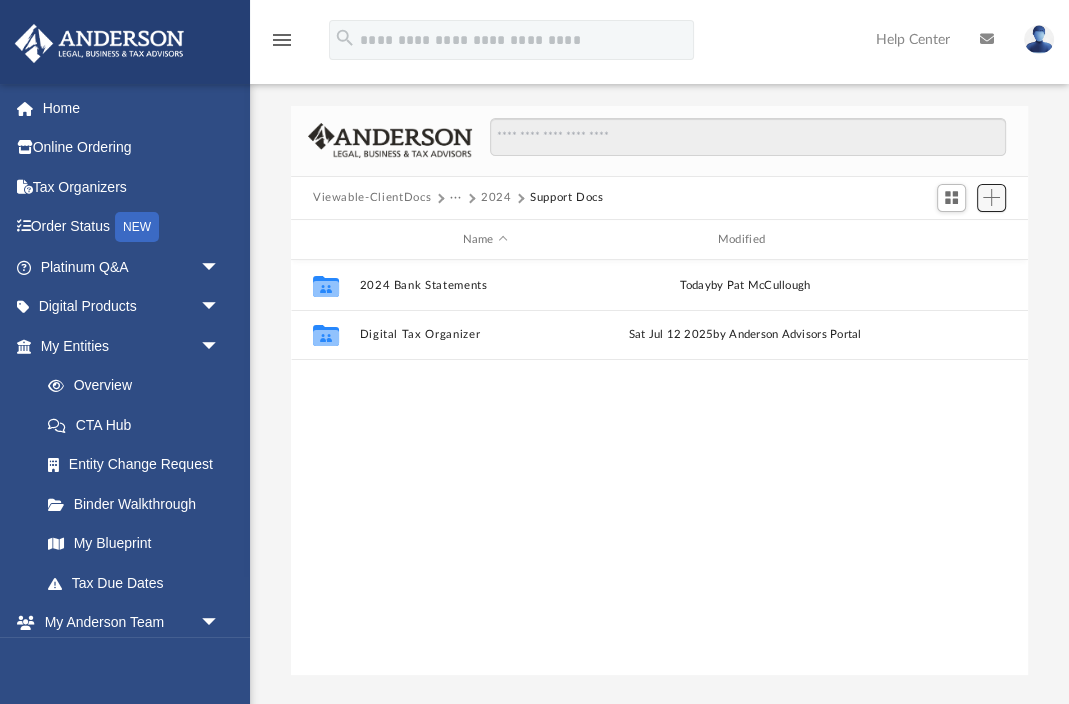 click at bounding box center (991, 197) 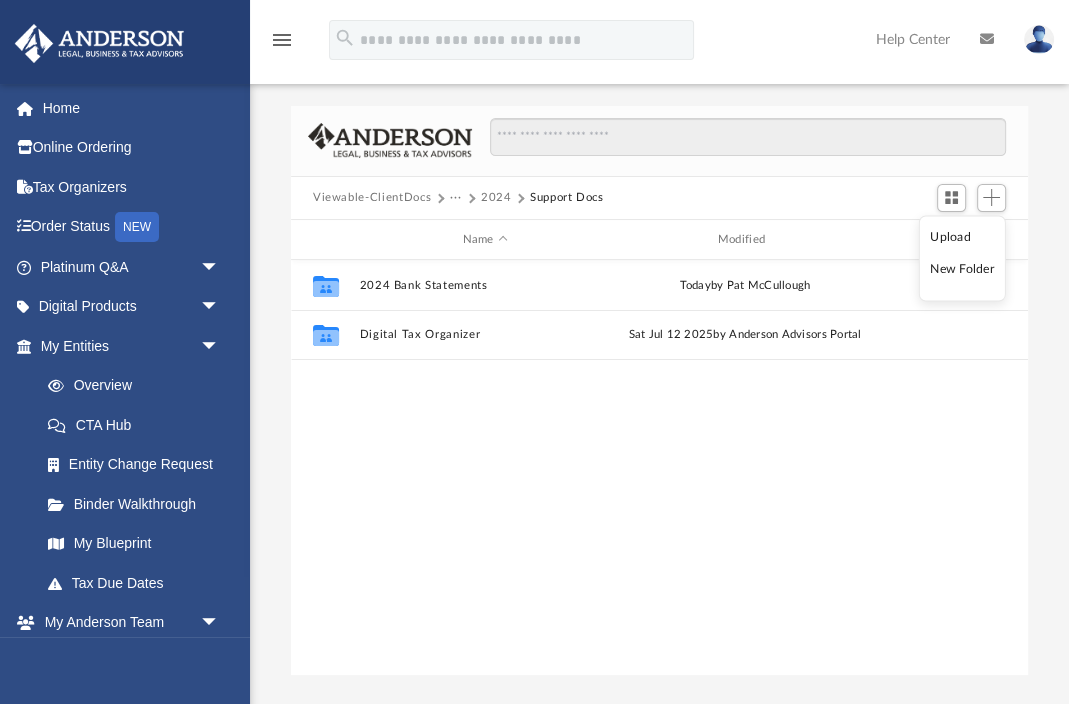 click on "Collaborated Folder [YEAR] Bank Statements today by [FIRST] [LAST] Collaborated Folder Digital Tax Organizer [MONTH] [DAY] [YEAR] by [FIRST] [LAST] Portal" at bounding box center (659, 467) 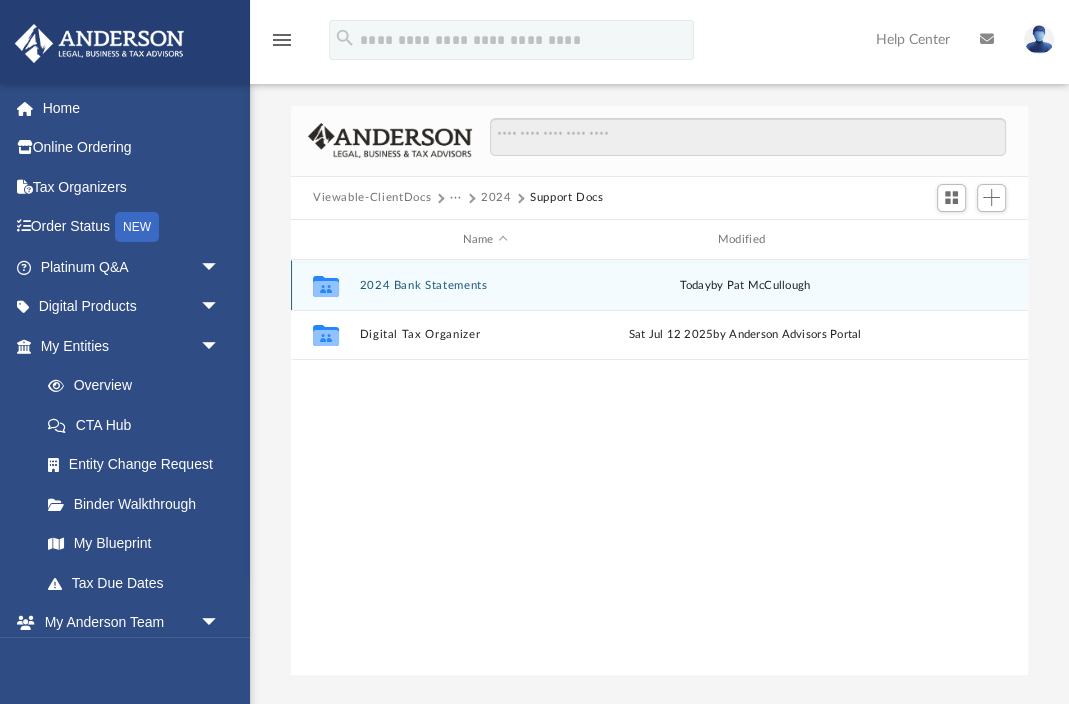 click on "Collaborated Folder [YEAR] Bank Statements today by [FIRST] [LAST]" at bounding box center [659, 285] 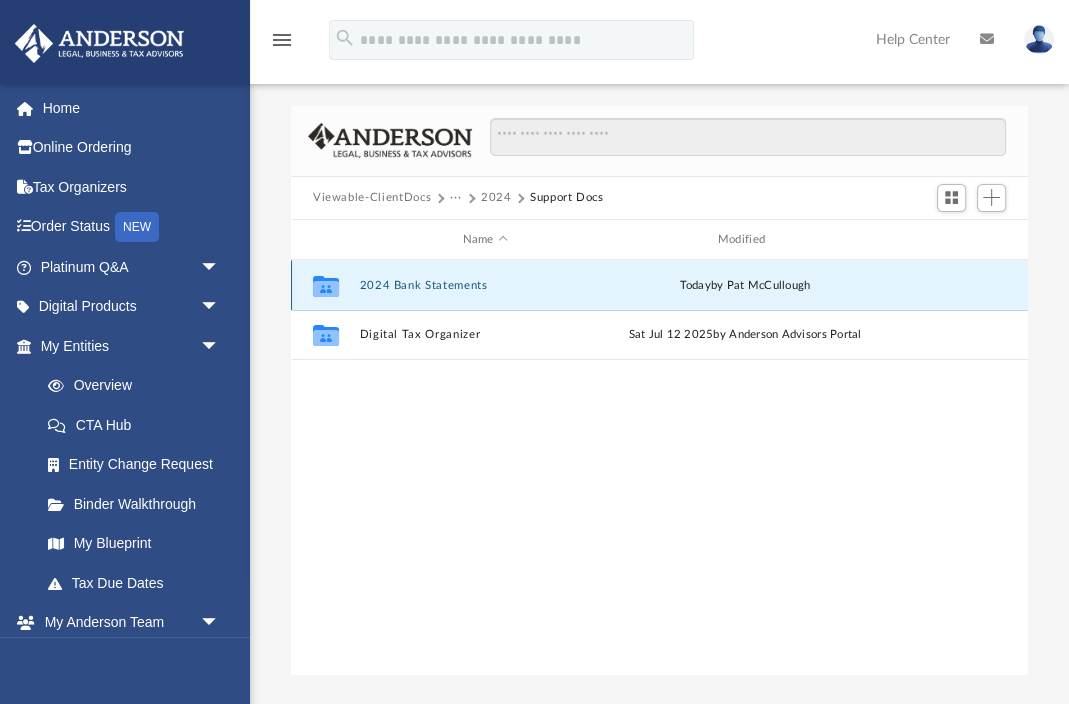 click on "2024 Bank Statements" at bounding box center (484, 285) 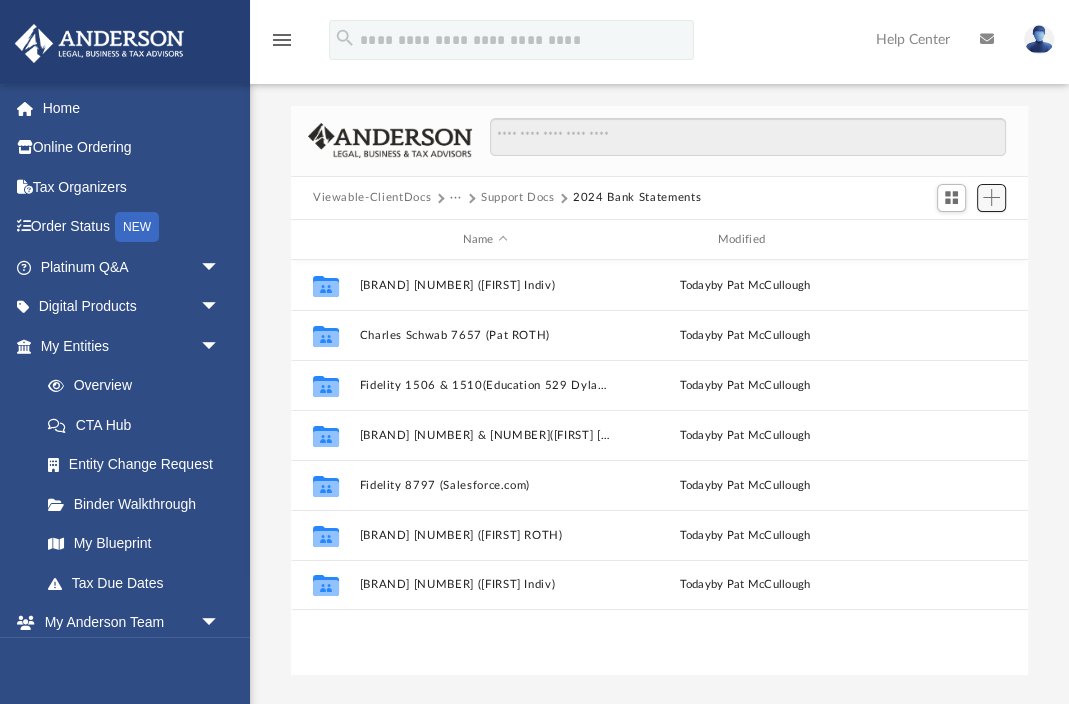 click at bounding box center [991, 197] 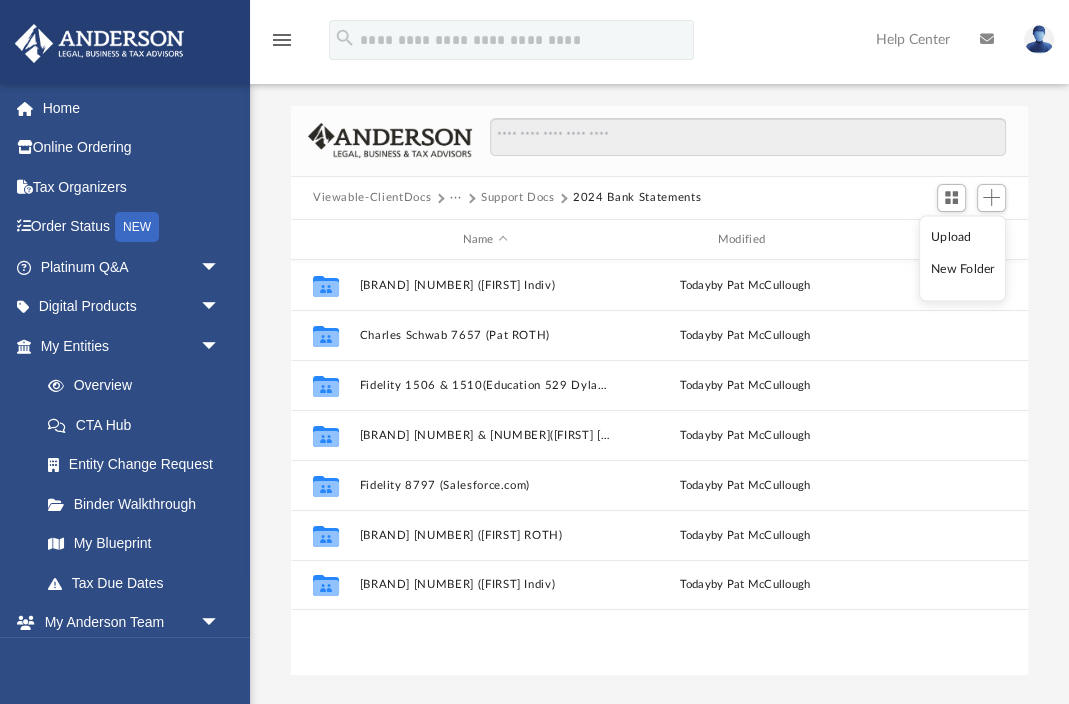 click on "New Folder" at bounding box center (963, 269) 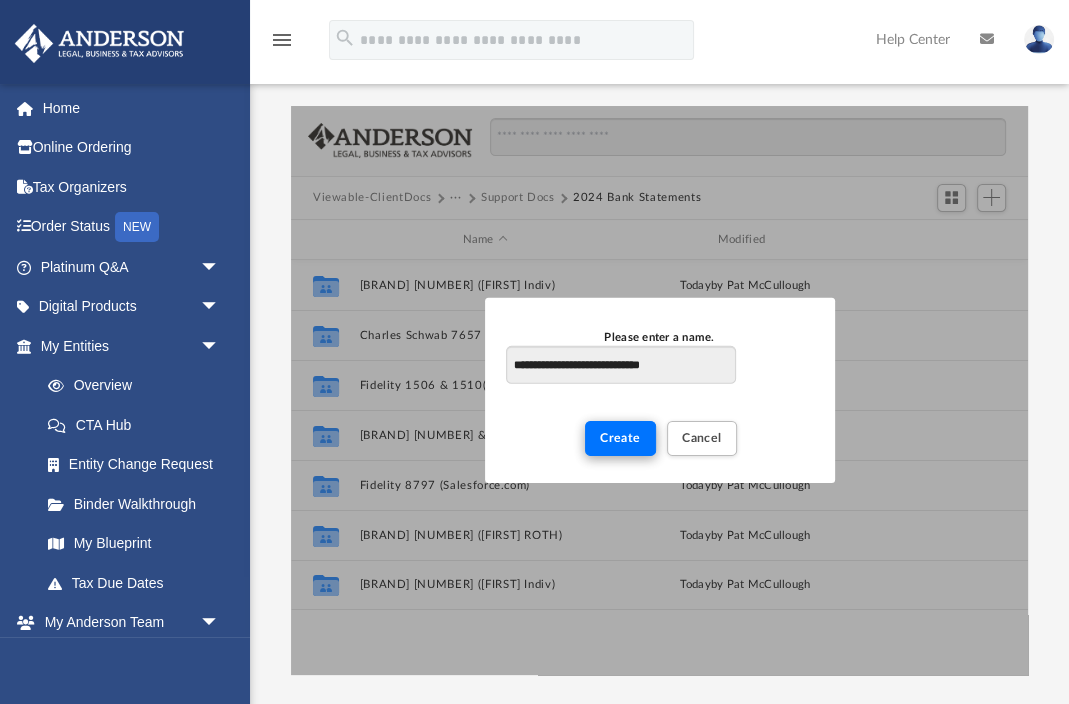 type on "**********" 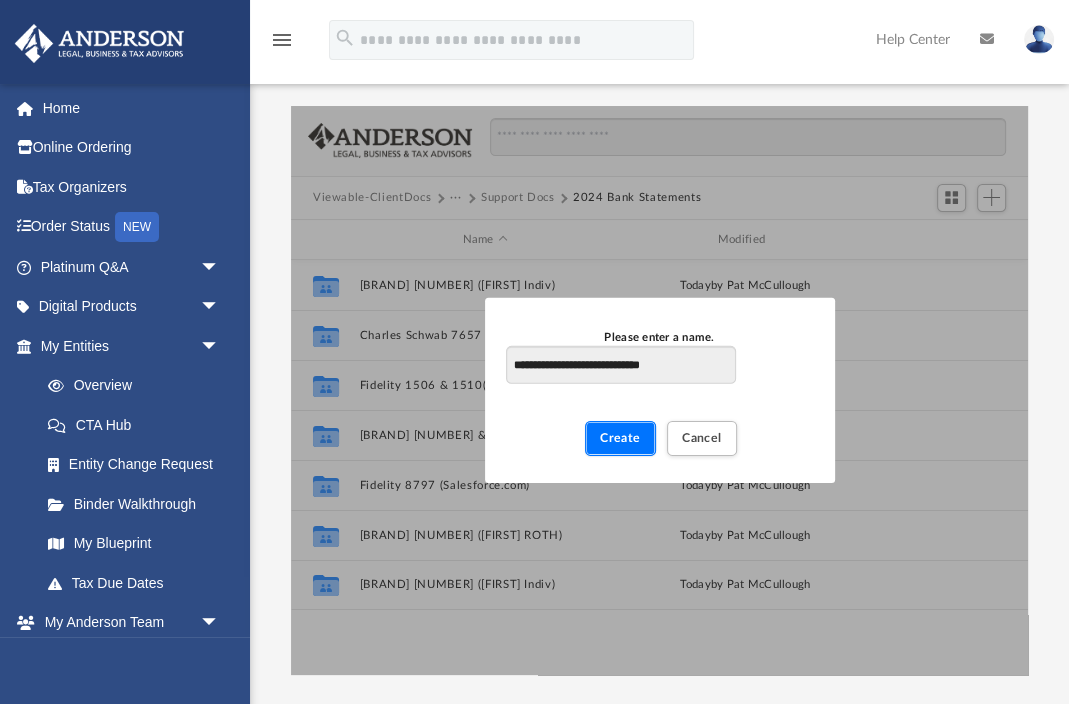 click on "Create" at bounding box center [620, 438] 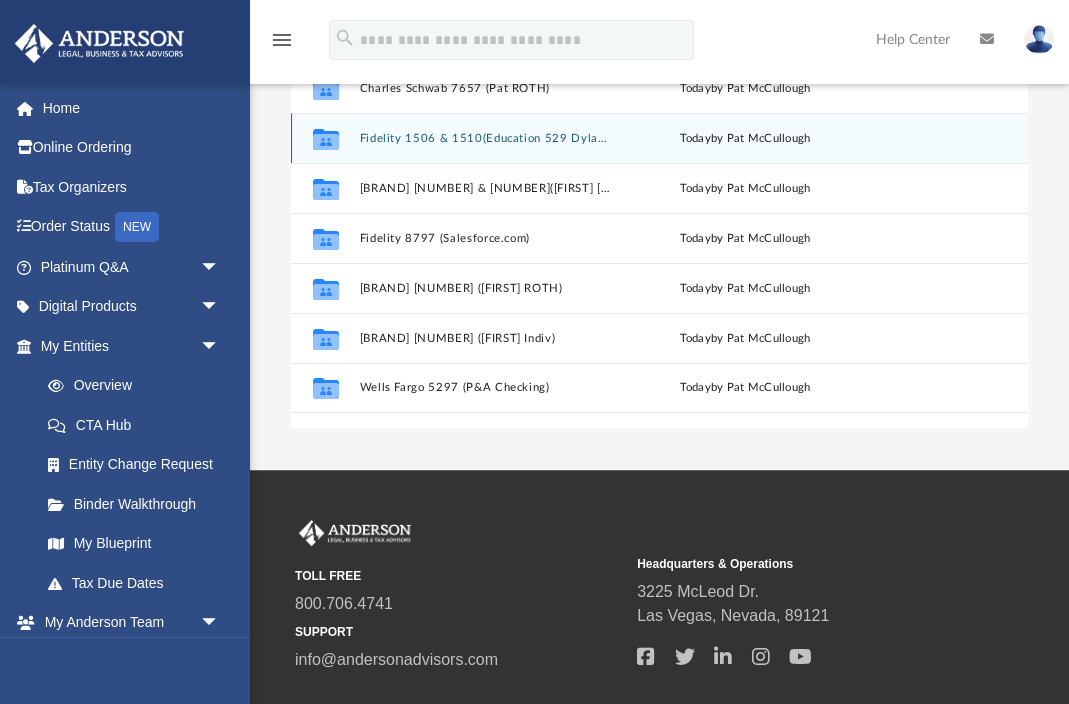 scroll, scrollTop: 370, scrollLeft: 0, axis: vertical 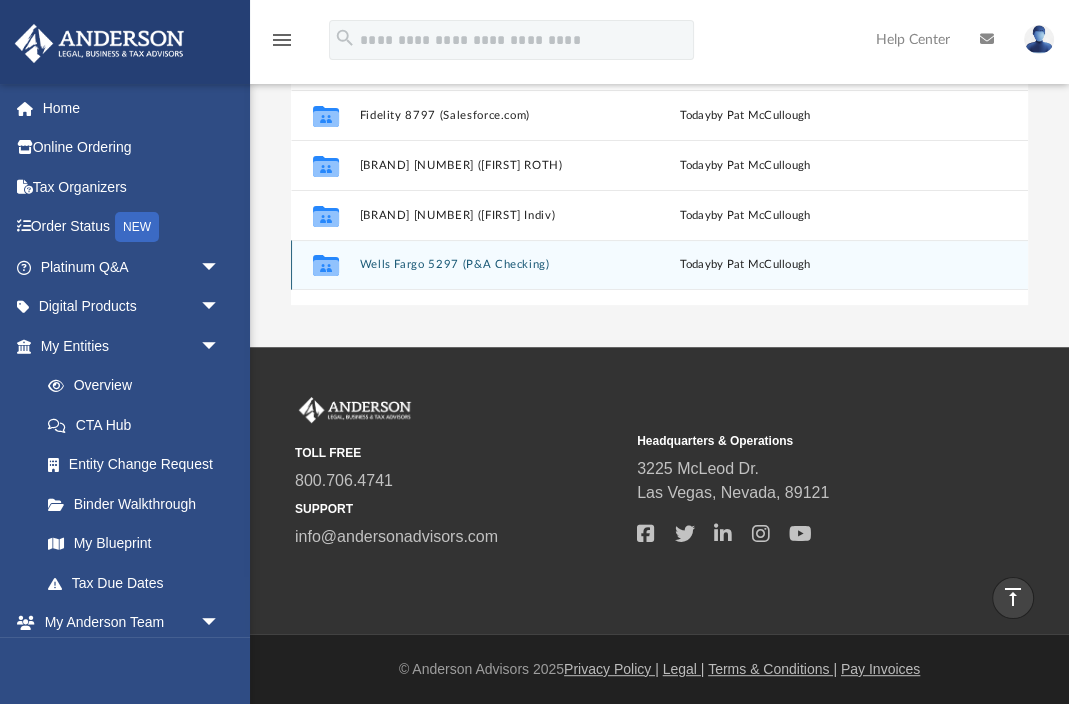click on "Collaborated Folder [BRAND] [NUMBER] ([FIRST] [ACCOUNT_TYPE]) today by [FIRST] [LAST]" at bounding box center (659, 265) 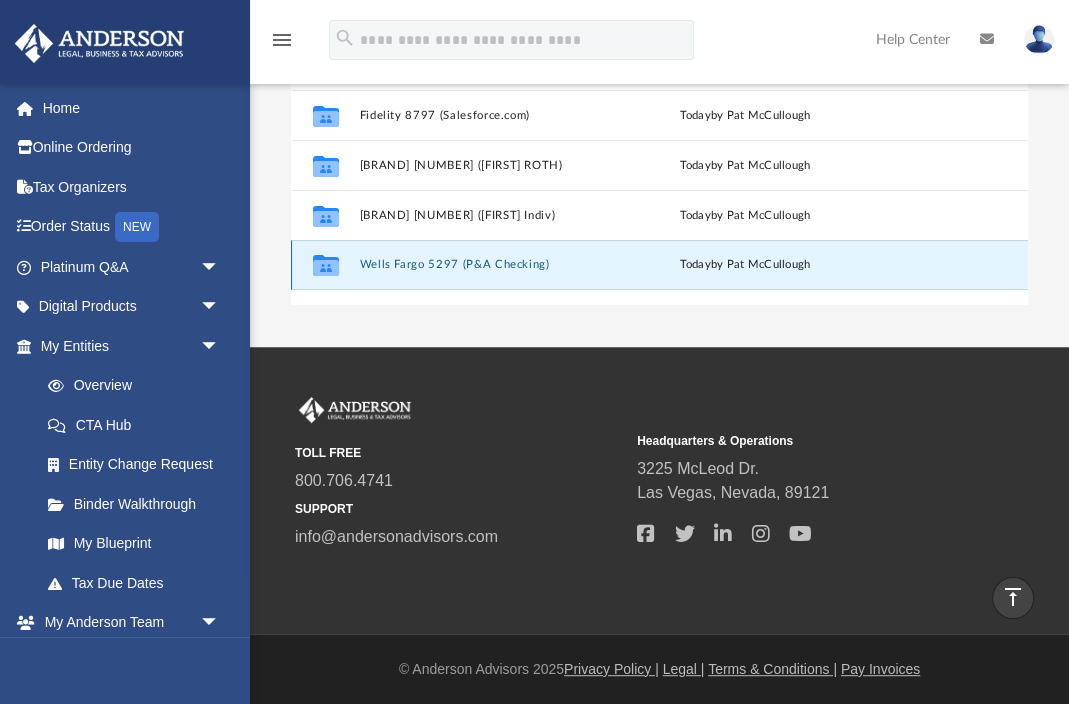 click on "Wells Fargo 5297 (P&A Checking)" at bounding box center (484, 265) 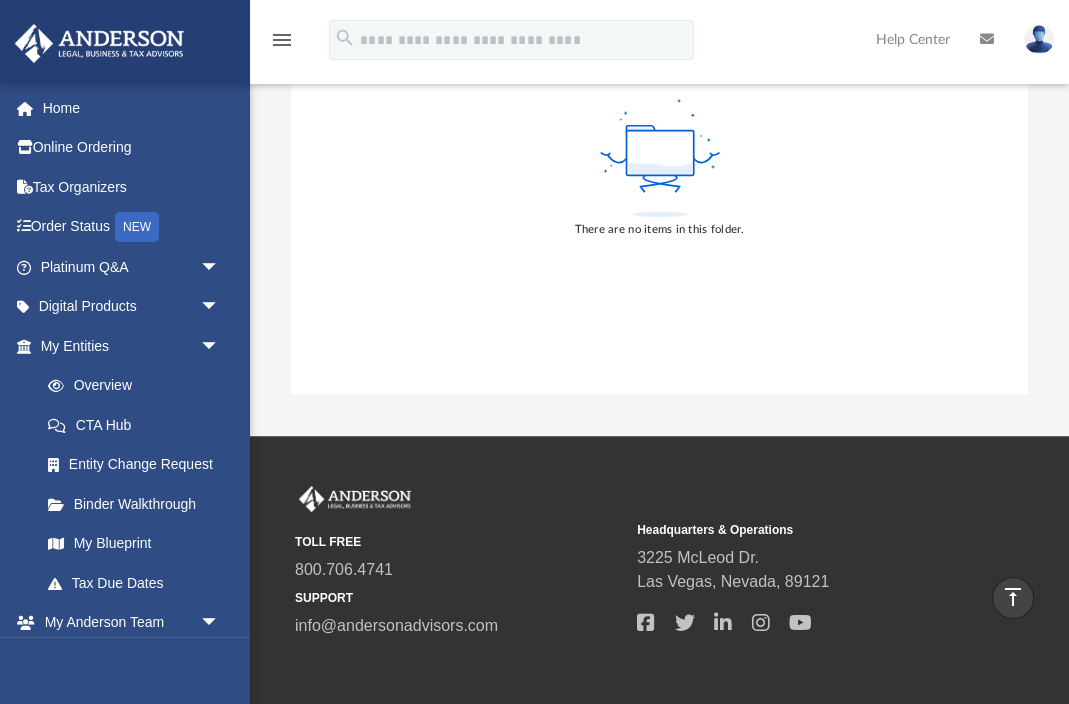 scroll, scrollTop: 0, scrollLeft: 0, axis: both 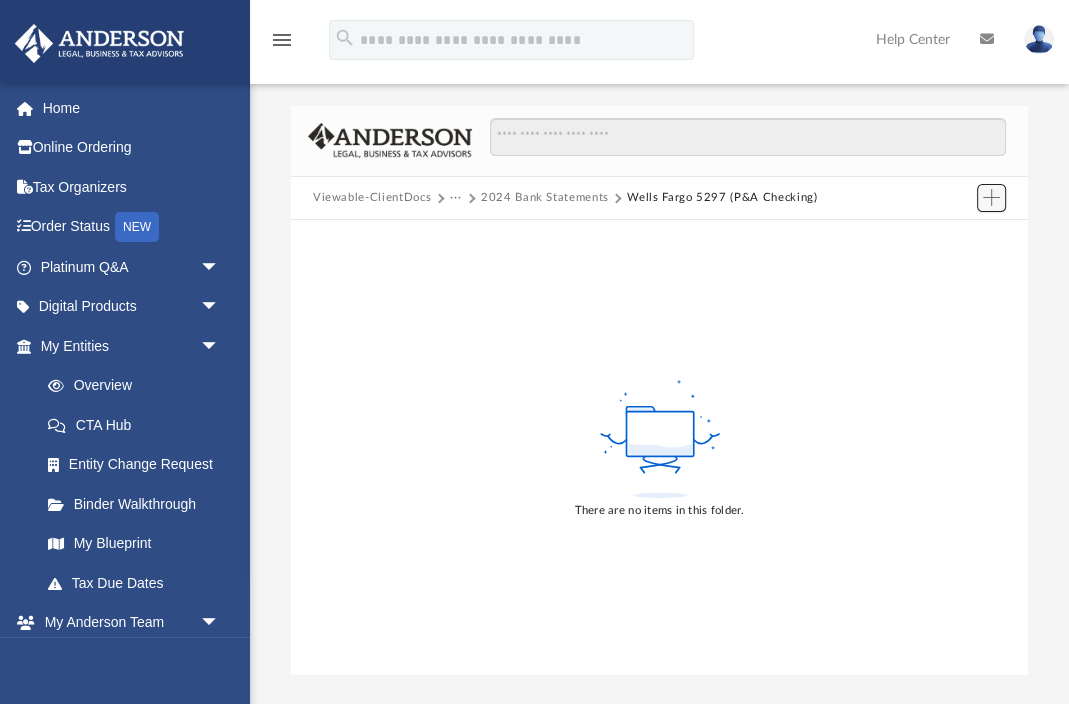 click at bounding box center (991, 197) 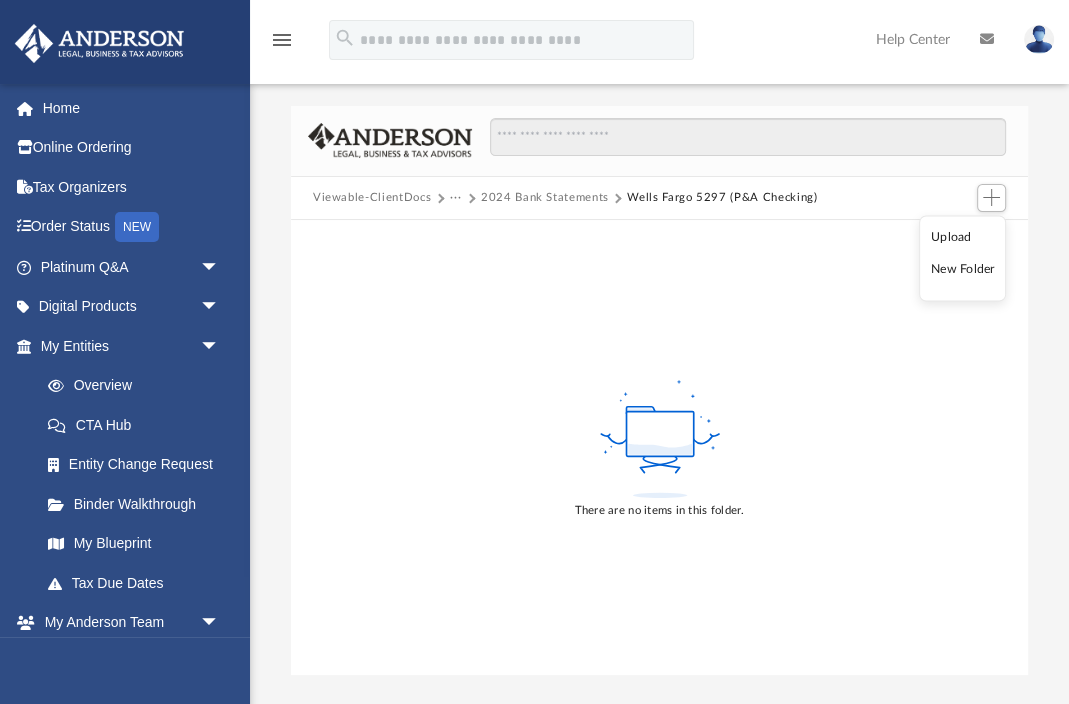 click on "Upload" at bounding box center [963, 237] 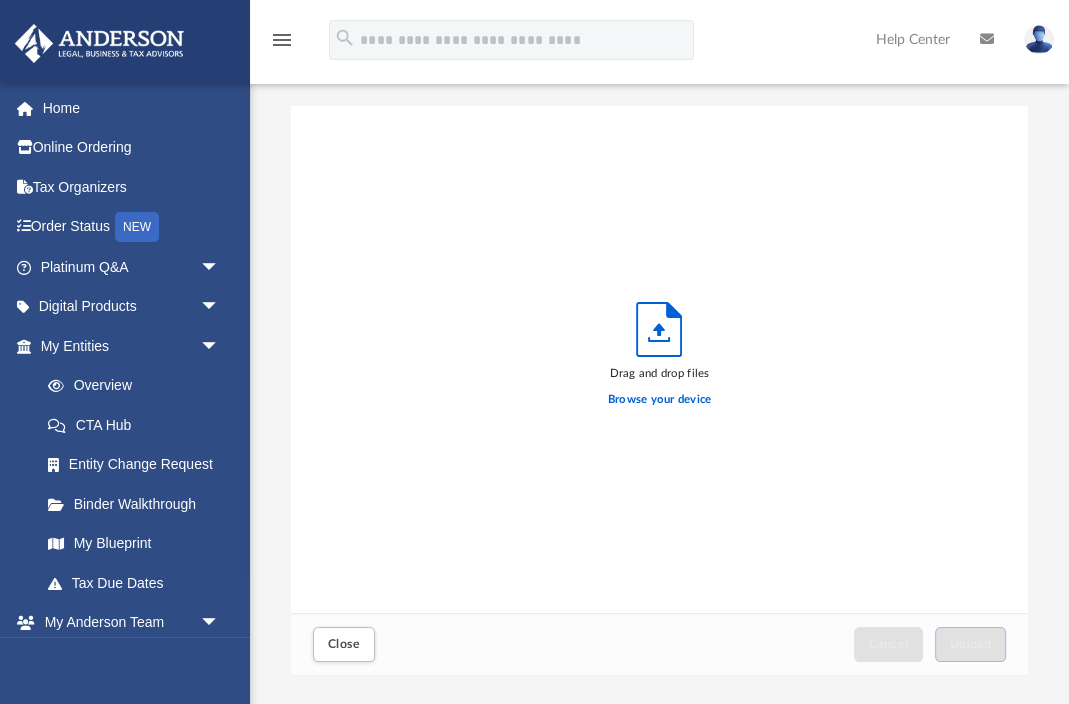scroll, scrollTop: 1, scrollLeft: 1, axis: both 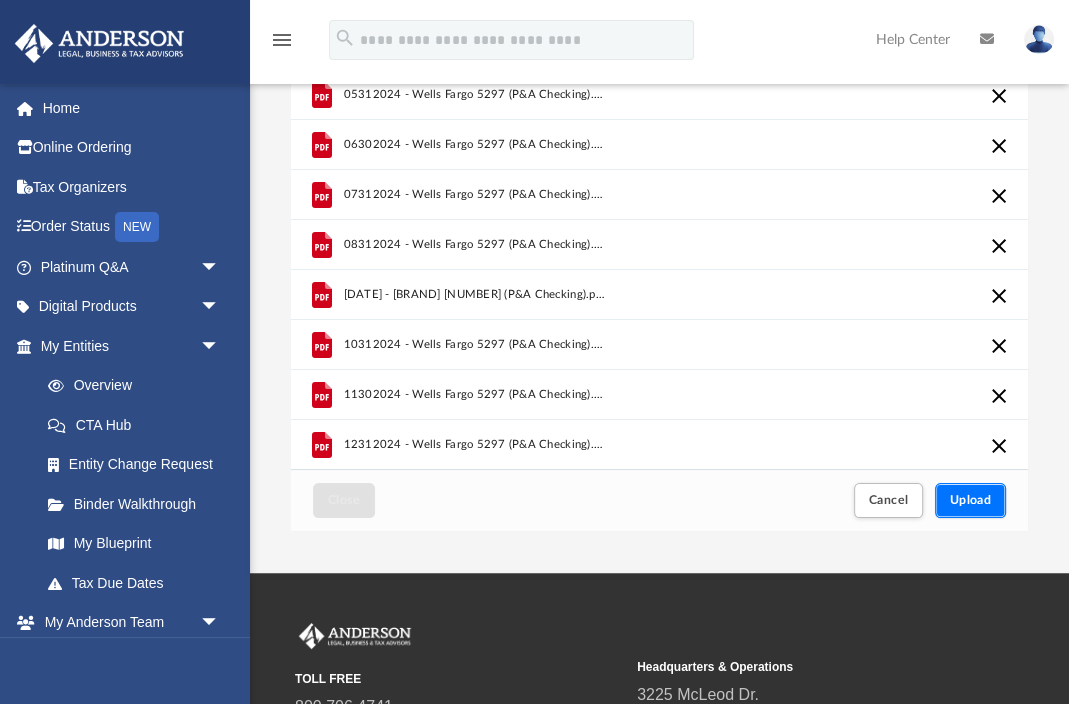 click on "Upload" at bounding box center (971, 500) 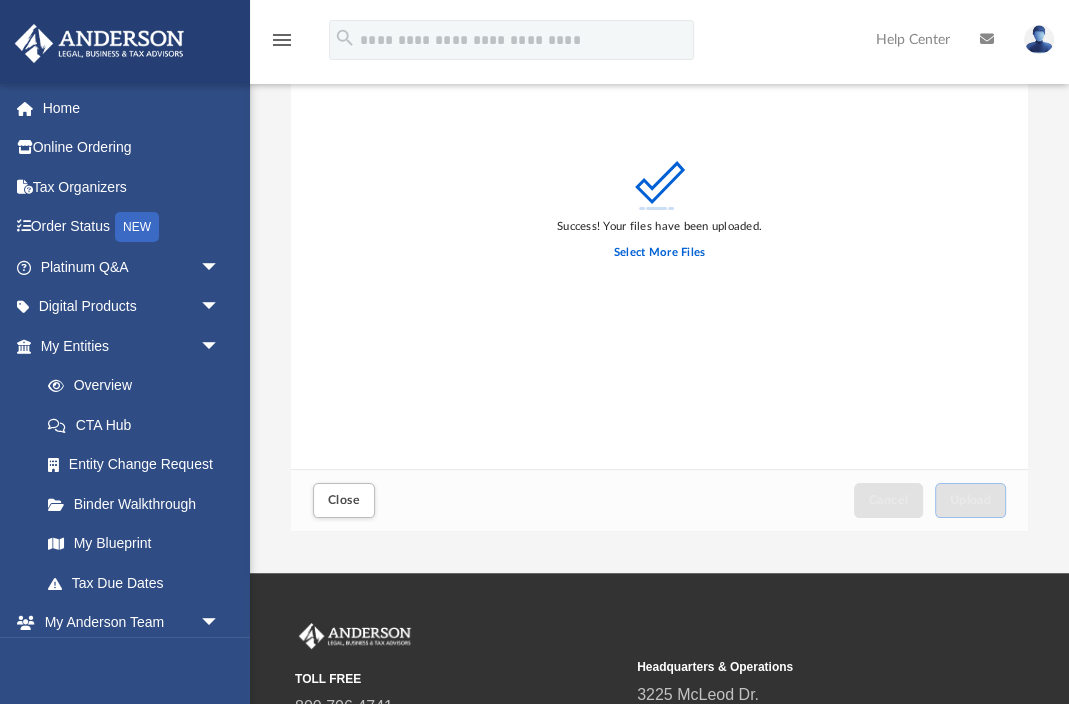scroll, scrollTop: 0, scrollLeft: 0, axis: both 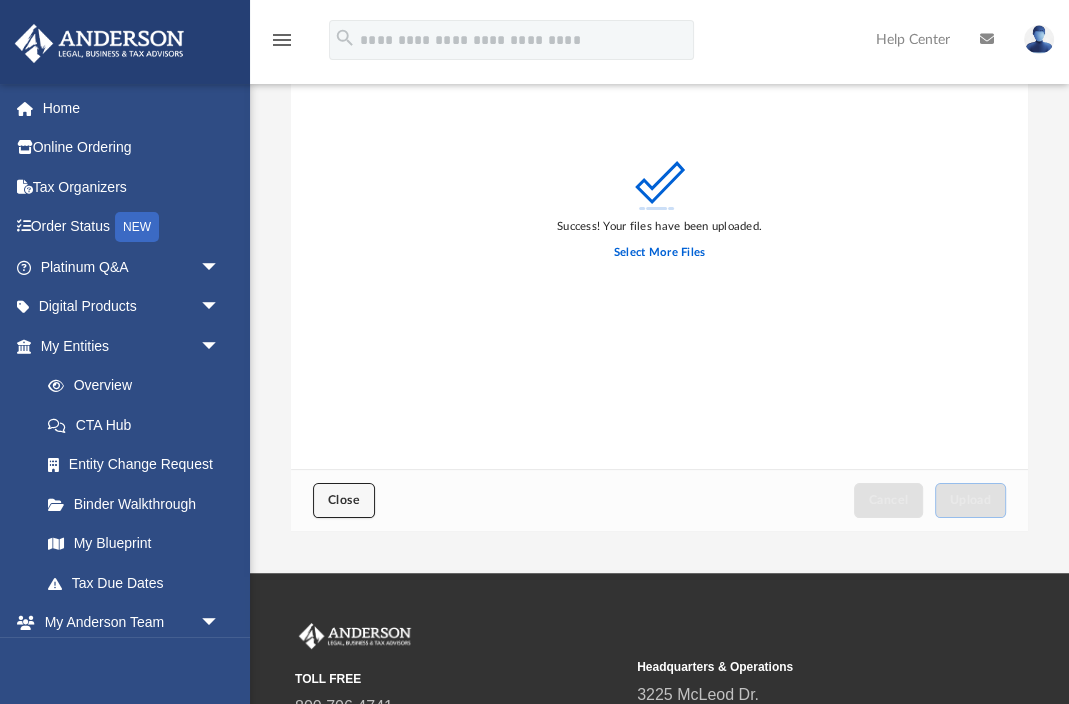 click on "Close" at bounding box center (344, 500) 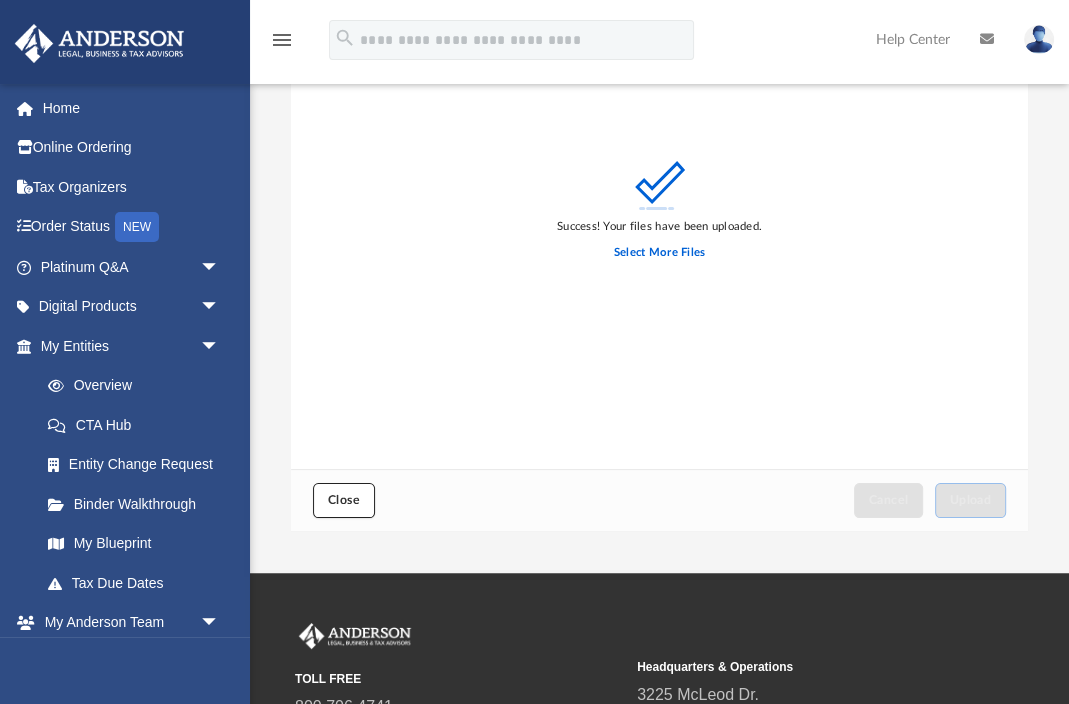scroll, scrollTop: 0, scrollLeft: 0, axis: both 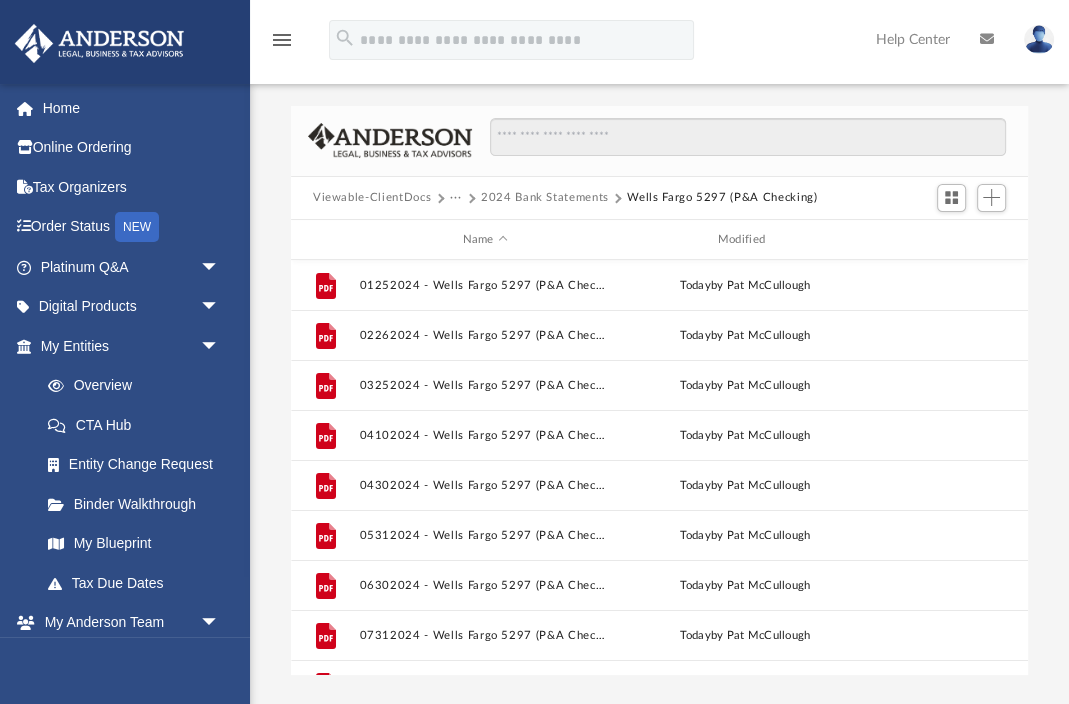 click on "2024 Bank Statements" at bounding box center (545, 198) 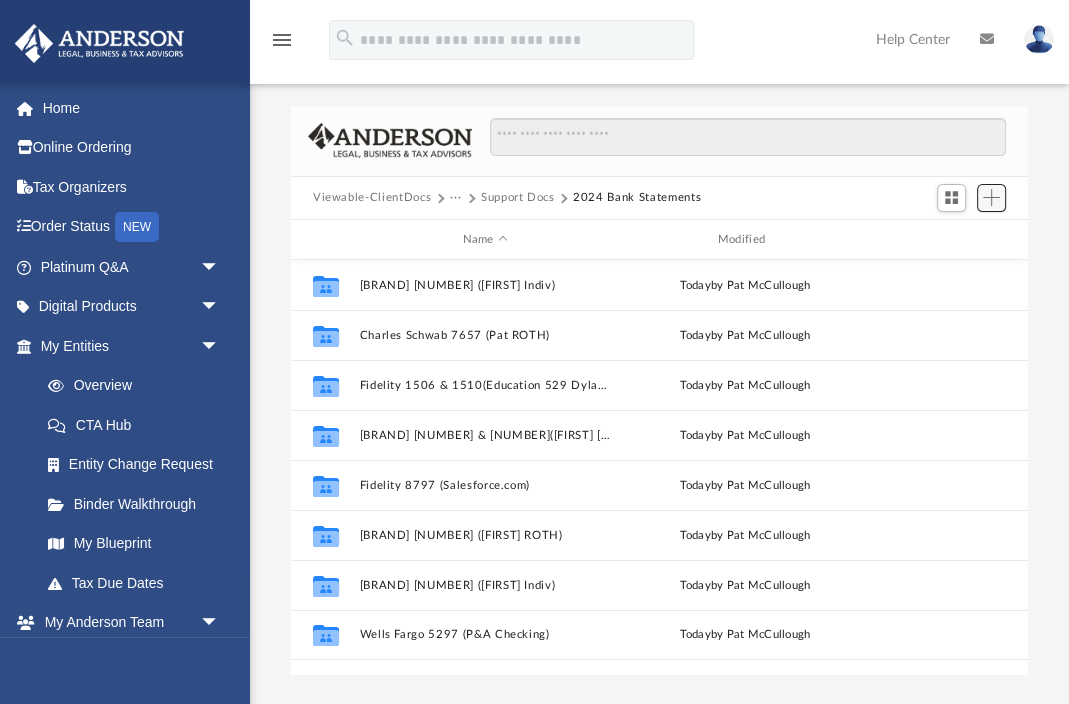 click at bounding box center [992, 198] 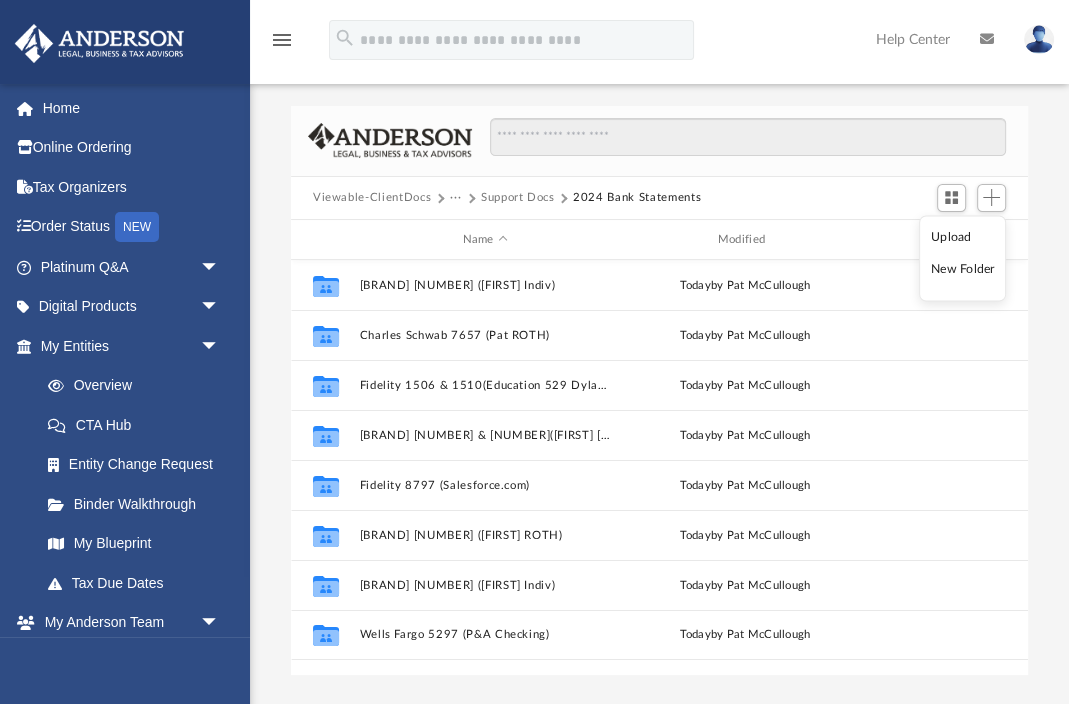 click on "New Folder" at bounding box center (963, 269) 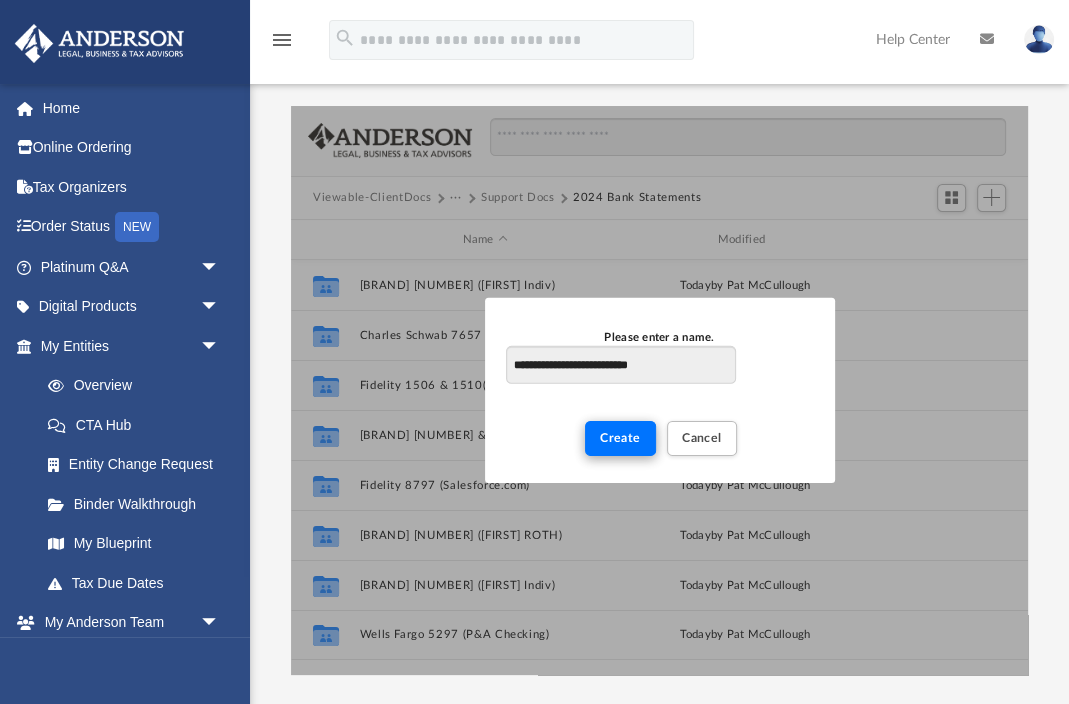 type on "**********" 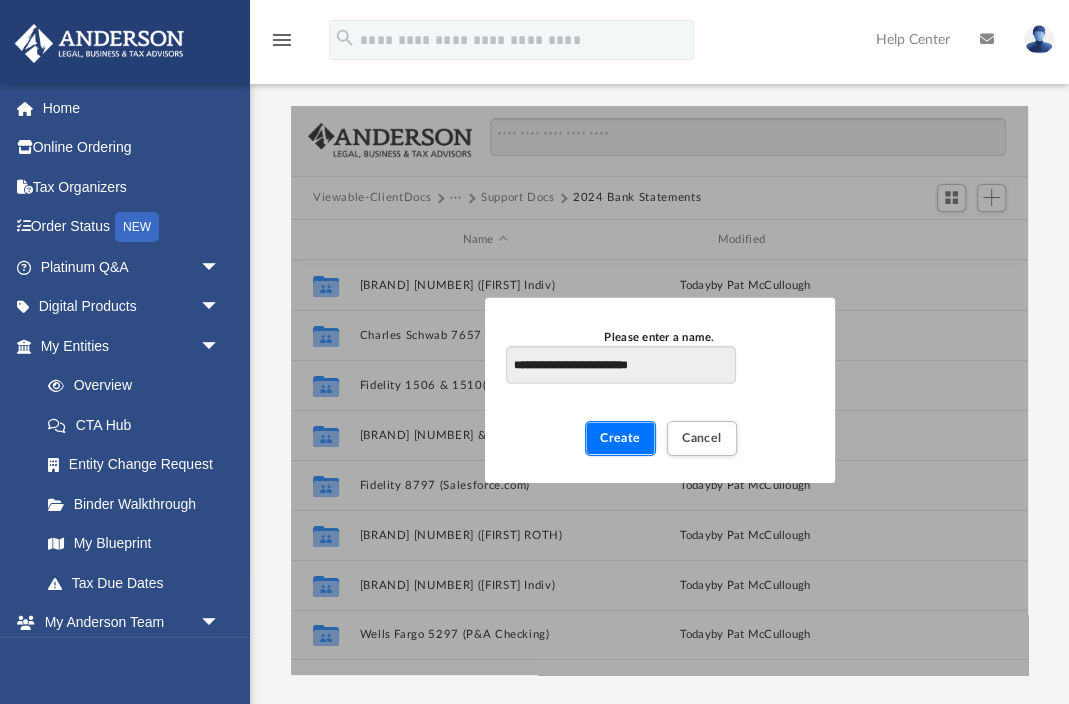 click on "Create" at bounding box center [620, 438] 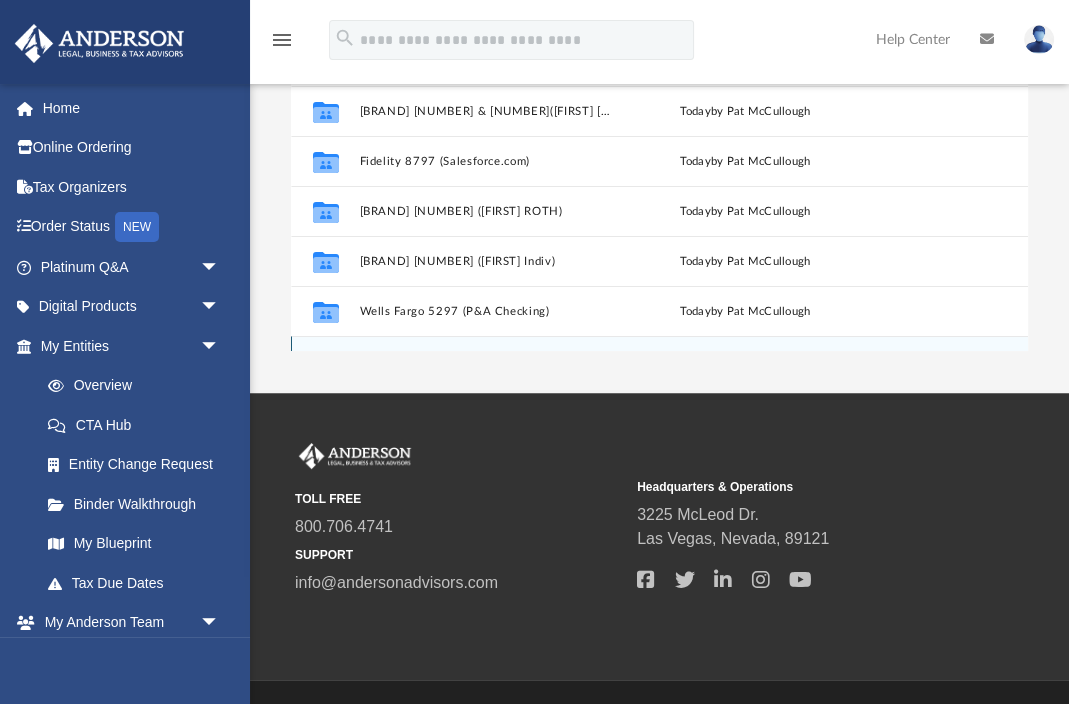 scroll, scrollTop: 332, scrollLeft: 0, axis: vertical 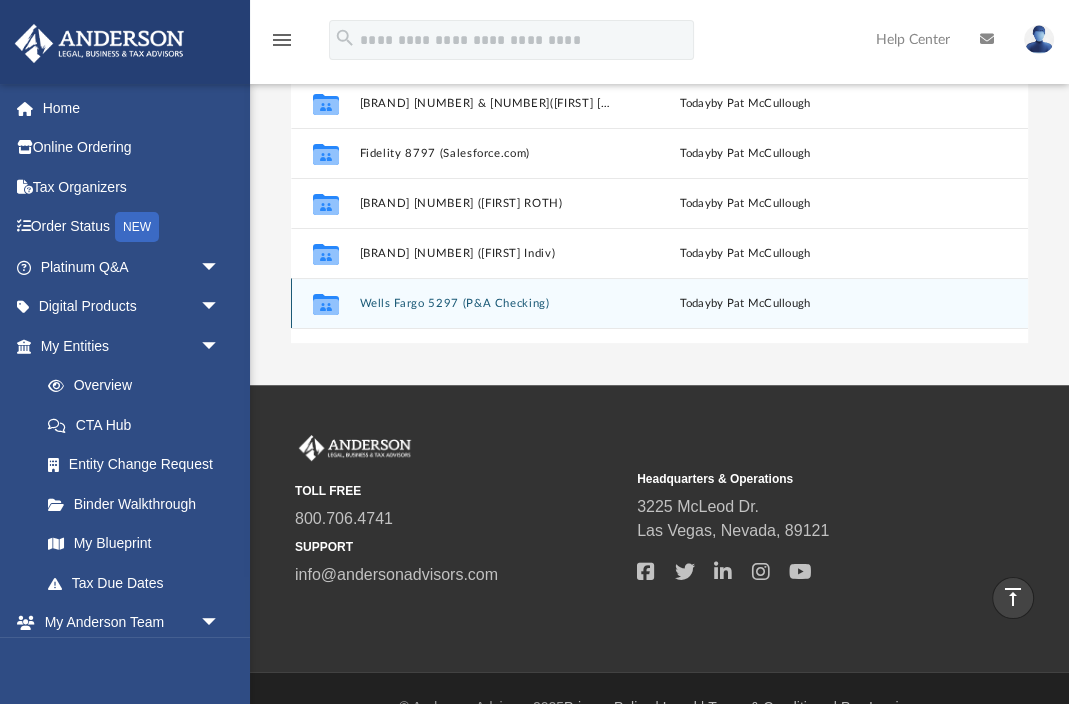 click on "Wells Fargo 5297 (P&A Checking)" at bounding box center (484, 303) 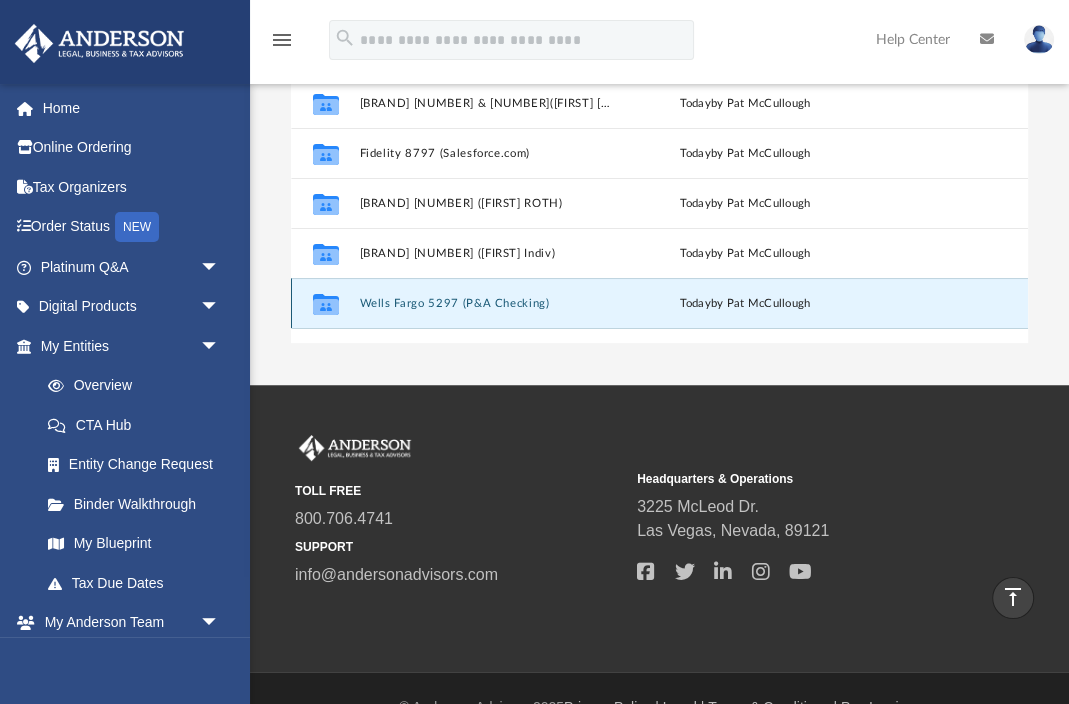 scroll, scrollTop: 36, scrollLeft: 0, axis: vertical 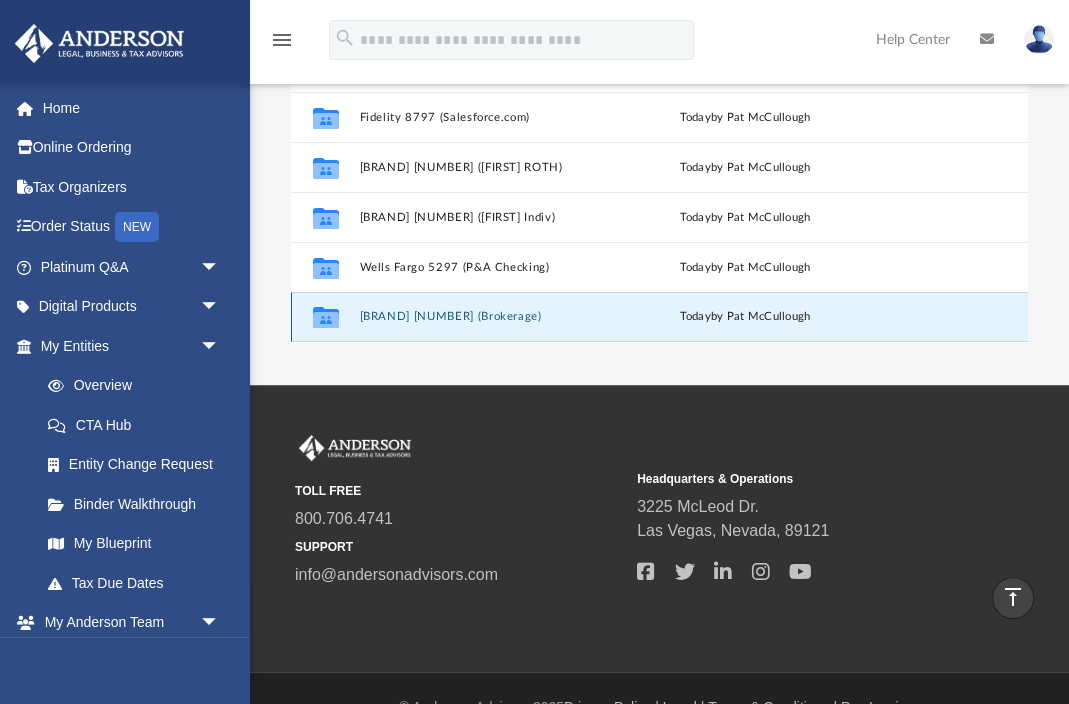 click on "[BRAND] [NUMBER] (Brokerage)" at bounding box center (484, 317) 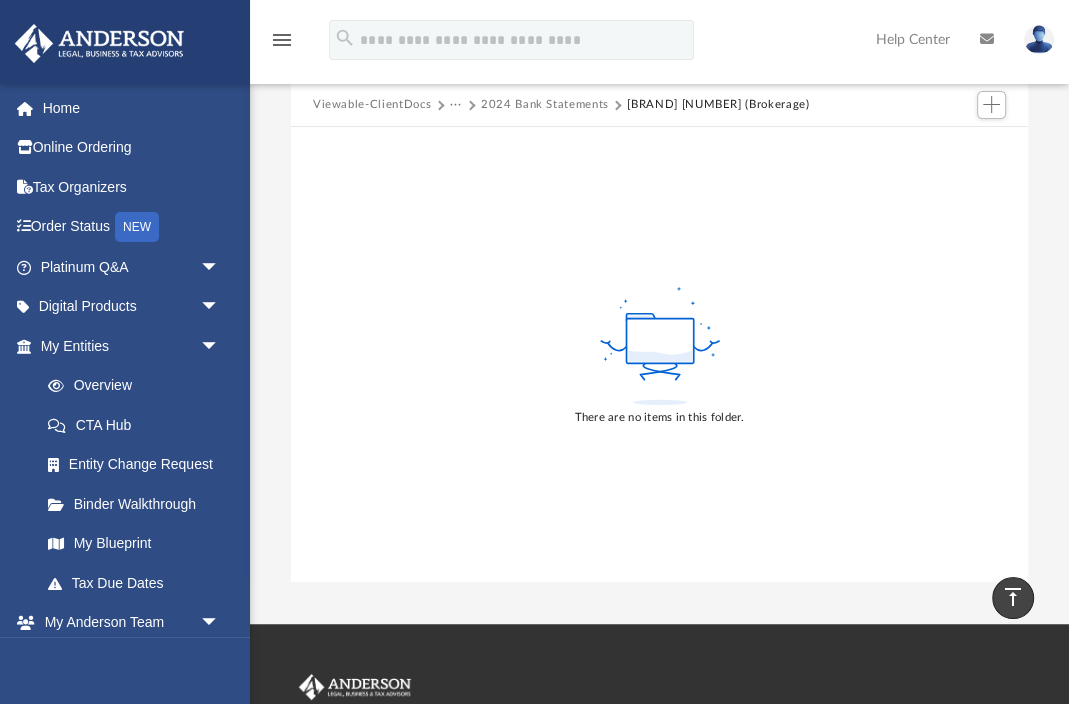 scroll, scrollTop: 0, scrollLeft: 0, axis: both 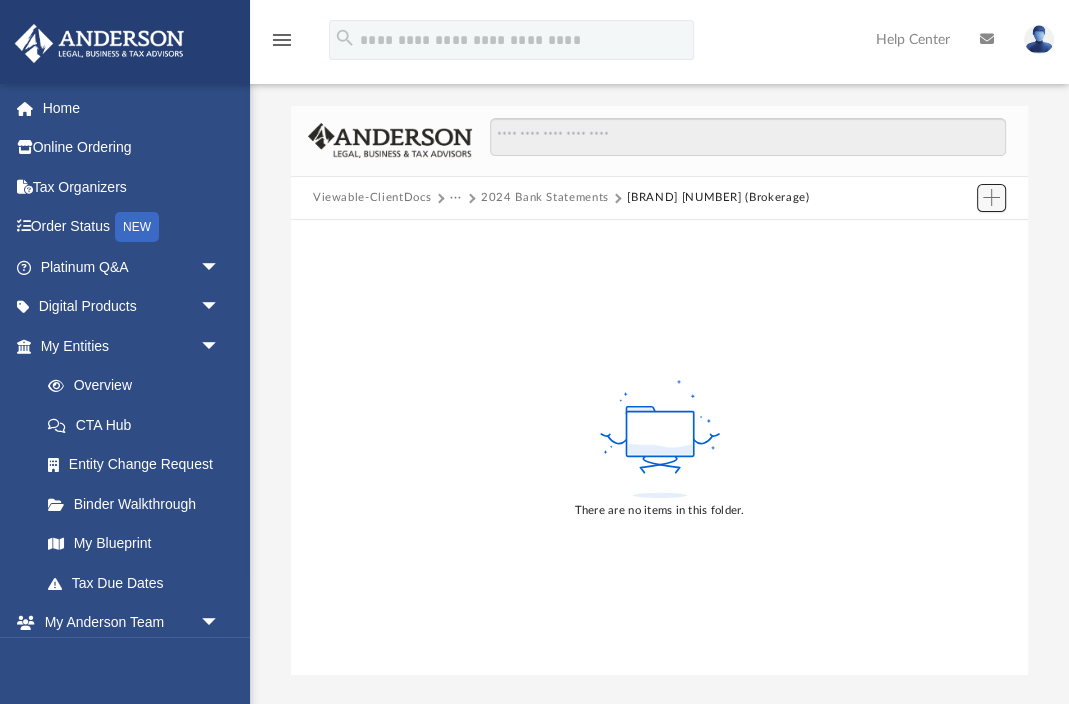 click at bounding box center (992, 198) 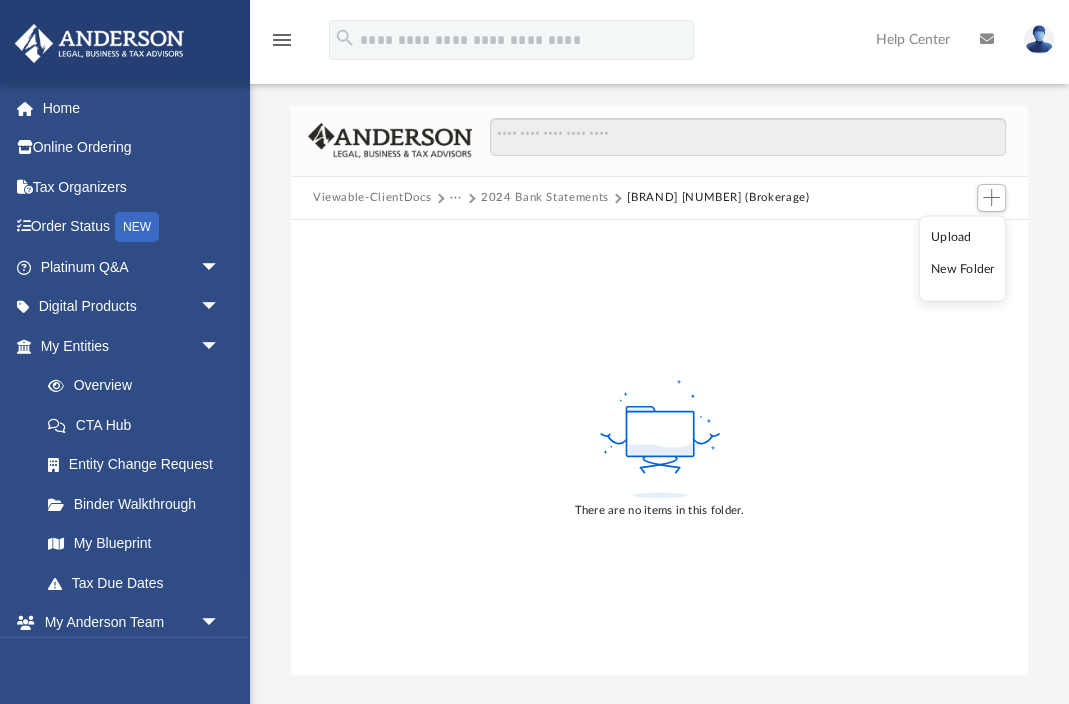 click on "Upload" at bounding box center [963, 237] 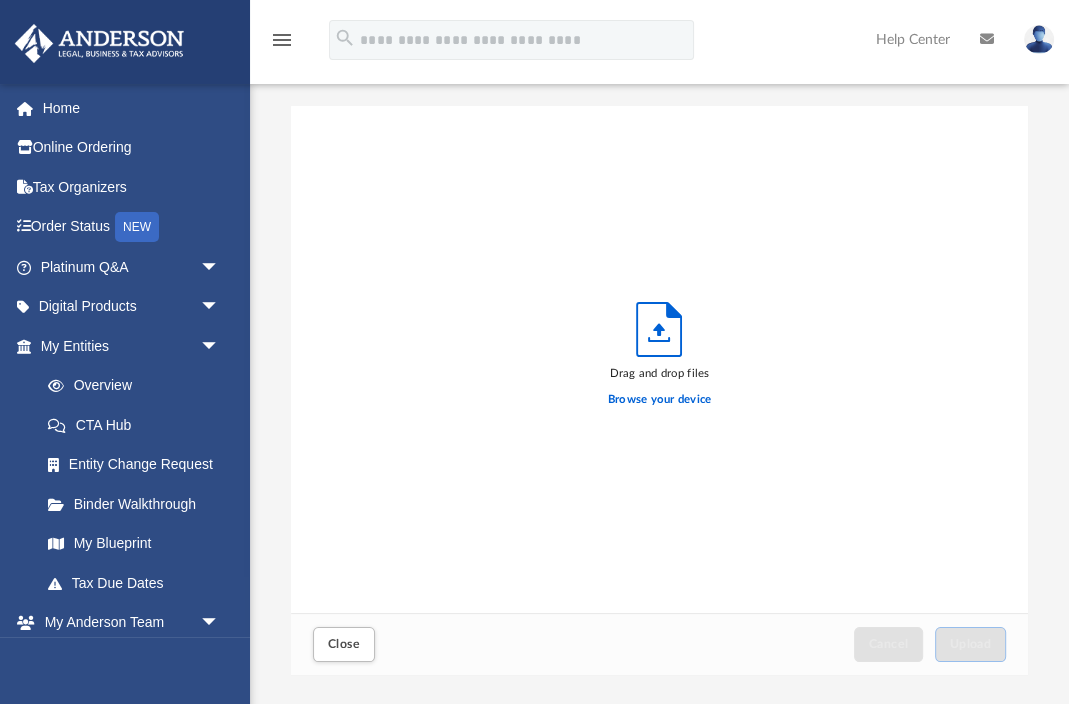 scroll, scrollTop: 1, scrollLeft: 1, axis: both 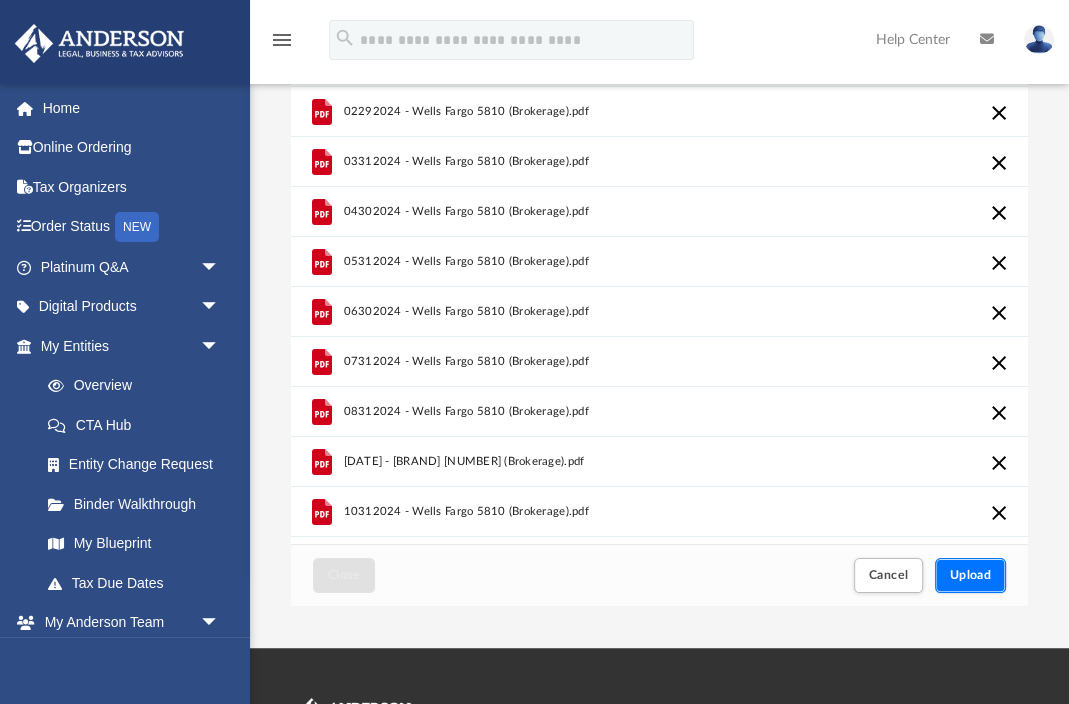 click on "Upload" at bounding box center (971, 575) 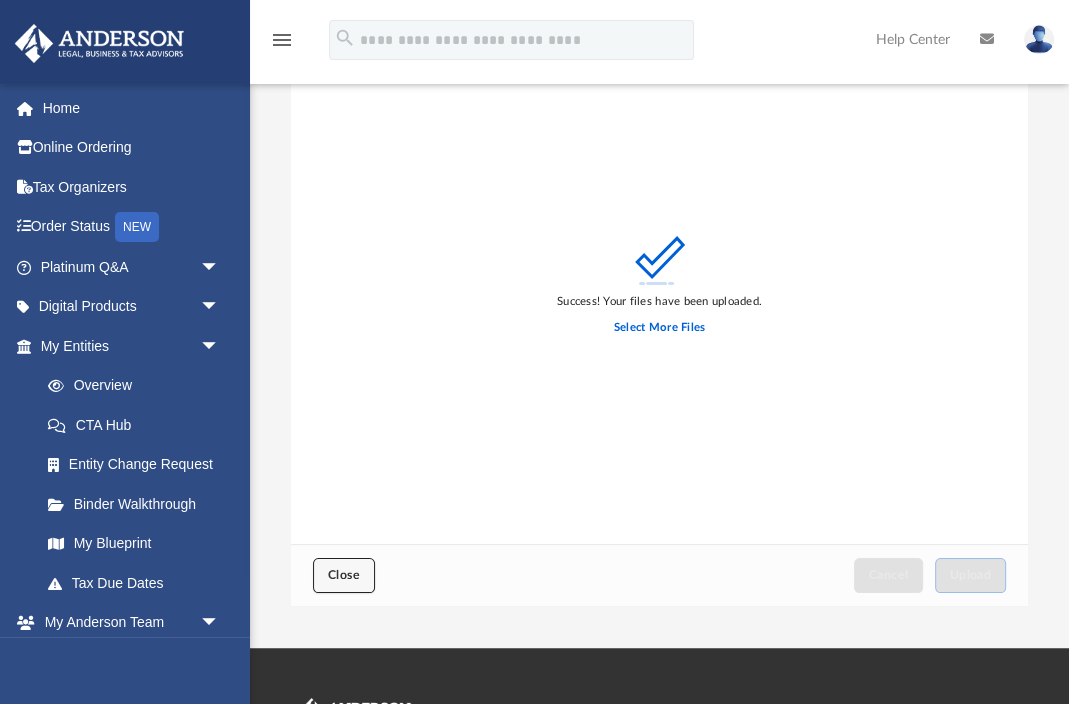click on "Close" at bounding box center (344, 575) 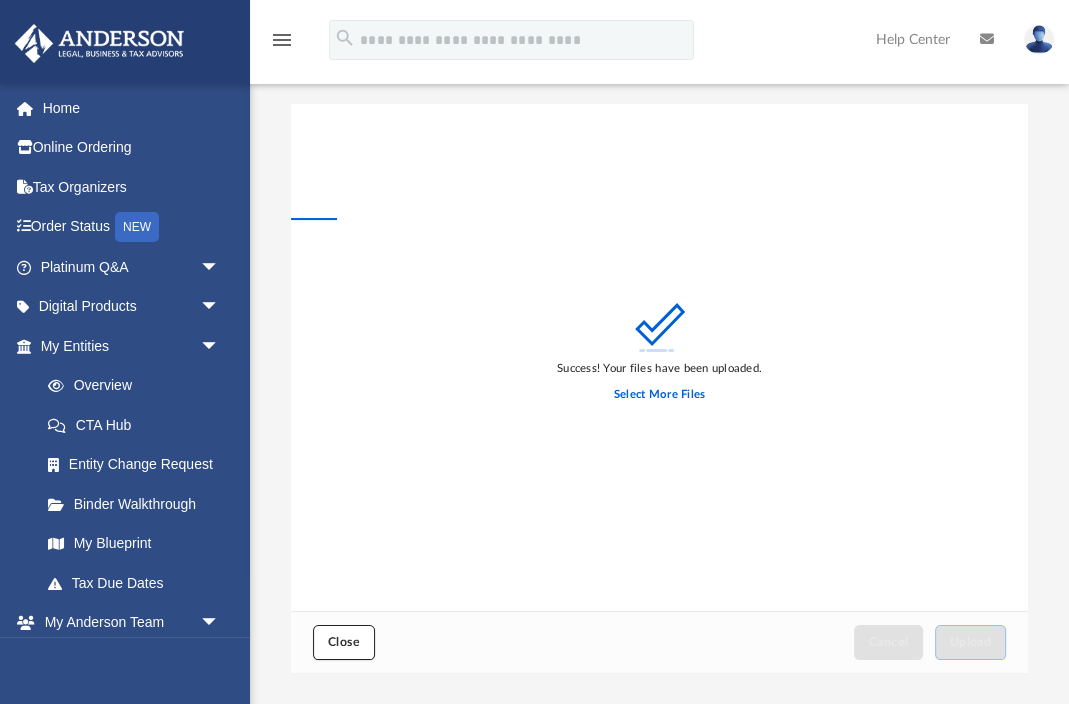 scroll, scrollTop: 0, scrollLeft: 0, axis: both 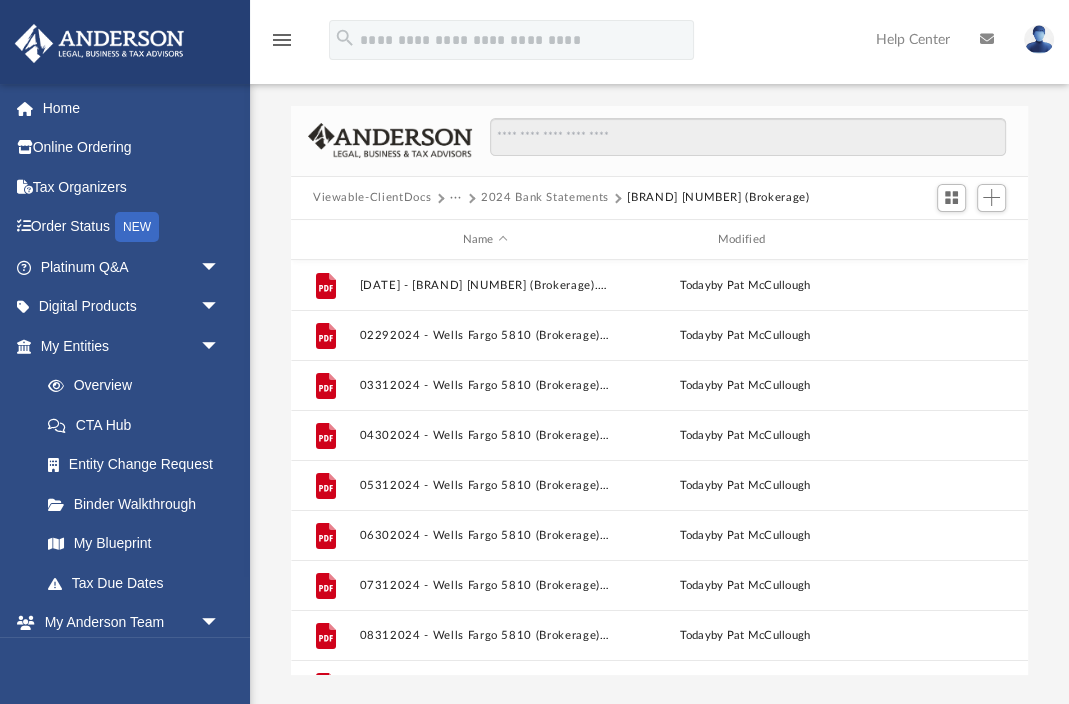 click on "···" at bounding box center (456, 198) 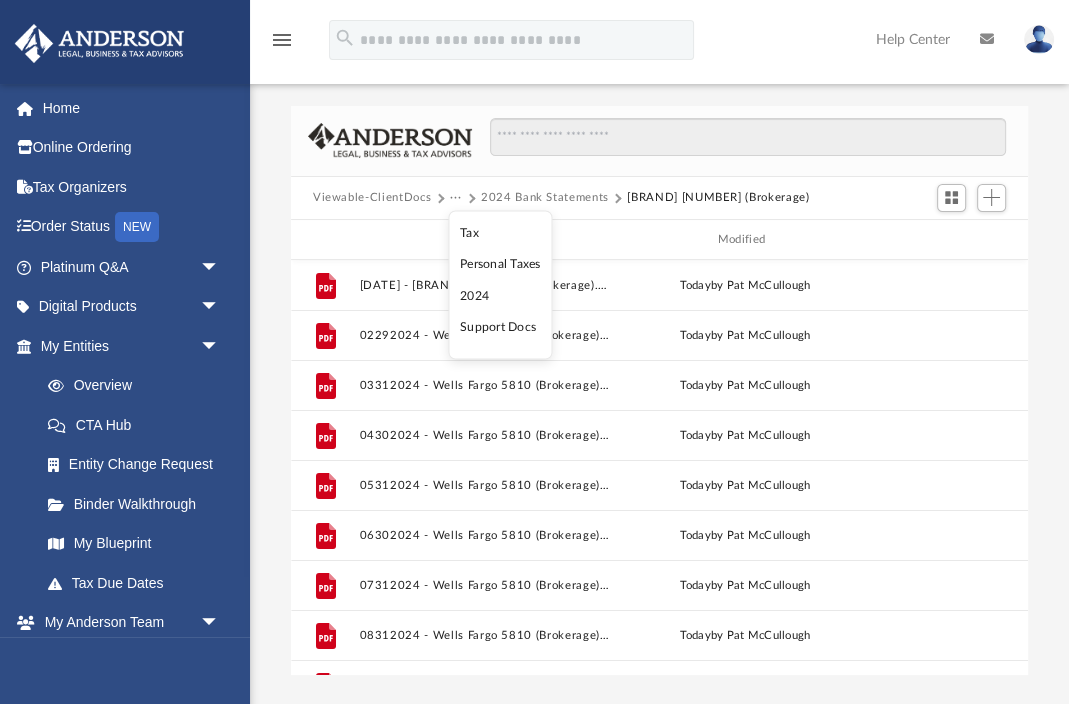 click on "2024 Bank Statements" at bounding box center [545, 198] 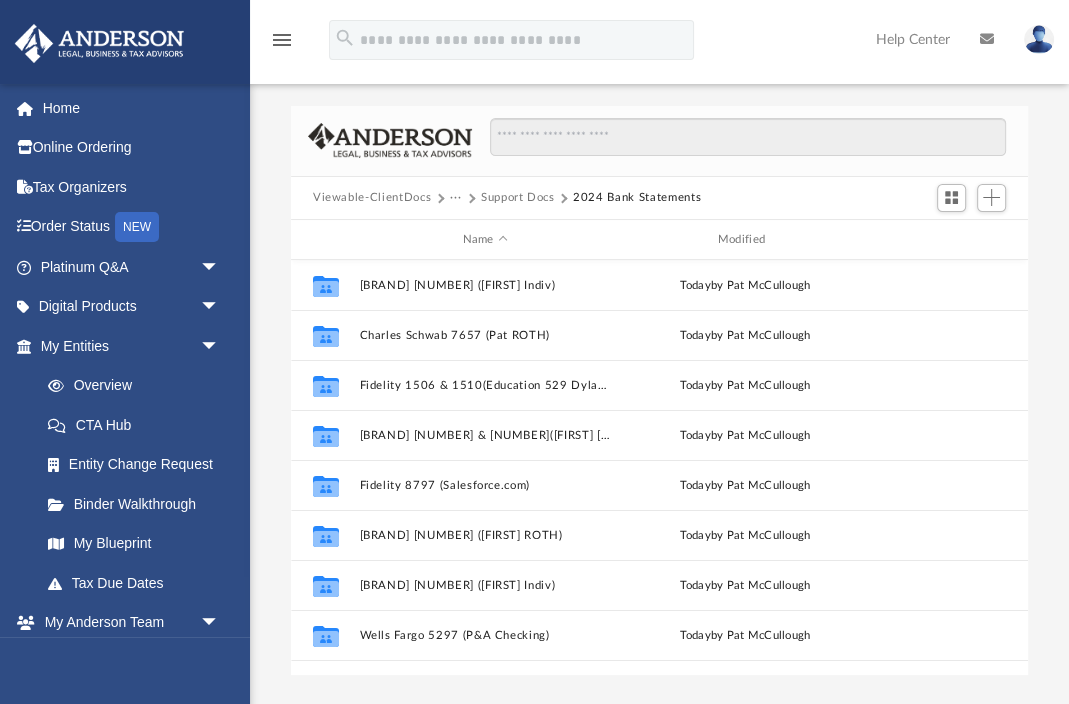 click on "Support Docs" at bounding box center (518, 198) 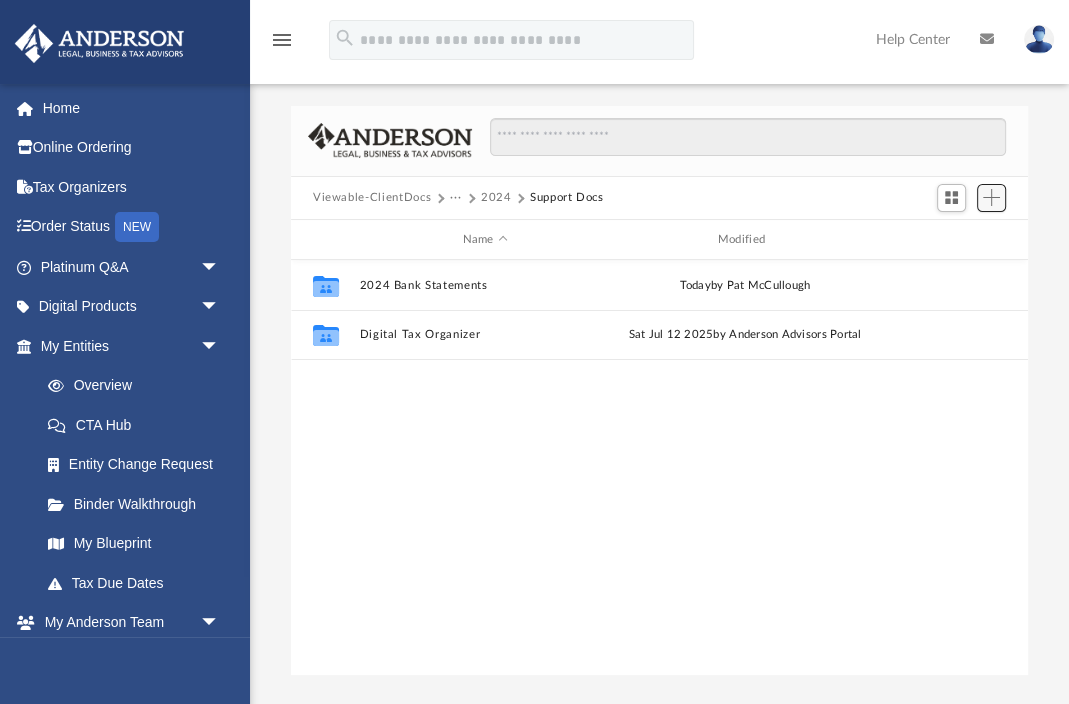 click at bounding box center [992, 198] 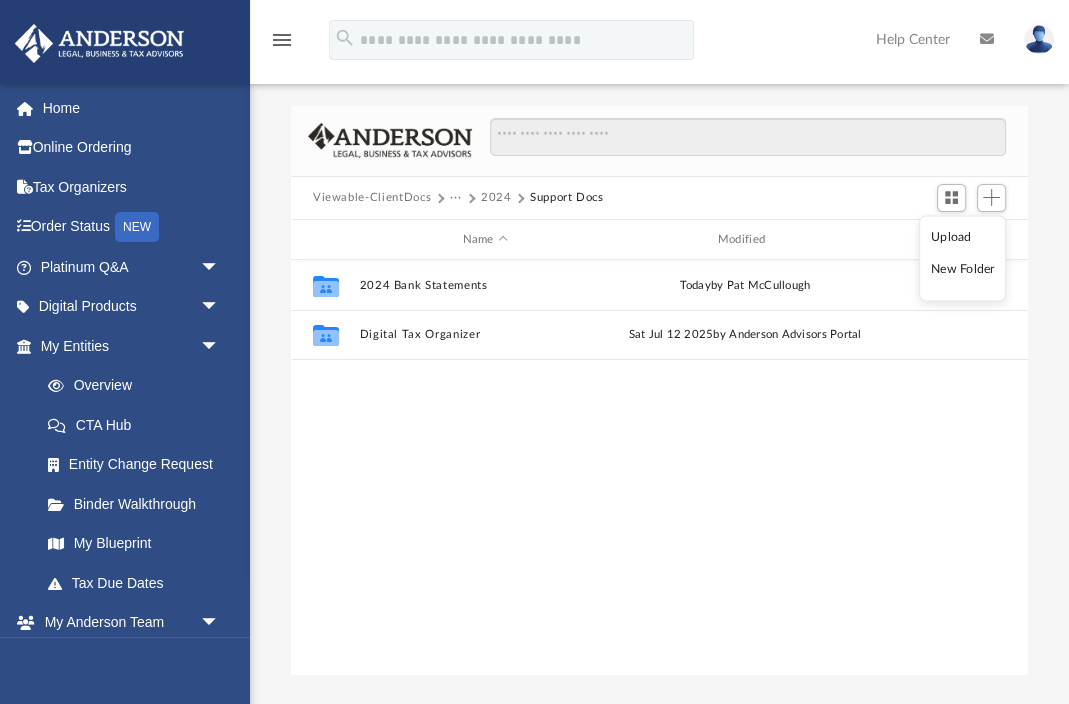 click on "New Folder" at bounding box center (963, 269) 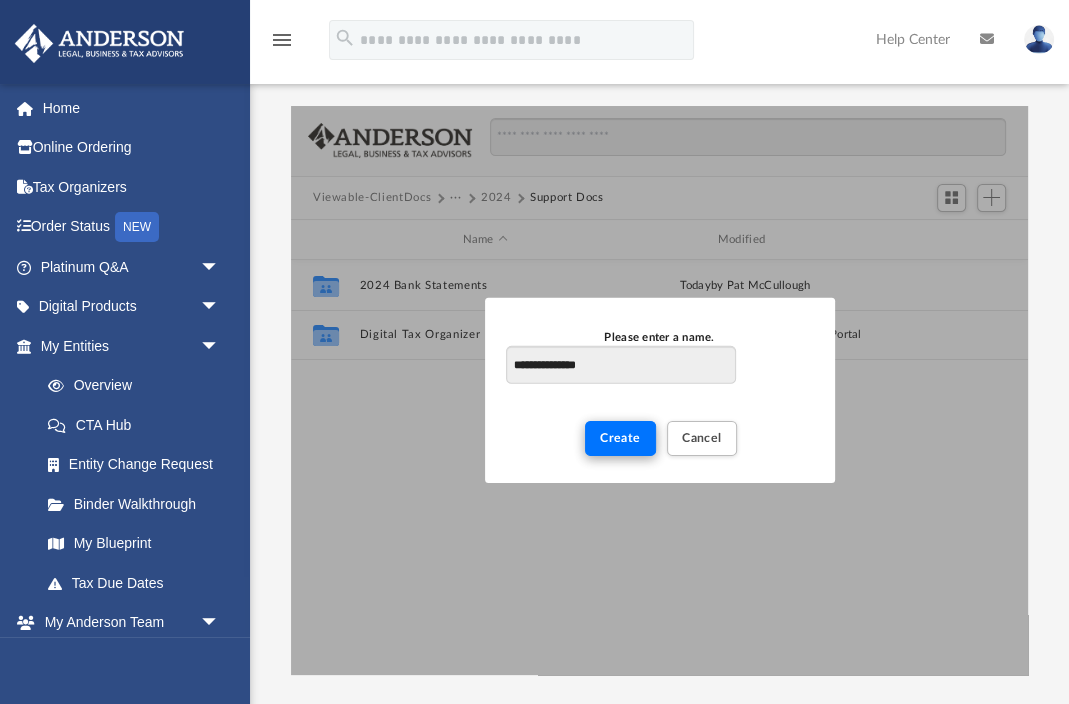 type on "**********" 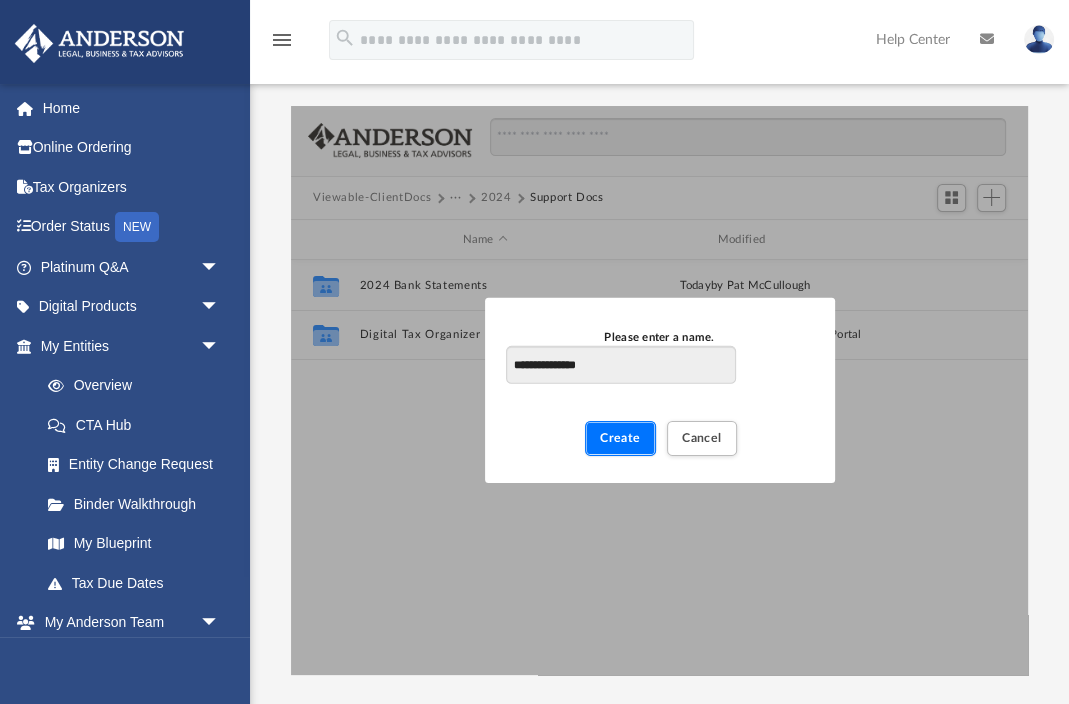 click on "Create" at bounding box center (620, 438) 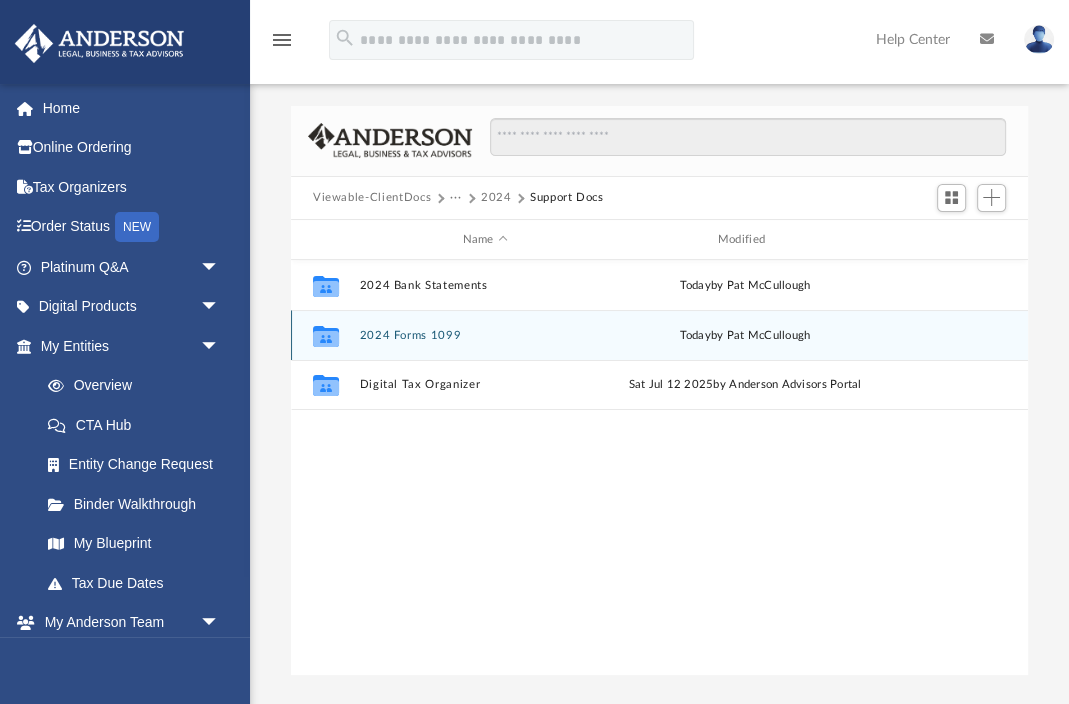 click on "2024 Forms 1099" at bounding box center (484, 335) 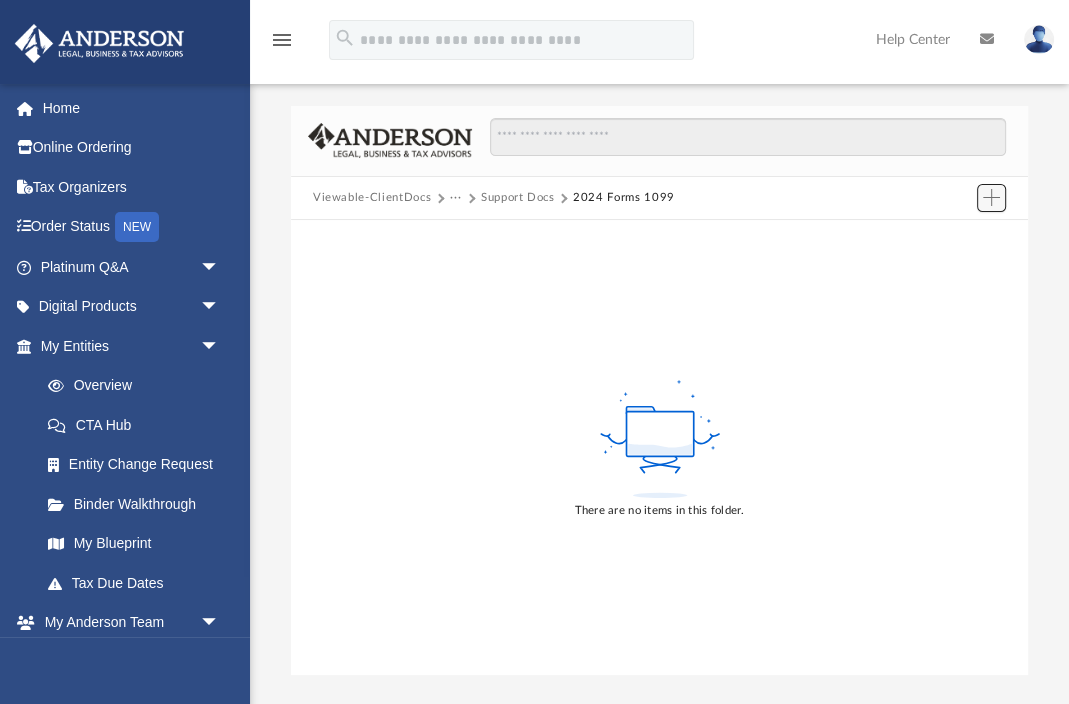 click at bounding box center [991, 197] 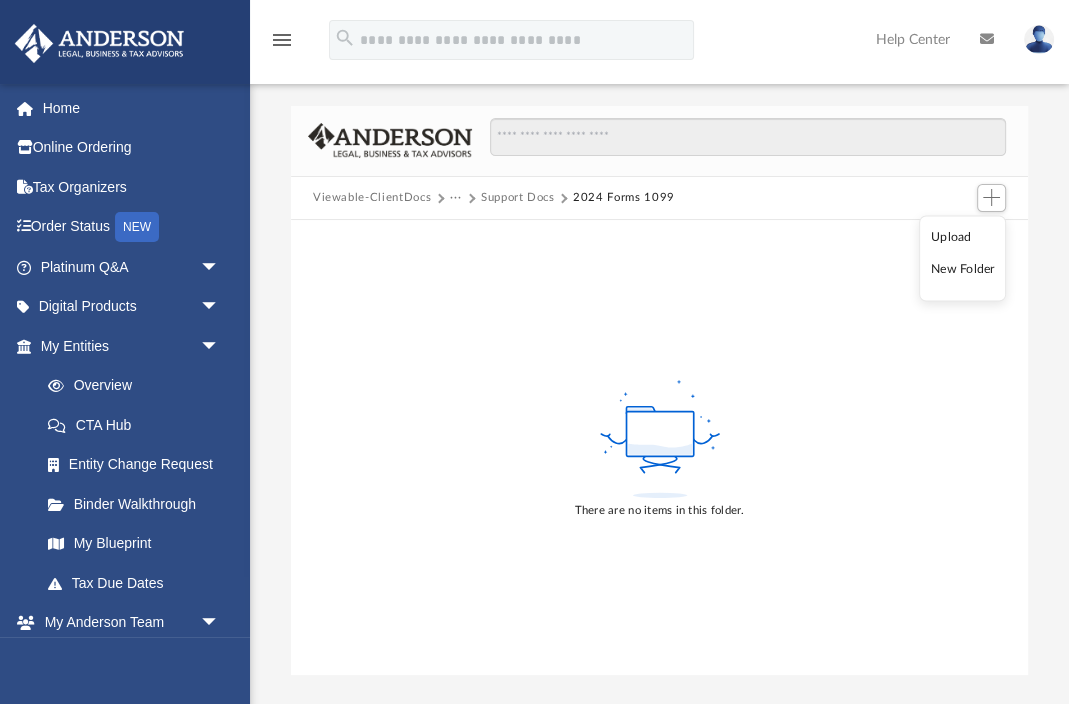 click on "Upload" at bounding box center (963, 237) 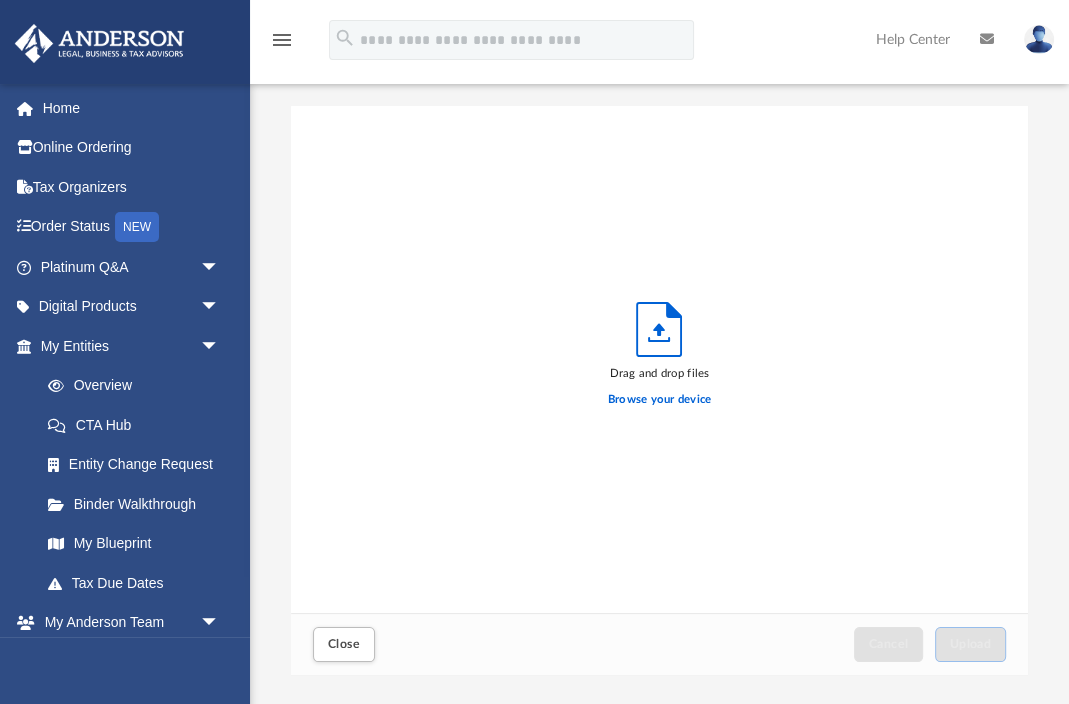 scroll, scrollTop: 1, scrollLeft: 1, axis: both 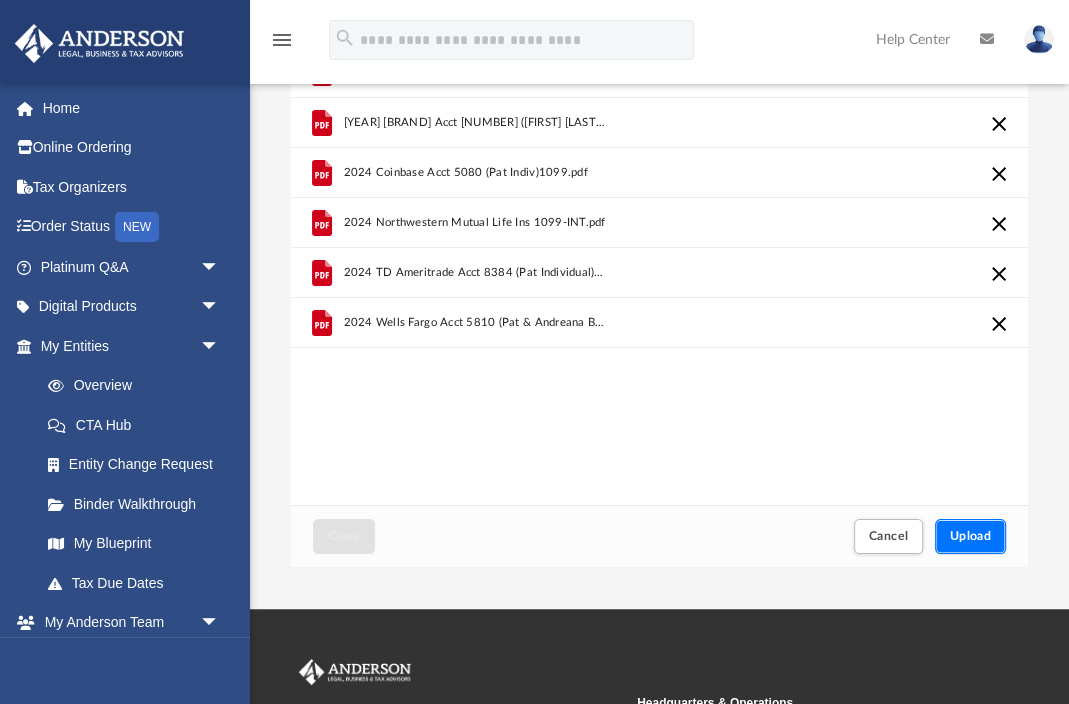 click on "Upload" at bounding box center (971, 536) 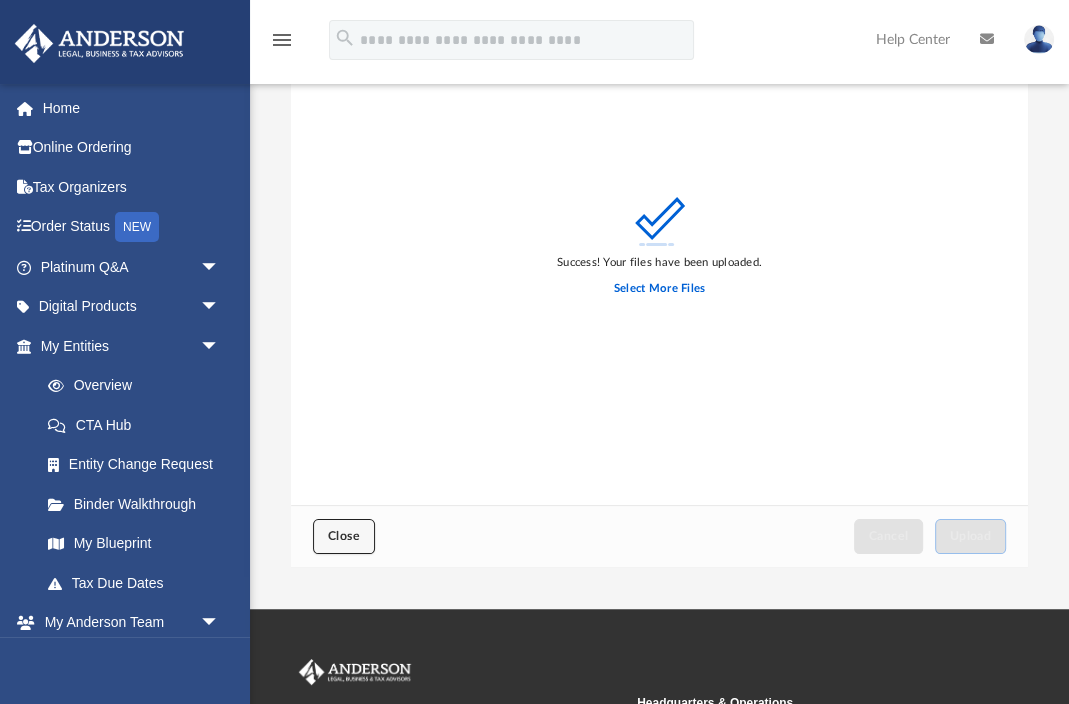click on "Close" at bounding box center [344, 536] 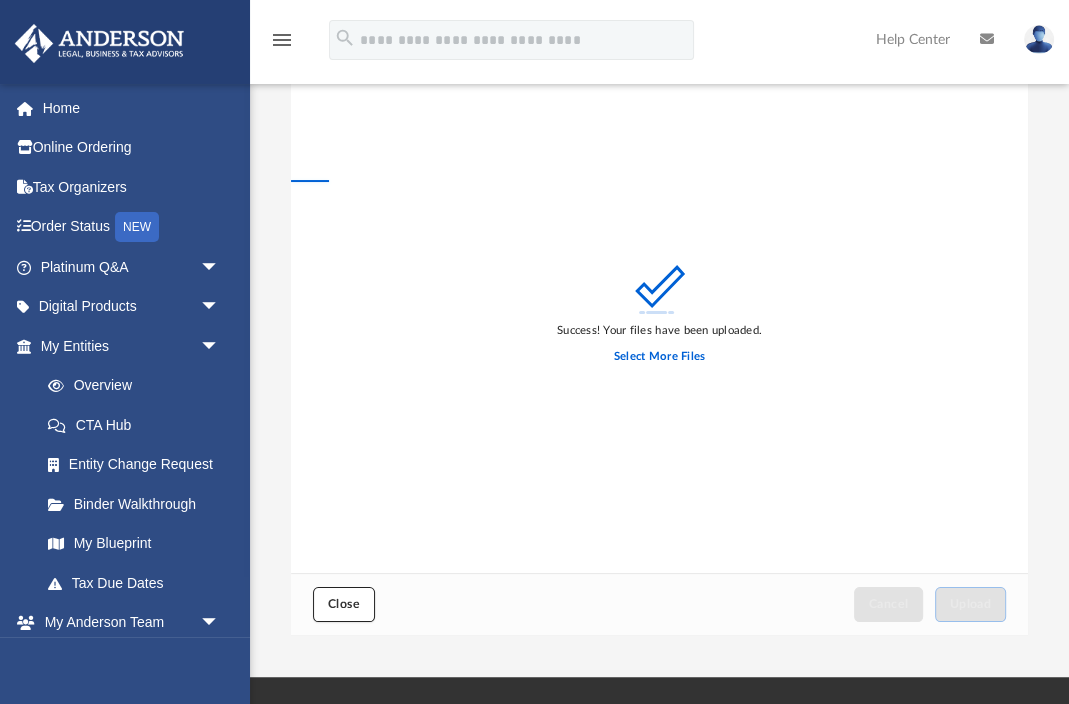 scroll, scrollTop: 0, scrollLeft: 0, axis: both 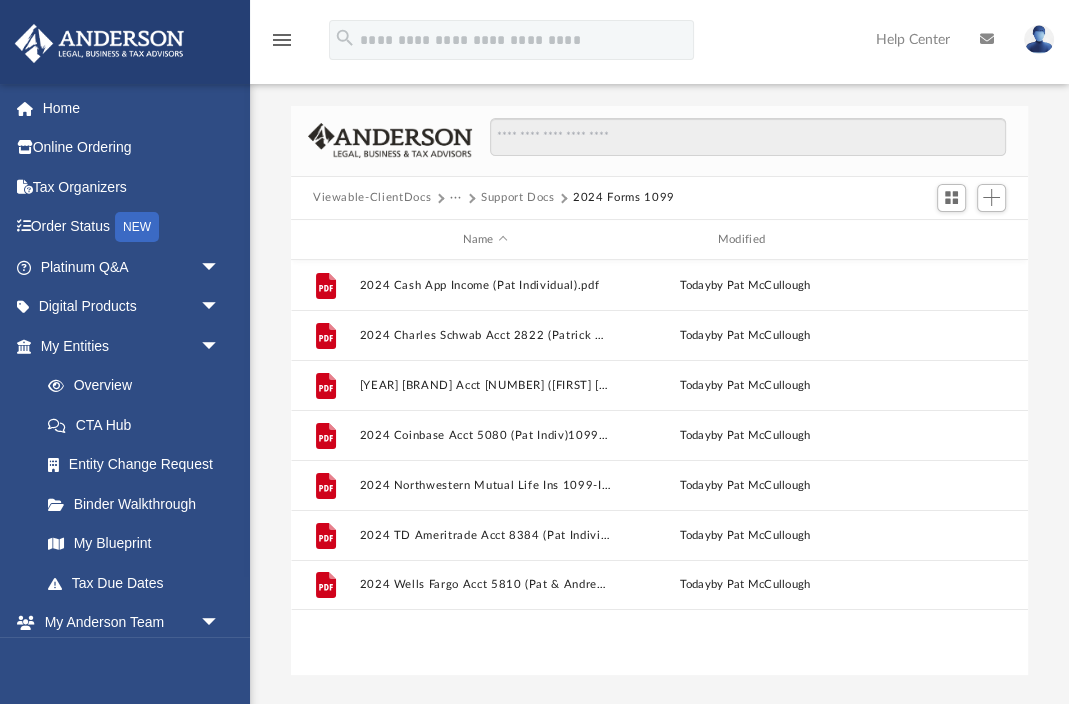 click on "Support Docs" at bounding box center [518, 198] 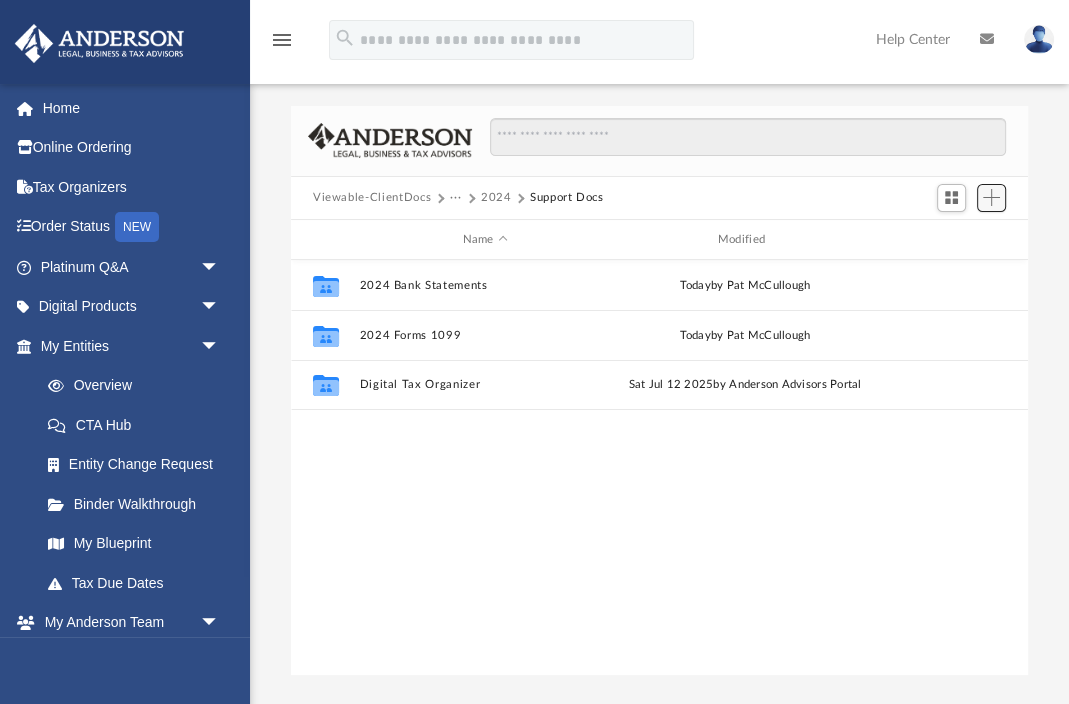 click at bounding box center (991, 197) 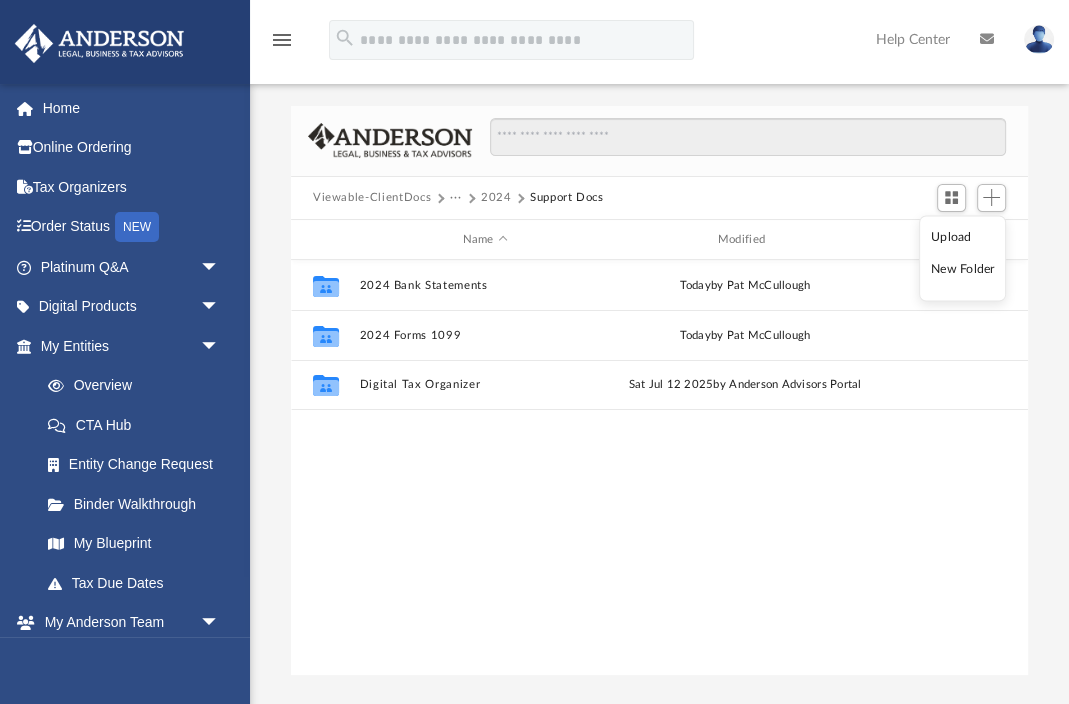click on "New Folder" at bounding box center [963, 269] 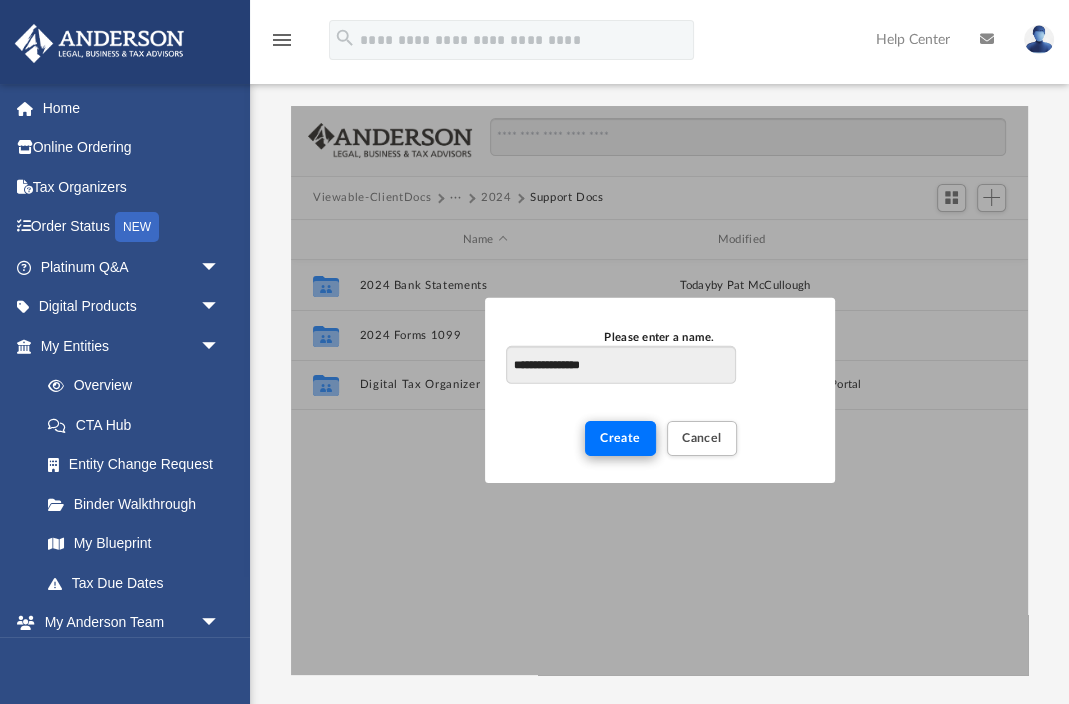 type on "**********" 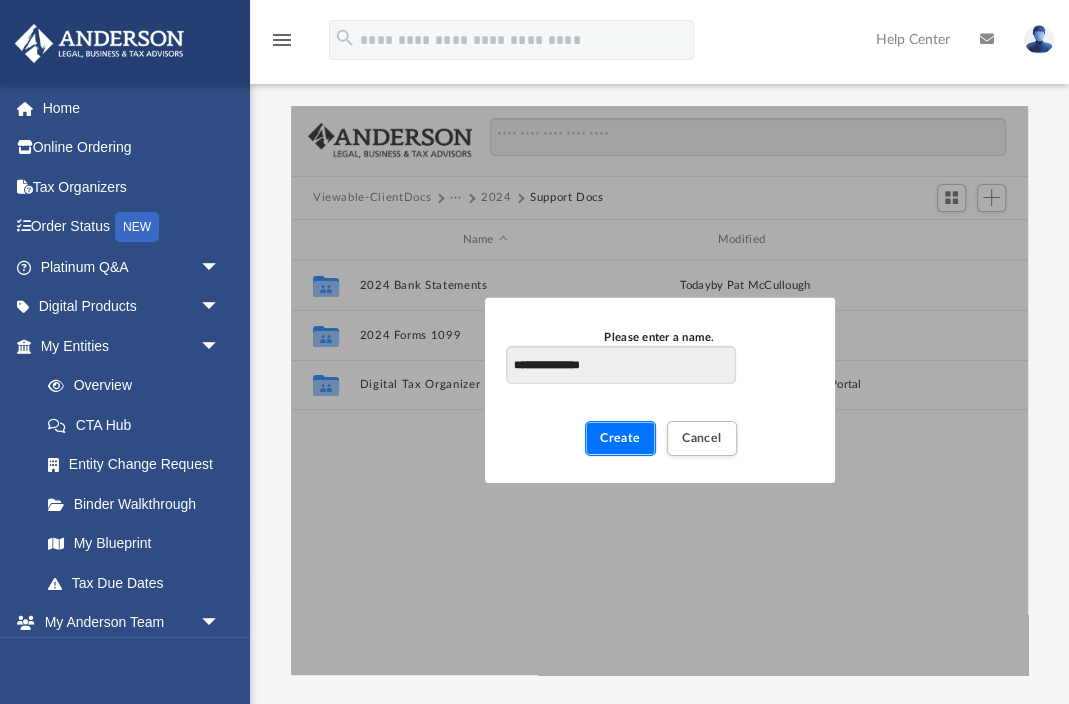 click on "Create" at bounding box center [620, 438] 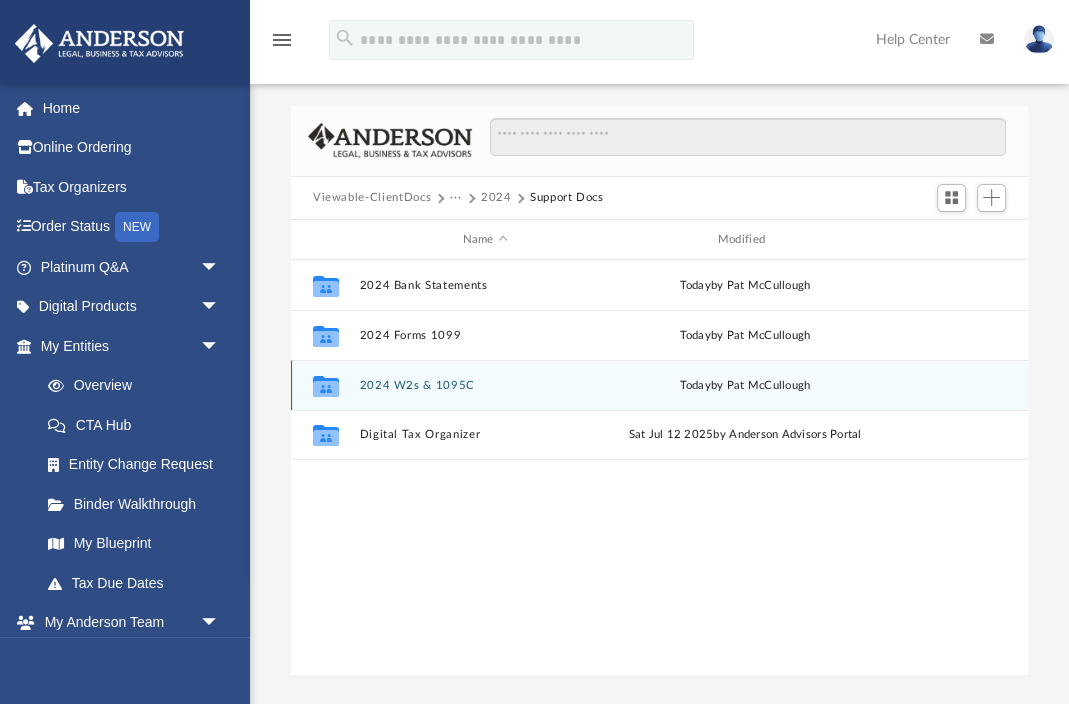 click on "2024 W2s & 1095C" at bounding box center (484, 385) 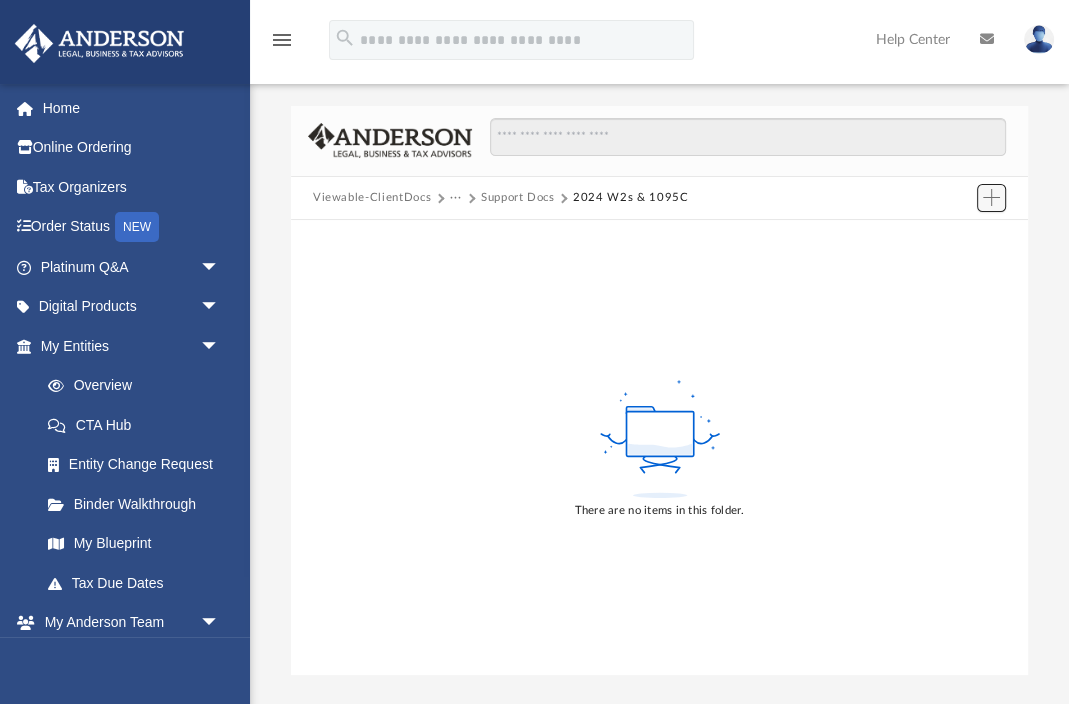 click at bounding box center (991, 197) 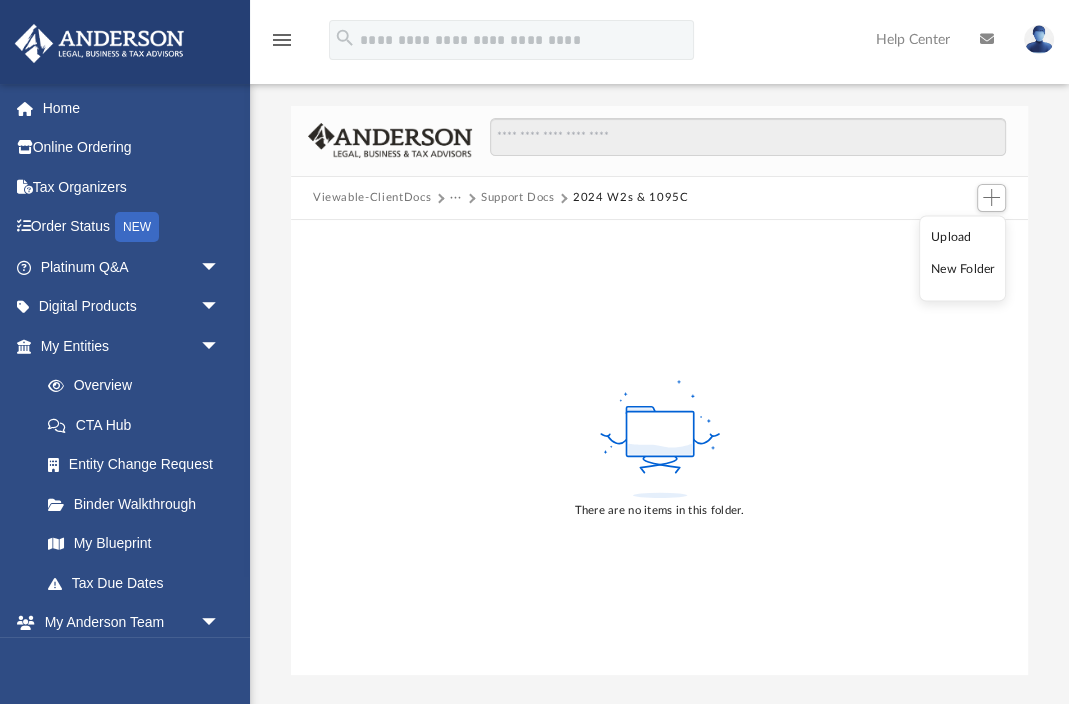 click on "Upload" at bounding box center [963, 237] 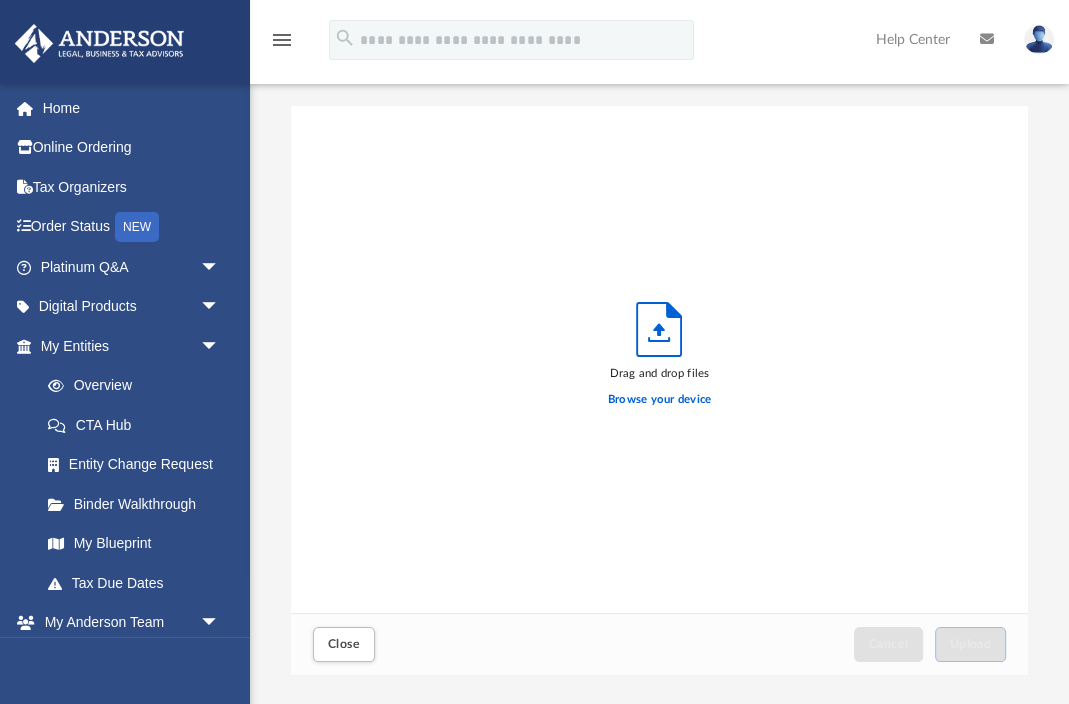 scroll, scrollTop: 1, scrollLeft: 1, axis: both 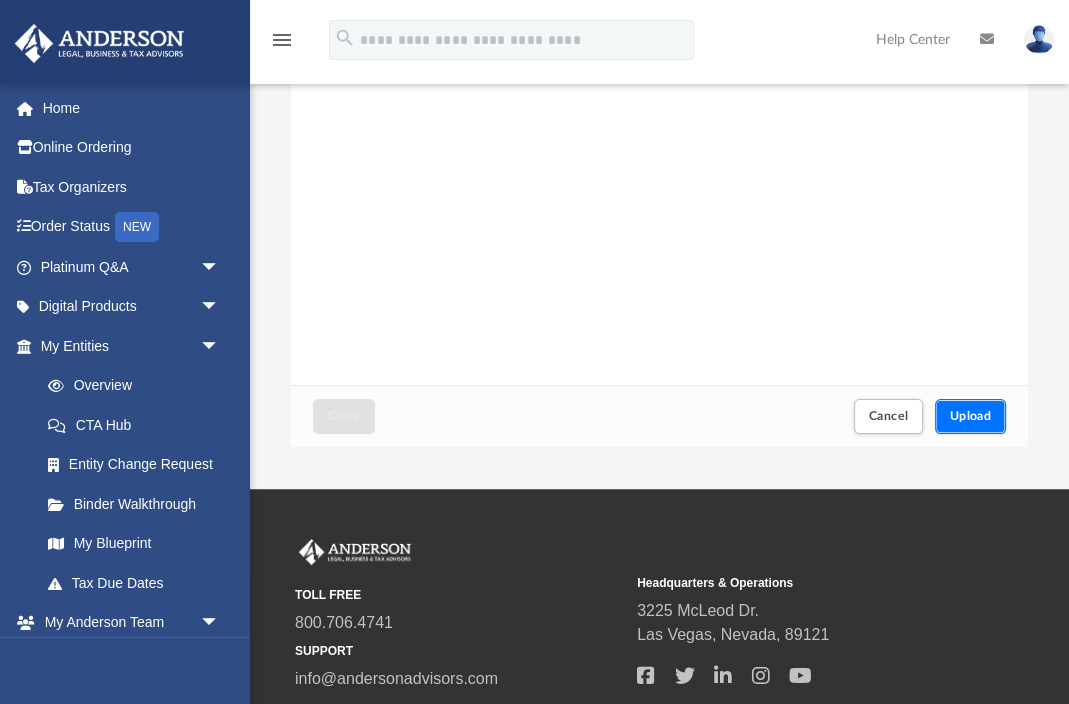click on "Upload" at bounding box center [971, 416] 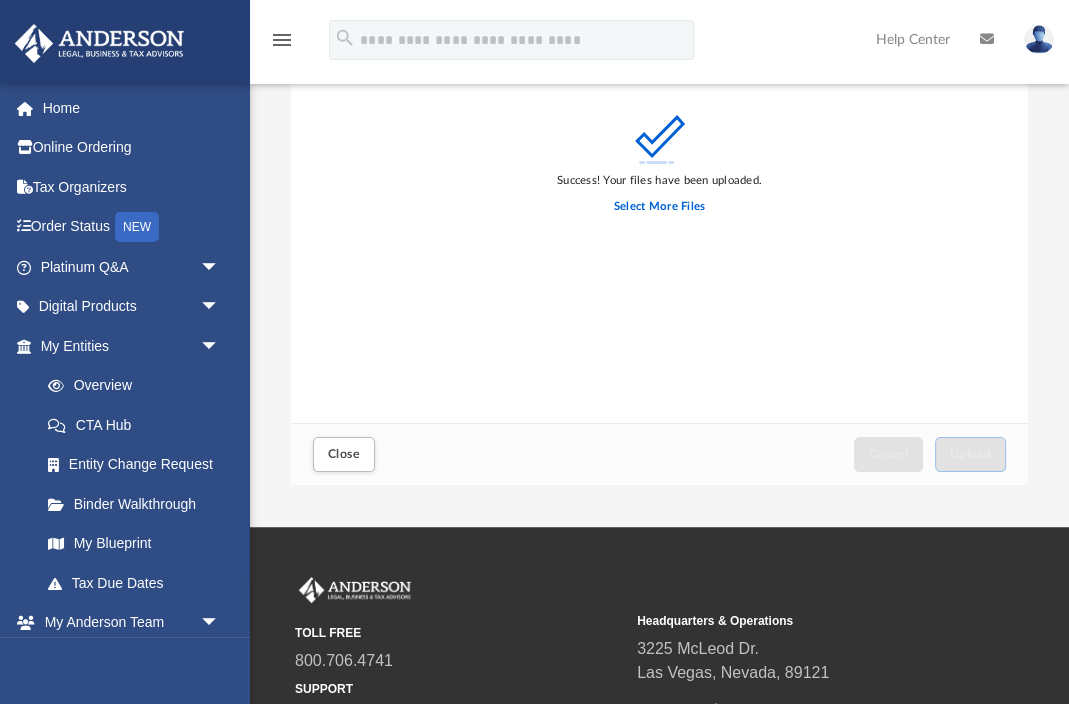 scroll, scrollTop: 187, scrollLeft: 0, axis: vertical 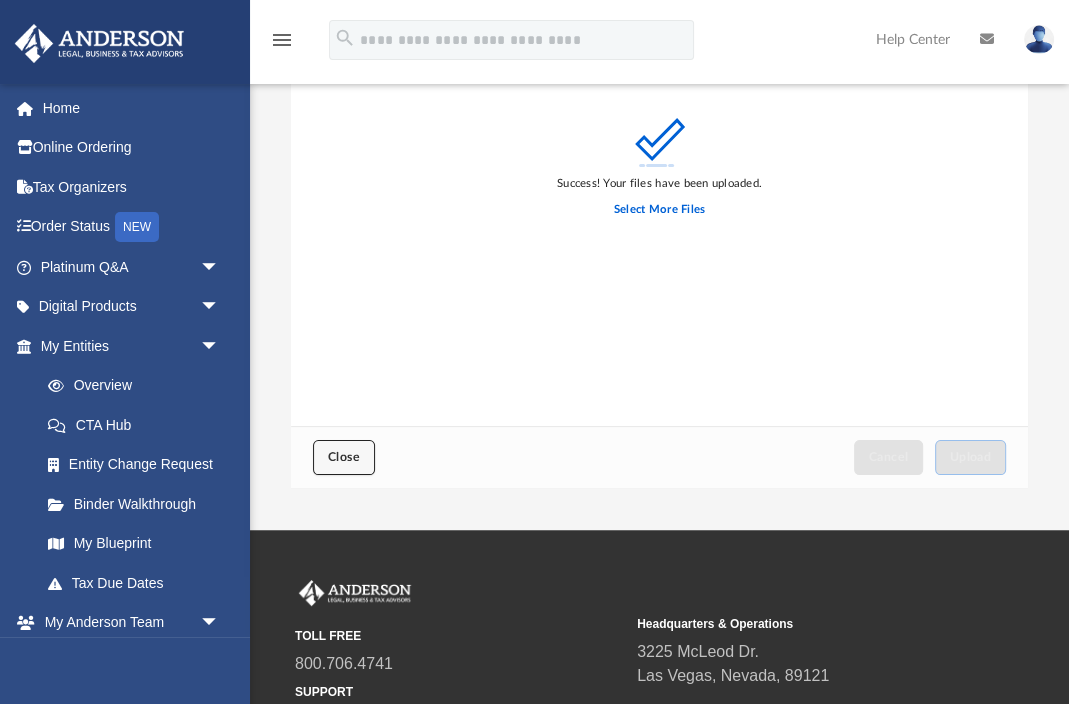 click on "Close" at bounding box center (344, 457) 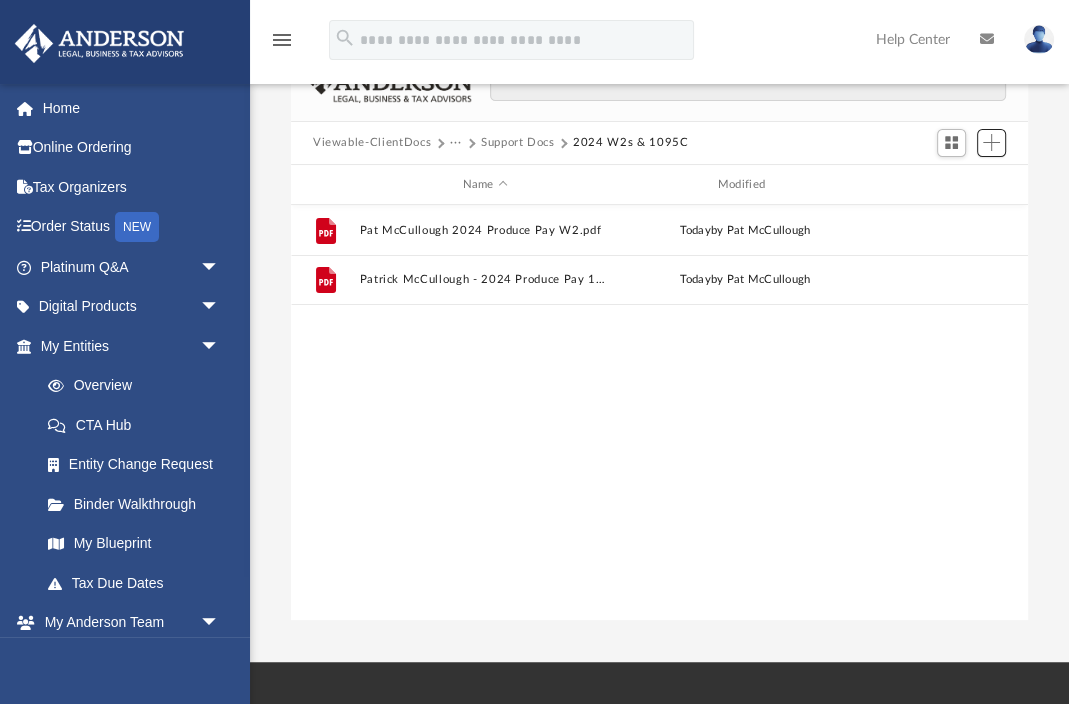 scroll, scrollTop: 20, scrollLeft: 0, axis: vertical 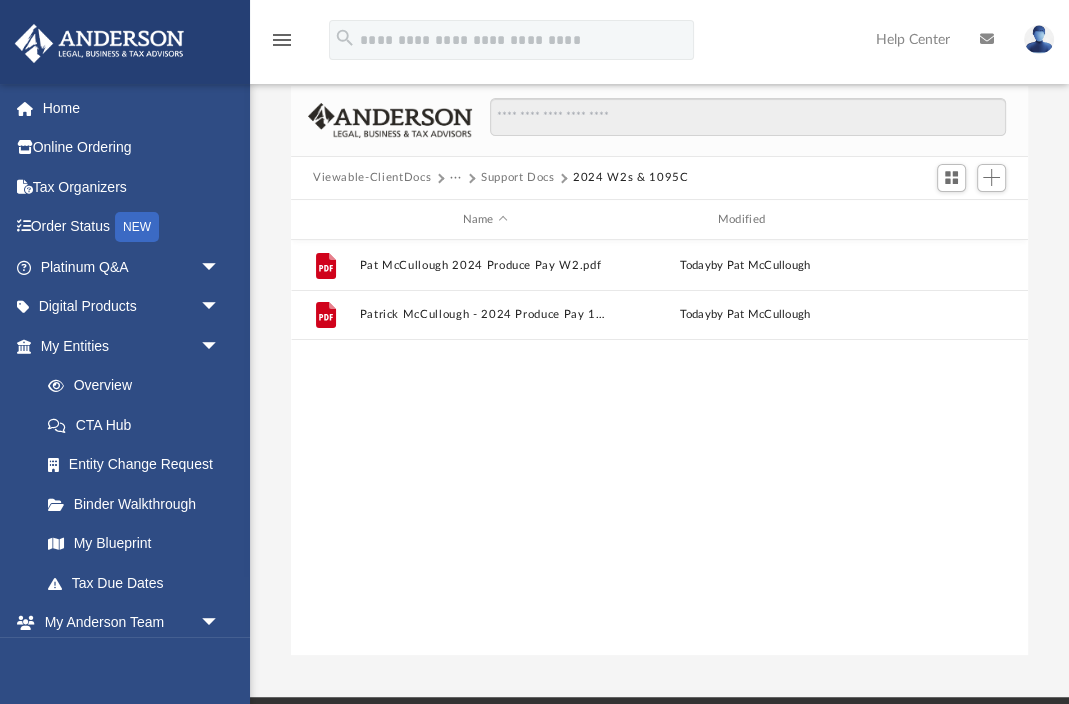 click on "Support Docs" at bounding box center [518, 178] 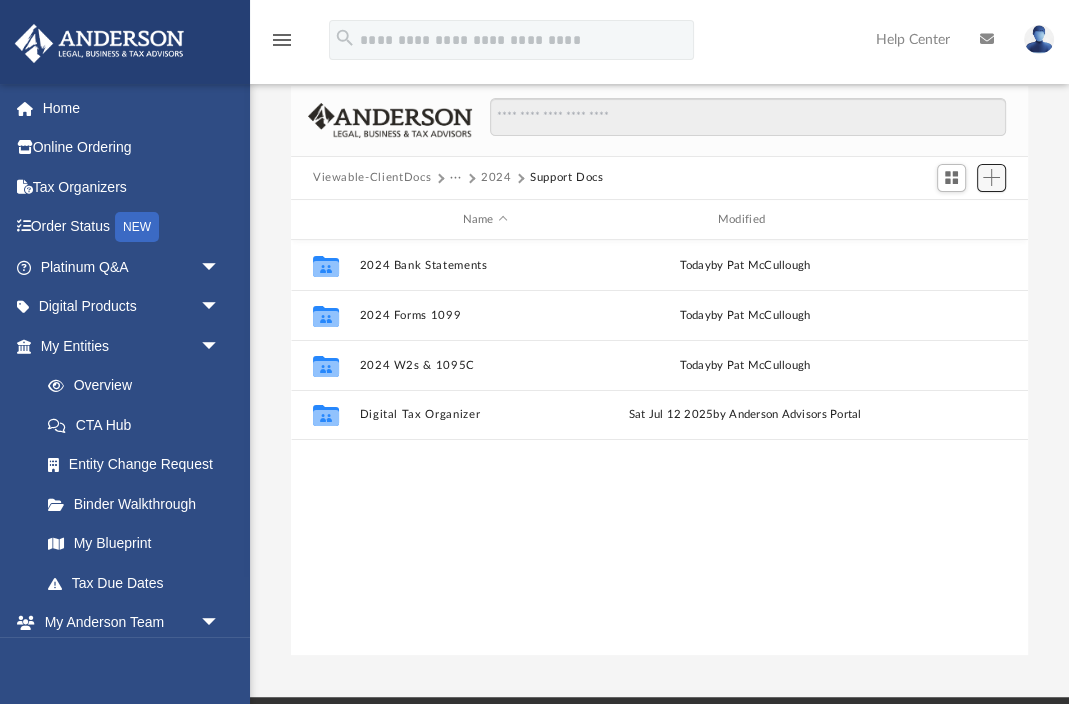 click at bounding box center [992, 178] 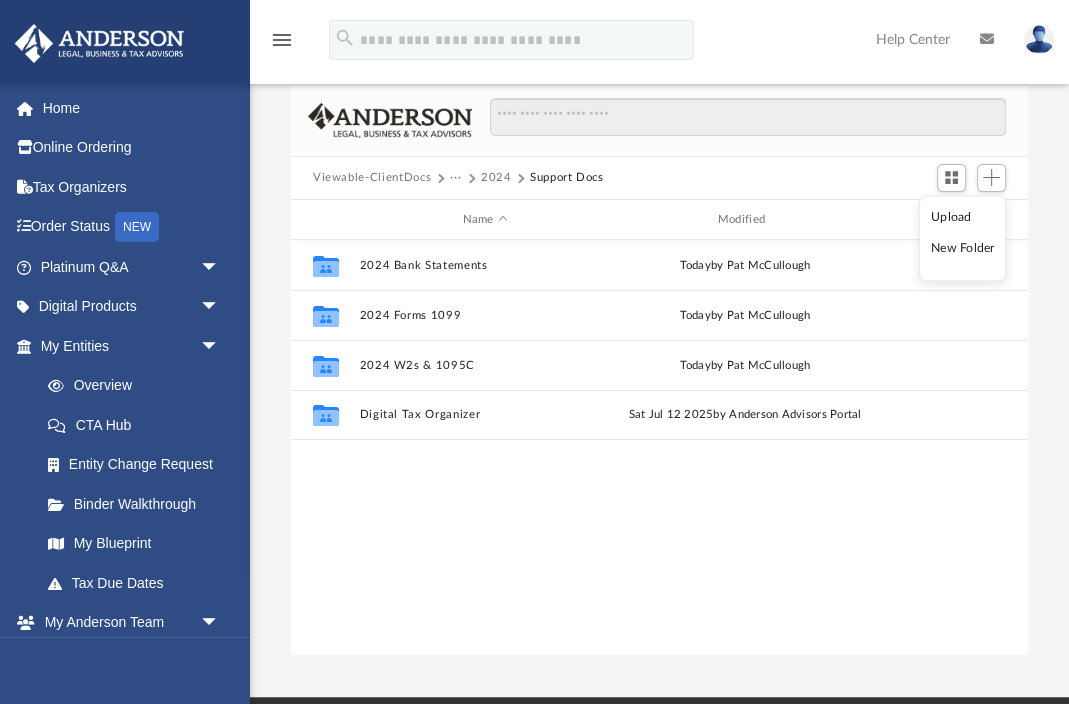 click on "New Folder" at bounding box center [963, 249] 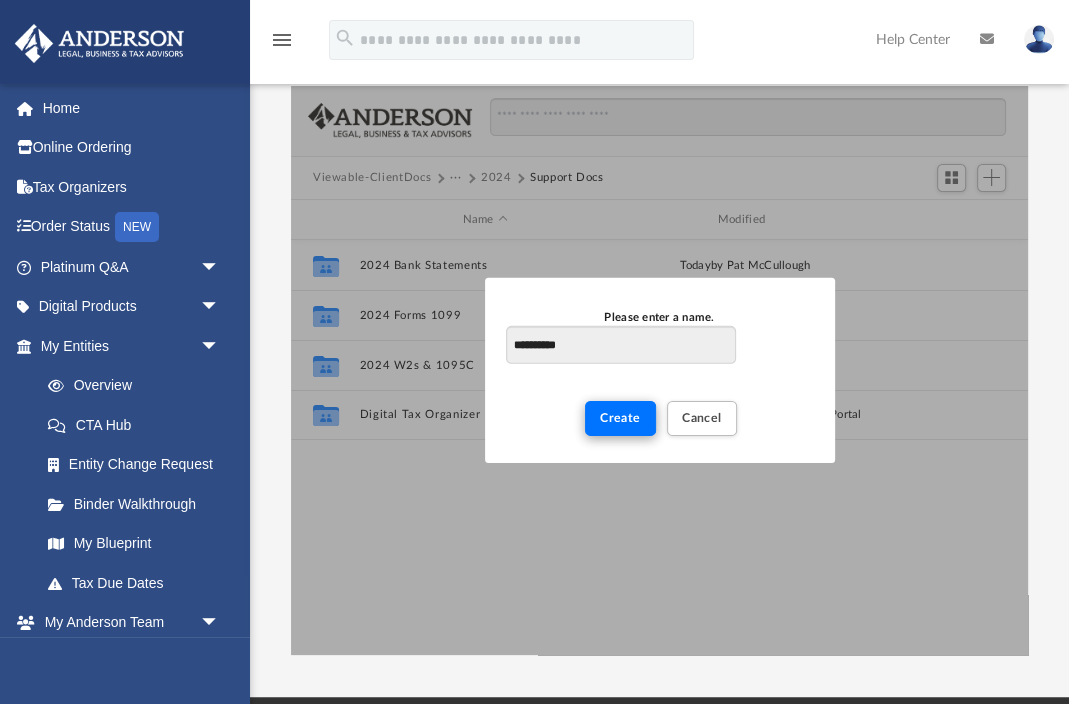 type on "**********" 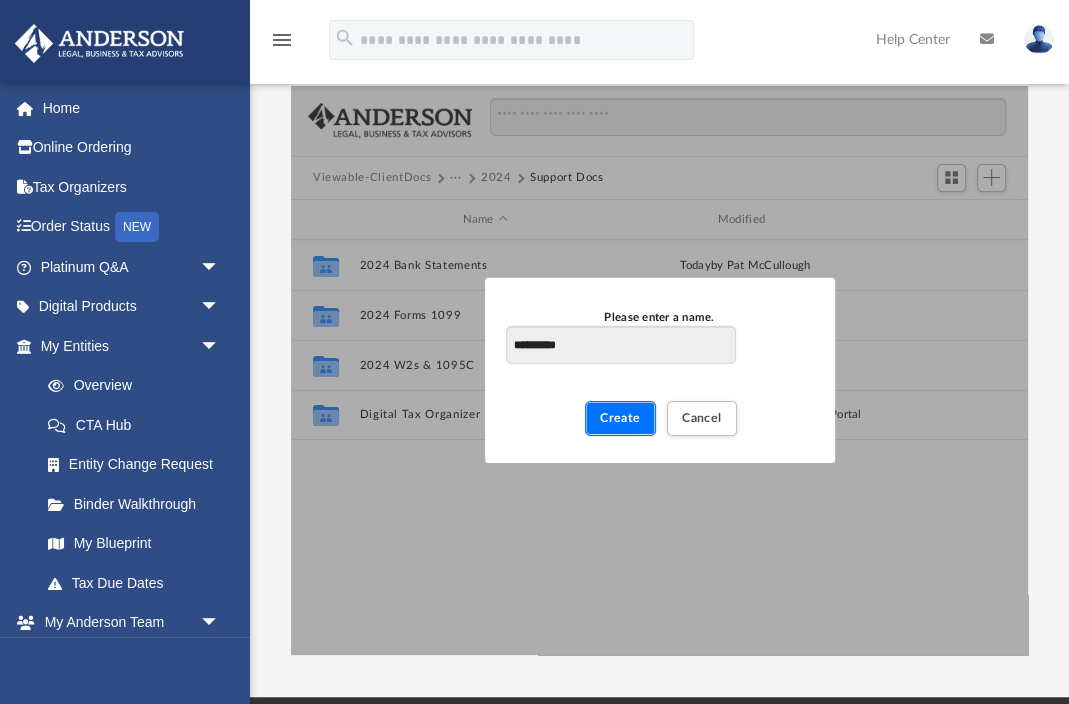 click on "Create" at bounding box center (620, 418) 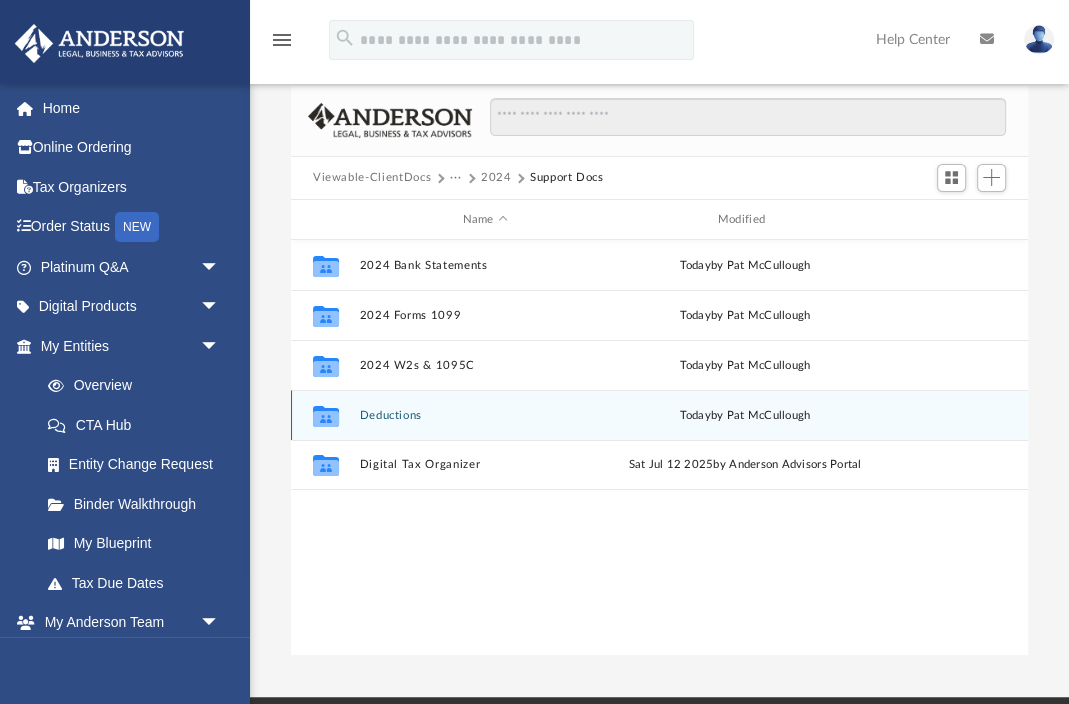click on "Deductions" at bounding box center [484, 415] 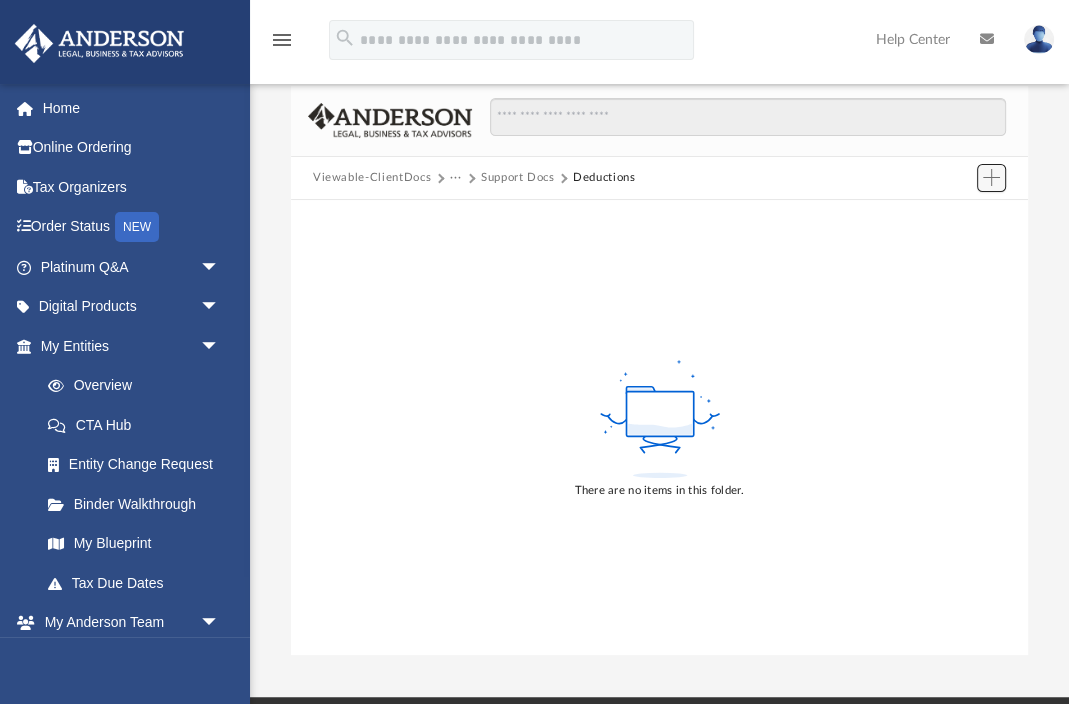 click at bounding box center [991, 177] 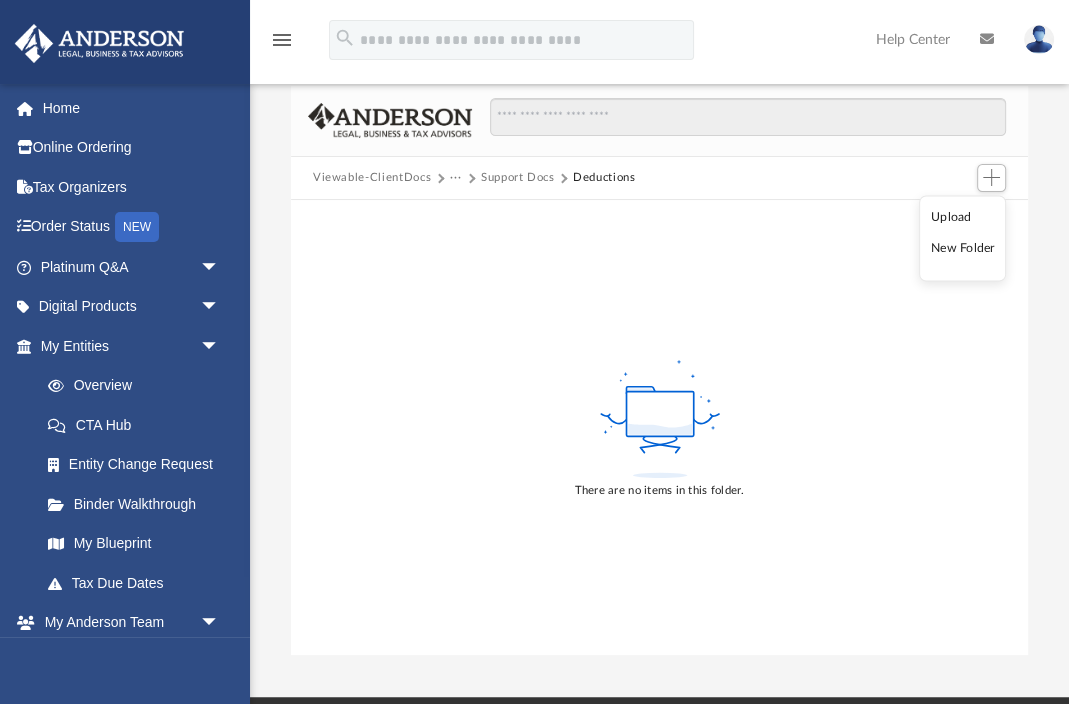 click on "New Folder" at bounding box center [963, 249] 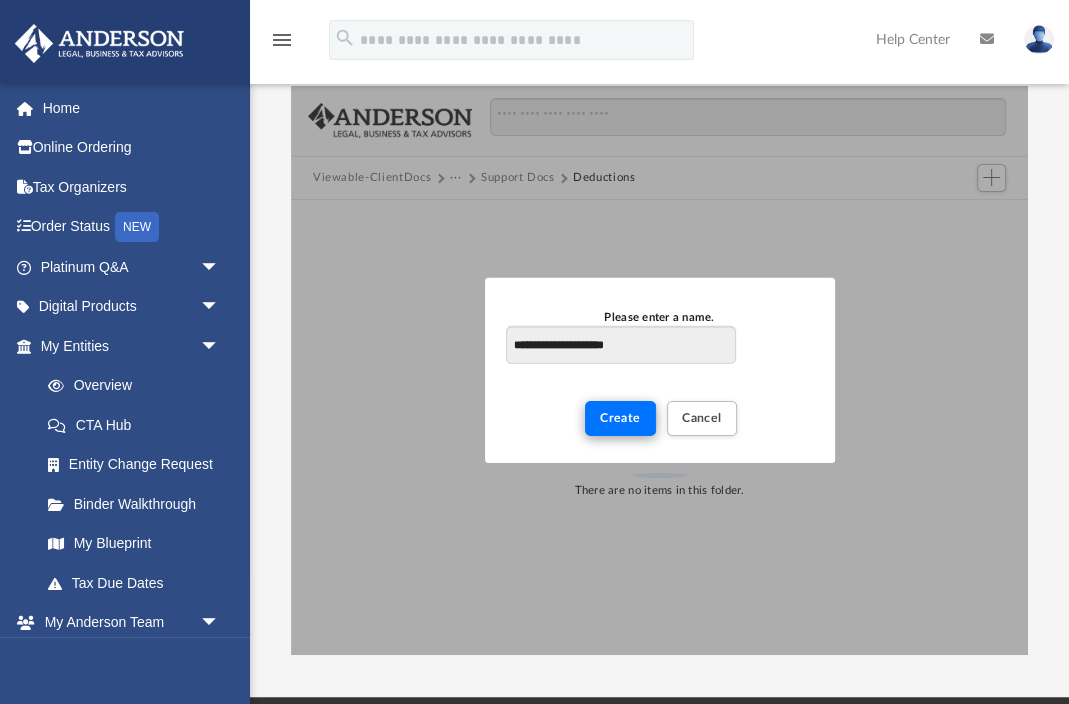 type on "**********" 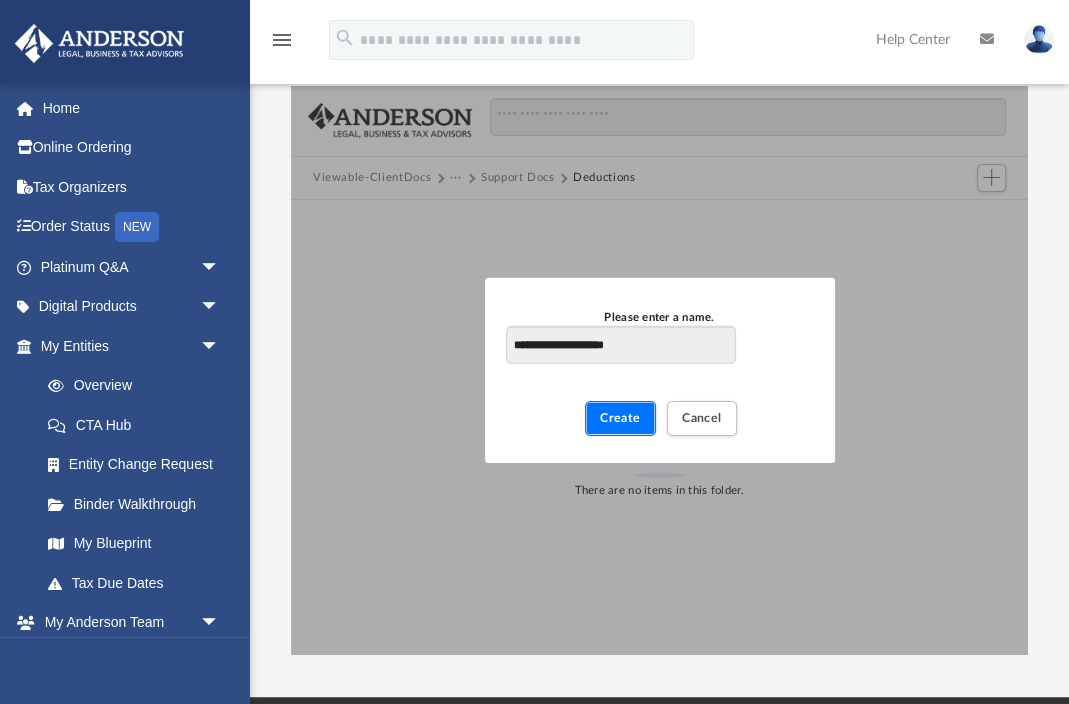 click on "Create" at bounding box center [620, 418] 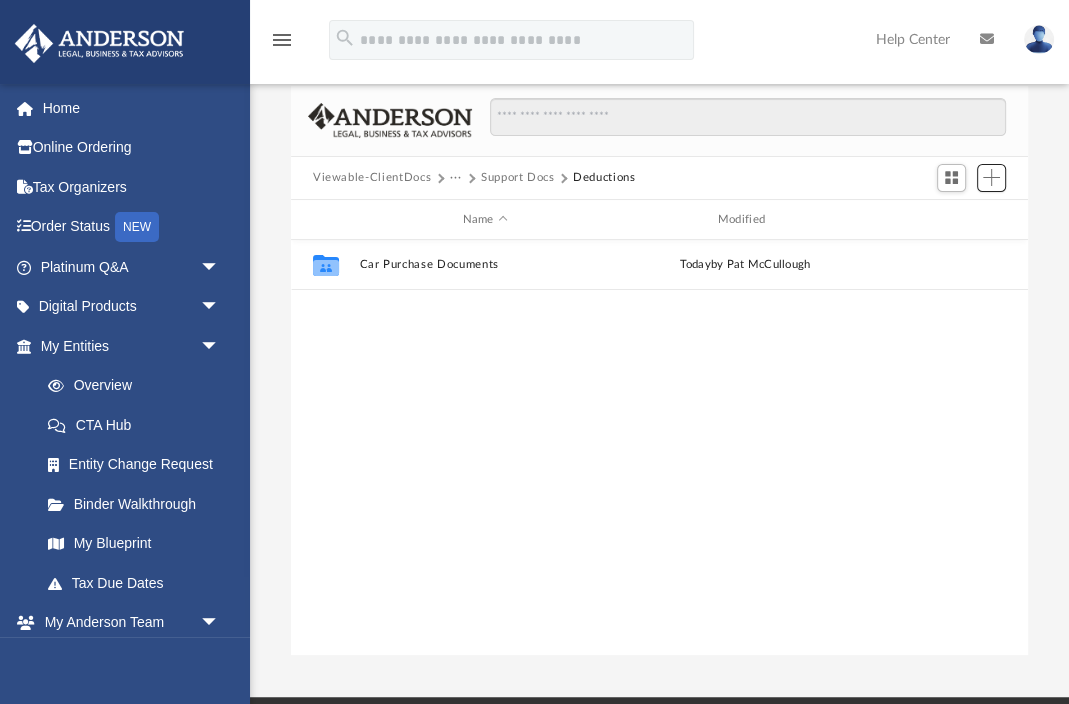 scroll, scrollTop: 0, scrollLeft: 1, axis: horizontal 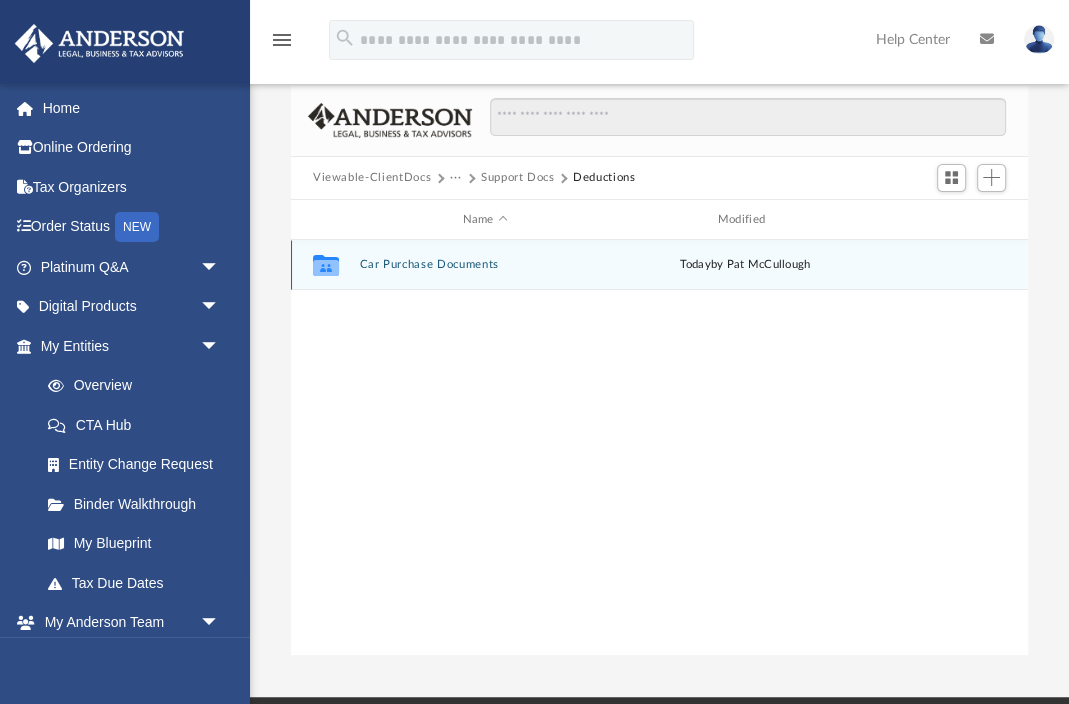 click on "today" at bounding box center [695, 265] 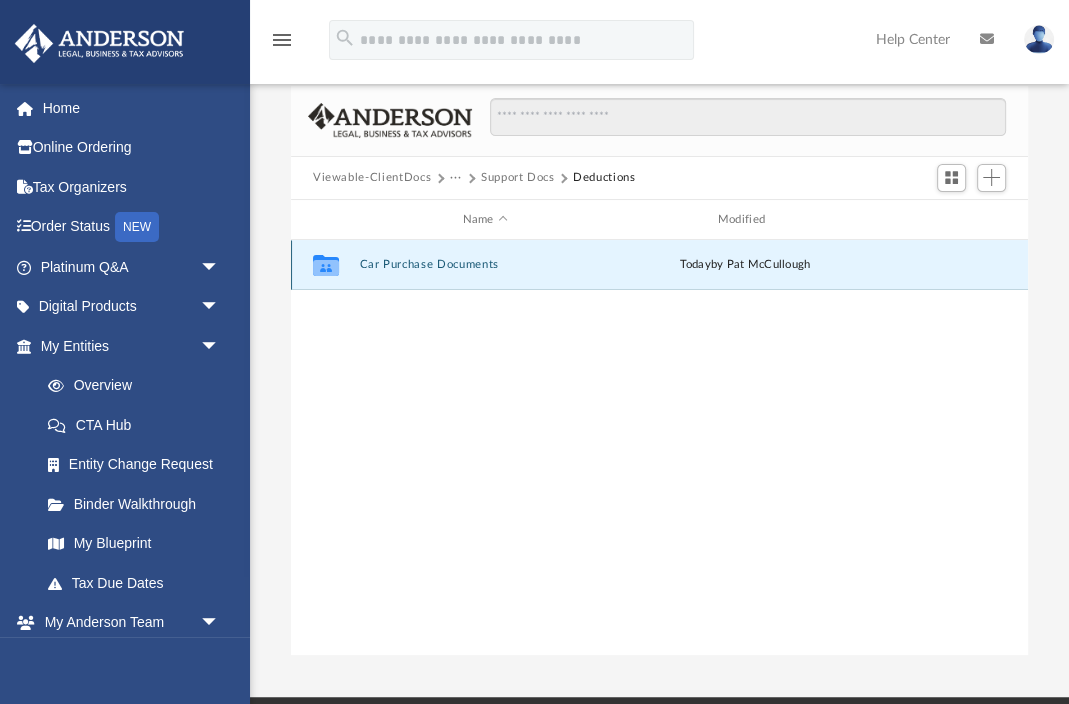 click on "Car Purchase Documents" at bounding box center (484, 265) 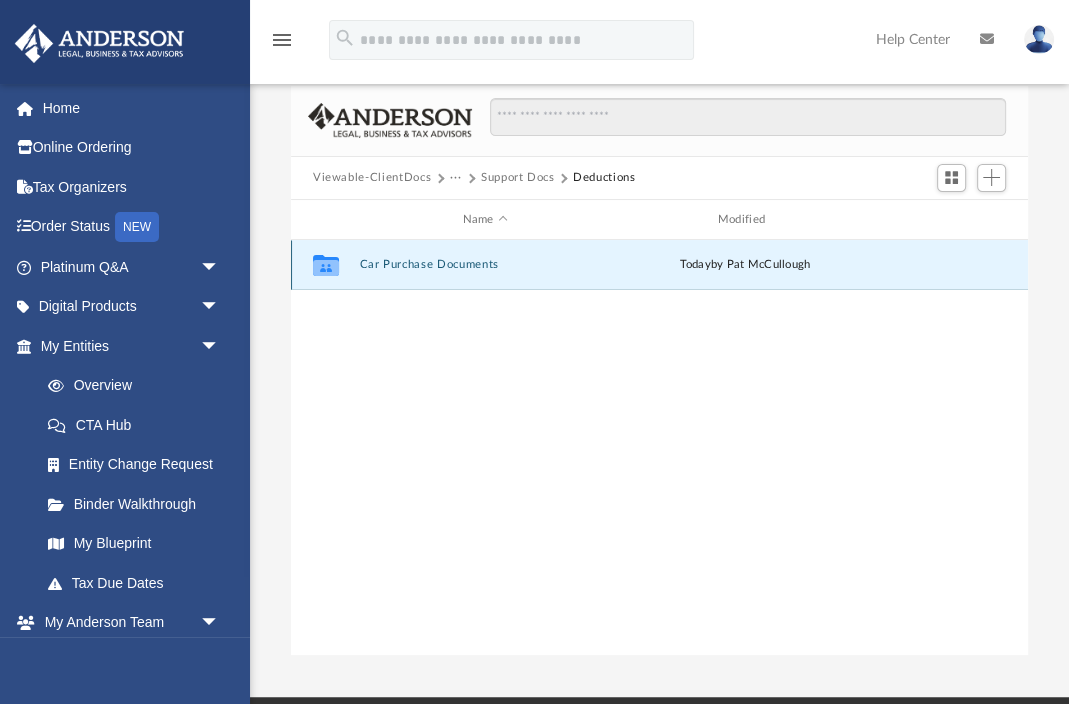 click on "Car Purchase Documents" at bounding box center (484, 265) 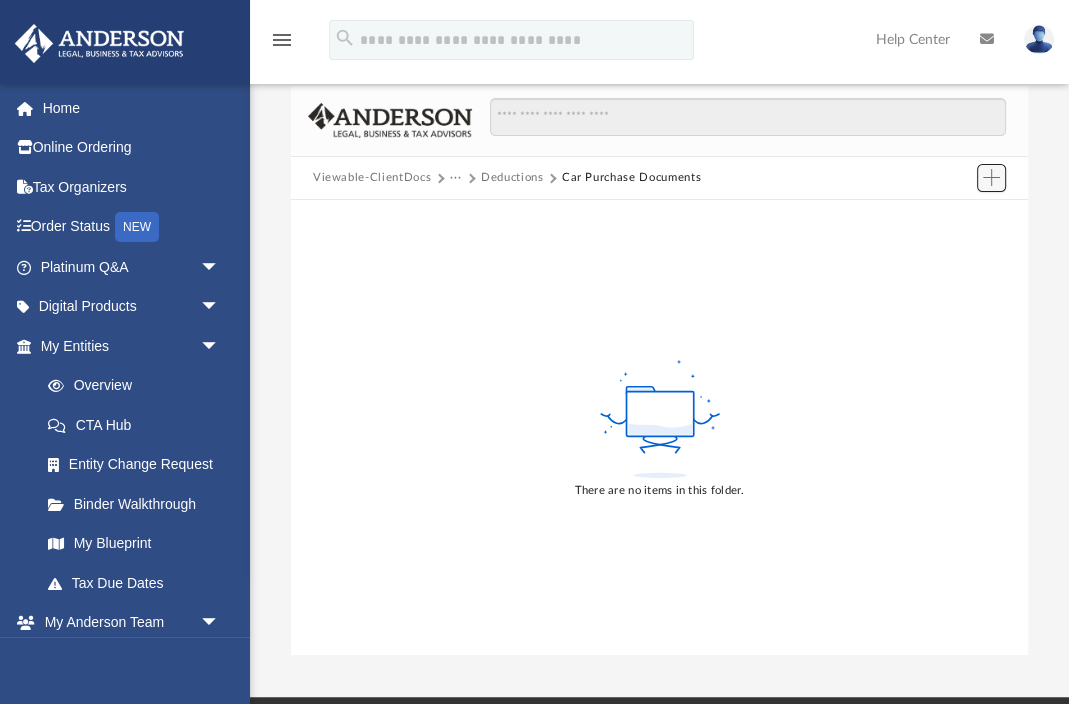 click at bounding box center [992, 178] 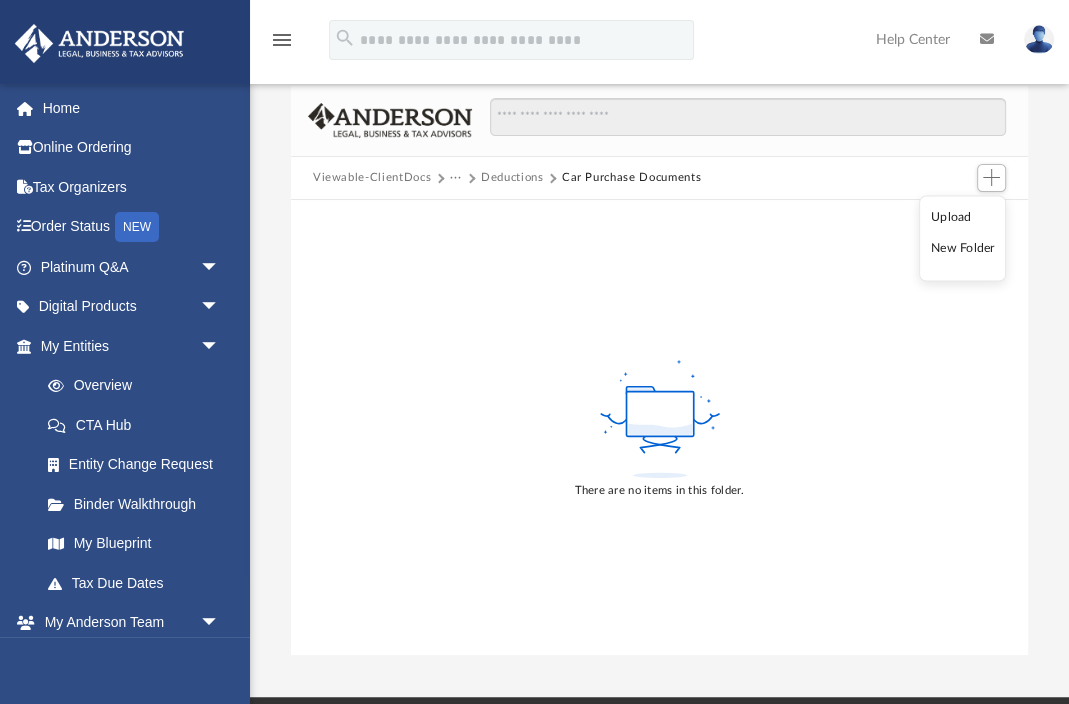 click on "Upload" at bounding box center [963, 217] 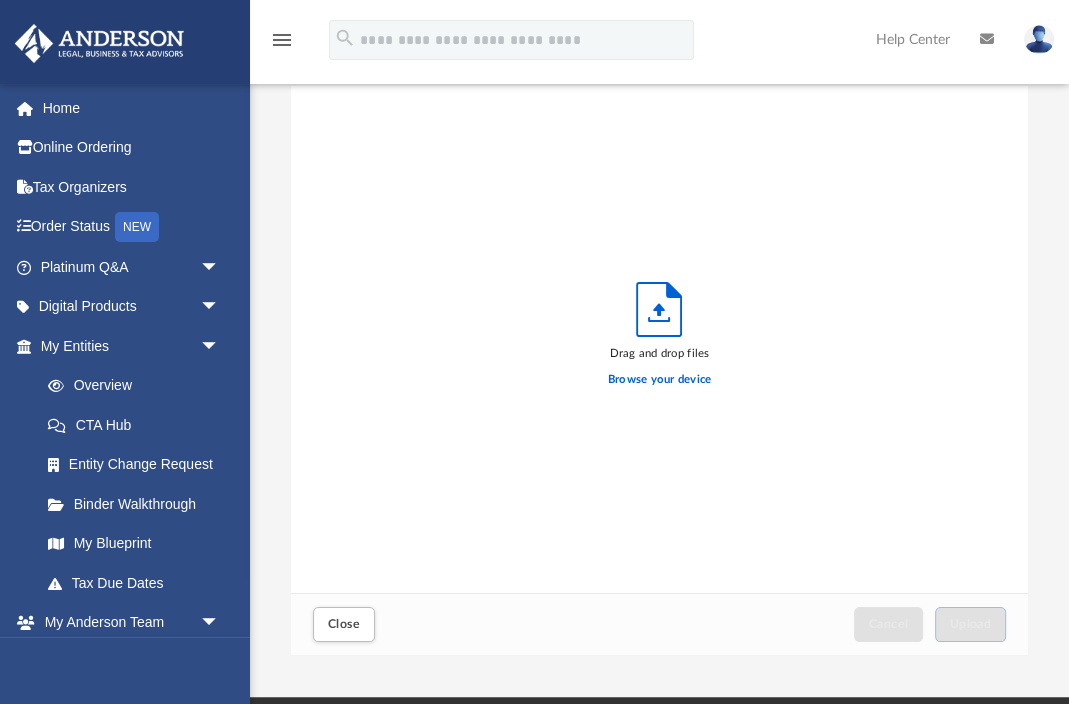 scroll, scrollTop: 1, scrollLeft: 1, axis: both 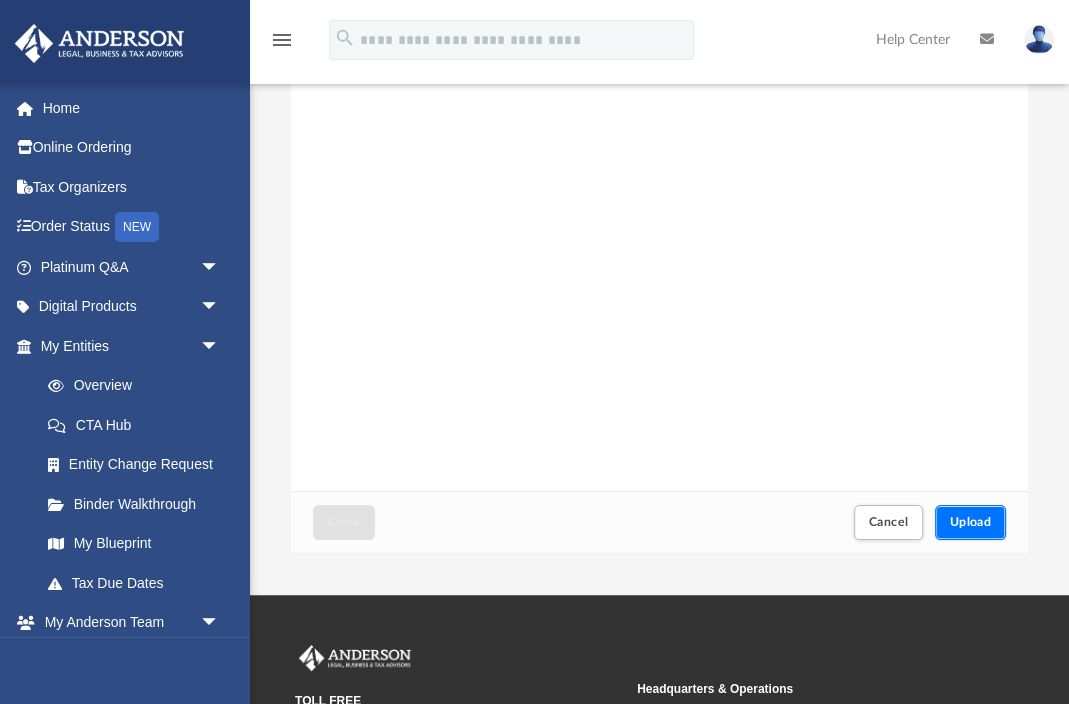 click on "Upload" at bounding box center (971, 522) 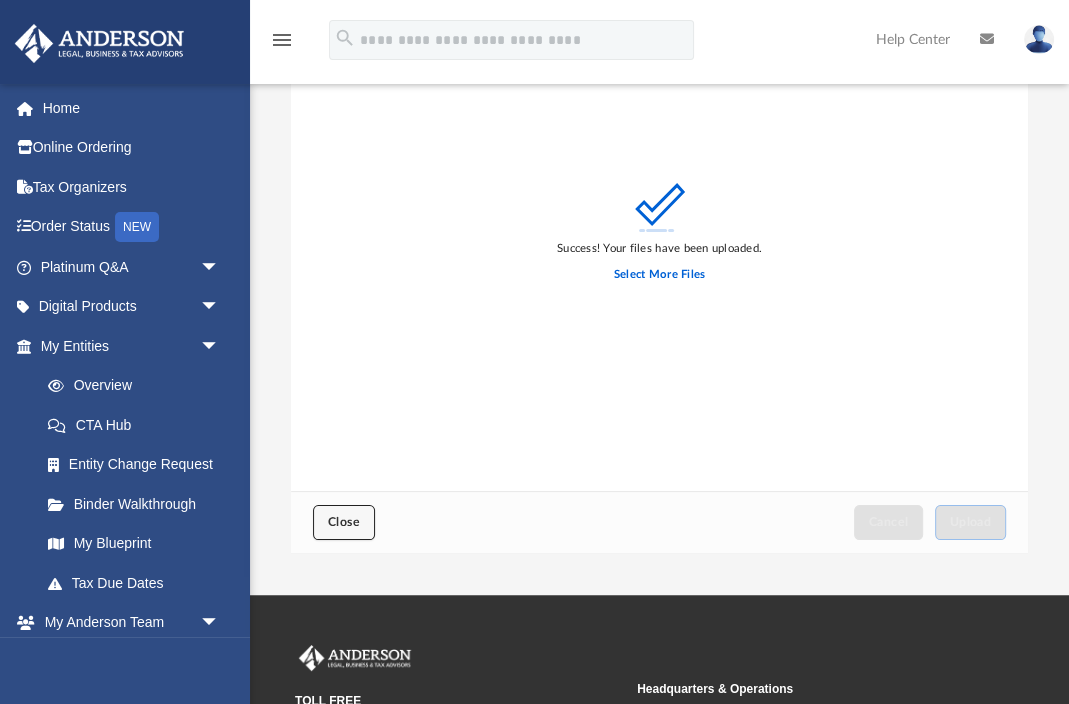 click on "Close" at bounding box center (344, 522) 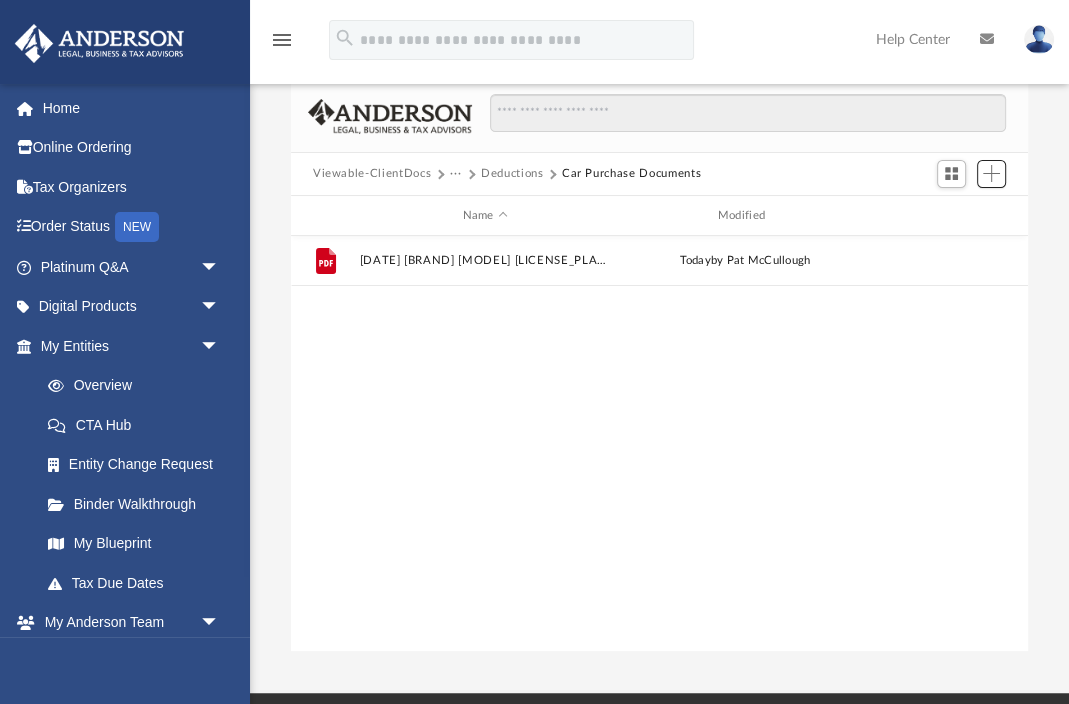 scroll, scrollTop: 0, scrollLeft: 0, axis: both 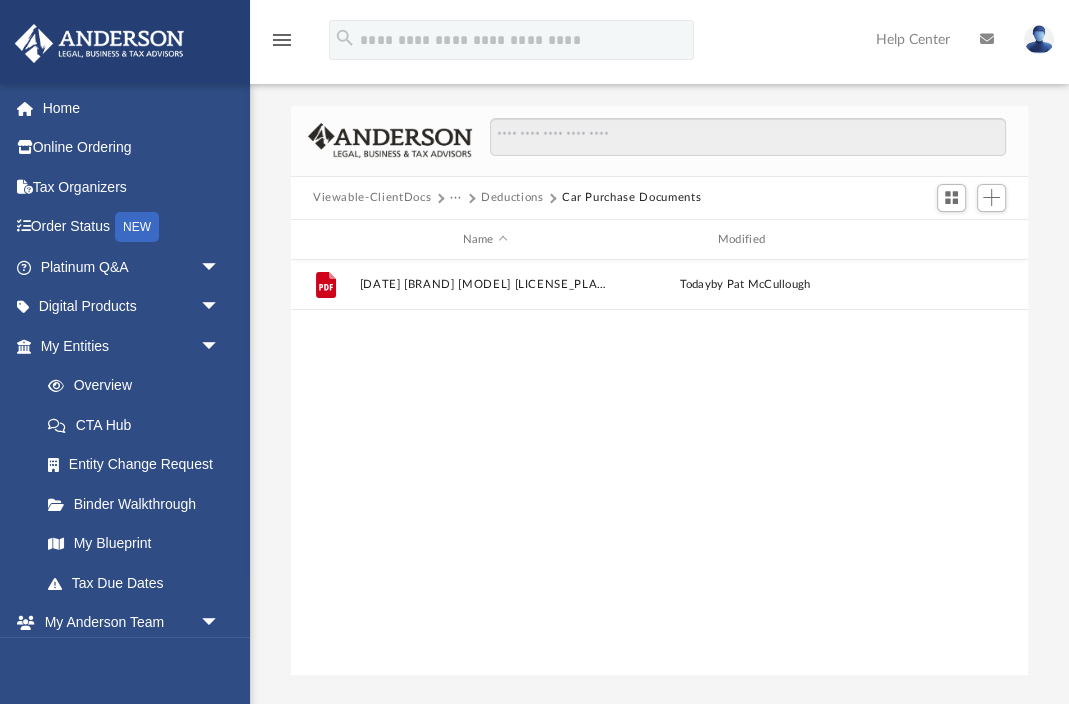 click on "Deductions" at bounding box center (512, 198) 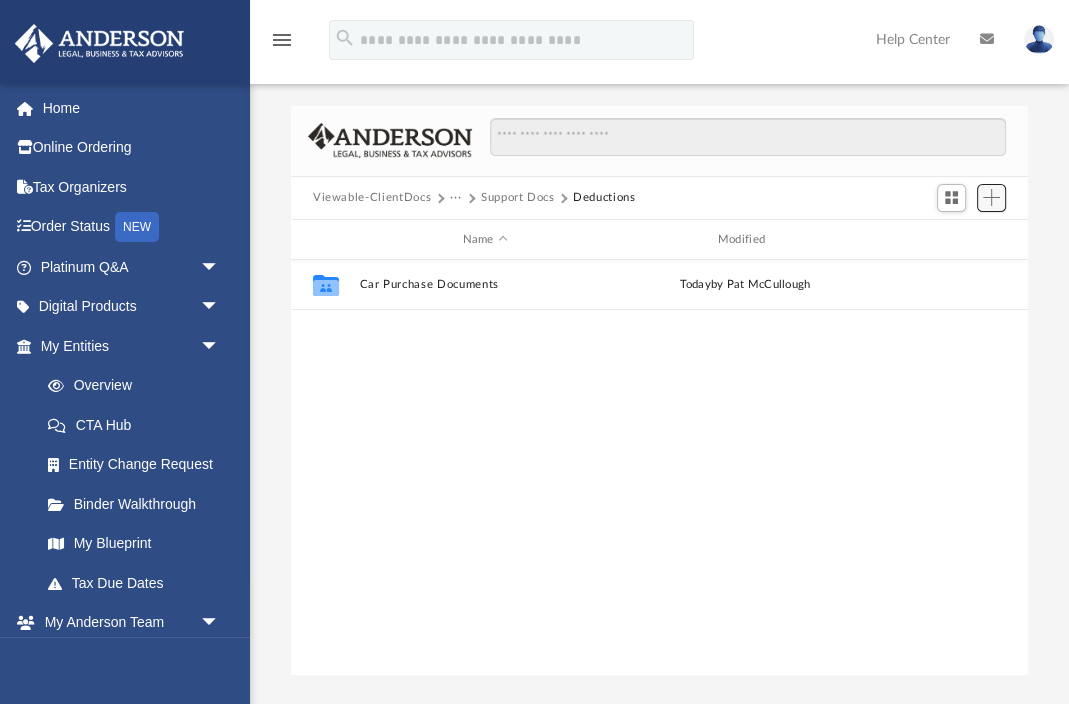 click at bounding box center (992, 198) 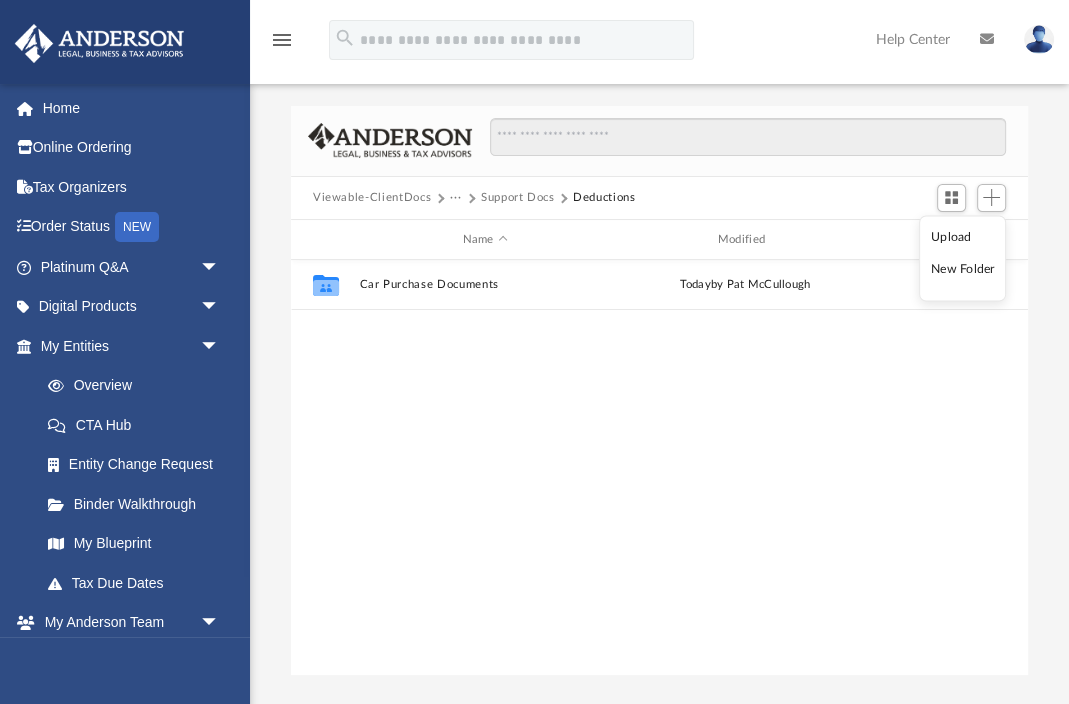 click on "New Folder" at bounding box center (963, 269) 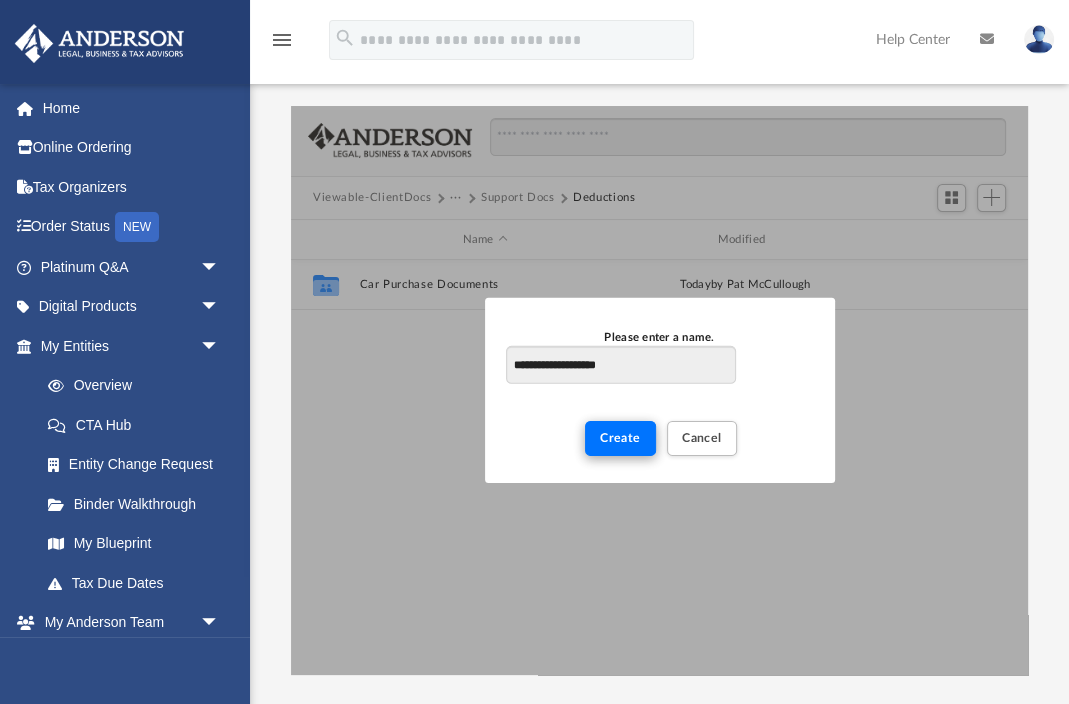 type on "**********" 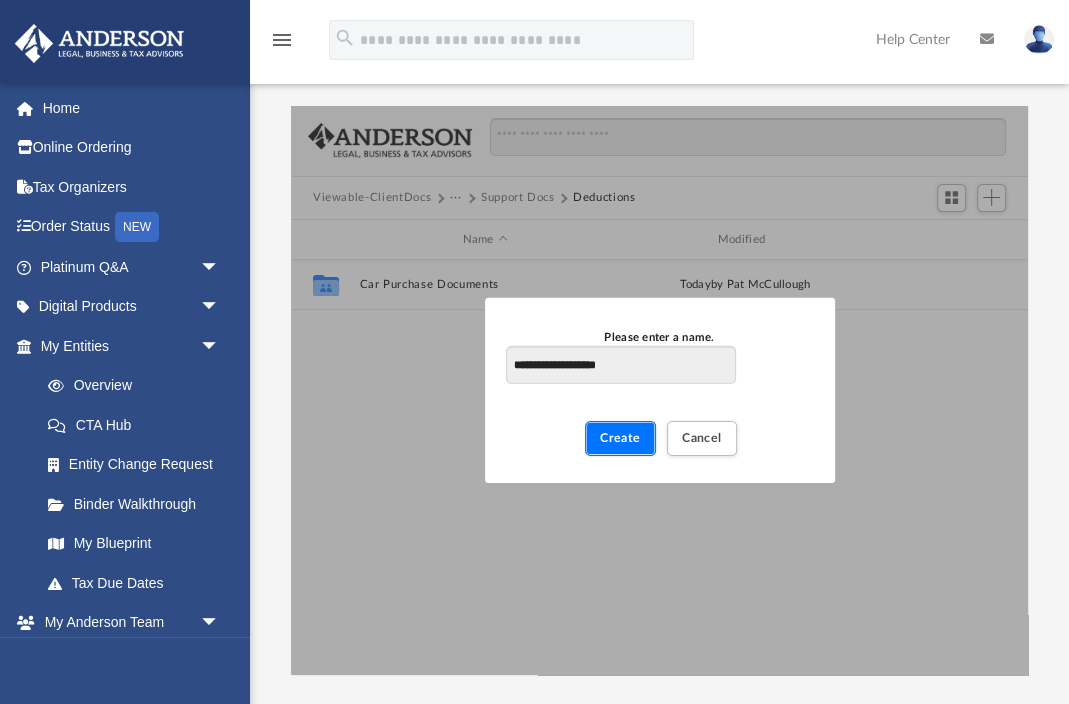 click on "Create" at bounding box center [620, 438] 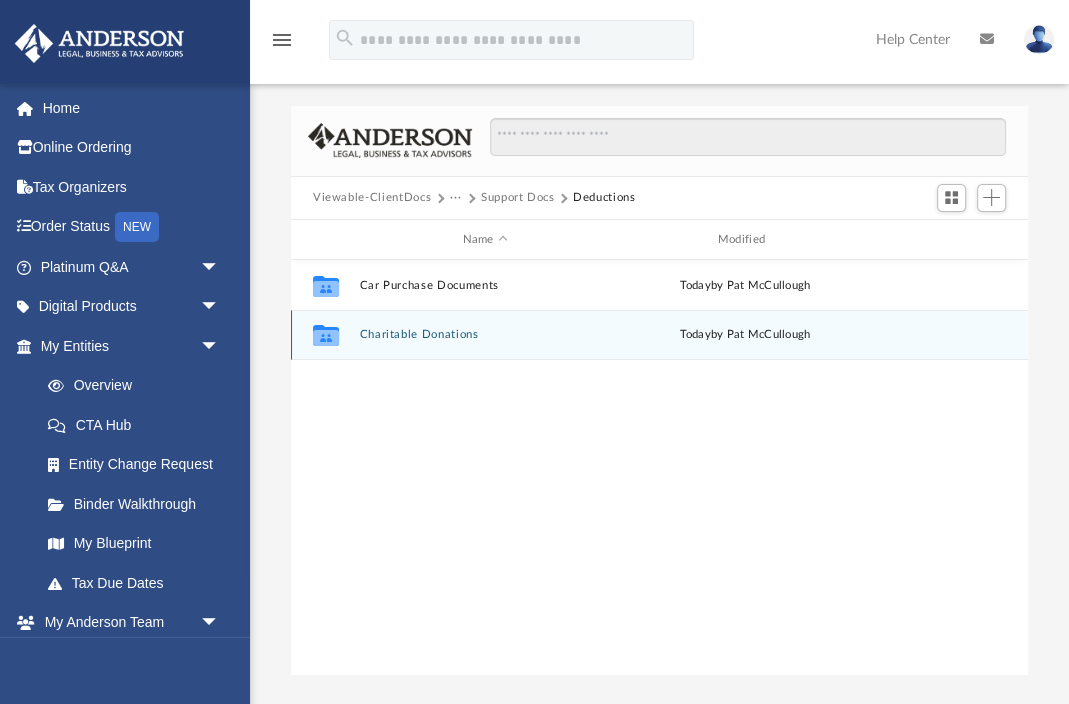 click on "Charitable Donations" at bounding box center (484, 335) 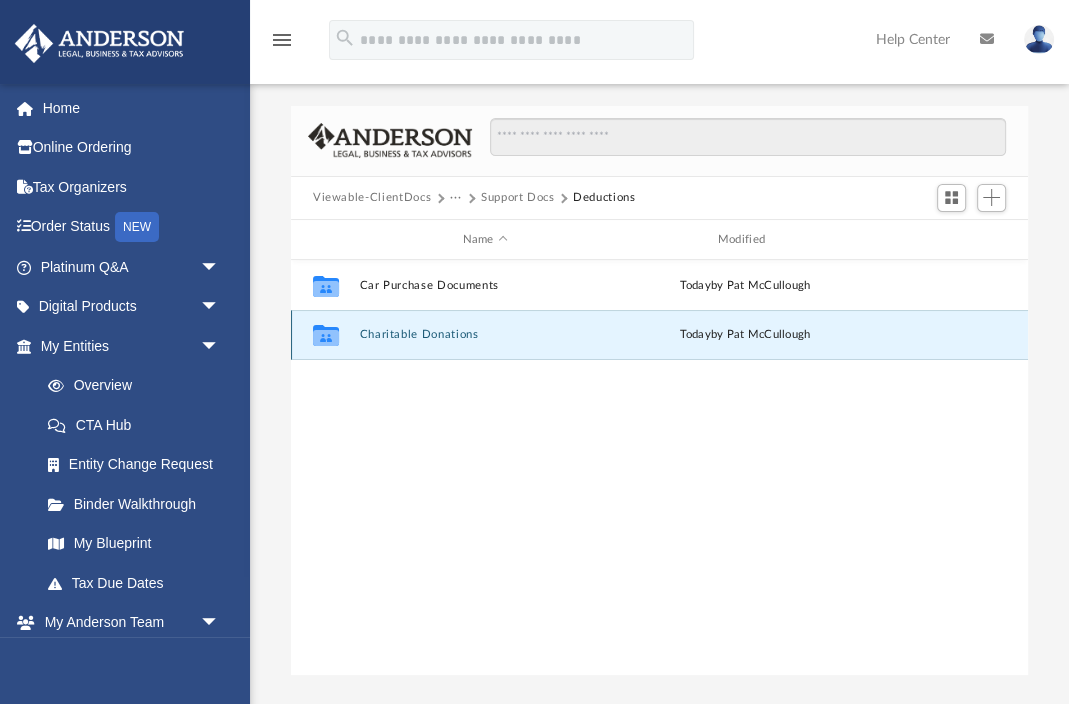 click on "Charitable Donations" at bounding box center [484, 335] 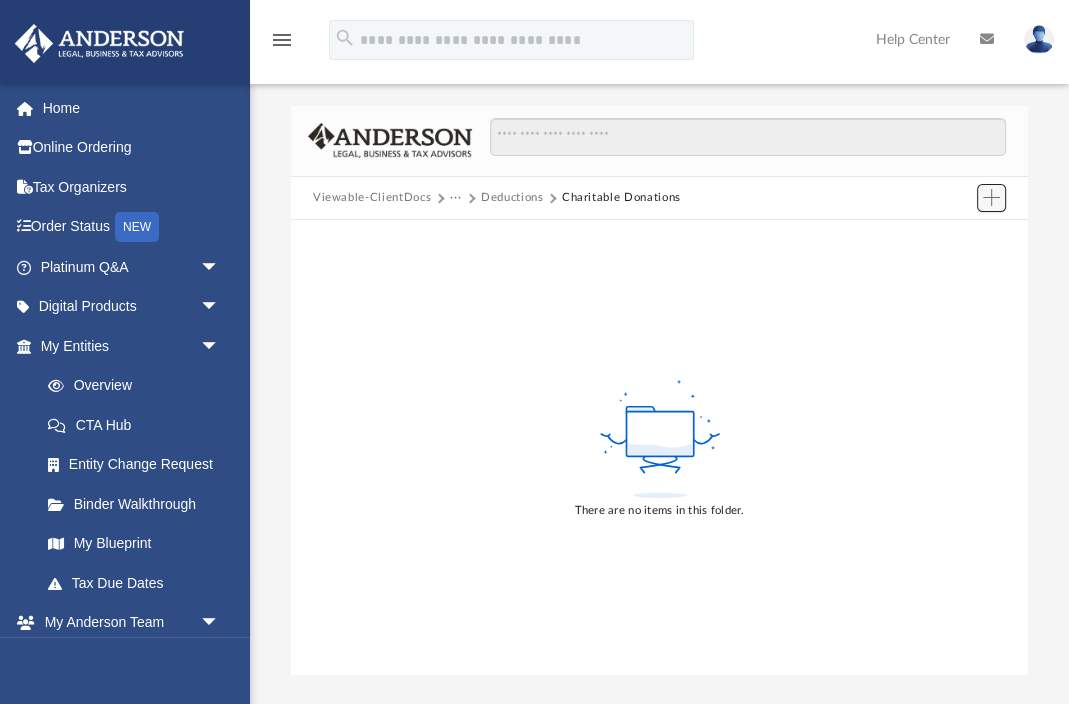 click at bounding box center [992, 198] 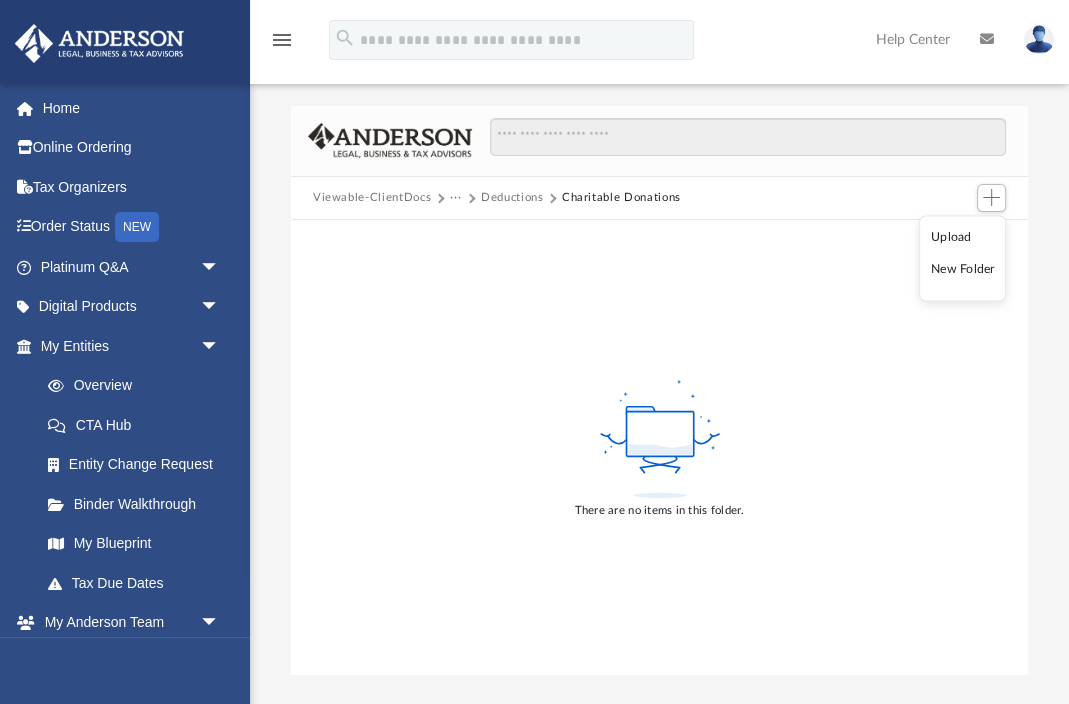 click on "Upload" at bounding box center [963, 237] 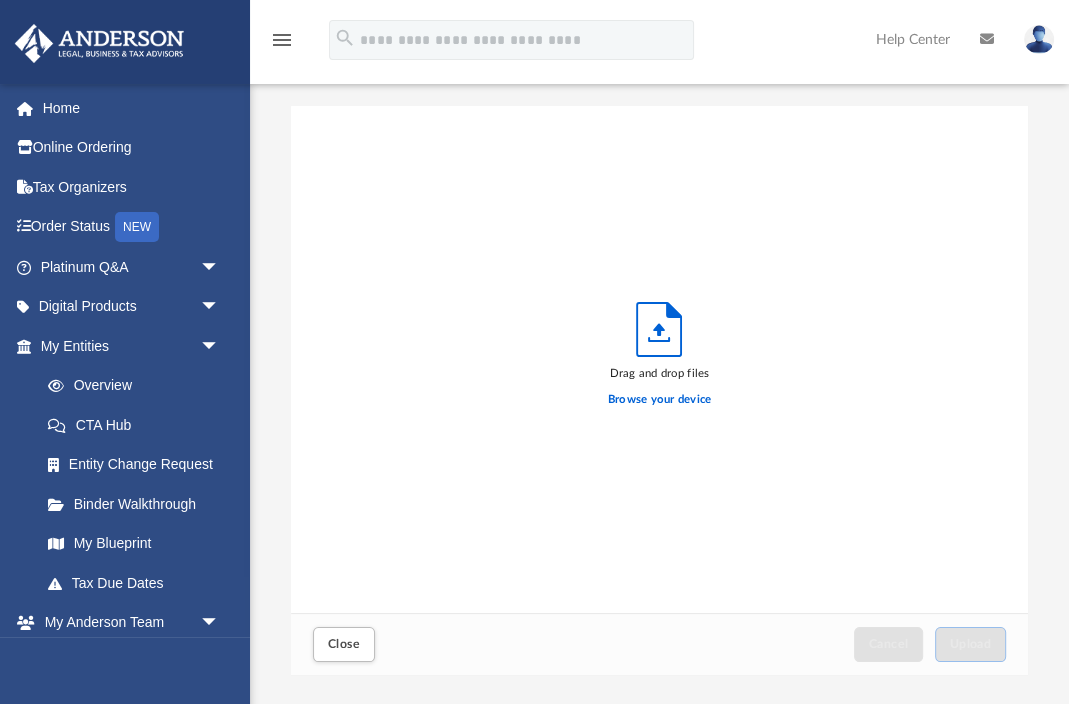 scroll, scrollTop: 1, scrollLeft: 1, axis: both 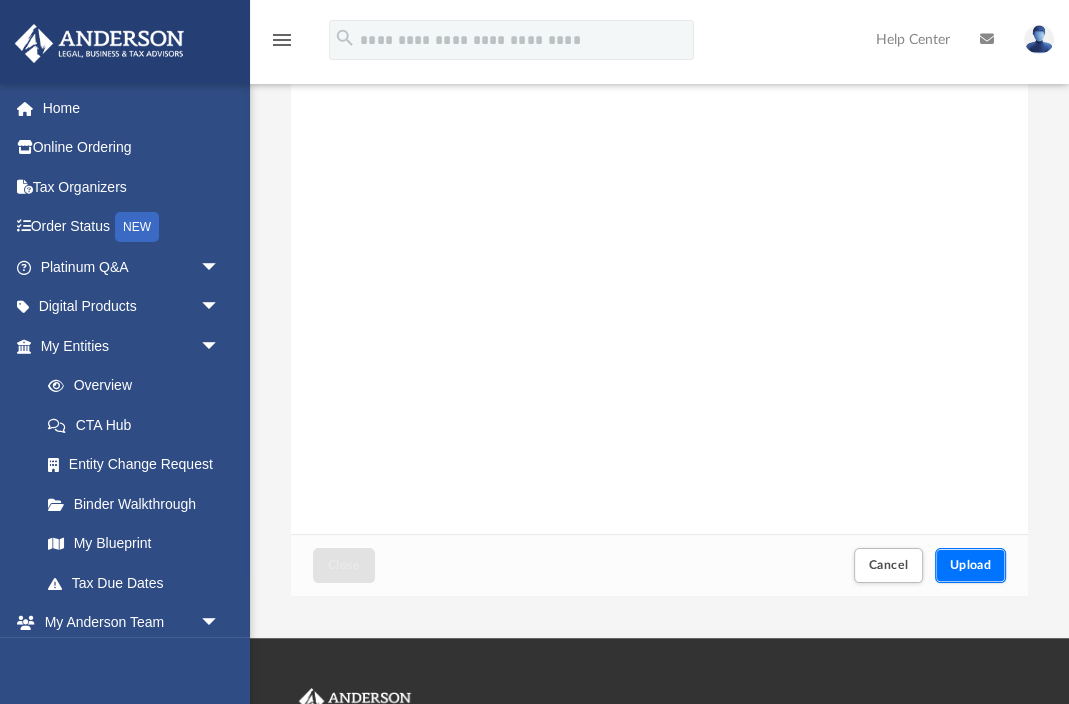 click on "Upload" at bounding box center [971, 565] 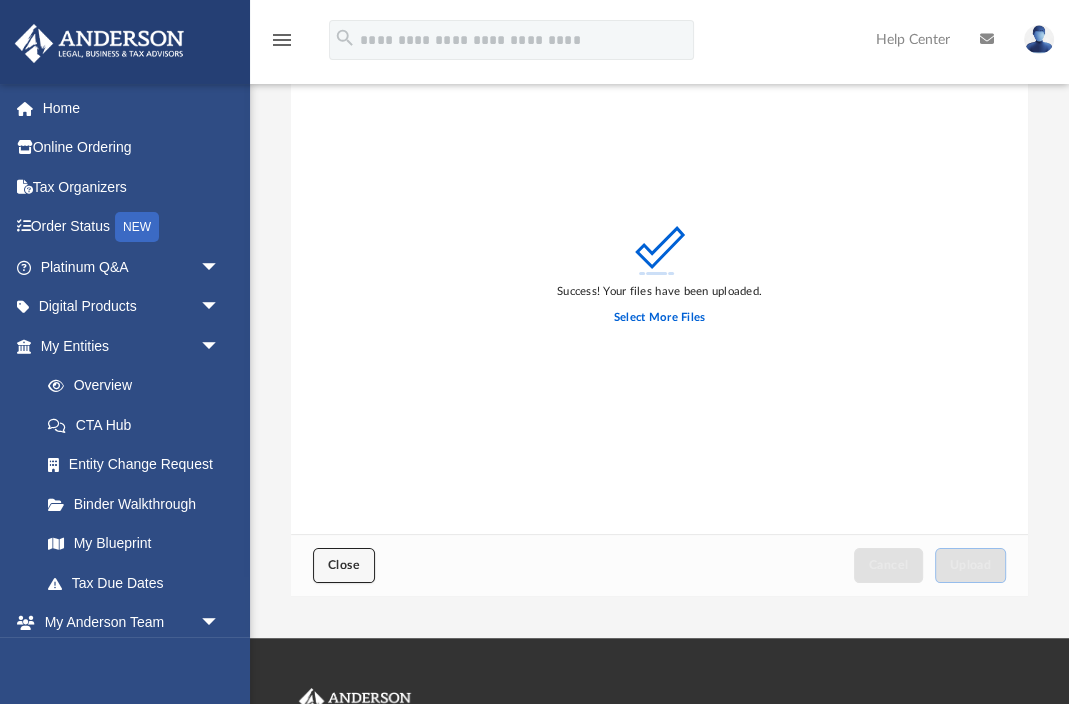 click on "Close" at bounding box center [344, 565] 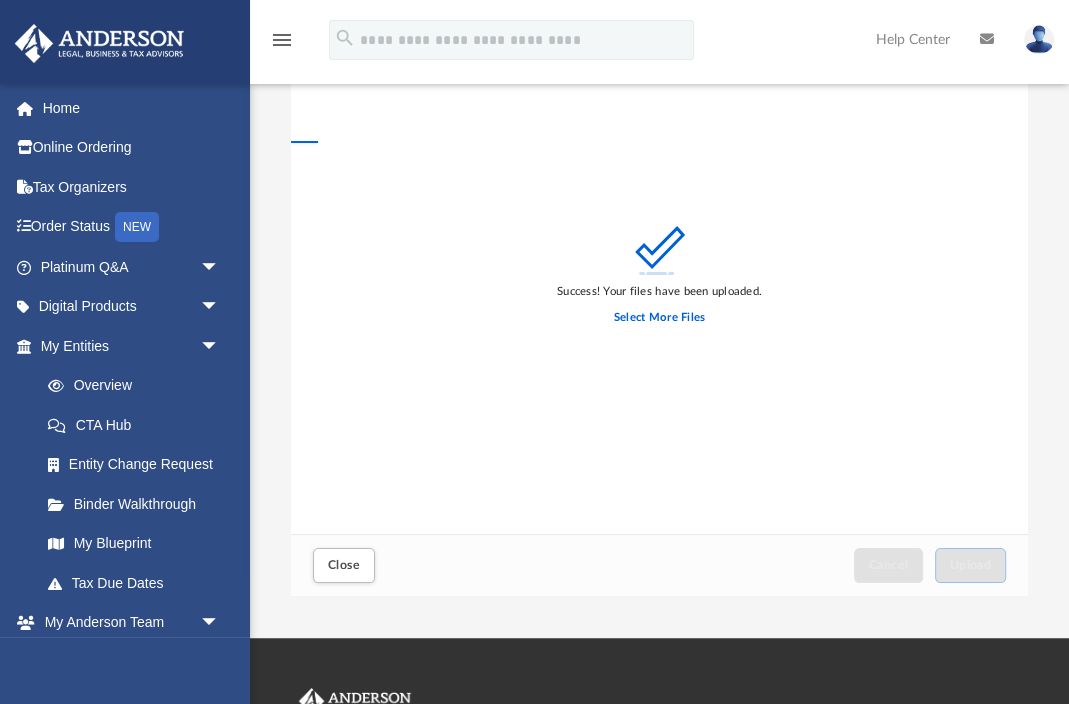 scroll, scrollTop: 0, scrollLeft: 0, axis: both 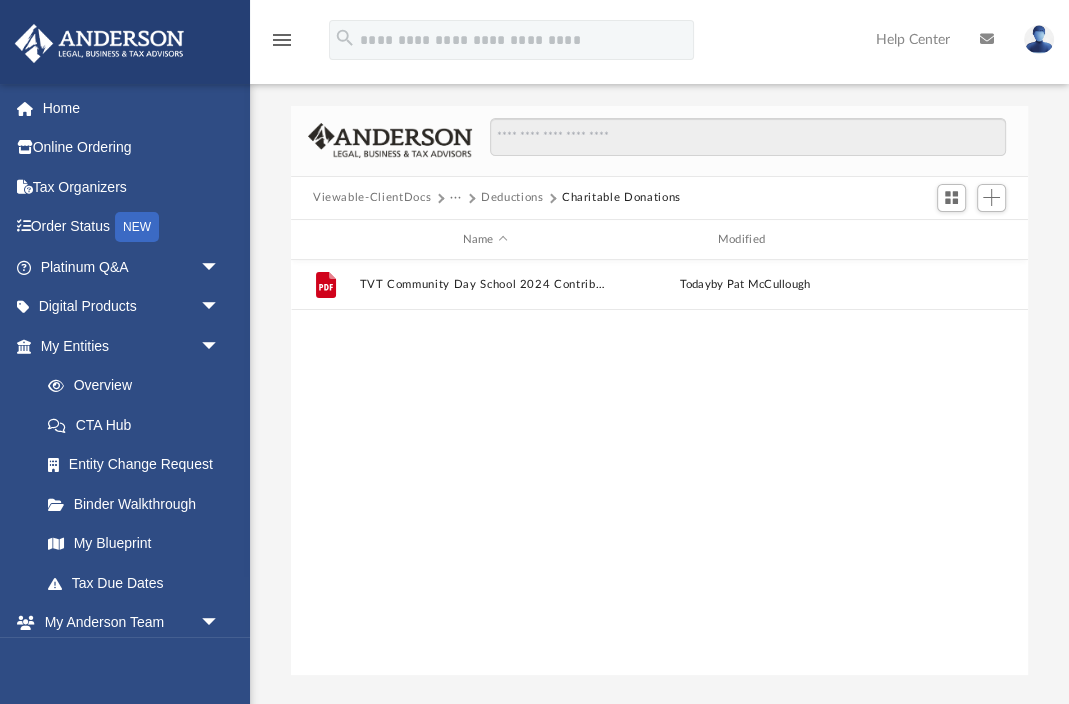 click on "Deductions" at bounding box center (512, 198) 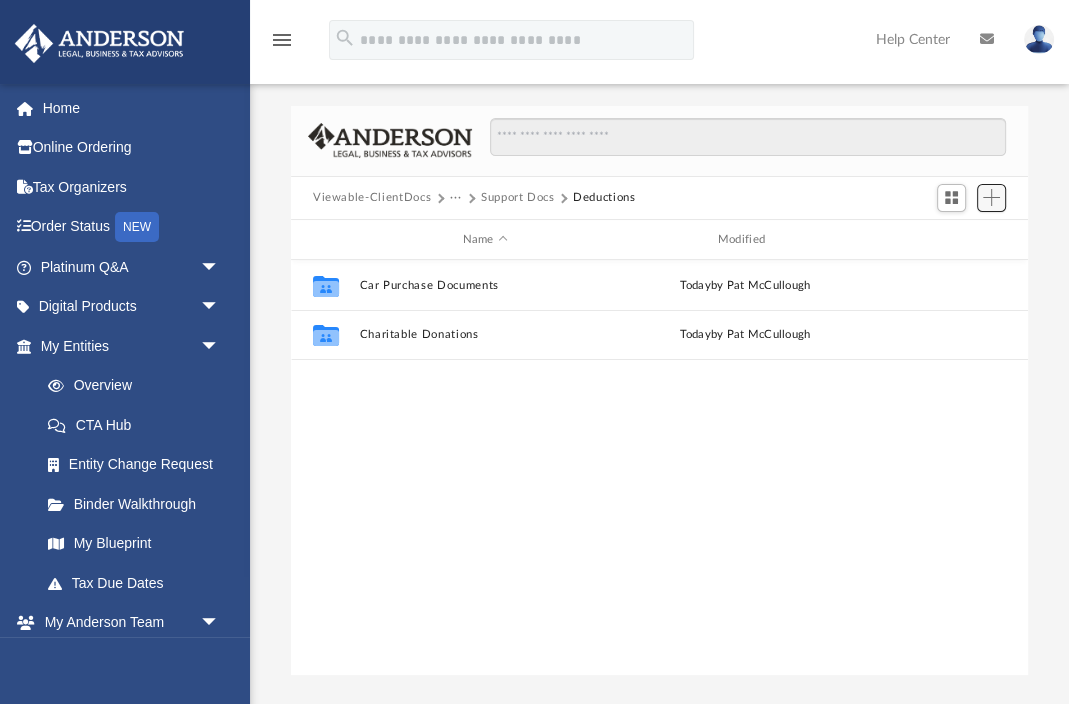 click at bounding box center (991, 197) 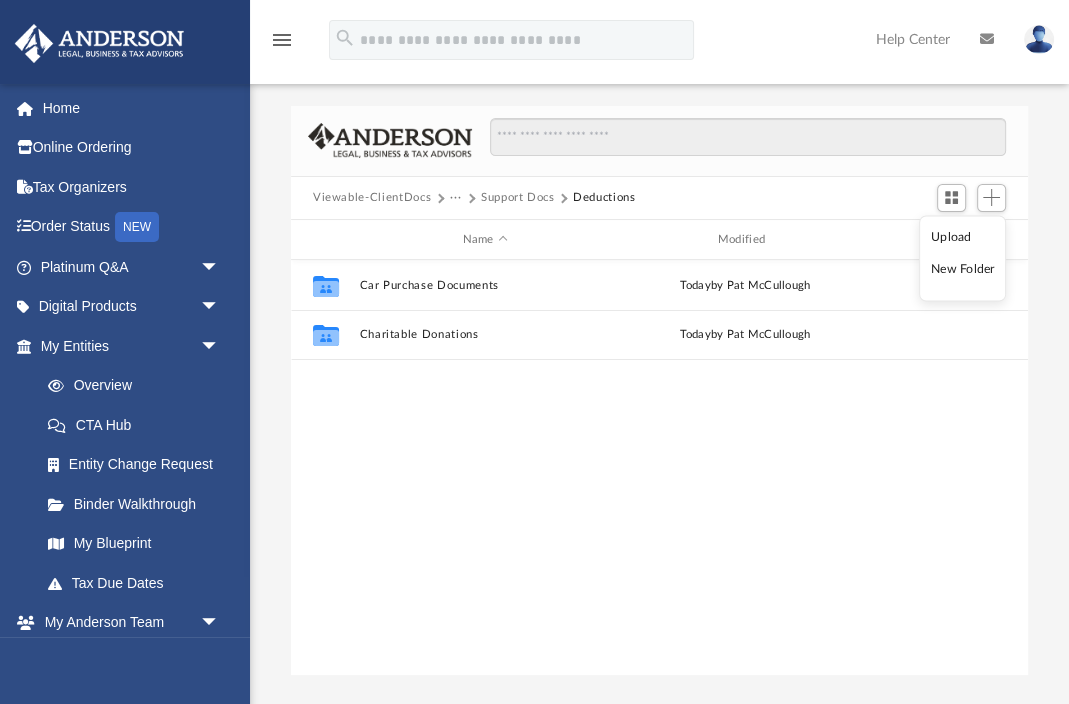 click on "New Folder" at bounding box center (963, 269) 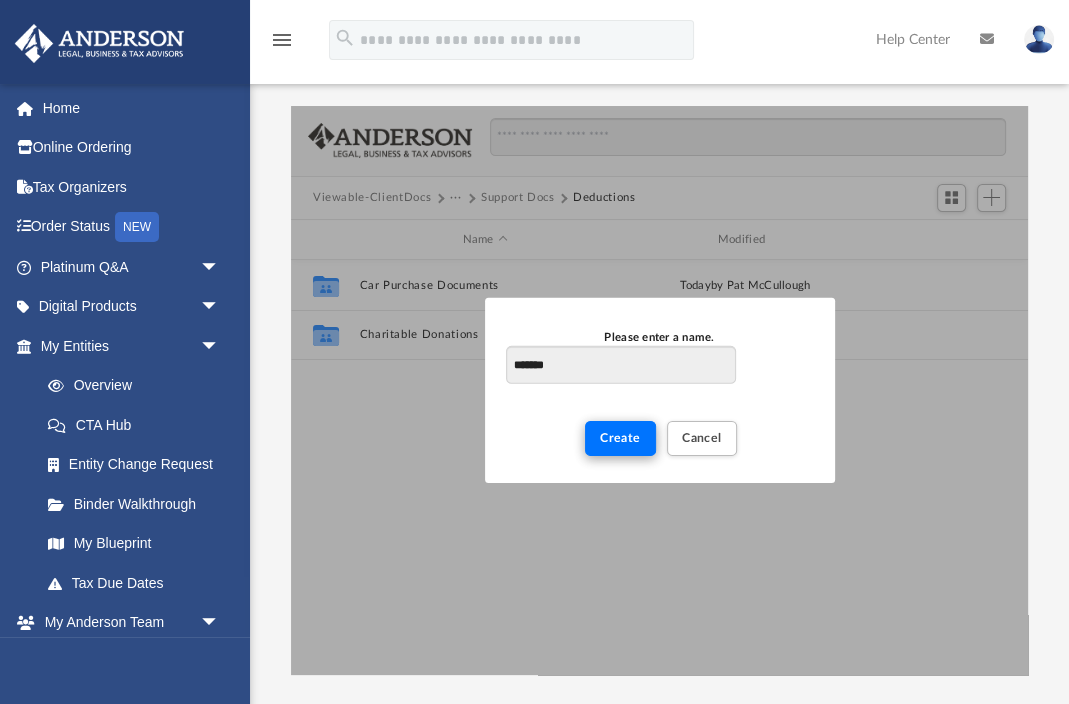 type on "*******" 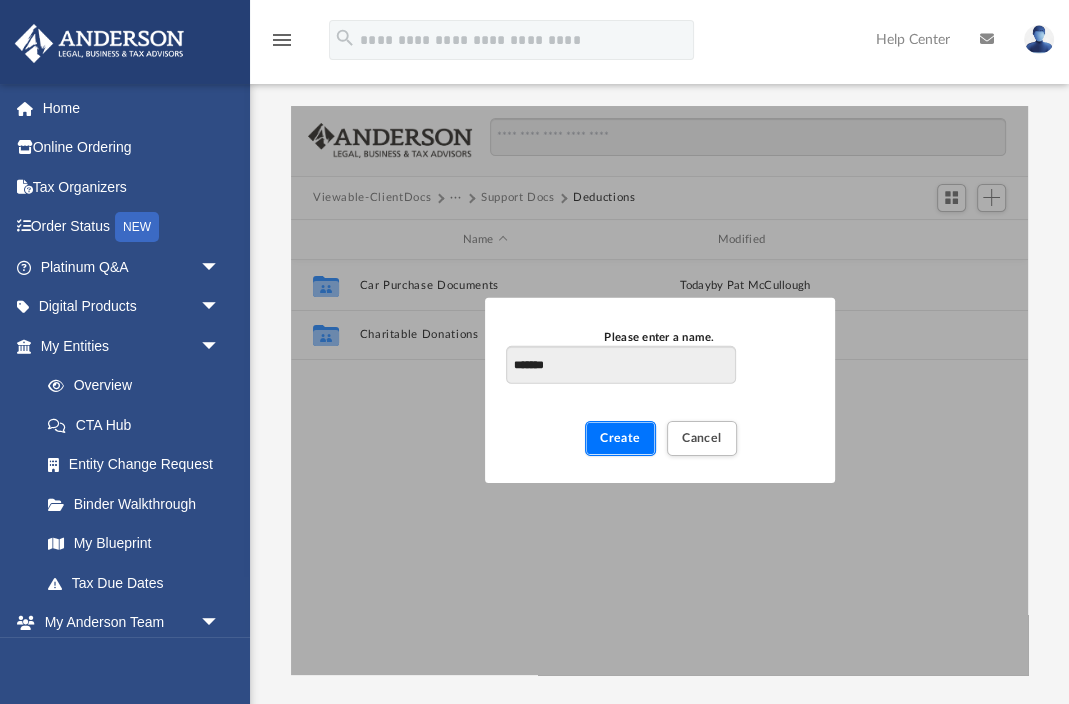 click on "Create" at bounding box center (620, 438) 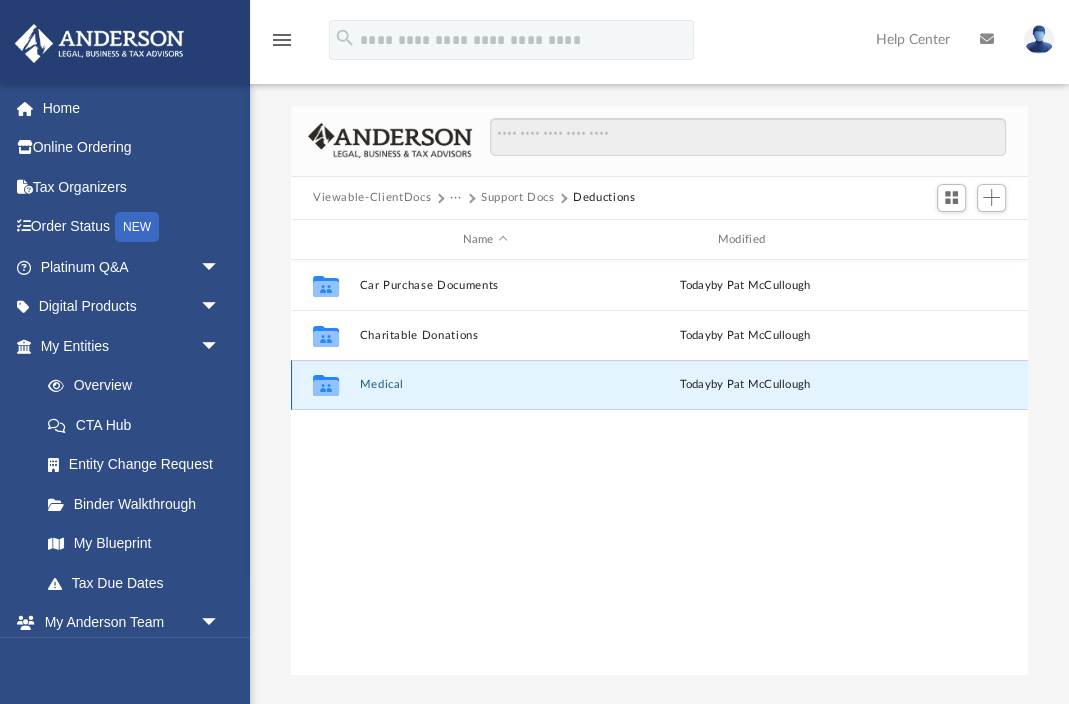 click on "Medical" at bounding box center (484, 385) 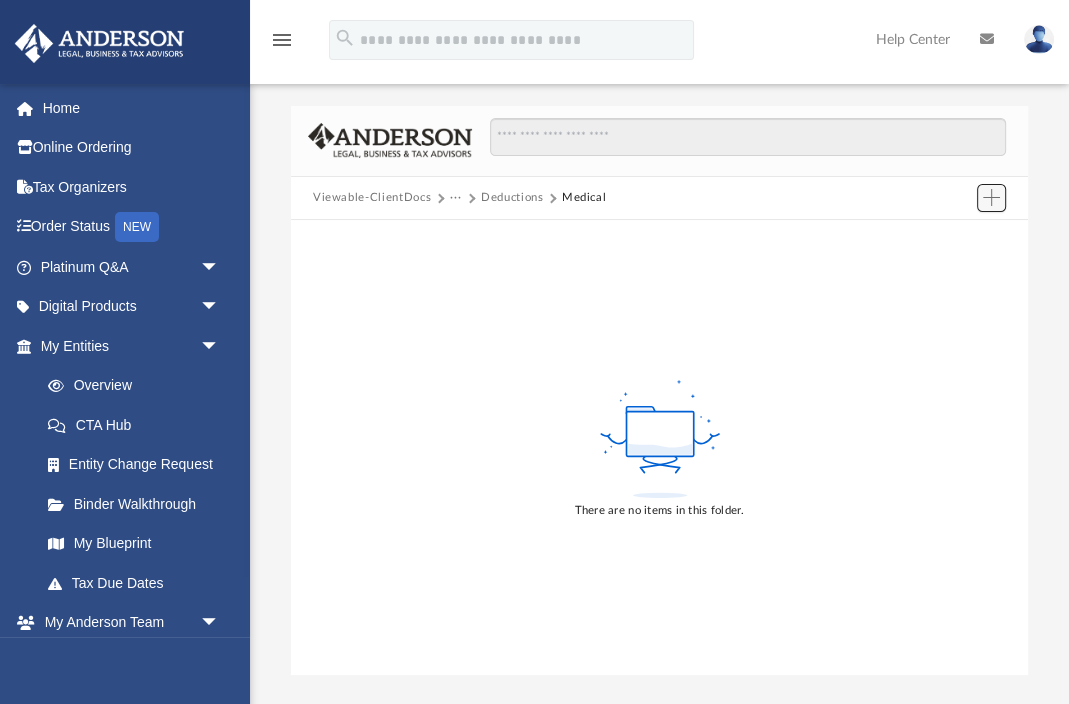 click at bounding box center [991, 197] 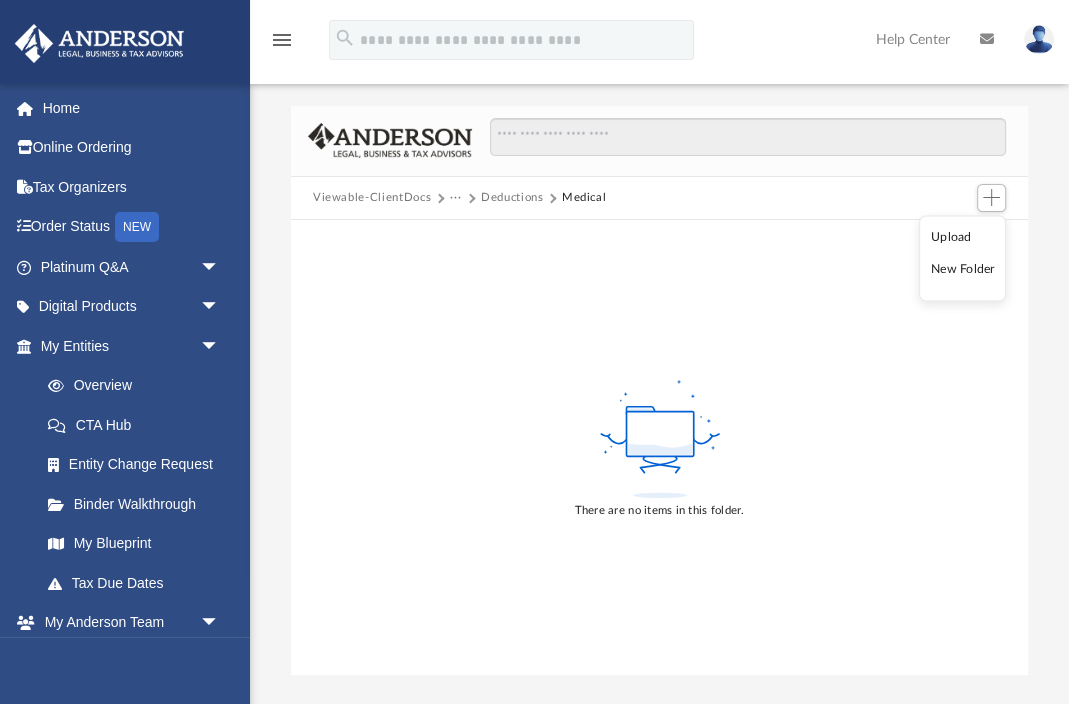 click on "New Folder" at bounding box center [963, 269] 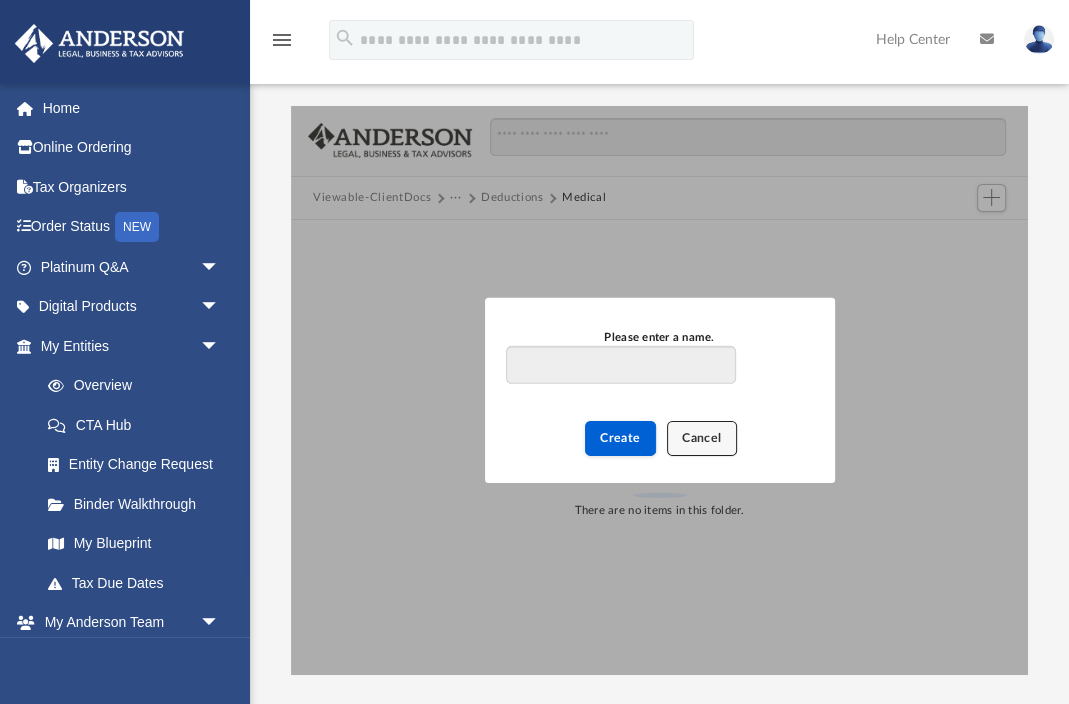 click on "Cancel" at bounding box center [702, 438] 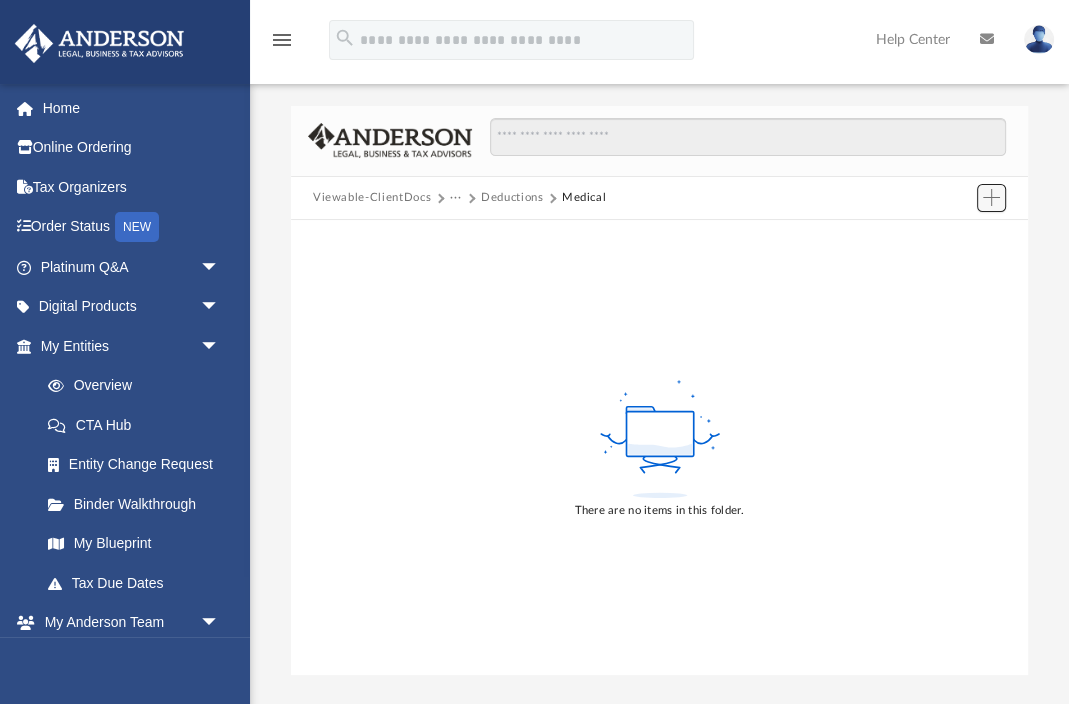 click at bounding box center [992, 198] 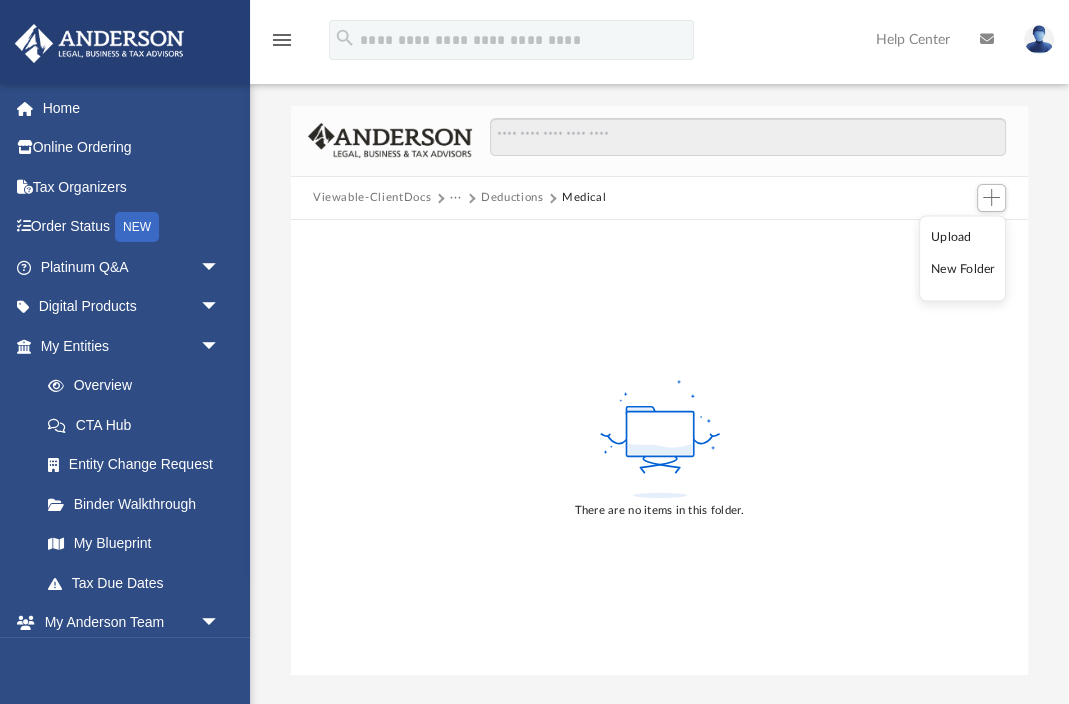 click on "Upload" at bounding box center [963, 237] 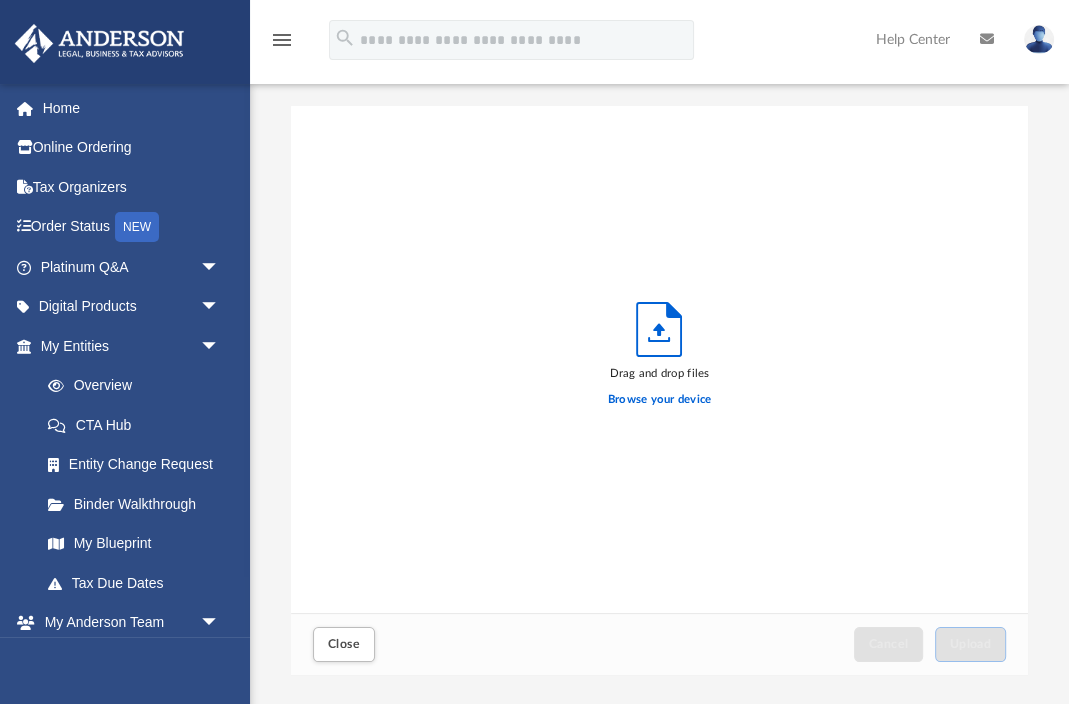 scroll, scrollTop: 1, scrollLeft: 1, axis: both 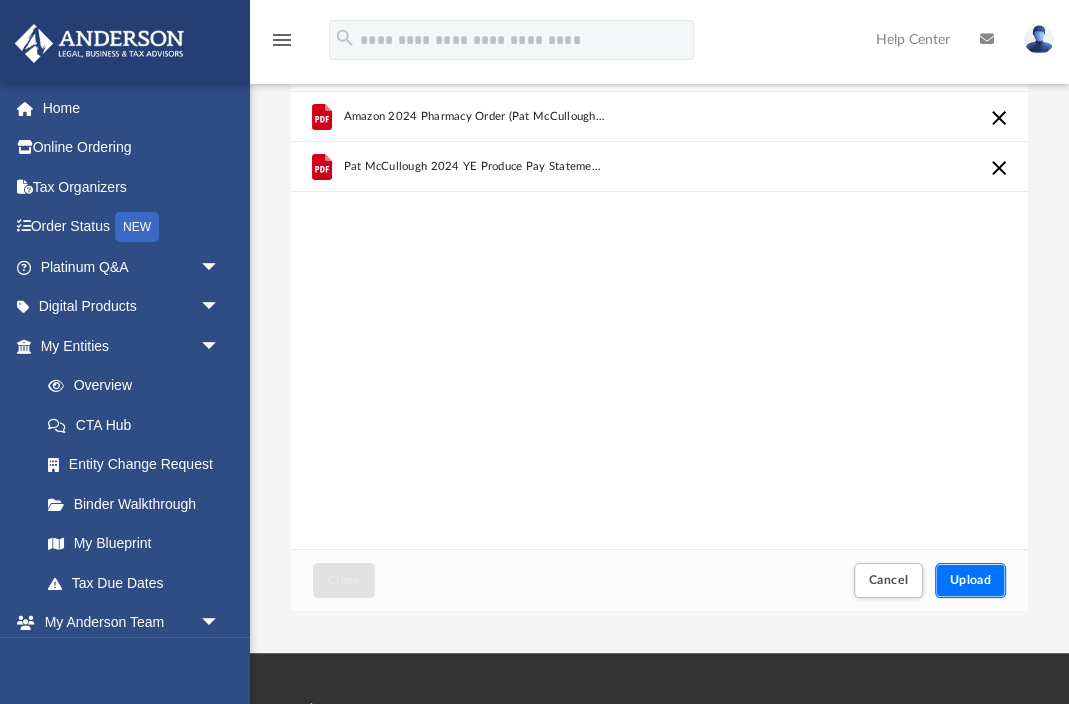 click on "Upload" at bounding box center [971, 580] 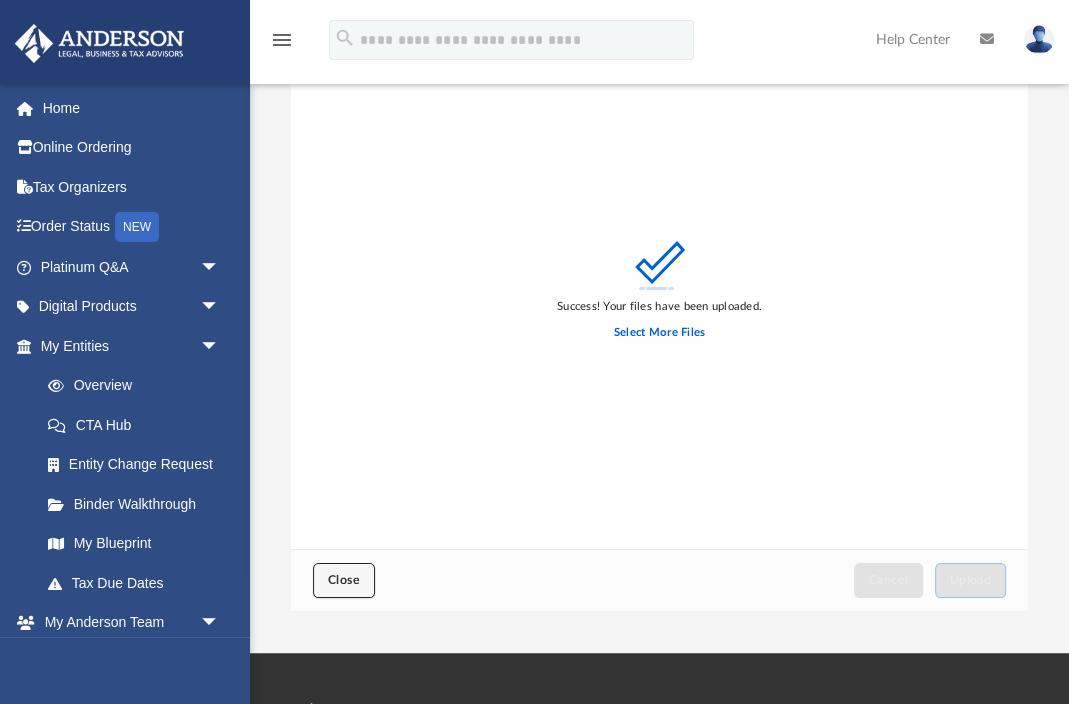 click on "Close" at bounding box center [344, 580] 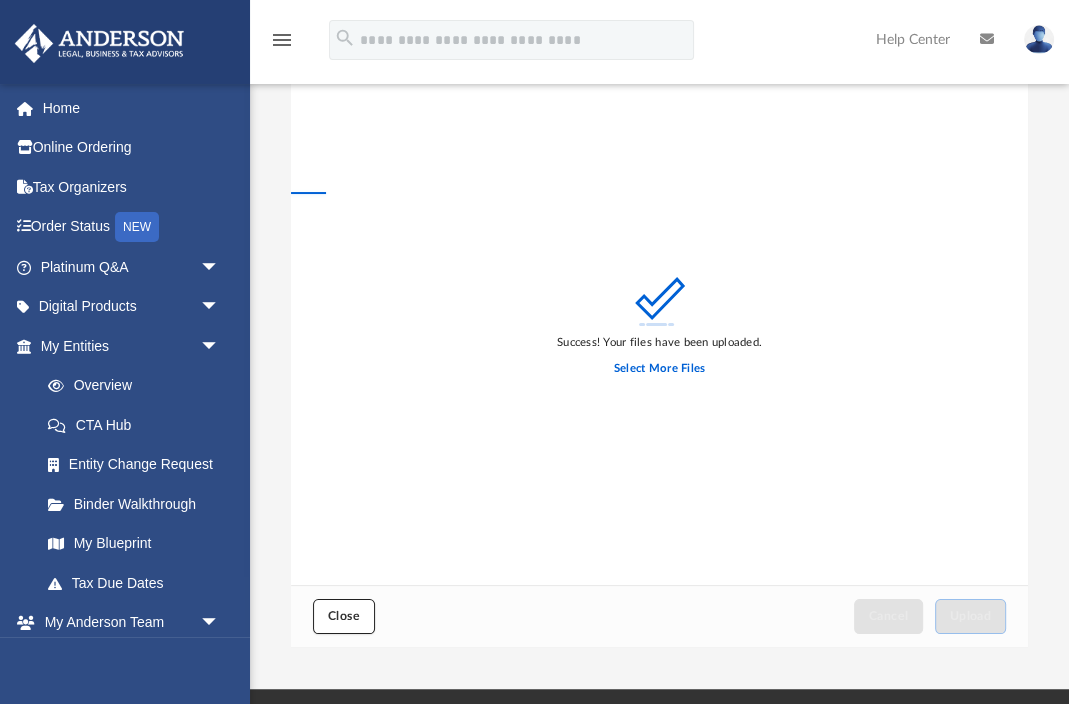 scroll, scrollTop: 0, scrollLeft: 0, axis: both 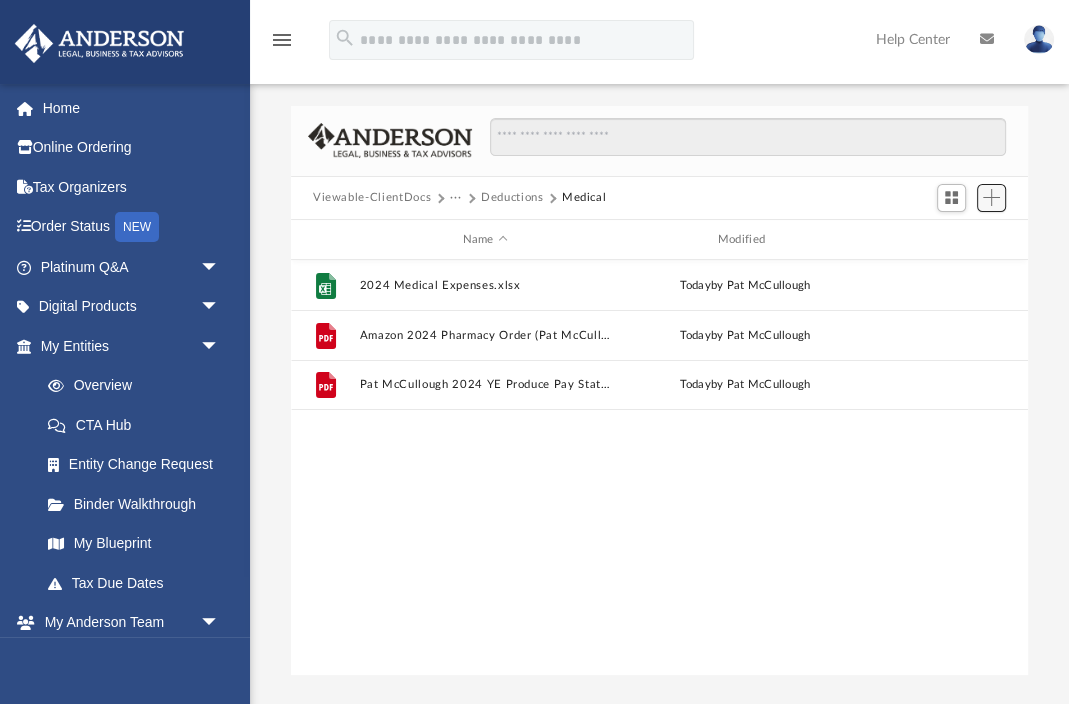 click at bounding box center [991, 197] 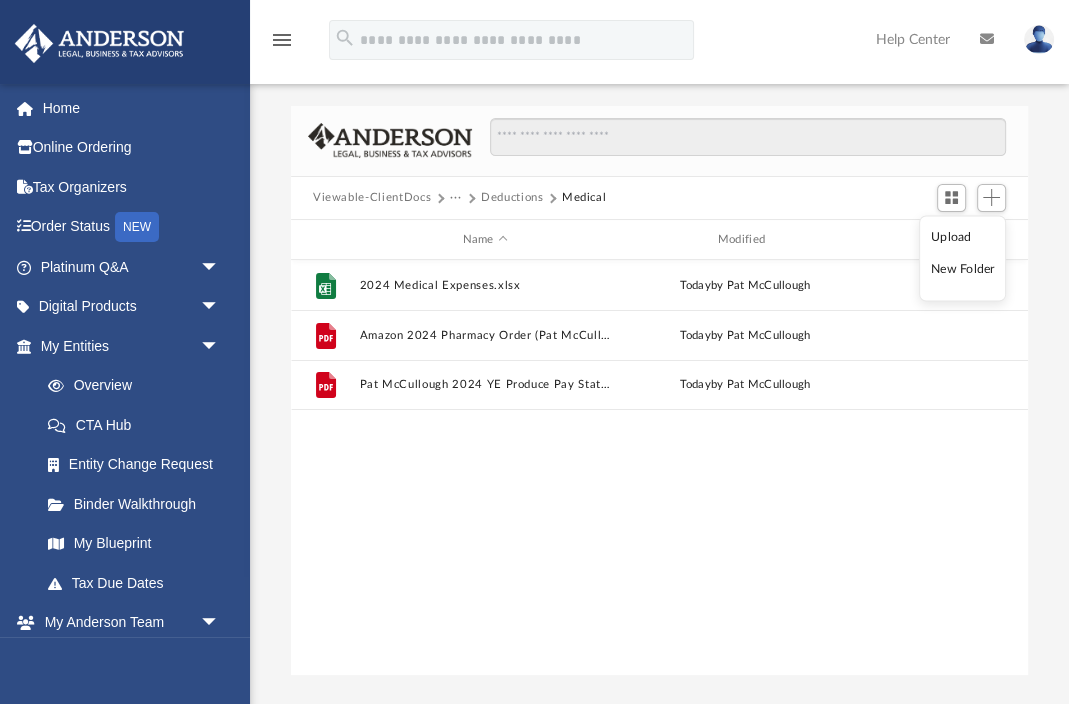 click on "New Folder" at bounding box center [963, 269] 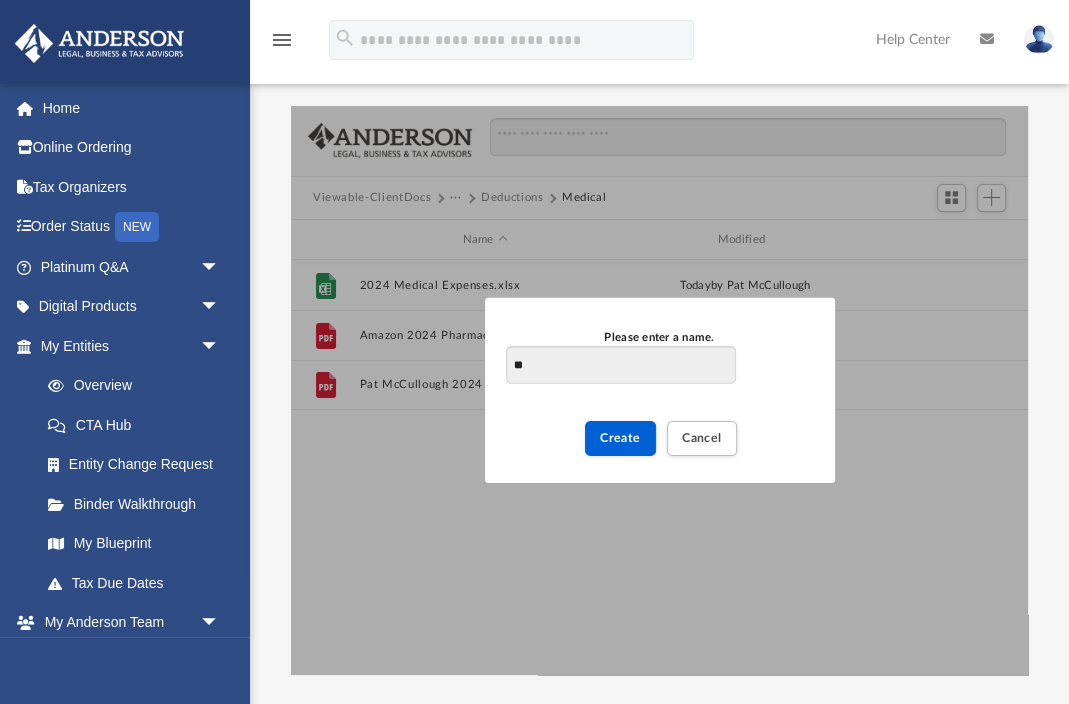 type on "*" 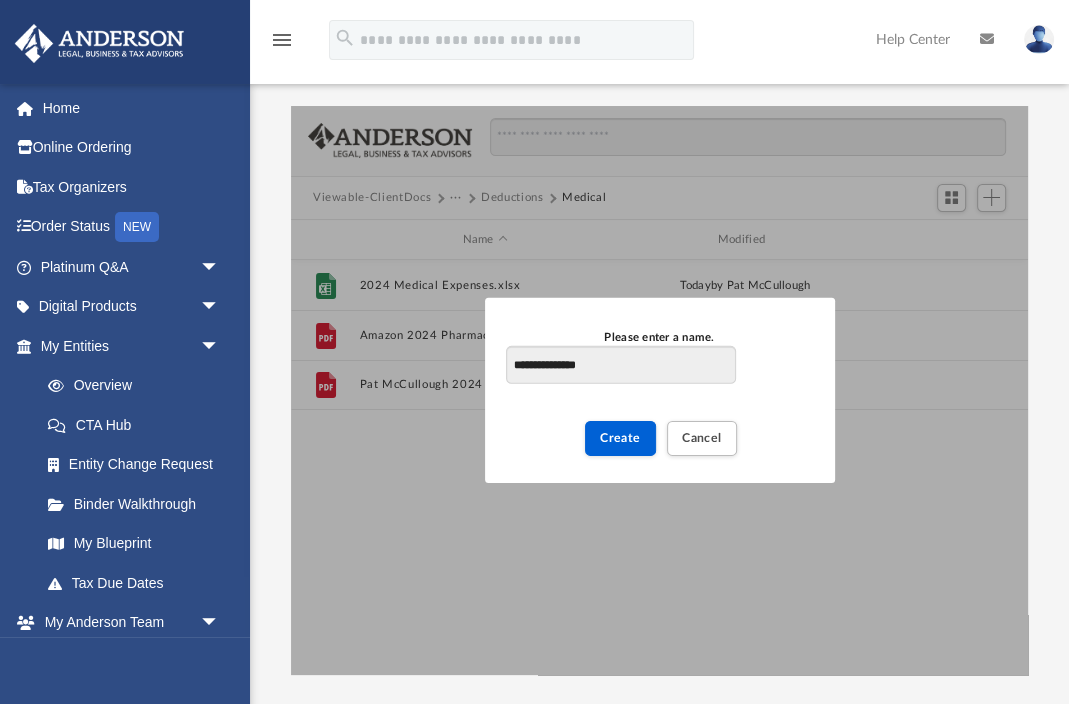 type on "**********" 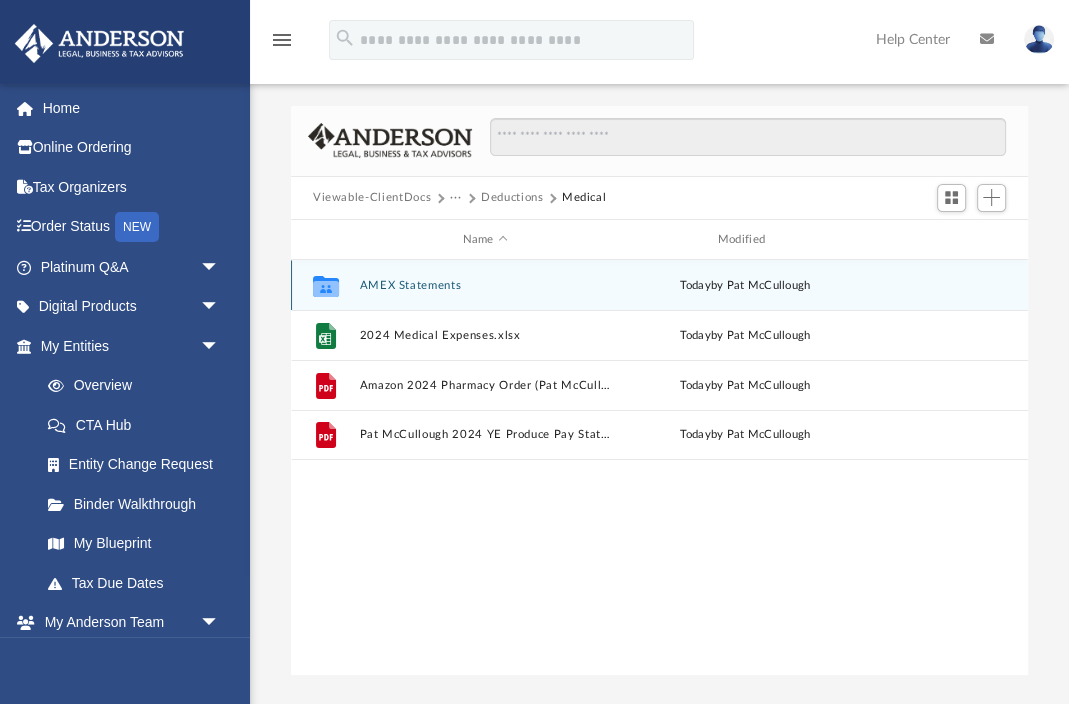 click on "AMEX Statements" at bounding box center (484, 285) 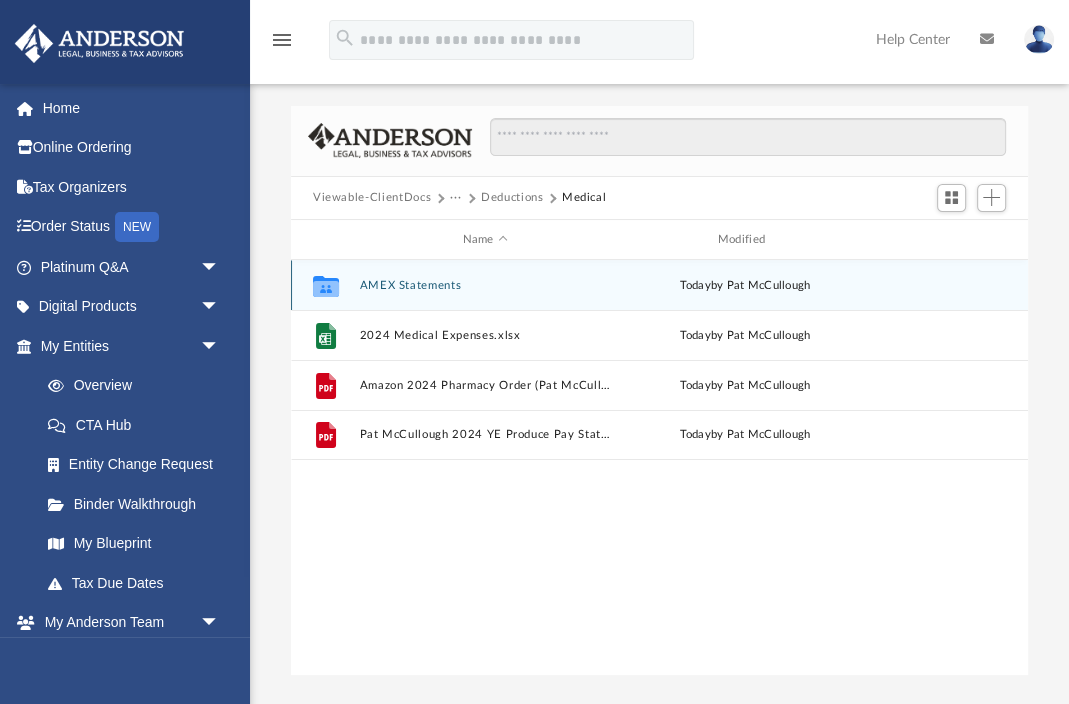 click on "AMEX Statements" at bounding box center (484, 285) 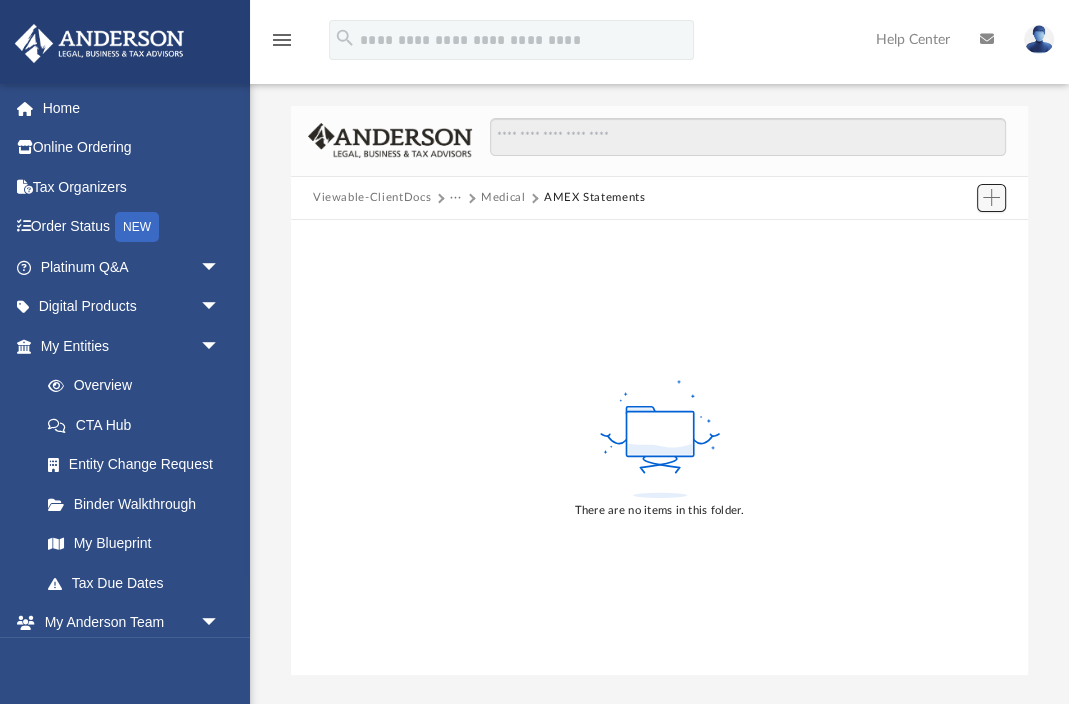 click at bounding box center (991, 197) 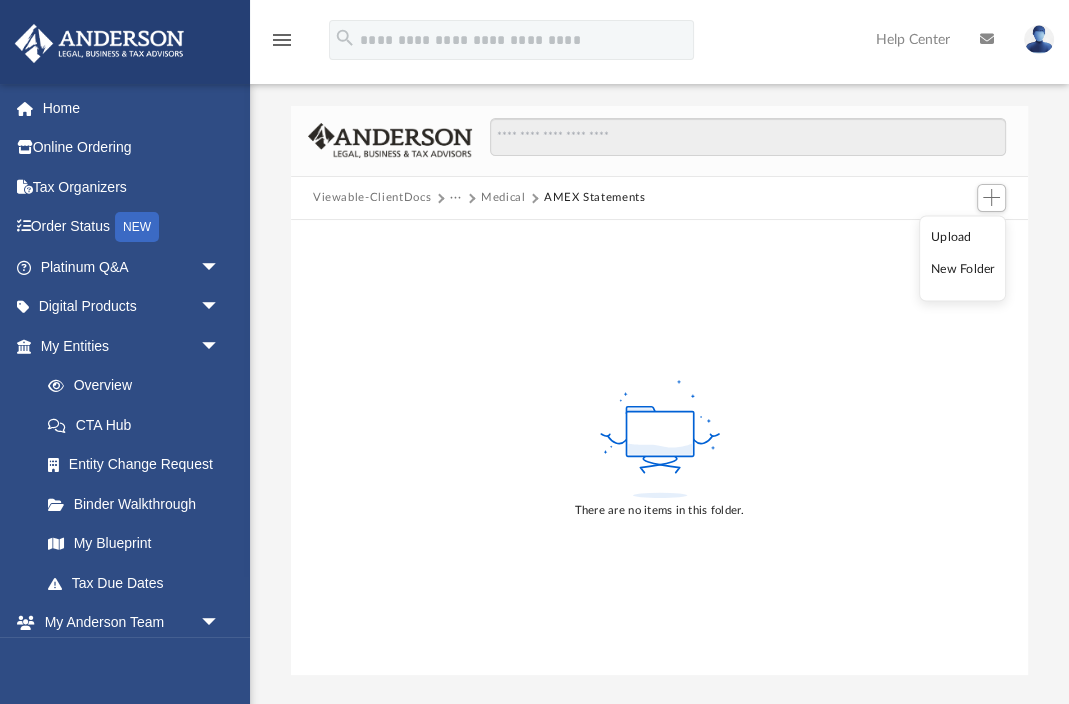 click on "Upload" at bounding box center (963, 237) 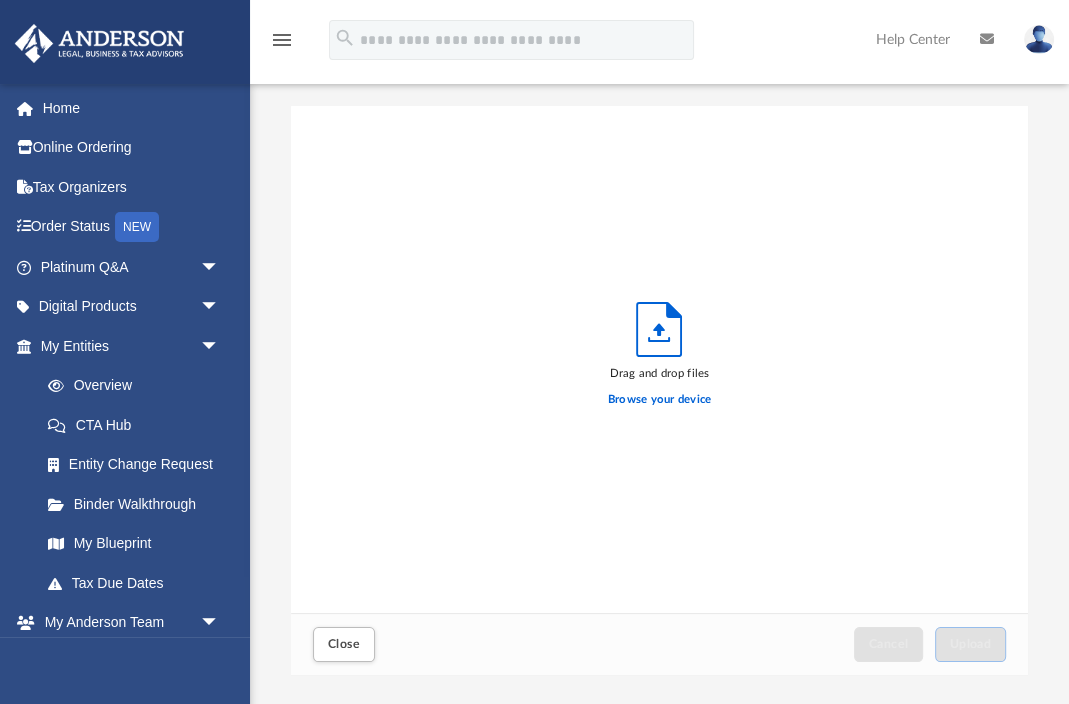 scroll, scrollTop: 1, scrollLeft: 1, axis: both 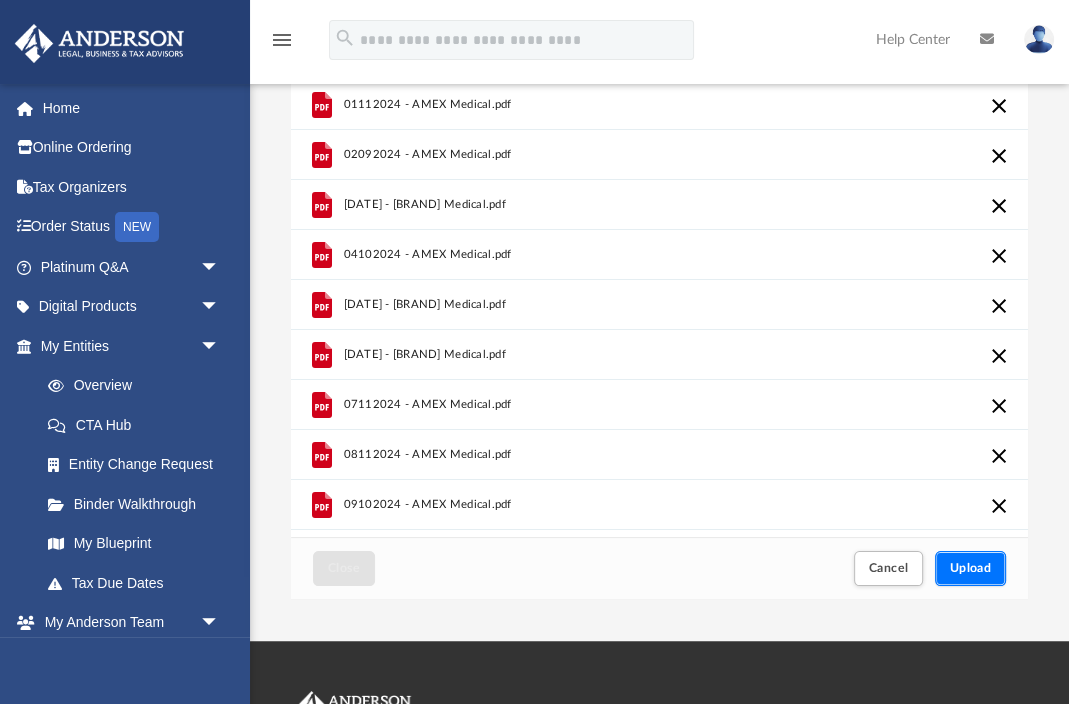 click on "Upload" at bounding box center [971, 568] 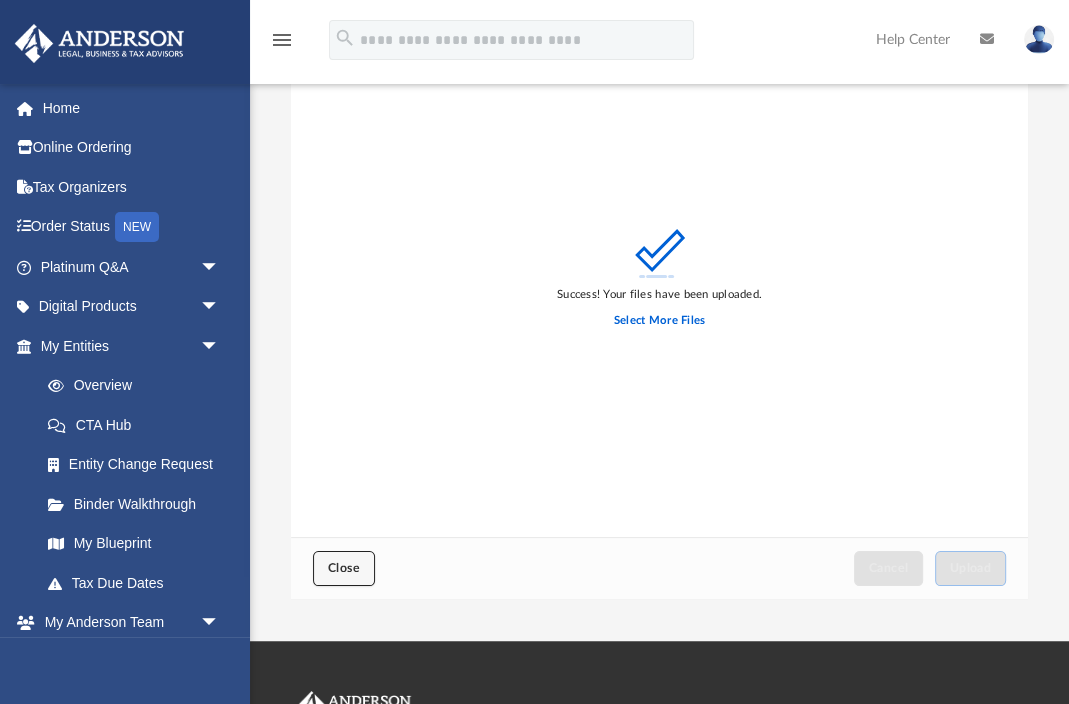click on "Close" at bounding box center [344, 568] 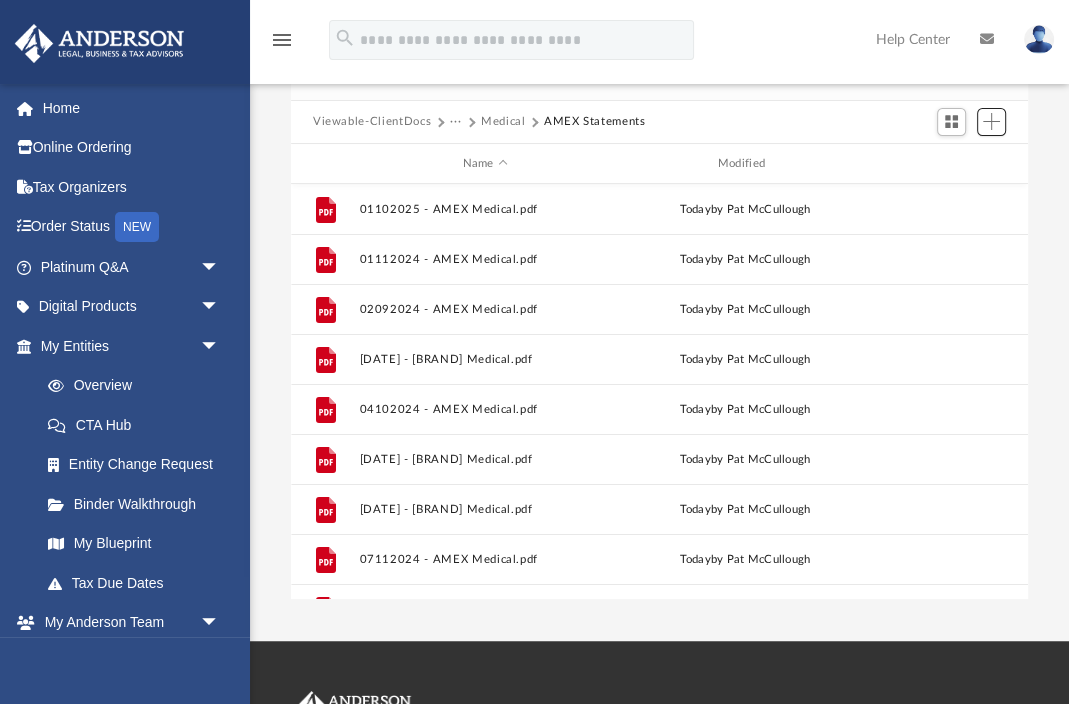scroll, scrollTop: 0, scrollLeft: 1, axis: horizontal 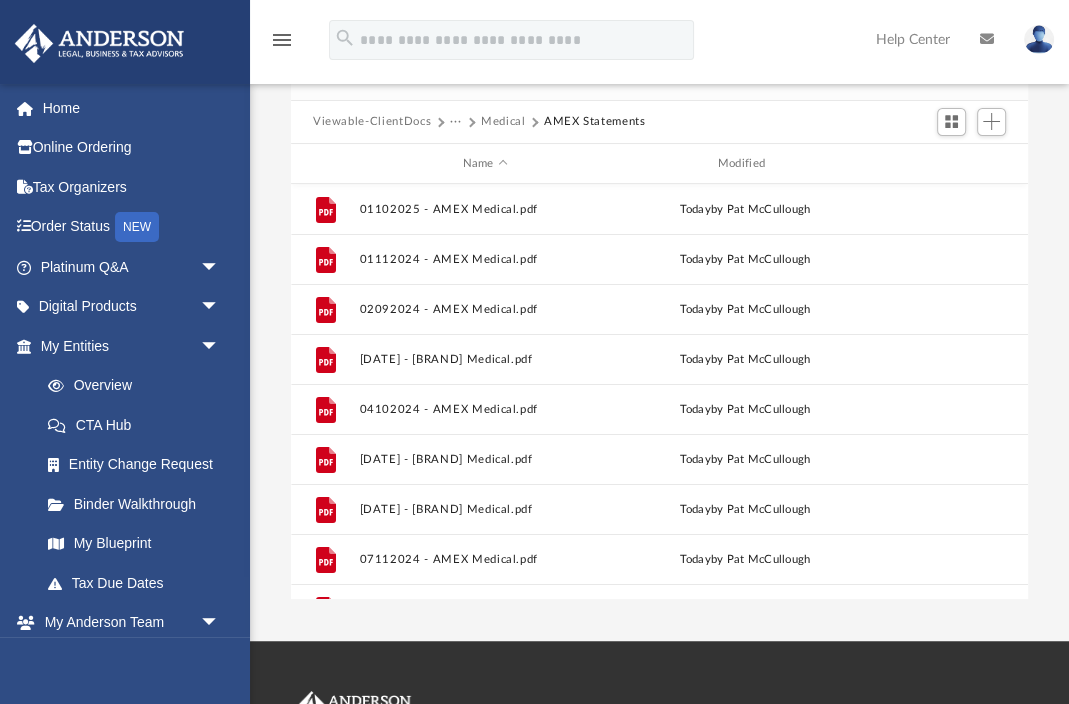 click on "Viewable-ClientDocs ··· Medical AMEX Statements" at bounding box center [488, 122] 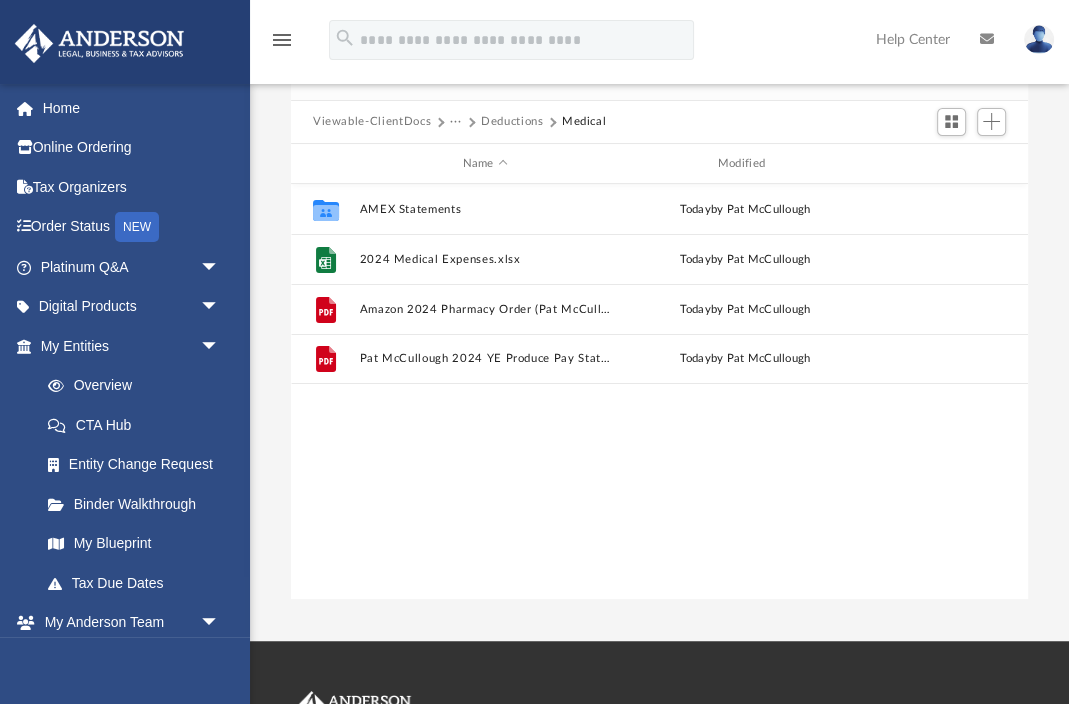 click on "···" at bounding box center [456, 122] 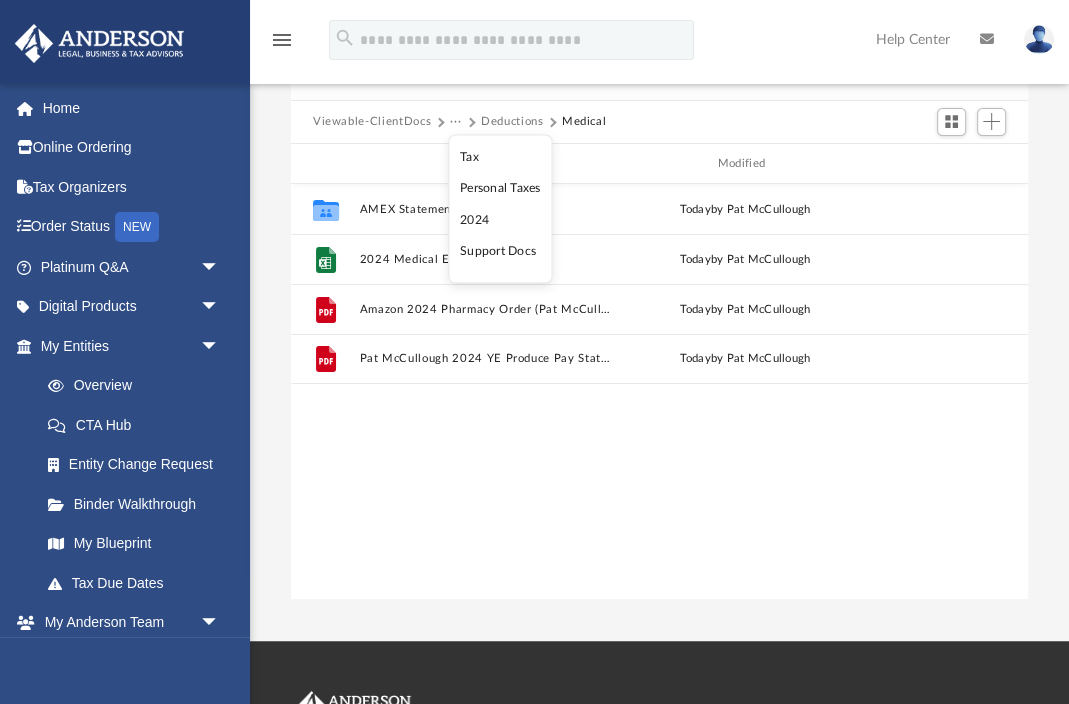 click on "Deductions" at bounding box center (512, 122) 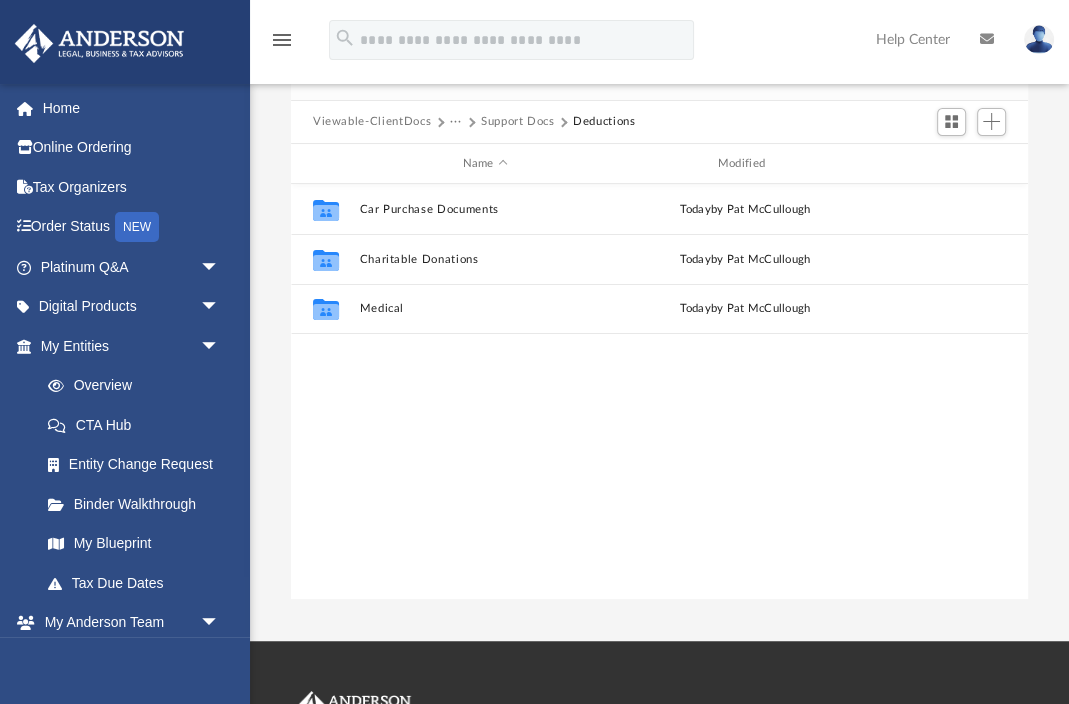 click on "Support Docs" at bounding box center [518, 122] 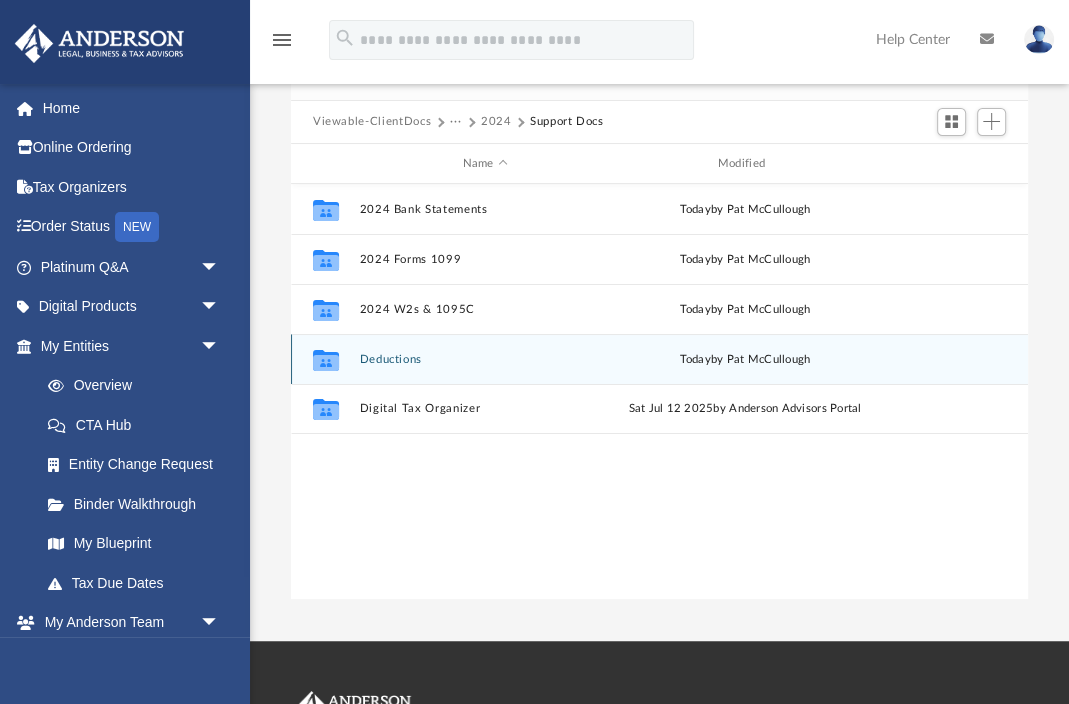 click on "Deductions" at bounding box center [484, 359] 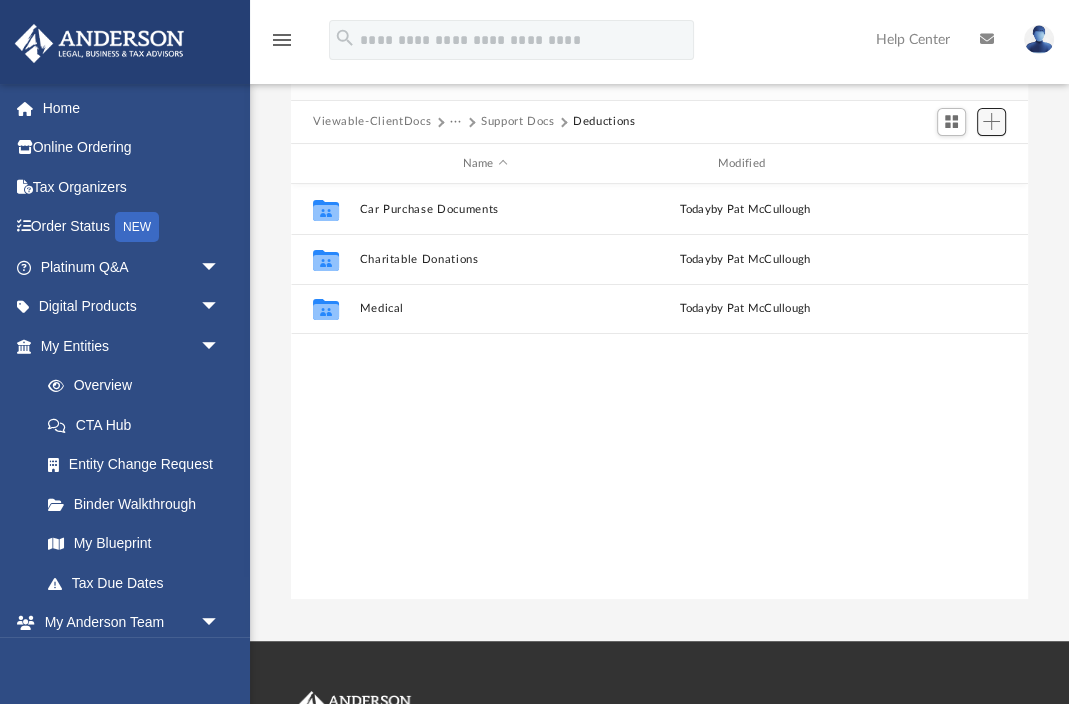 click at bounding box center (991, 121) 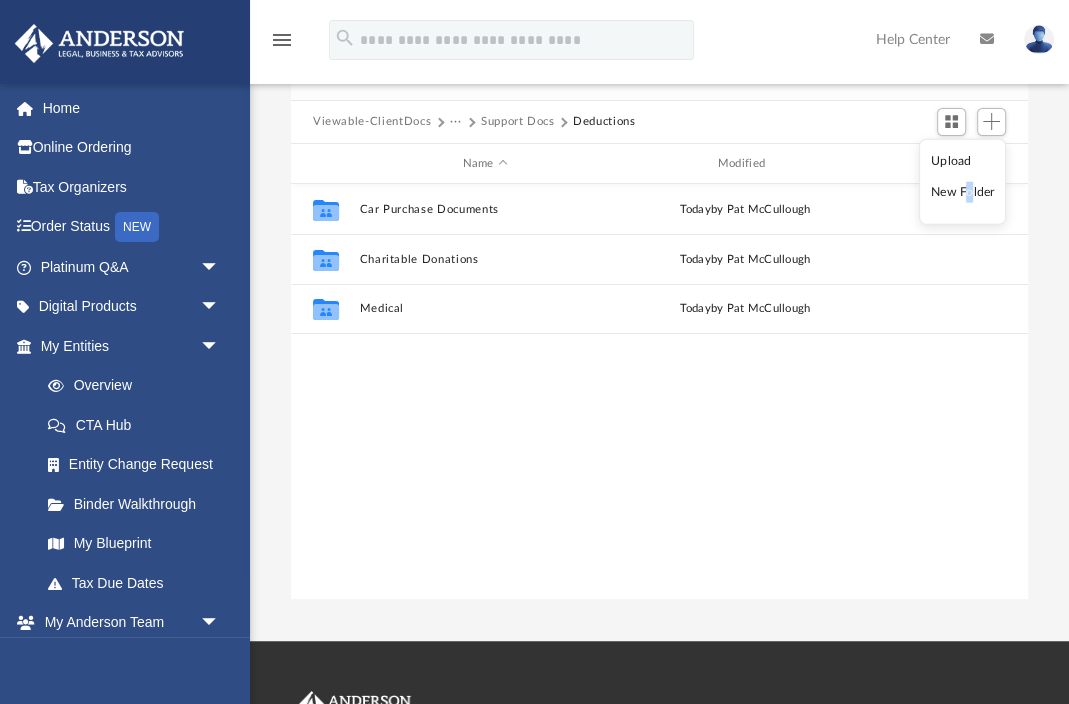 click on "New Folder" at bounding box center [963, 192] 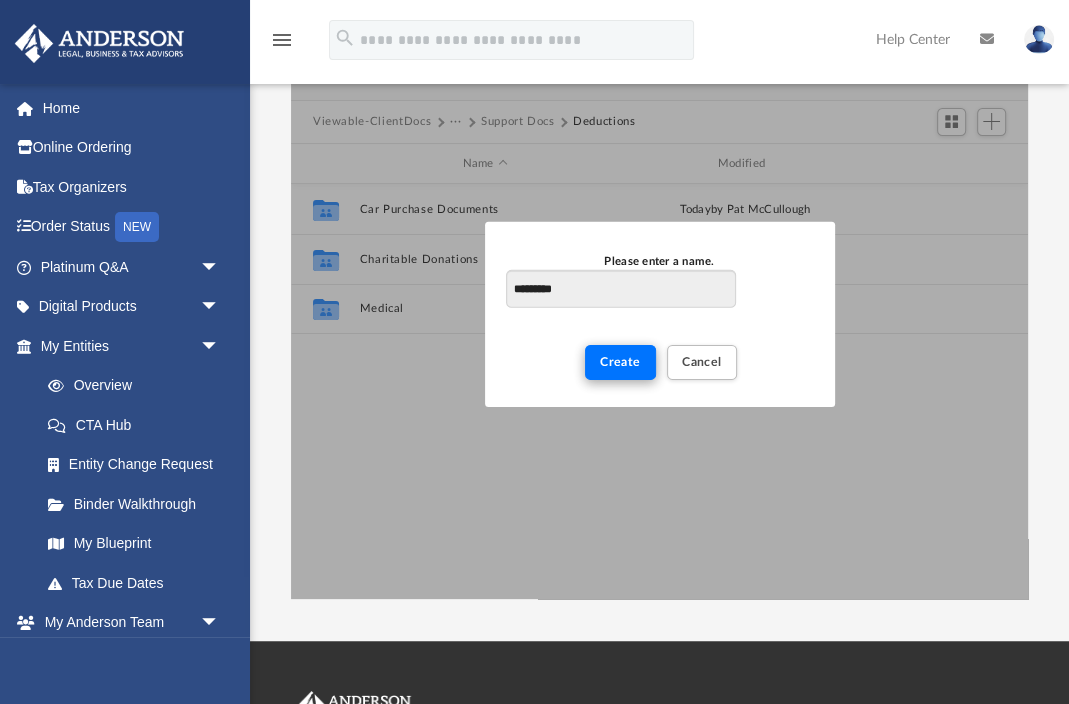 type on "*********" 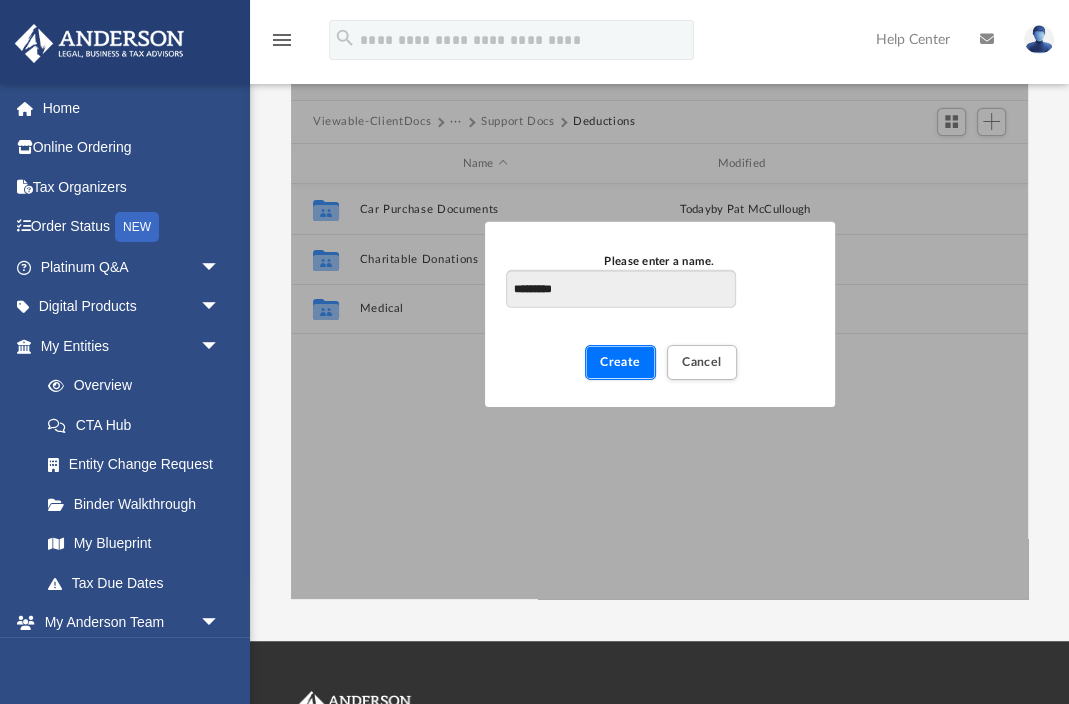 click on "Create" at bounding box center [620, 362] 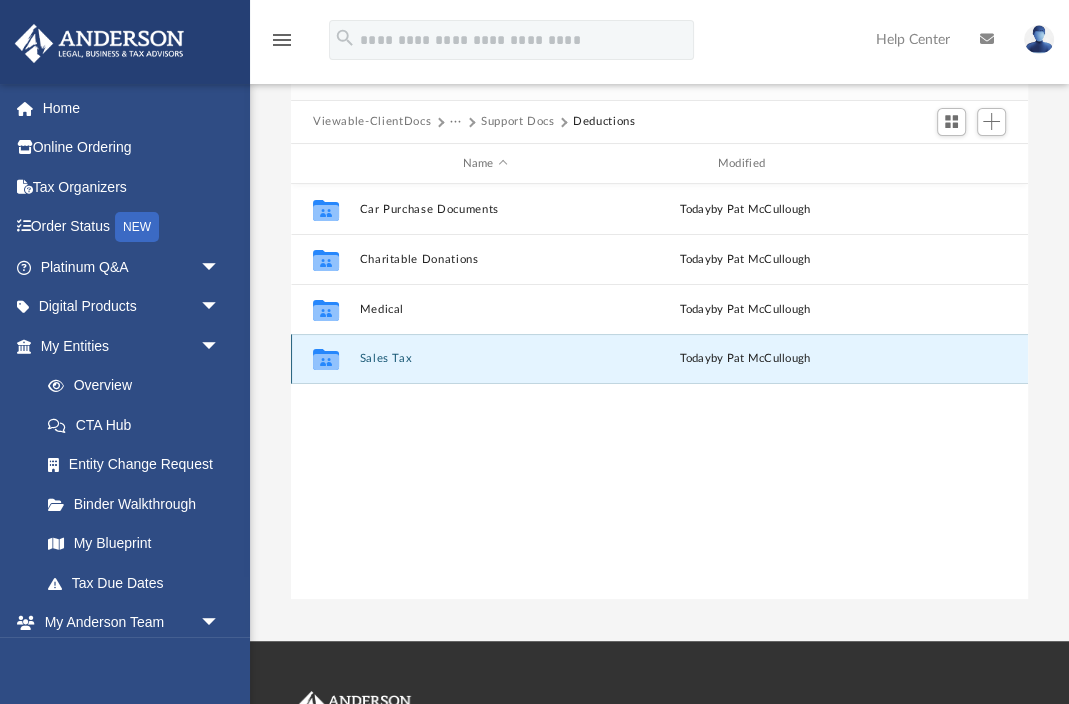 click on "Sales Tax" at bounding box center (484, 359) 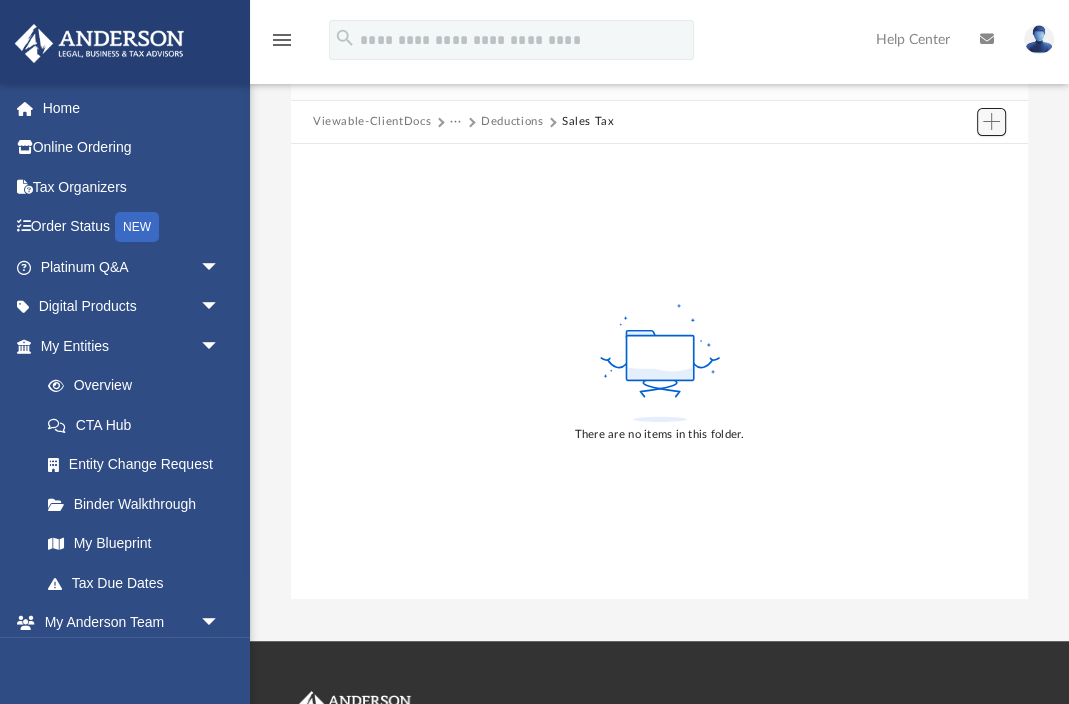 click at bounding box center (991, 121) 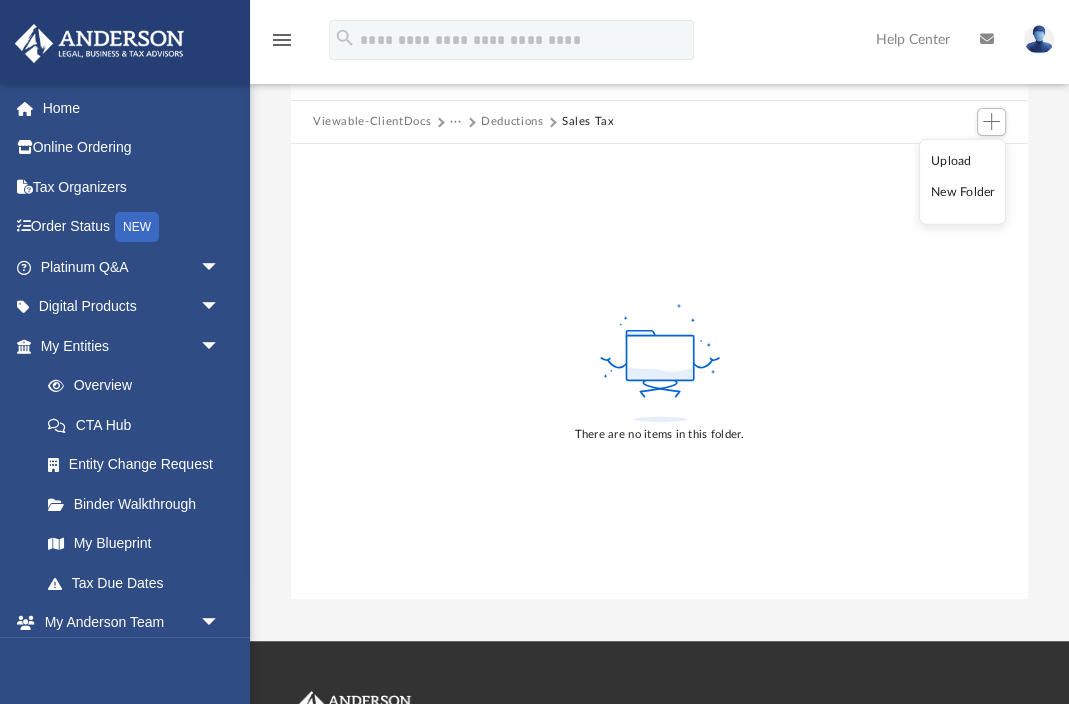 click on "Upload" at bounding box center (963, 161) 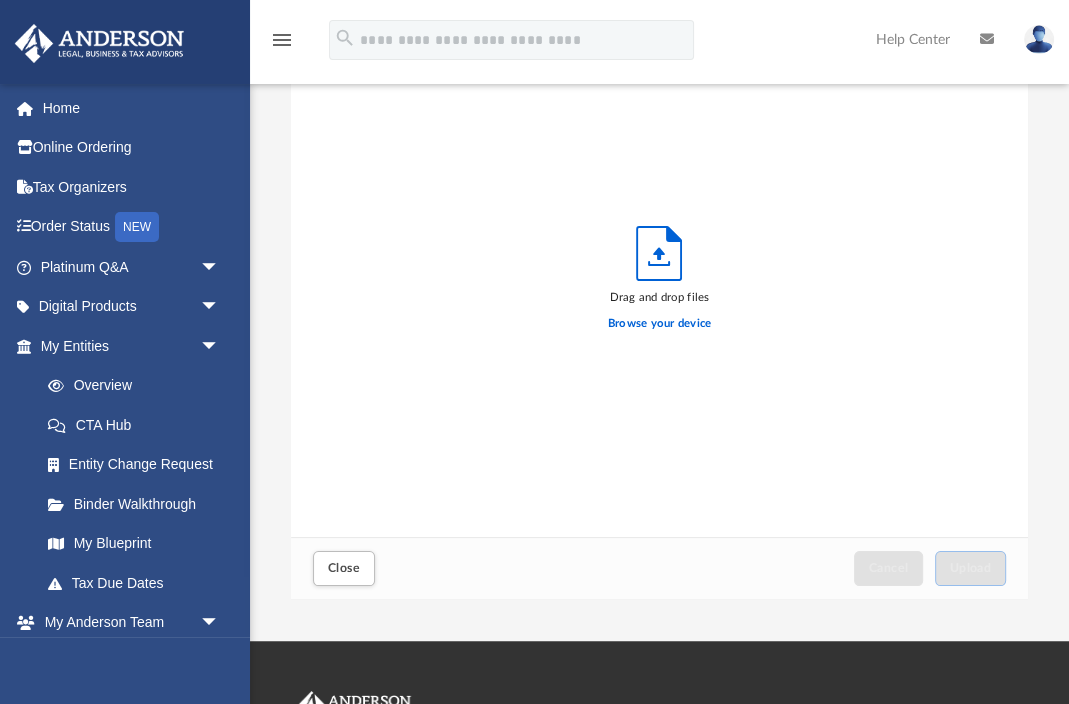 scroll, scrollTop: 1, scrollLeft: 1, axis: both 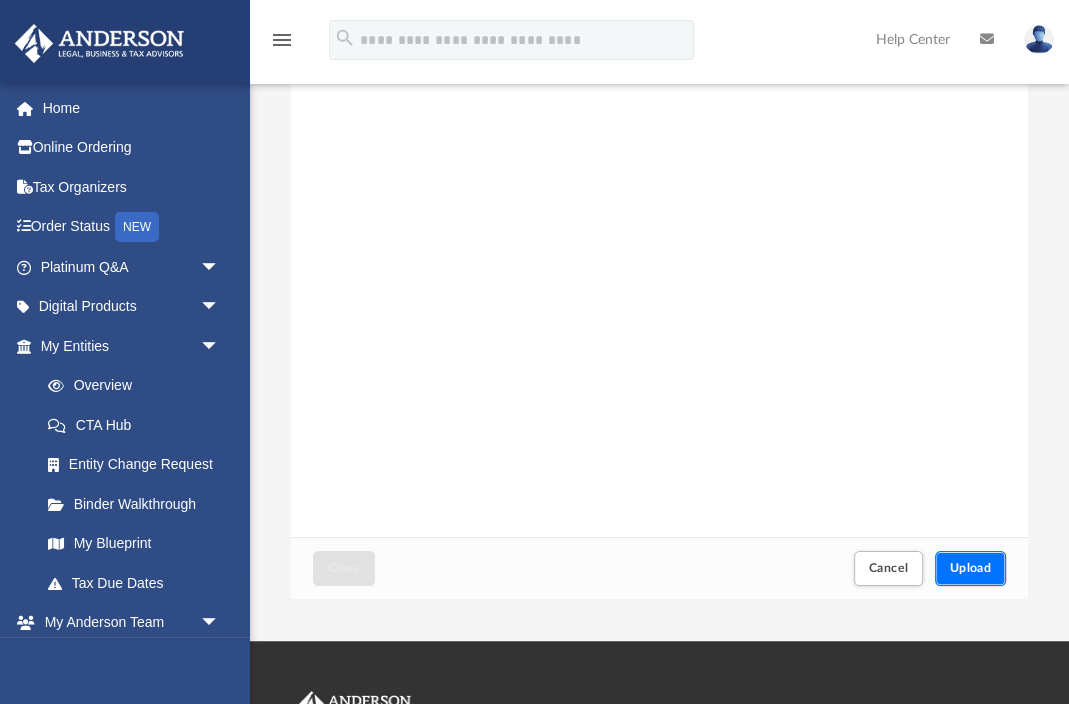 click on "Upload" at bounding box center (971, 568) 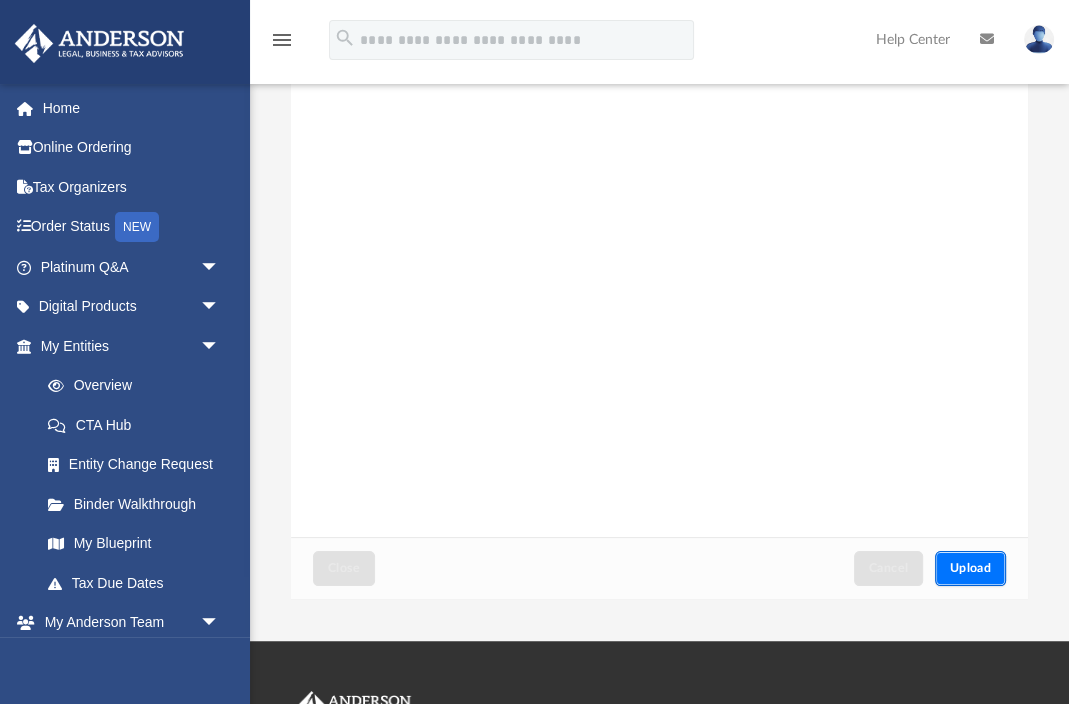 scroll, scrollTop: 0, scrollLeft: 0, axis: both 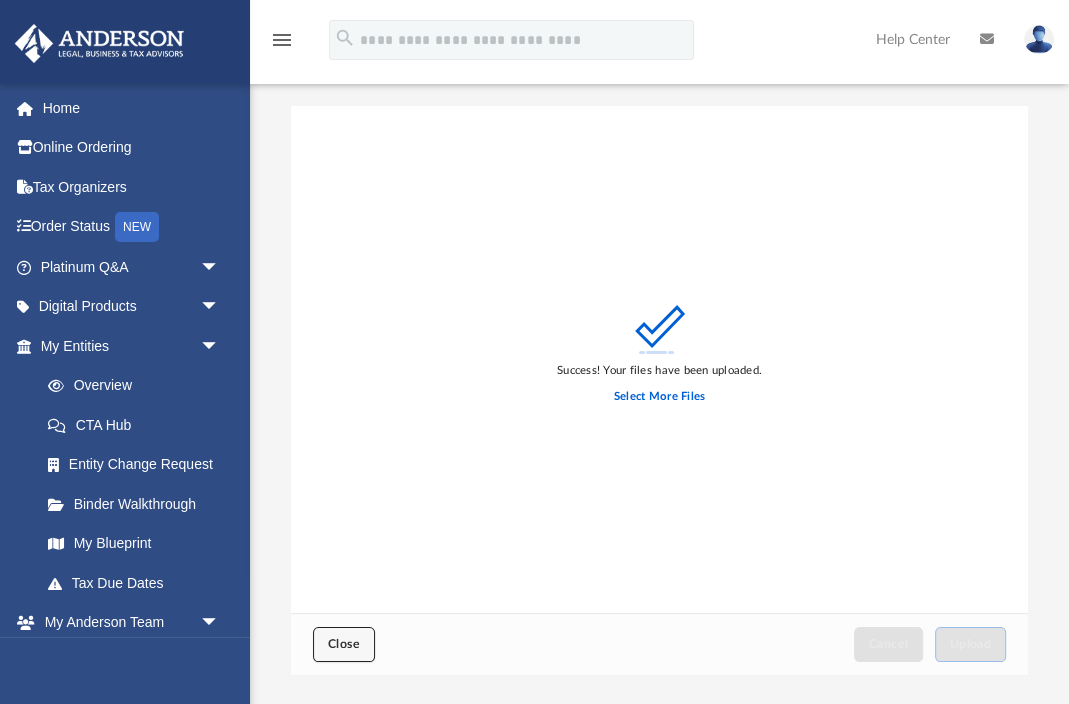 click on "Close" at bounding box center (344, 644) 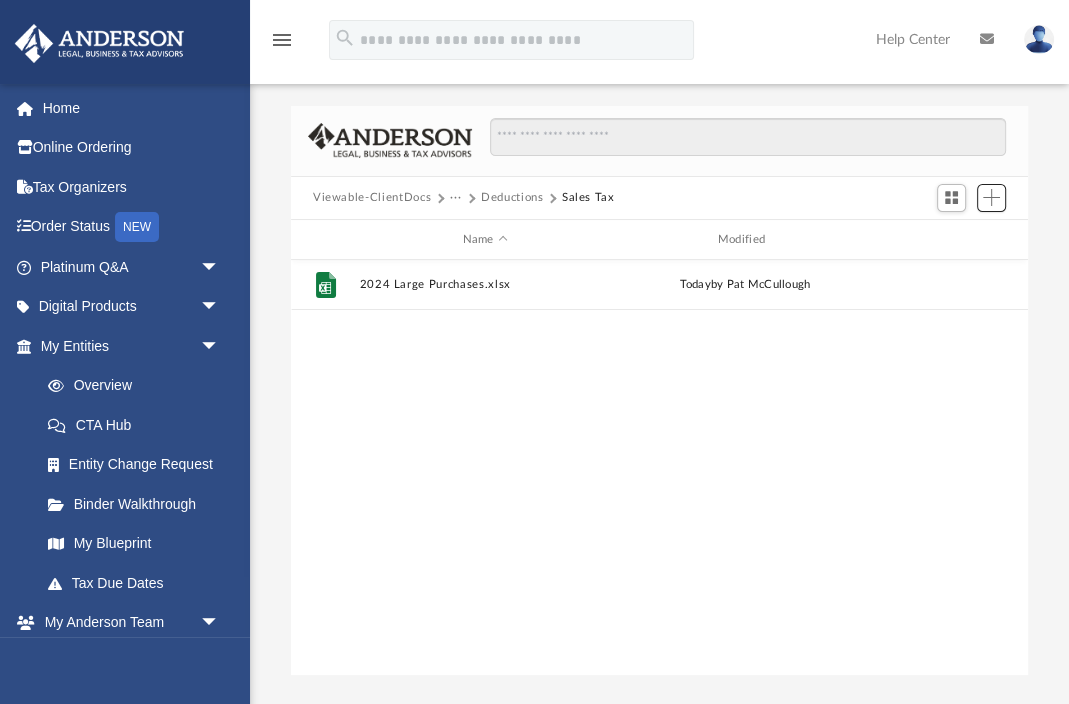 scroll, scrollTop: 0, scrollLeft: 1, axis: horizontal 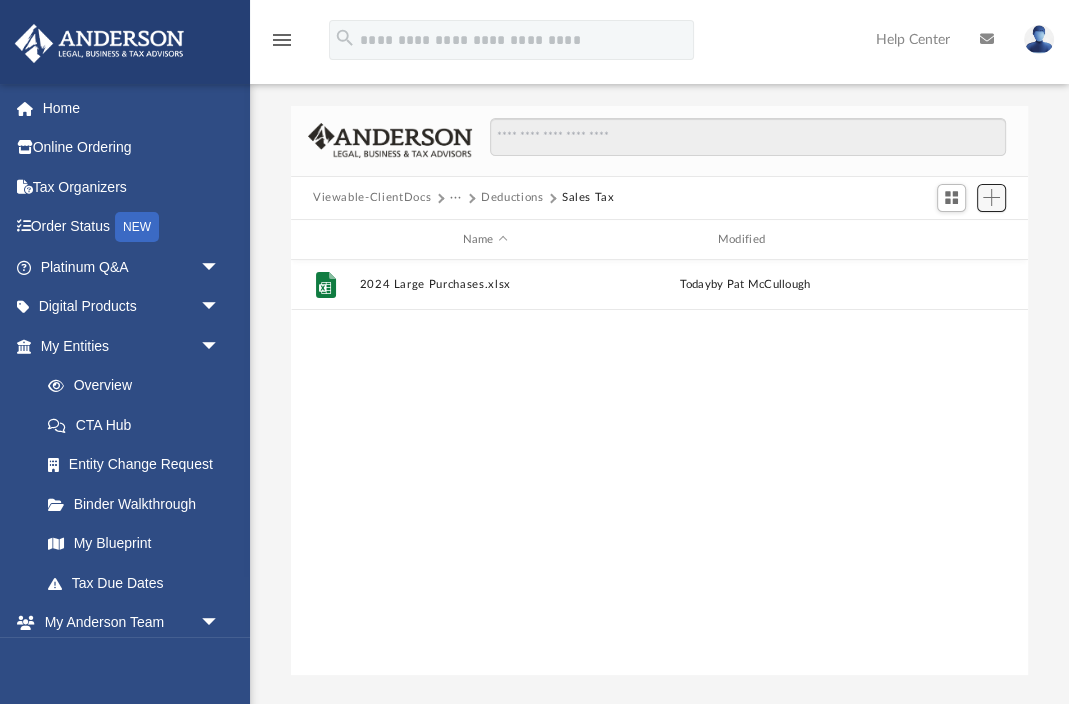 click at bounding box center [992, 198] 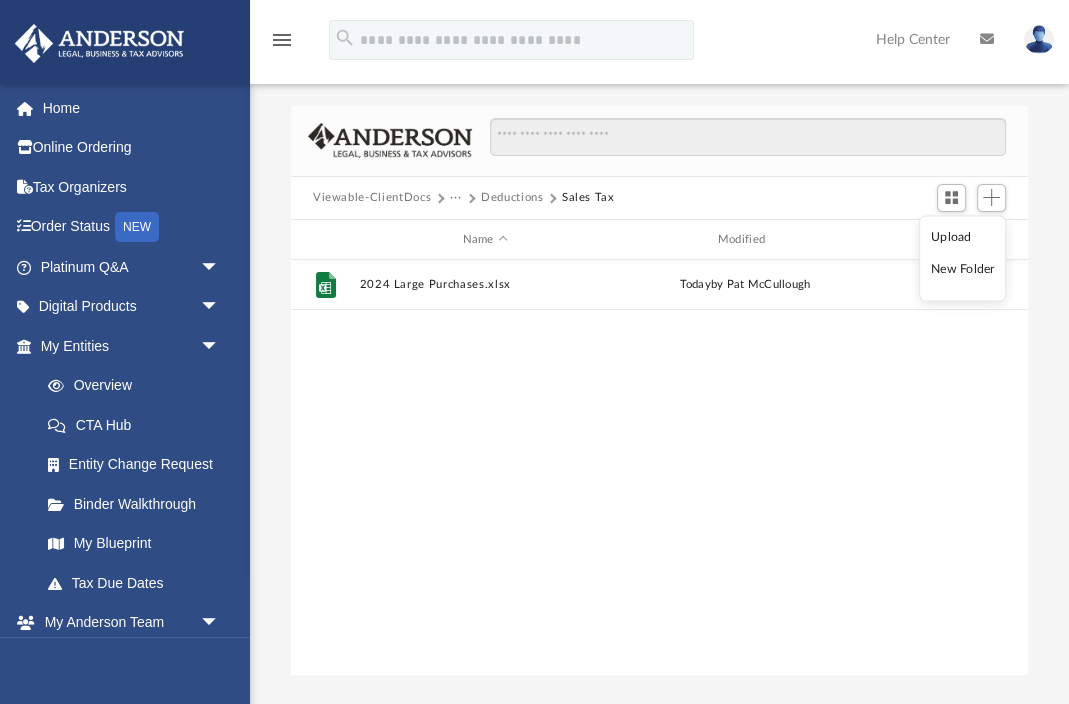click on "New Folder" at bounding box center (963, 269) 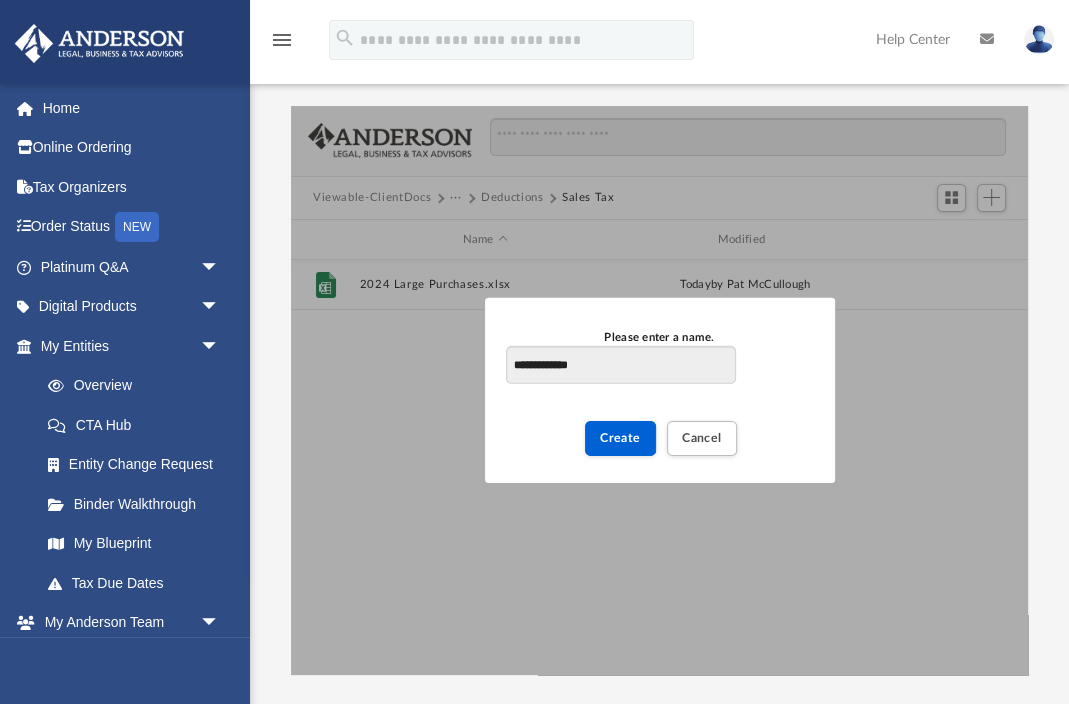type on "*" 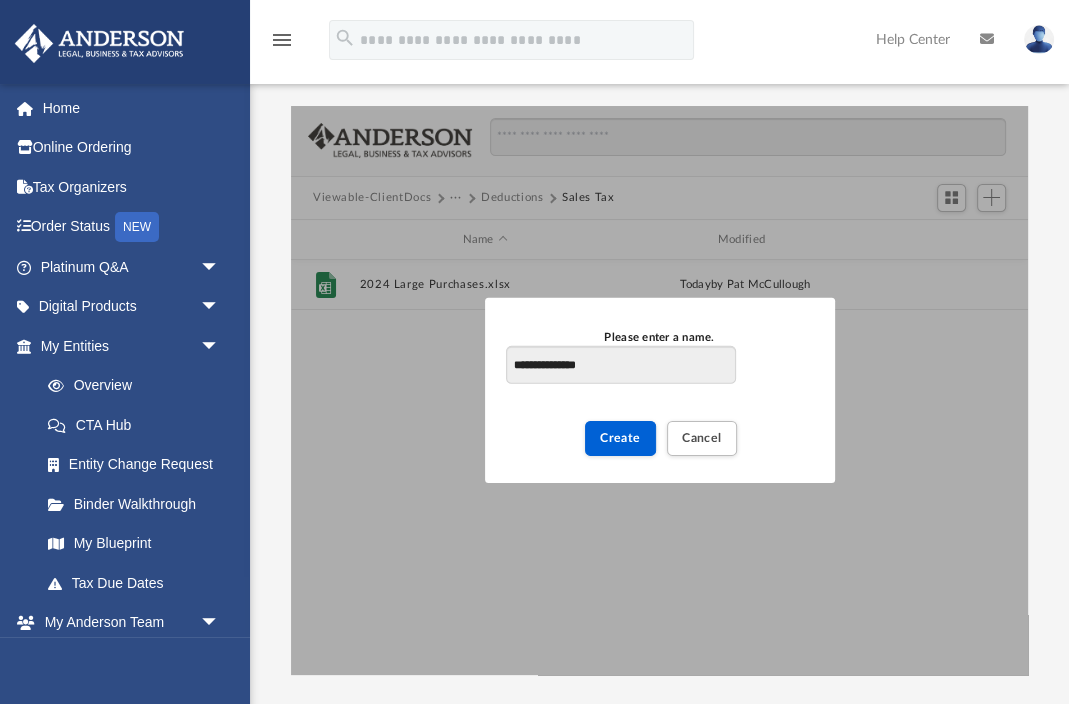 type on "**********" 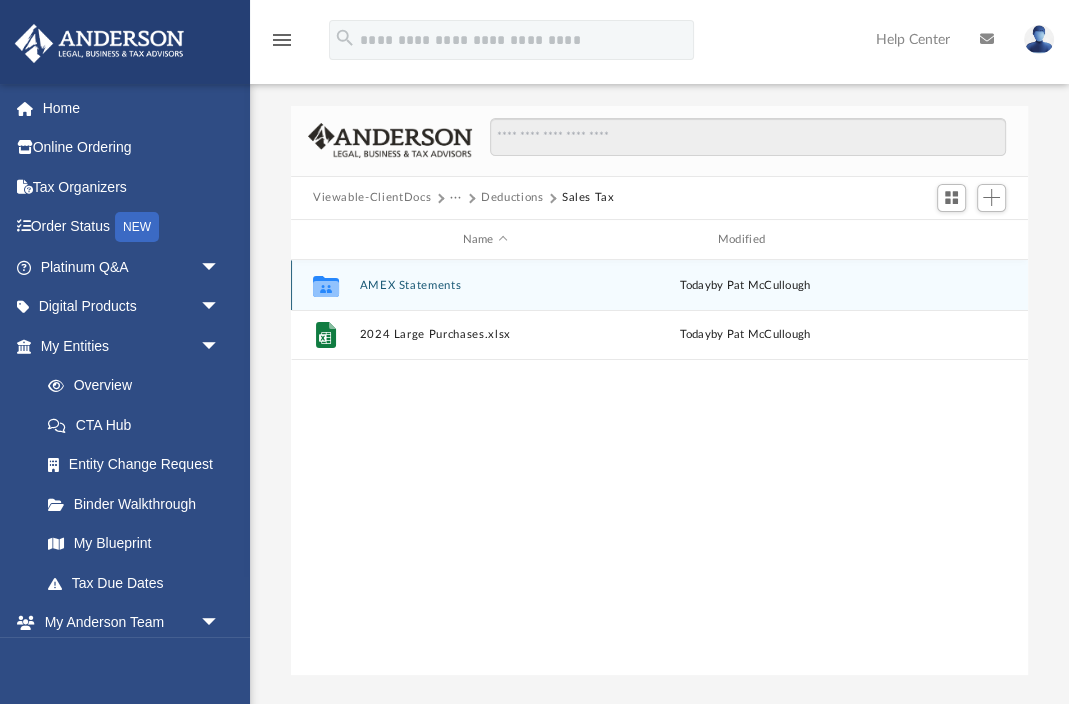 click on "AMEX Statements" at bounding box center [484, 285] 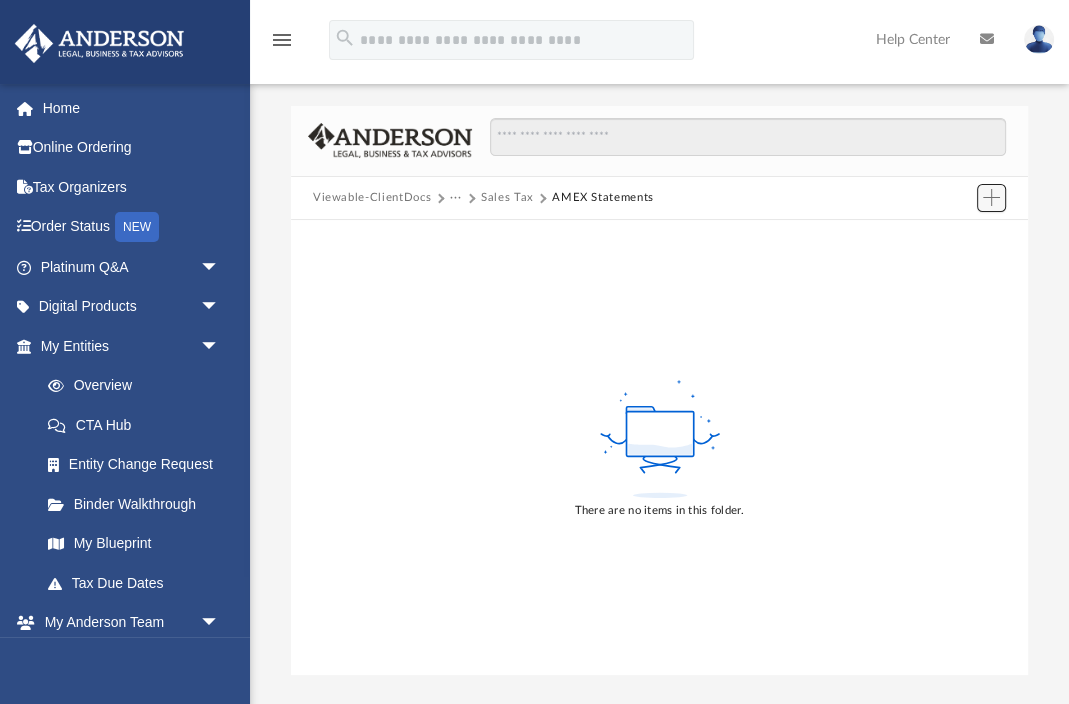 click at bounding box center [991, 197] 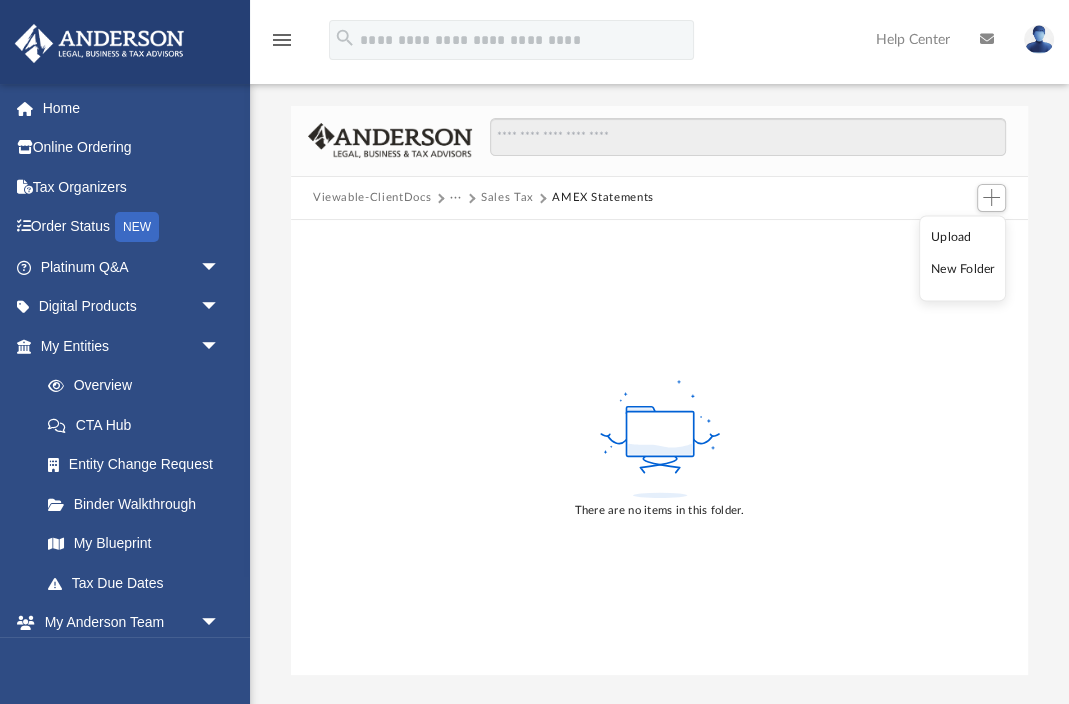 click on "Upload" at bounding box center (963, 237) 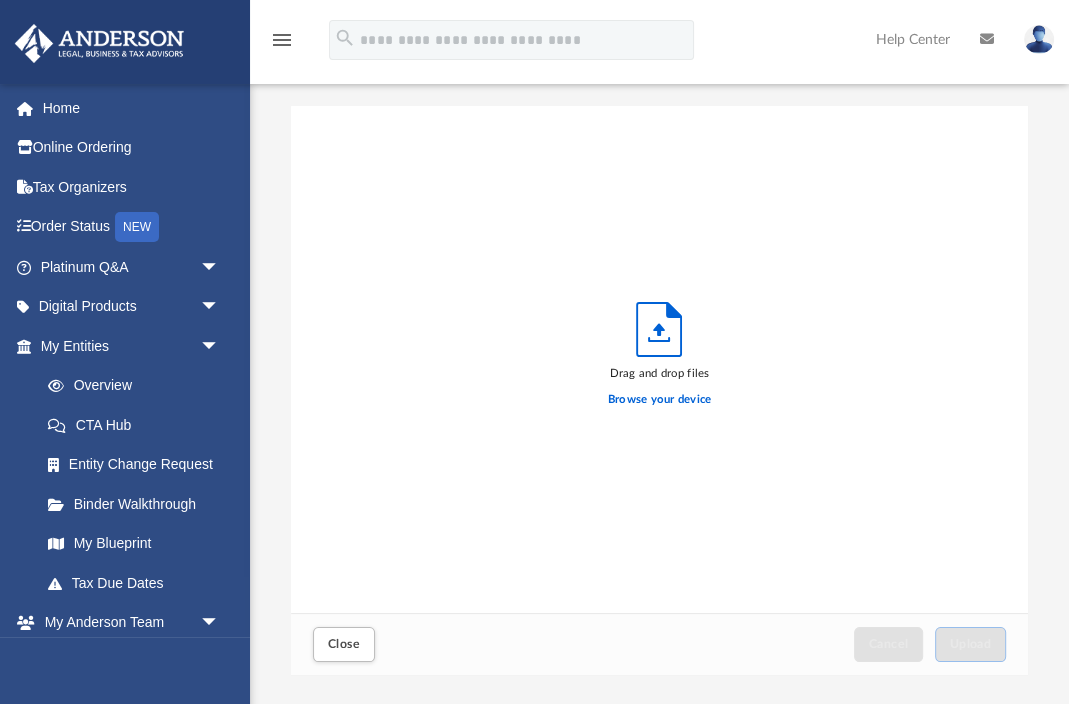 scroll, scrollTop: 1, scrollLeft: 1, axis: both 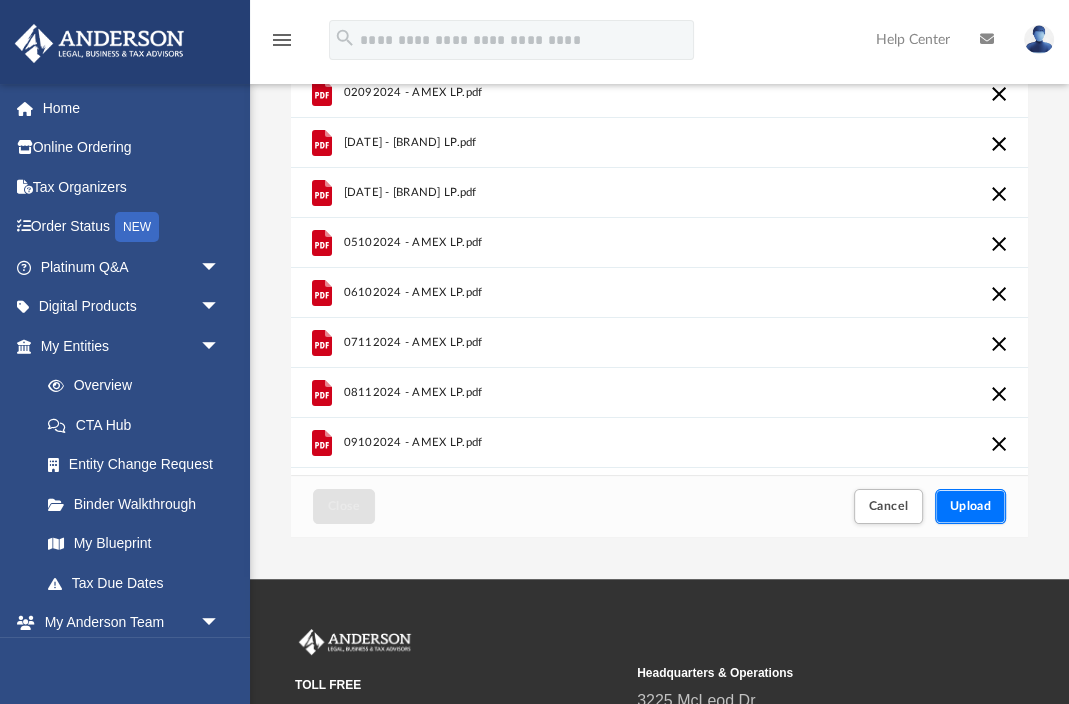 click on "Upload" at bounding box center [971, 506] 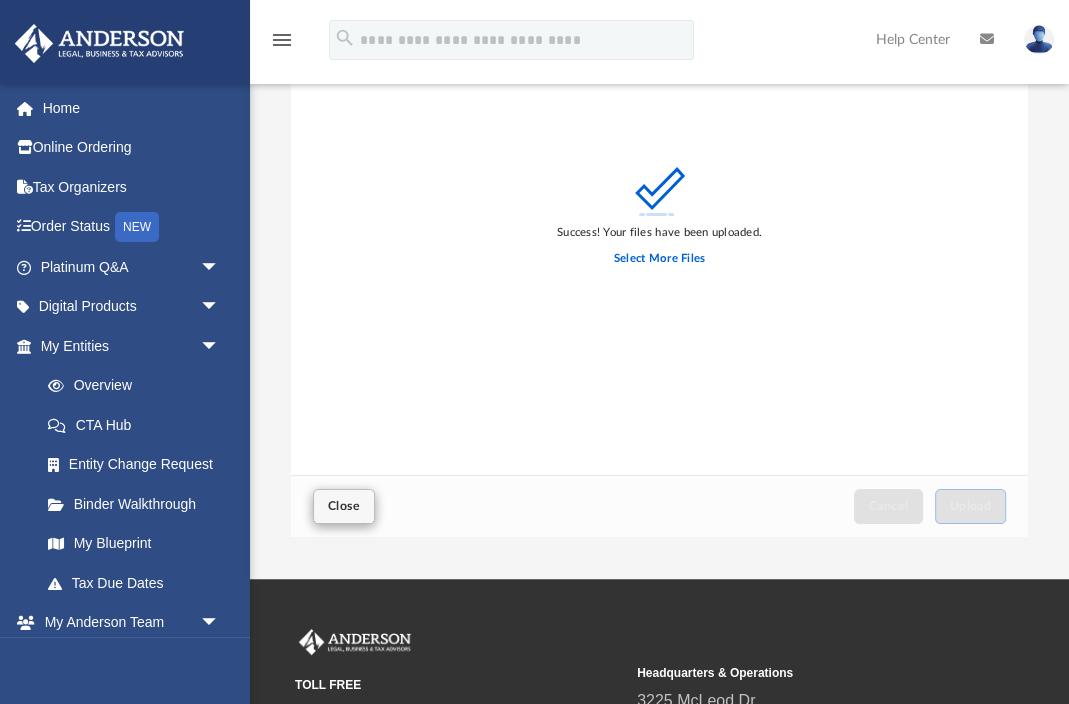 click on "Close" at bounding box center (344, 506) 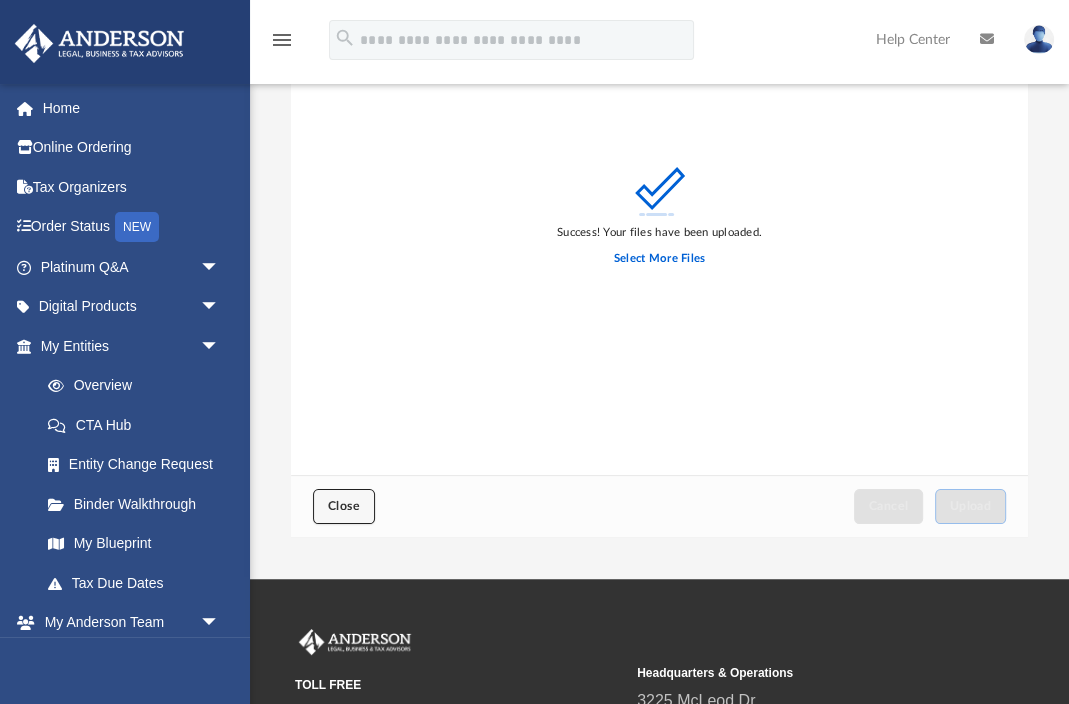 click on "Close" at bounding box center [344, 506] 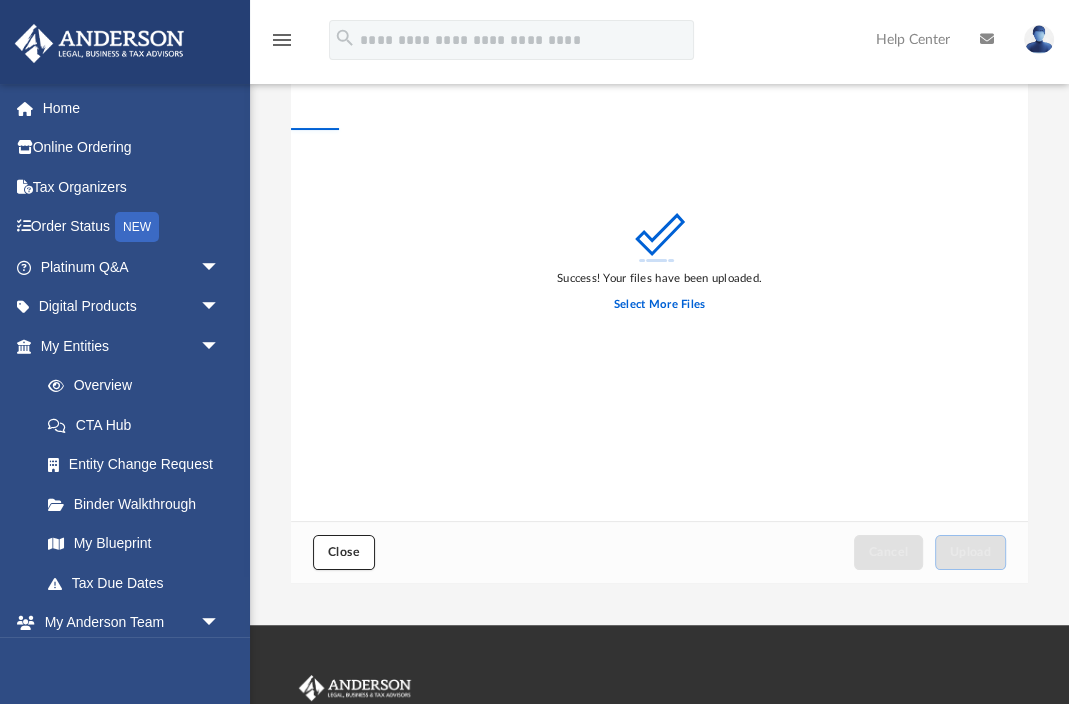 scroll, scrollTop: 80, scrollLeft: 0, axis: vertical 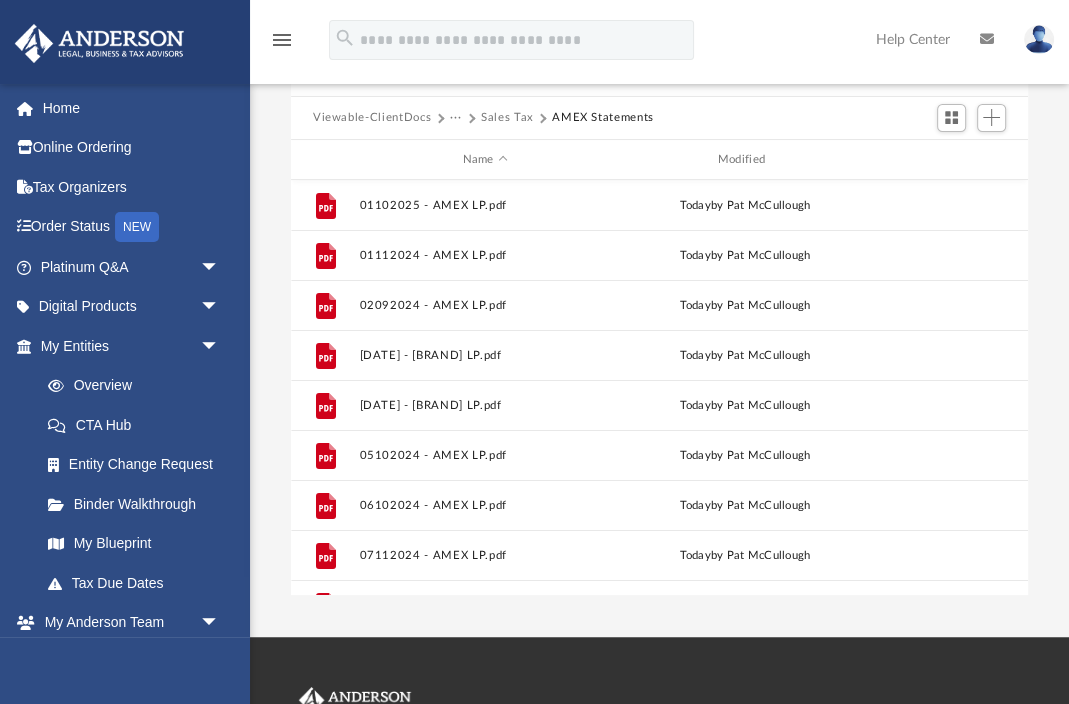click on "Sales Tax" at bounding box center [507, 118] 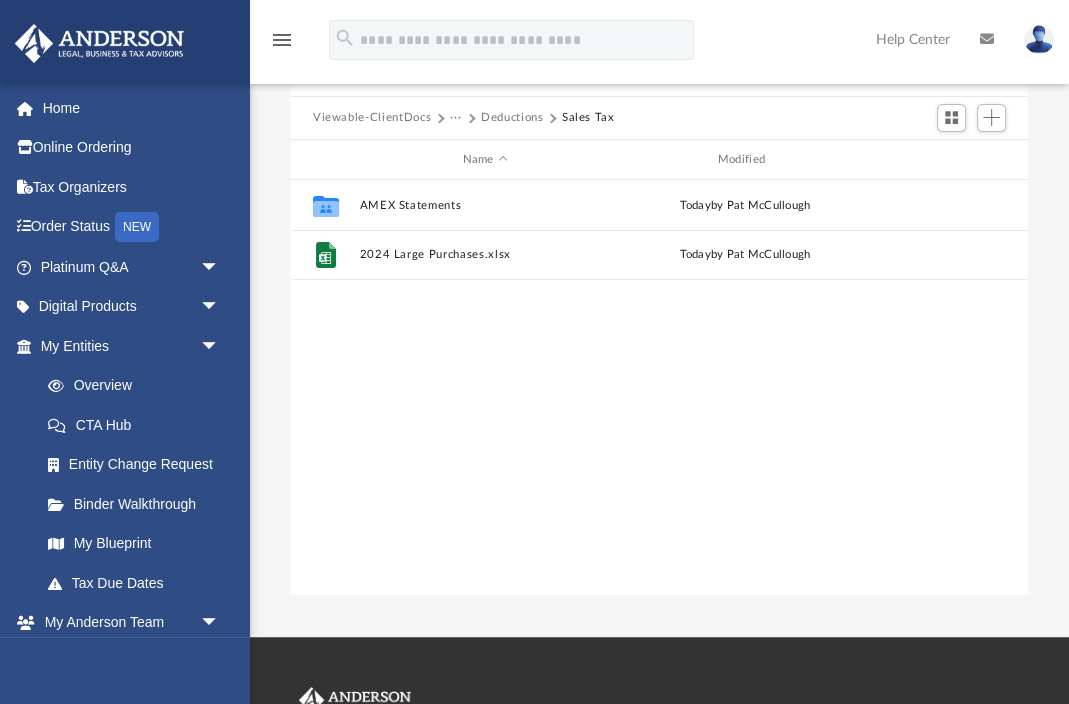 click on "Deductions" at bounding box center [512, 118] 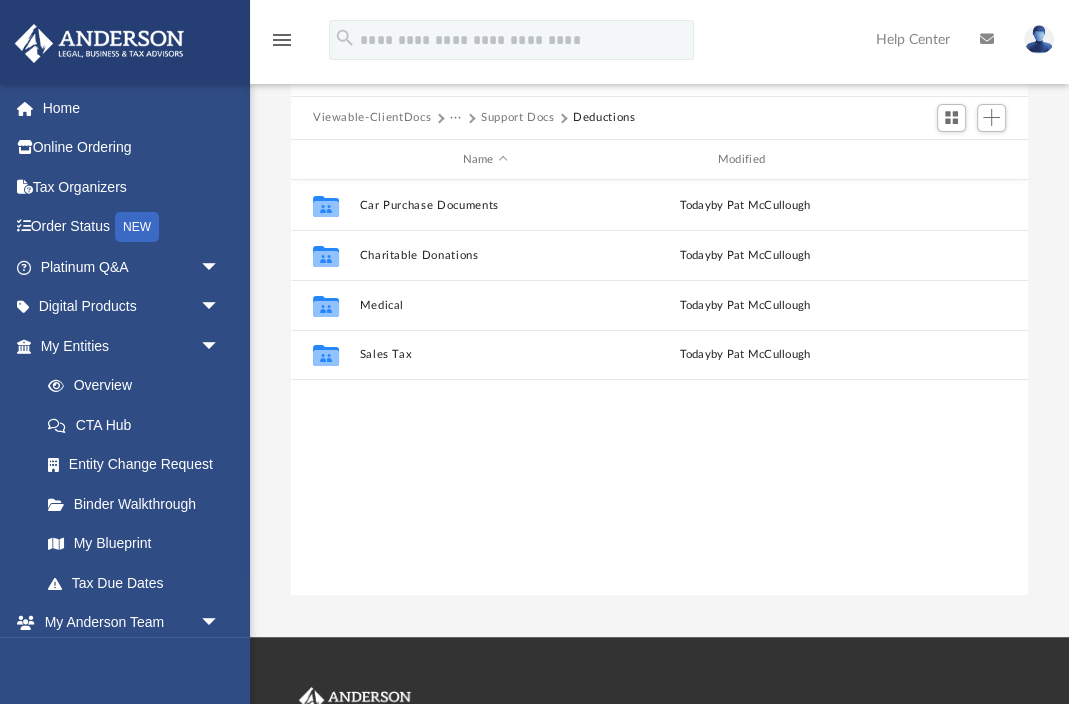 click on "Support Docs" at bounding box center (518, 118) 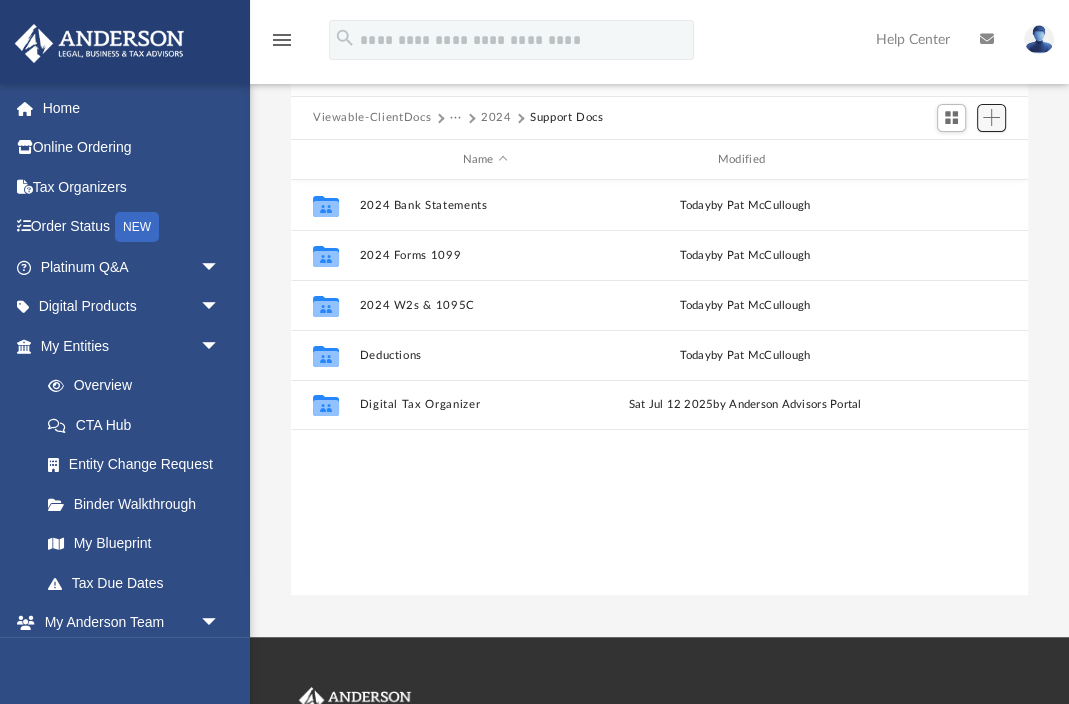 click at bounding box center [991, 117] 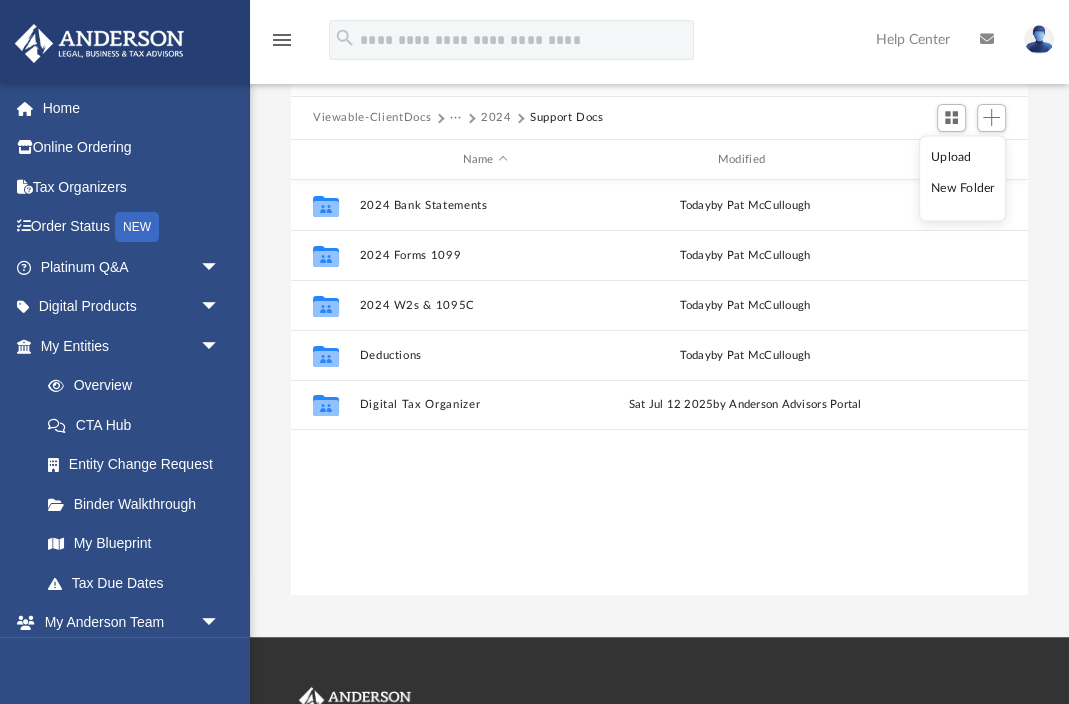 click on "New Folder" at bounding box center (963, 189) 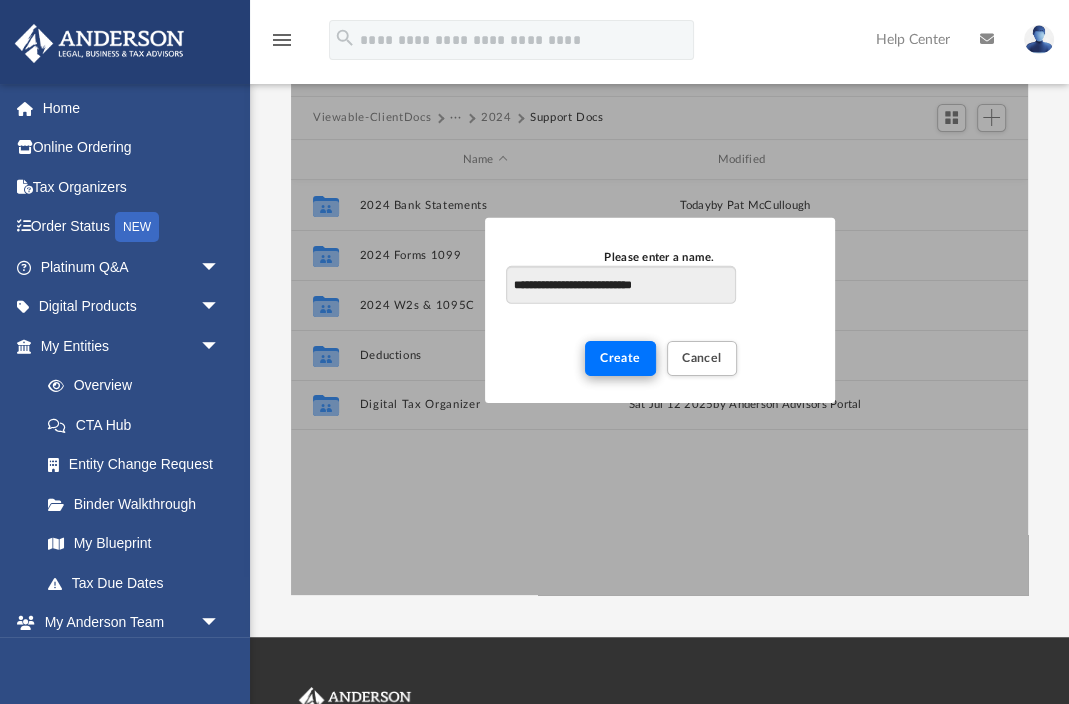 type on "**********" 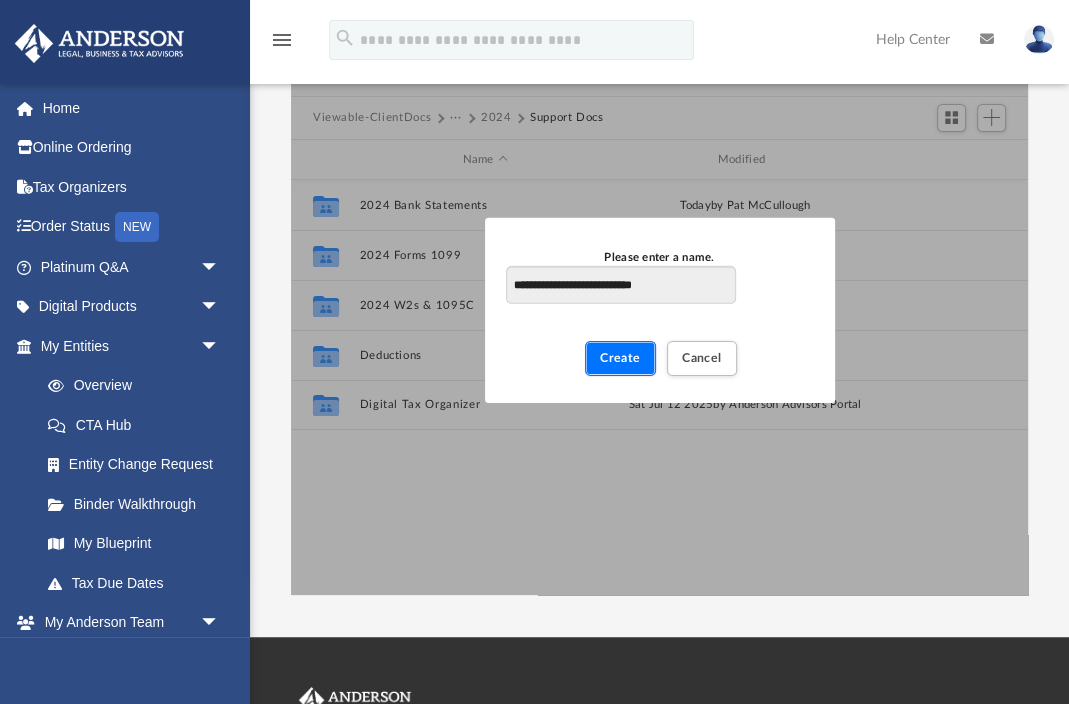 click on "Create" at bounding box center (620, 358) 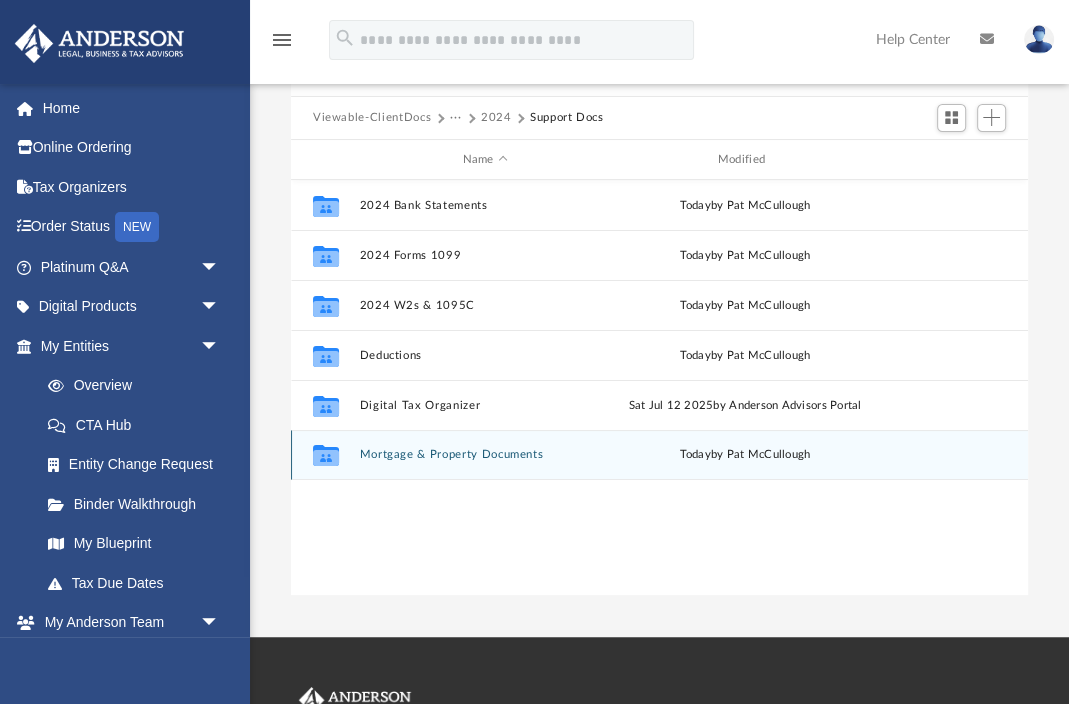 click on "Mortgage & Property Documents" at bounding box center (484, 455) 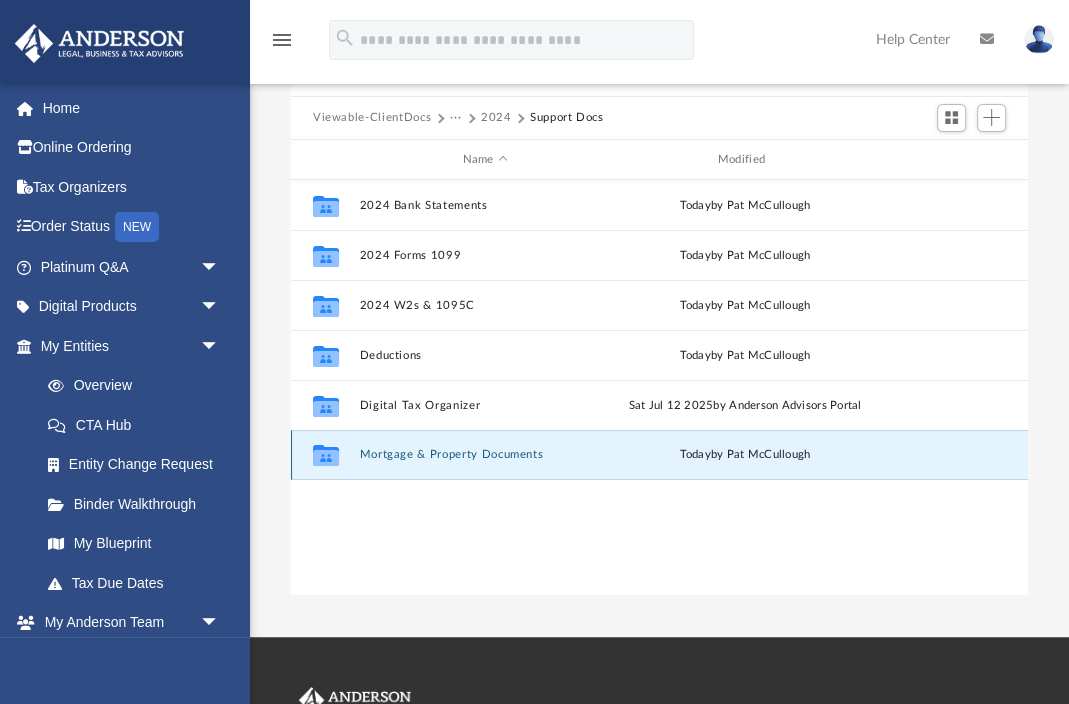 click on "Mortgage & Property Documents" at bounding box center [484, 455] 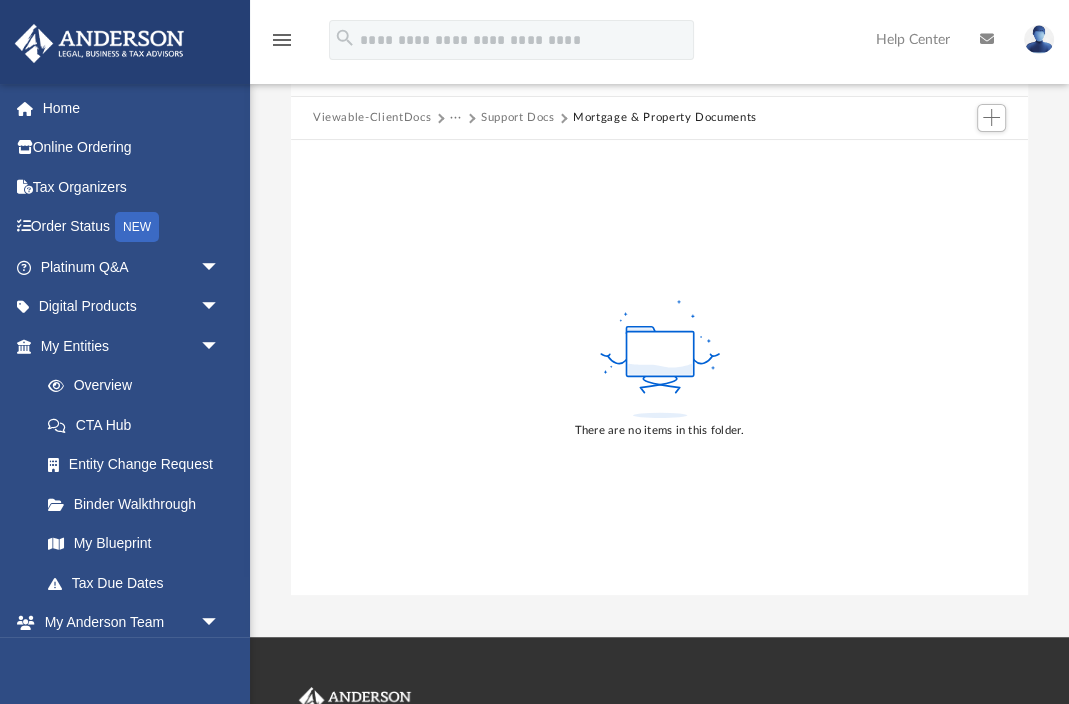 click at bounding box center (991, 118) 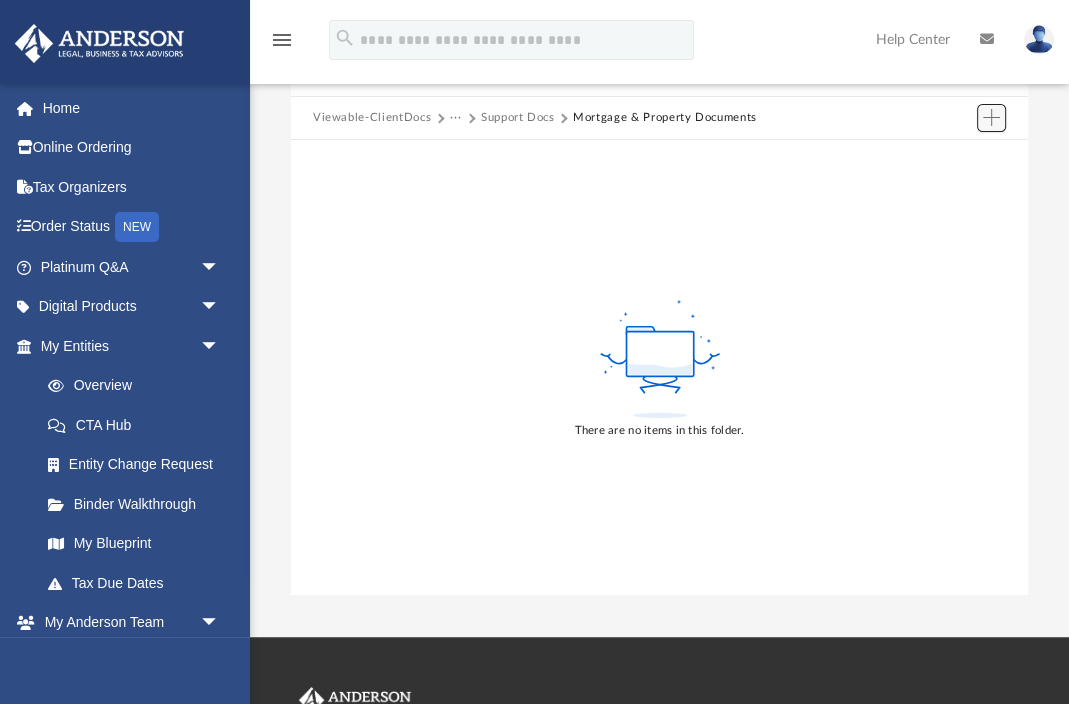 click at bounding box center [991, 117] 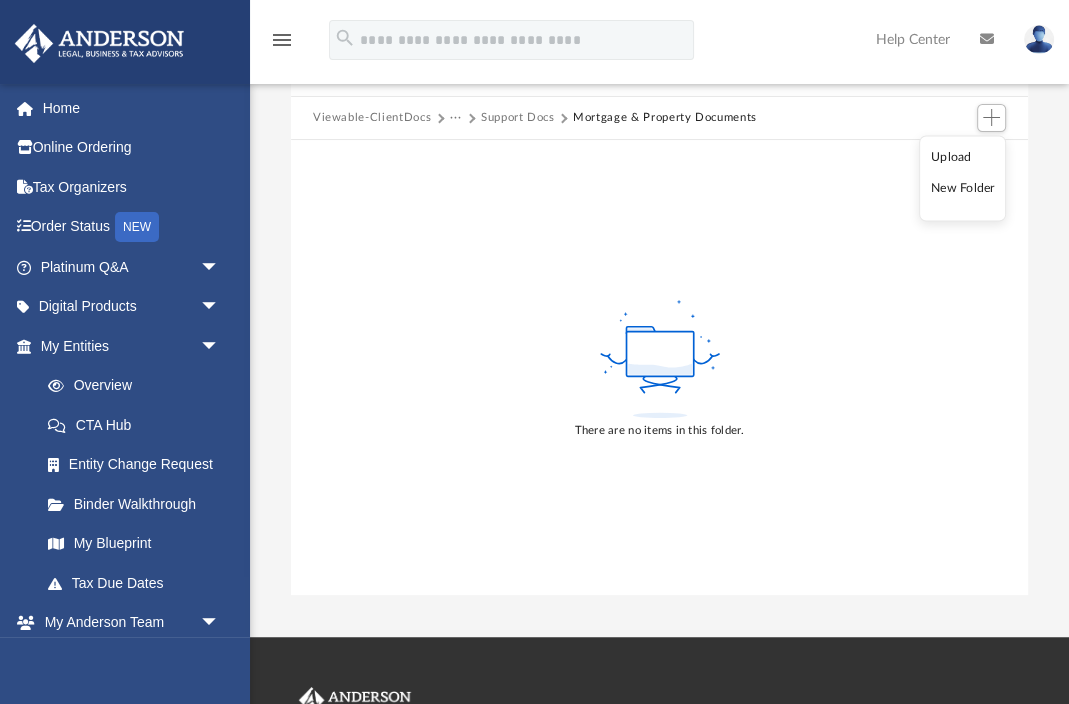 click on "Upload" at bounding box center (963, 157) 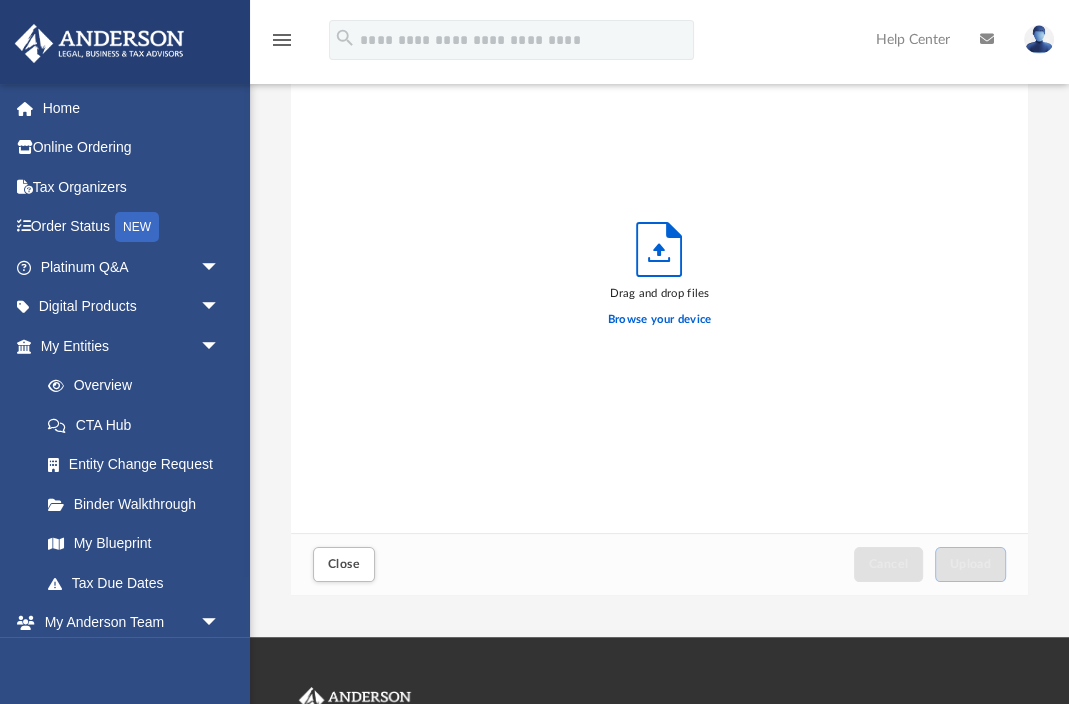 scroll, scrollTop: 1, scrollLeft: 1, axis: both 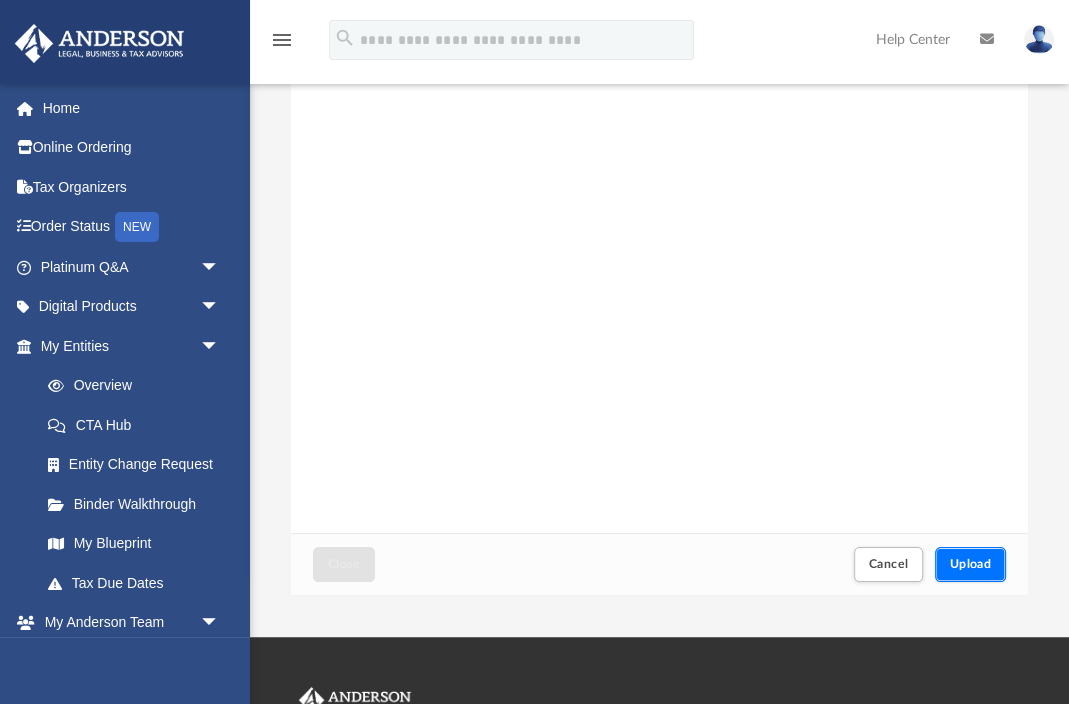 click on "Upload" at bounding box center [971, 564] 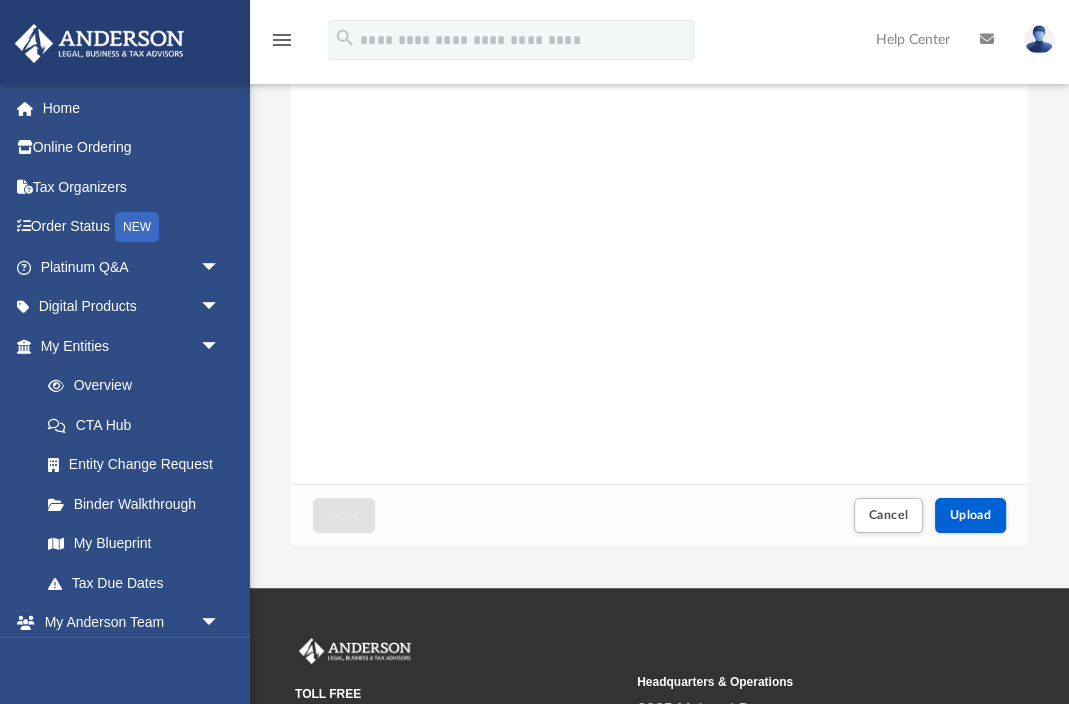 scroll, scrollTop: 138, scrollLeft: 0, axis: vertical 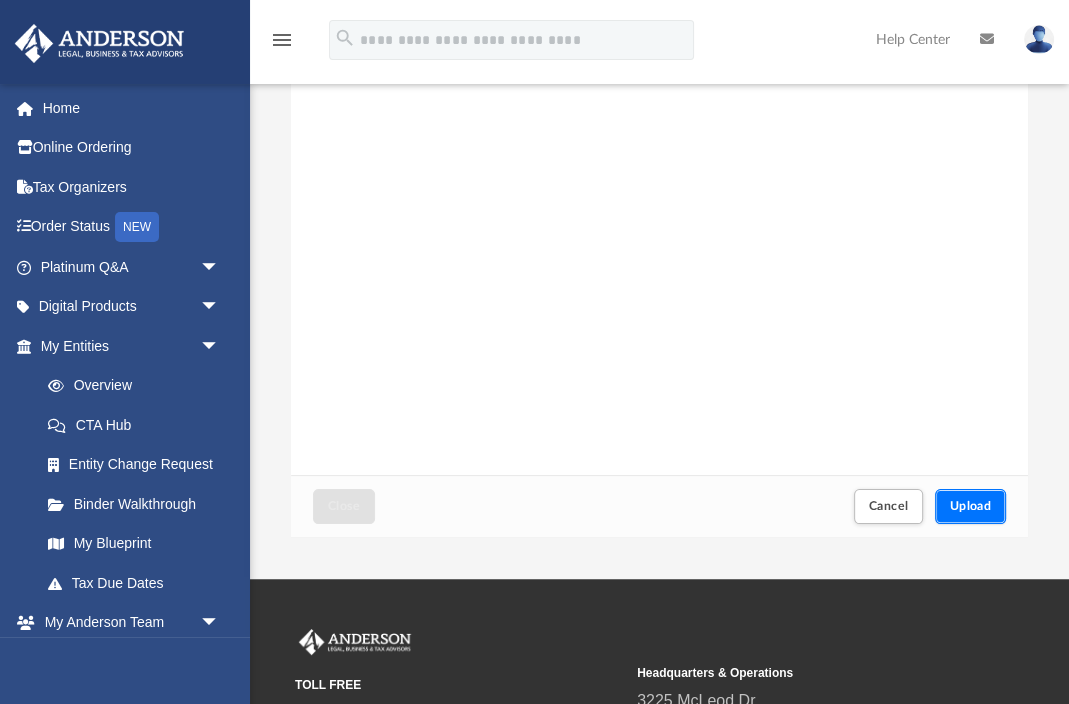 click on "Upload" at bounding box center (971, 506) 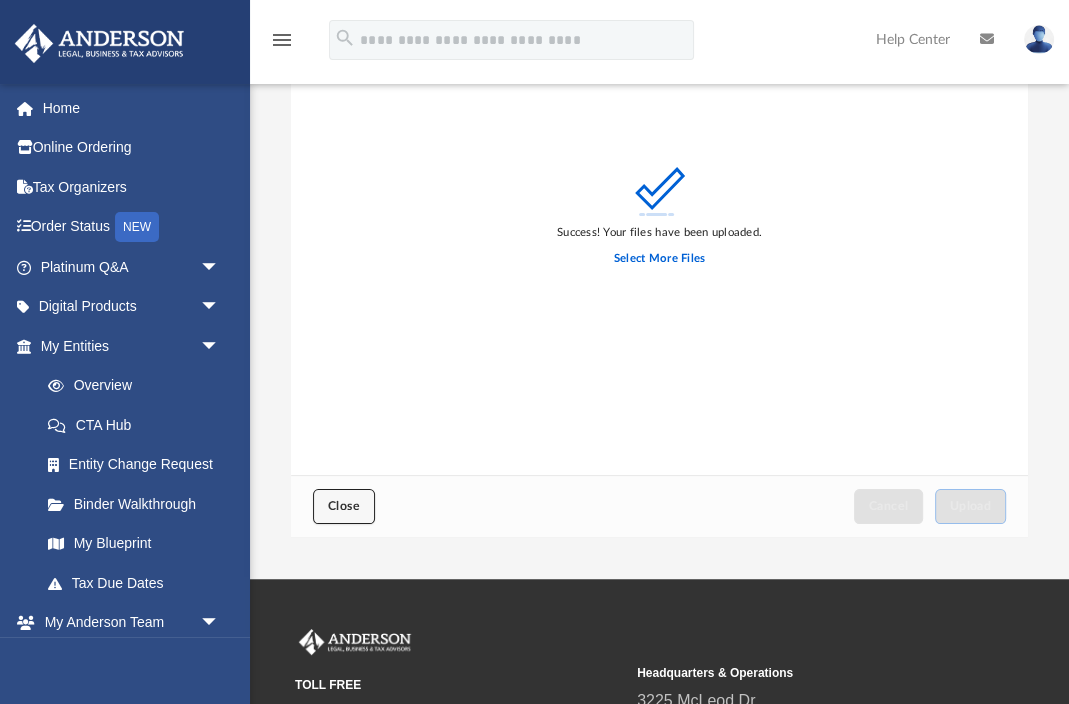 click on "Close" at bounding box center (344, 506) 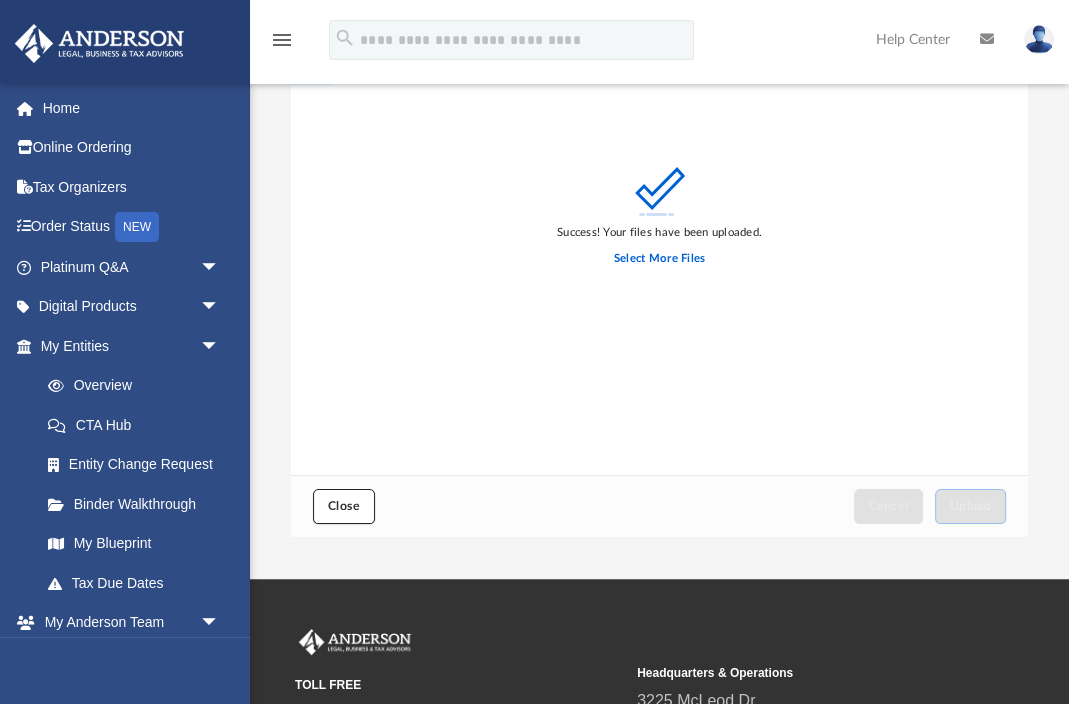 scroll, scrollTop: 45, scrollLeft: 0, axis: vertical 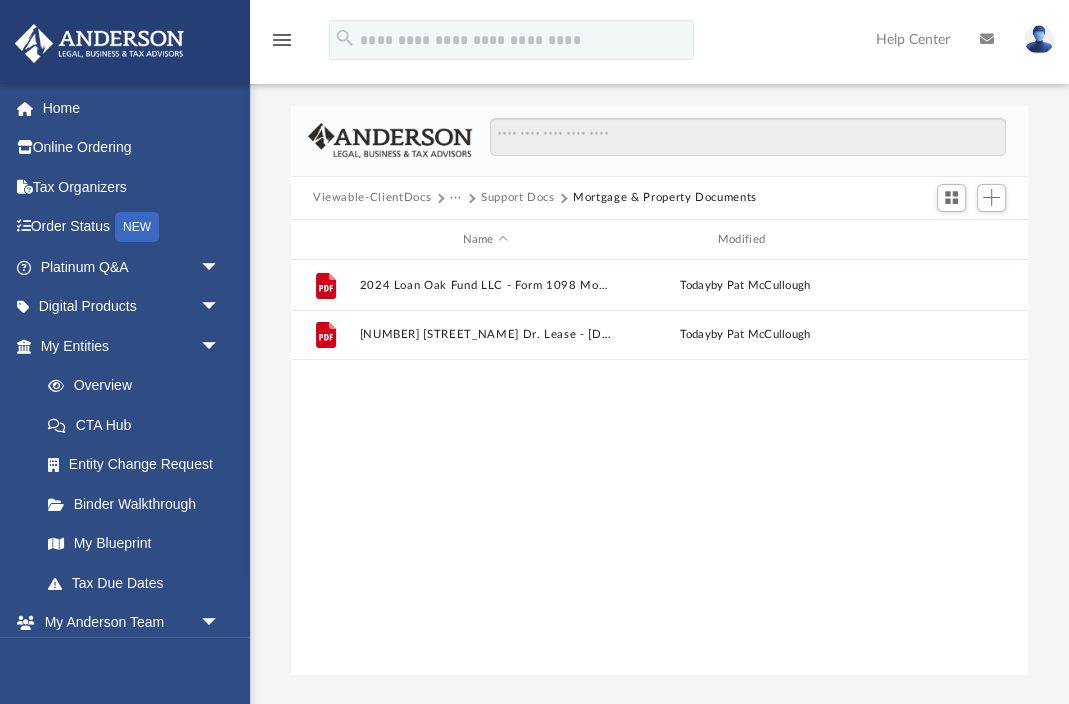 click on "Support Docs" at bounding box center [518, 198] 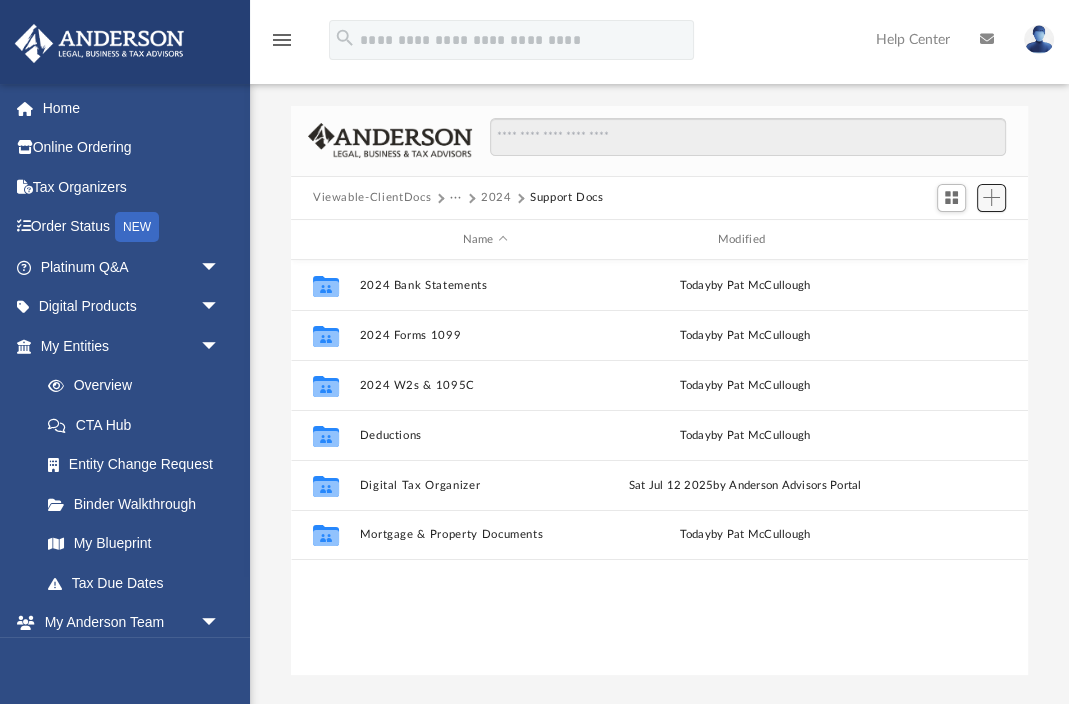 click at bounding box center [992, 198] 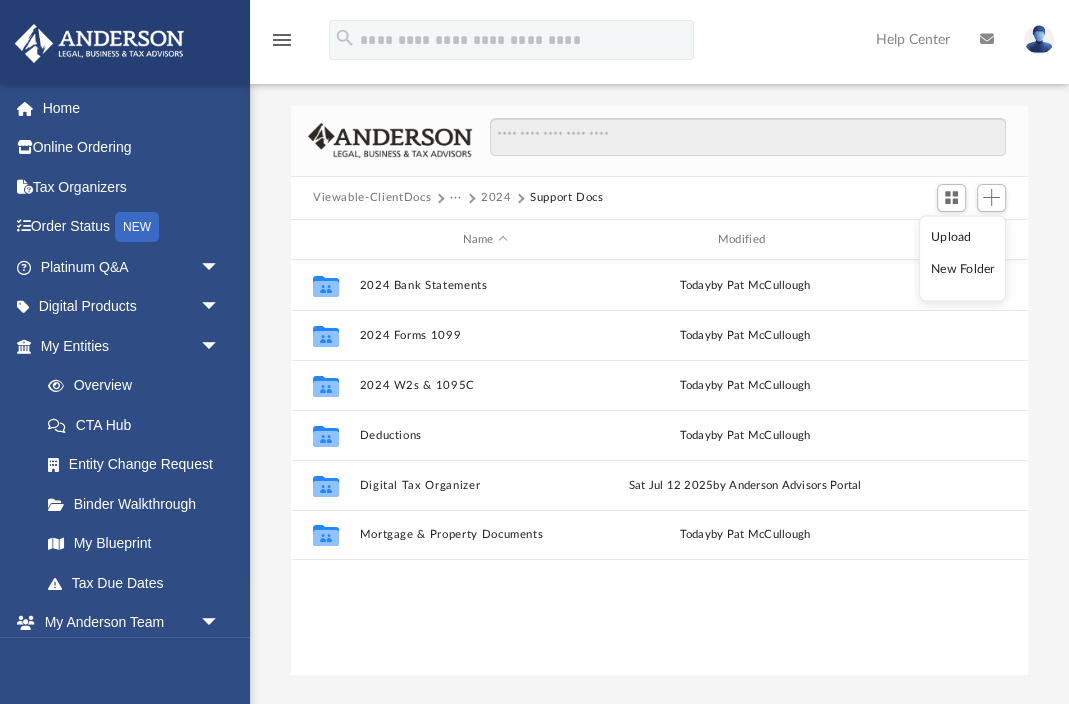 click on "New Folder" at bounding box center [963, 269] 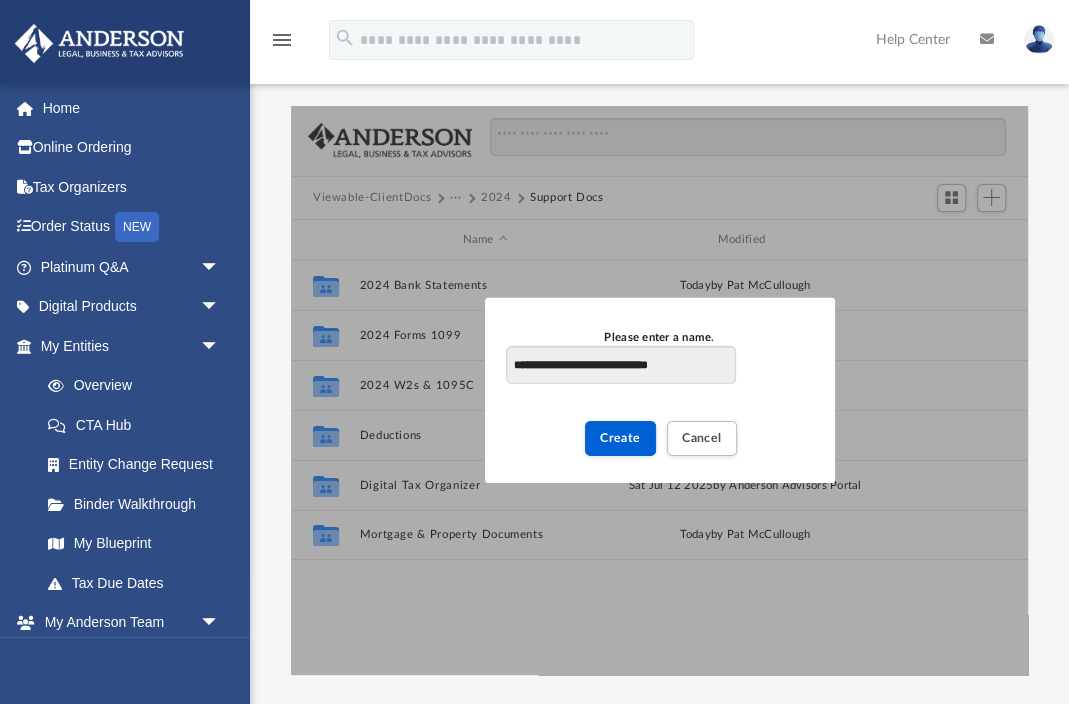 type on "**********" 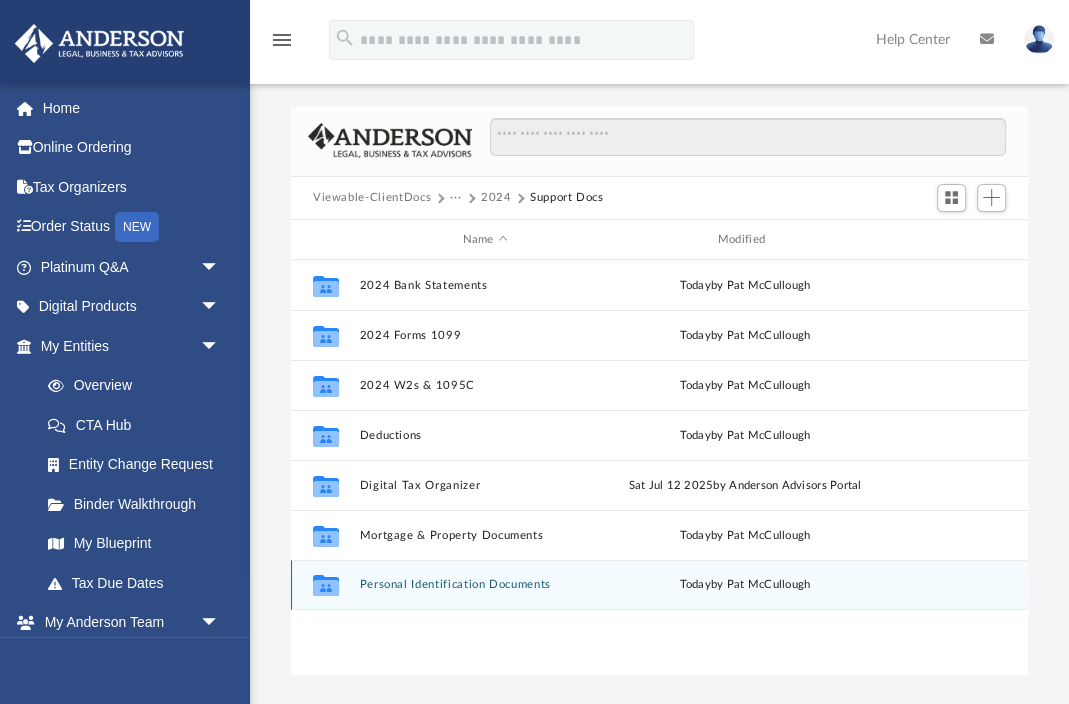 click on "Personal Identification Documents" at bounding box center (484, 585) 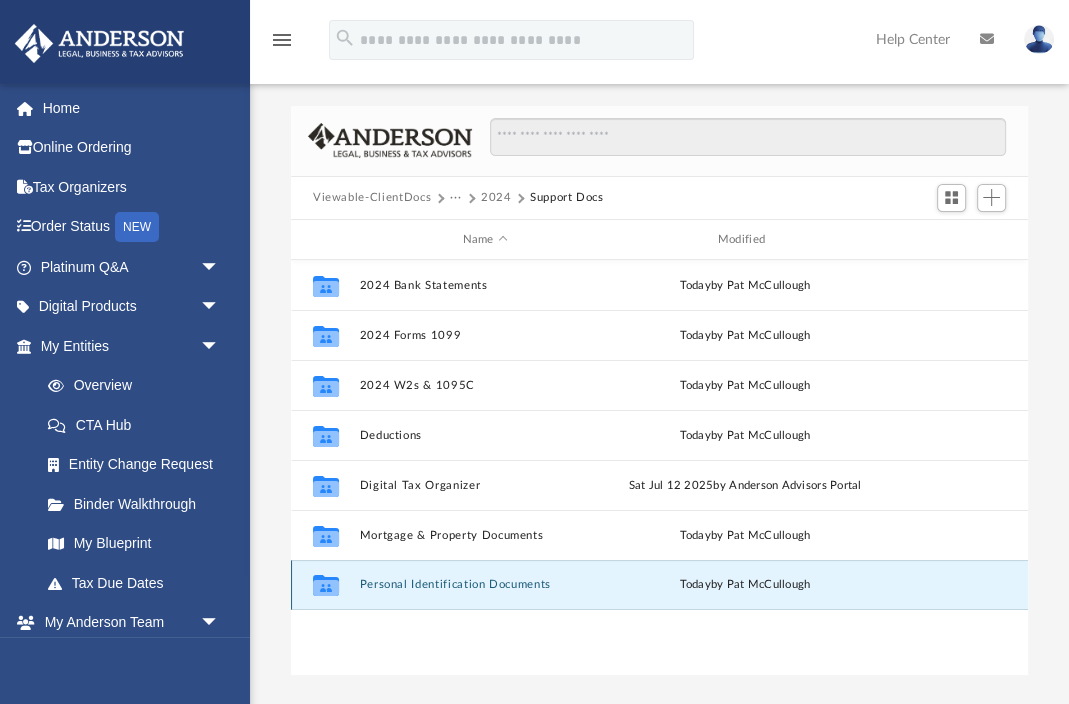 click on "Personal Identification Documents" at bounding box center (484, 585) 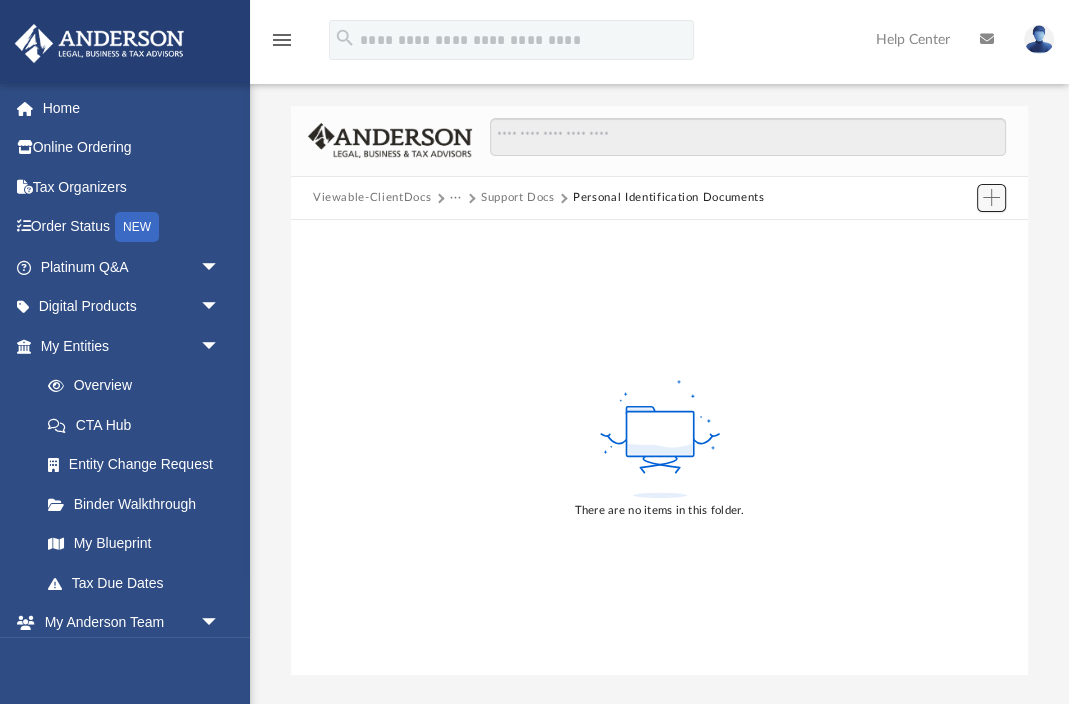 click at bounding box center [991, 197] 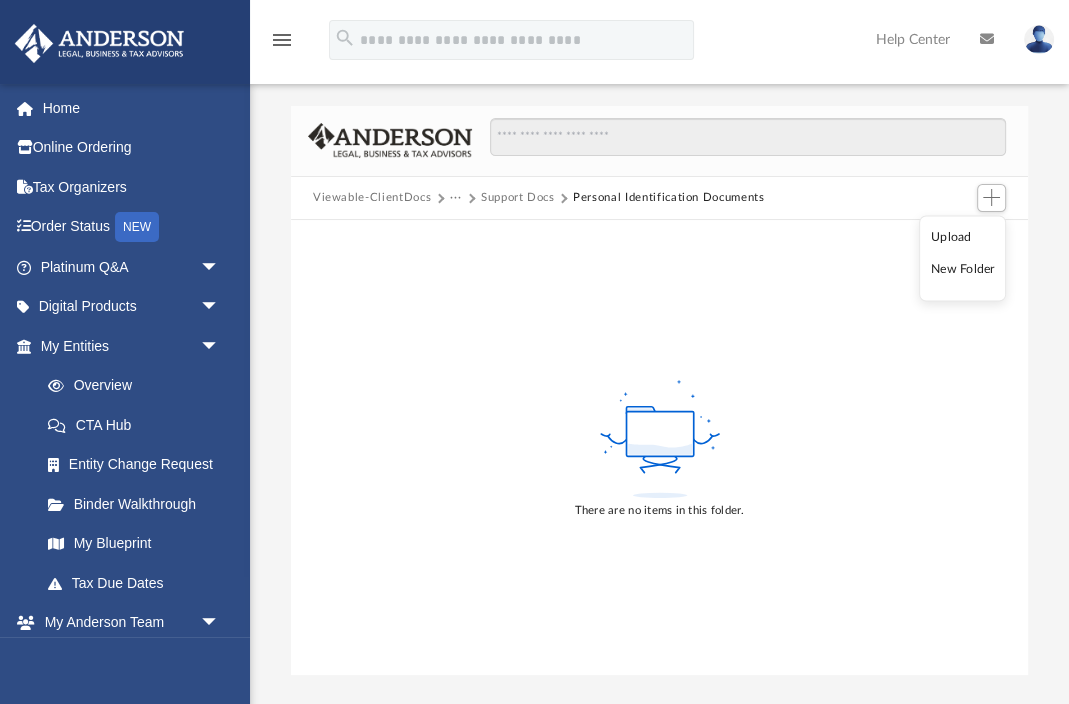 click on "Upload" at bounding box center [963, 237] 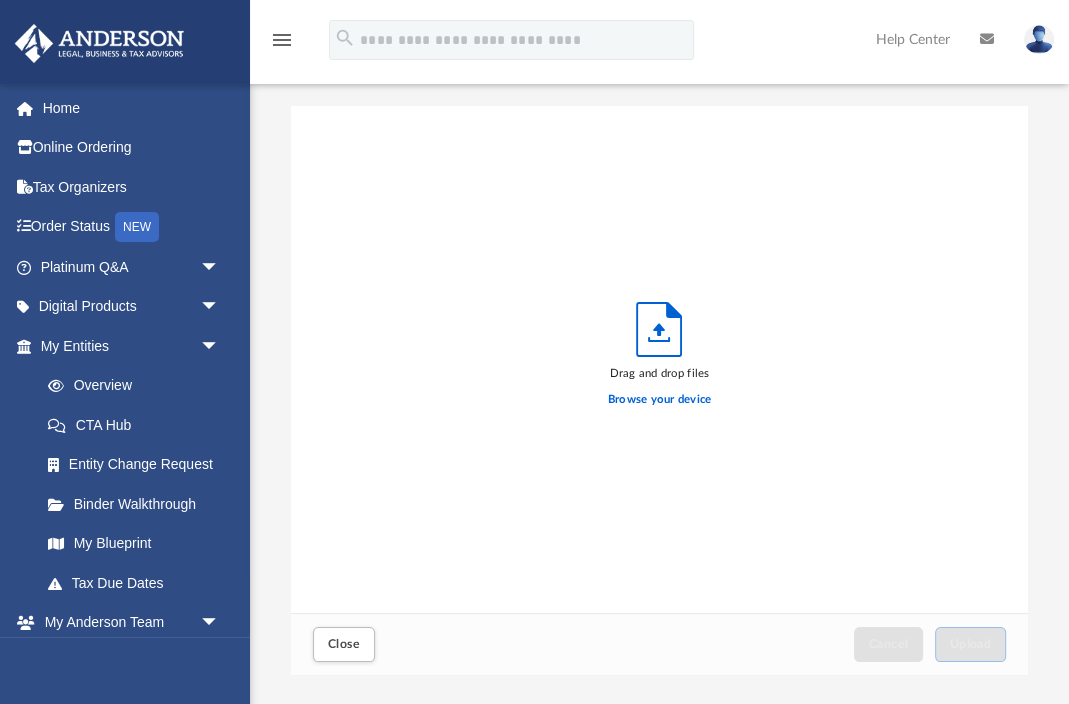 scroll, scrollTop: 1, scrollLeft: 1, axis: both 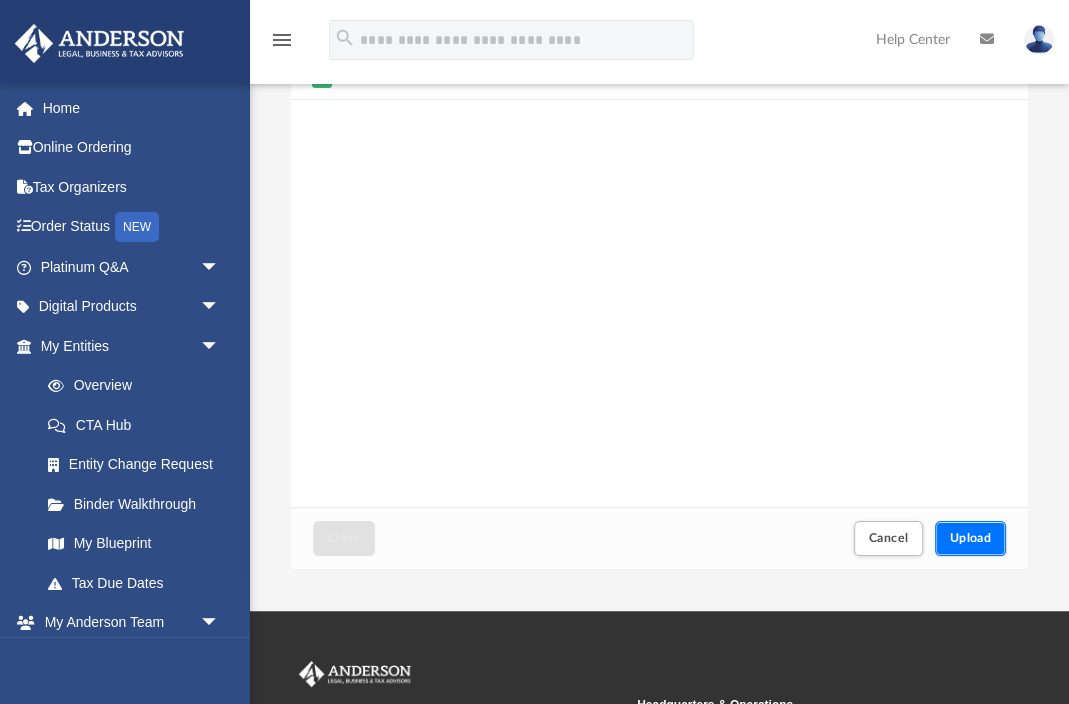 click on "Upload" at bounding box center [971, 538] 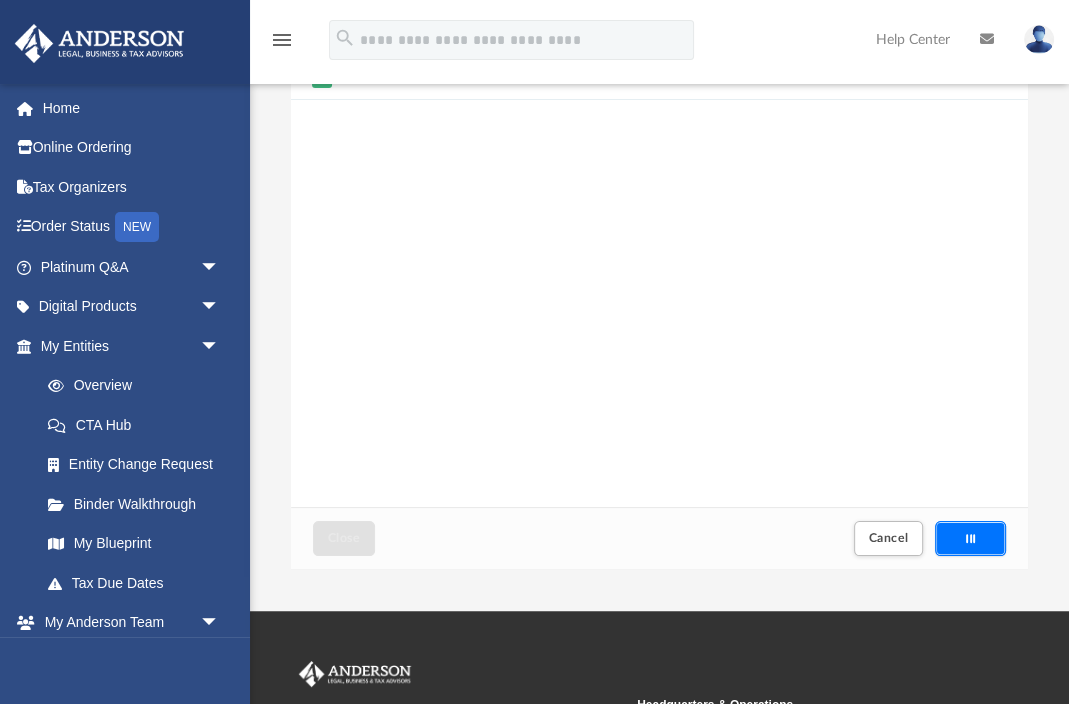 click at bounding box center (971, 538) 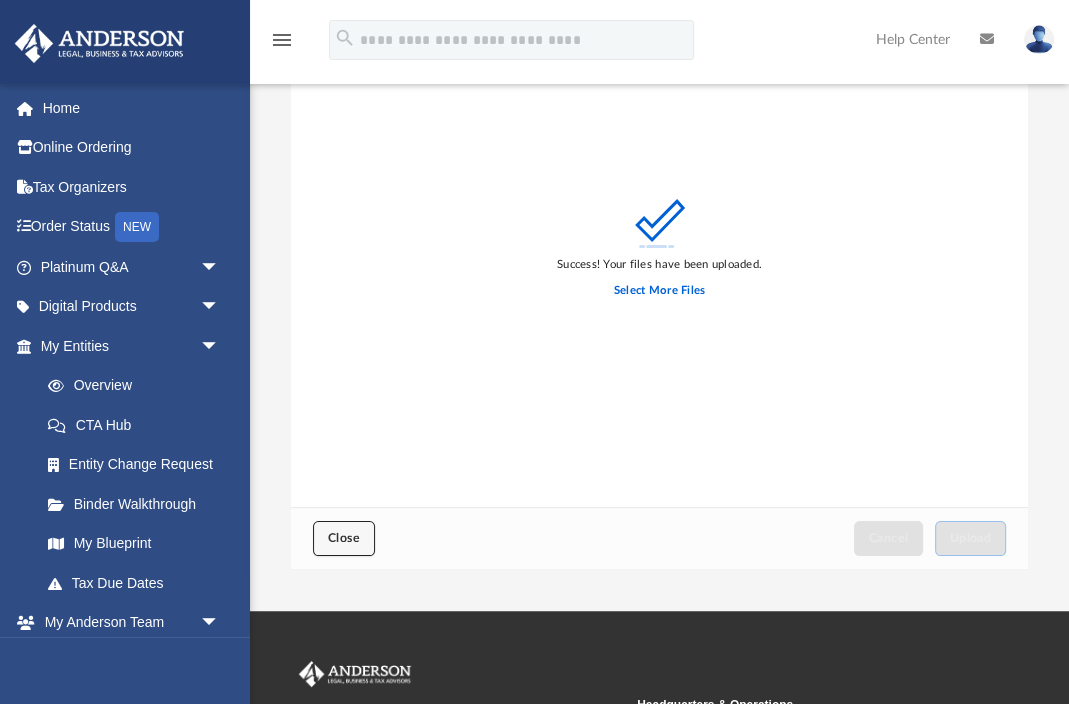 click on "Close" at bounding box center [344, 538] 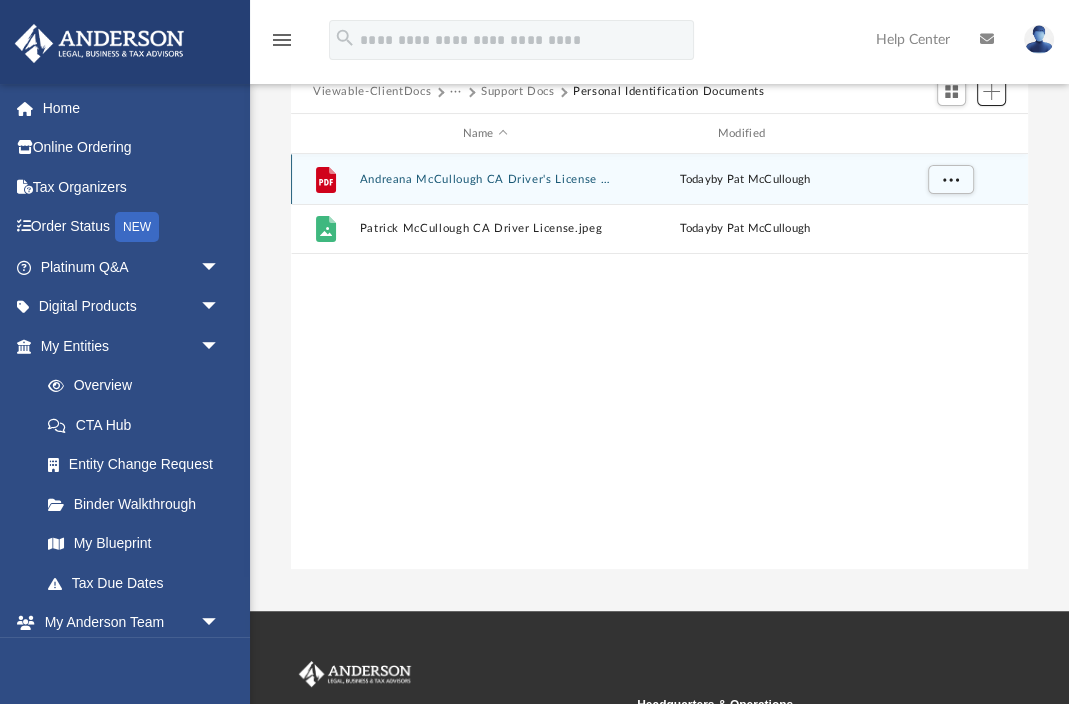 scroll, scrollTop: 0, scrollLeft: 1, axis: horizontal 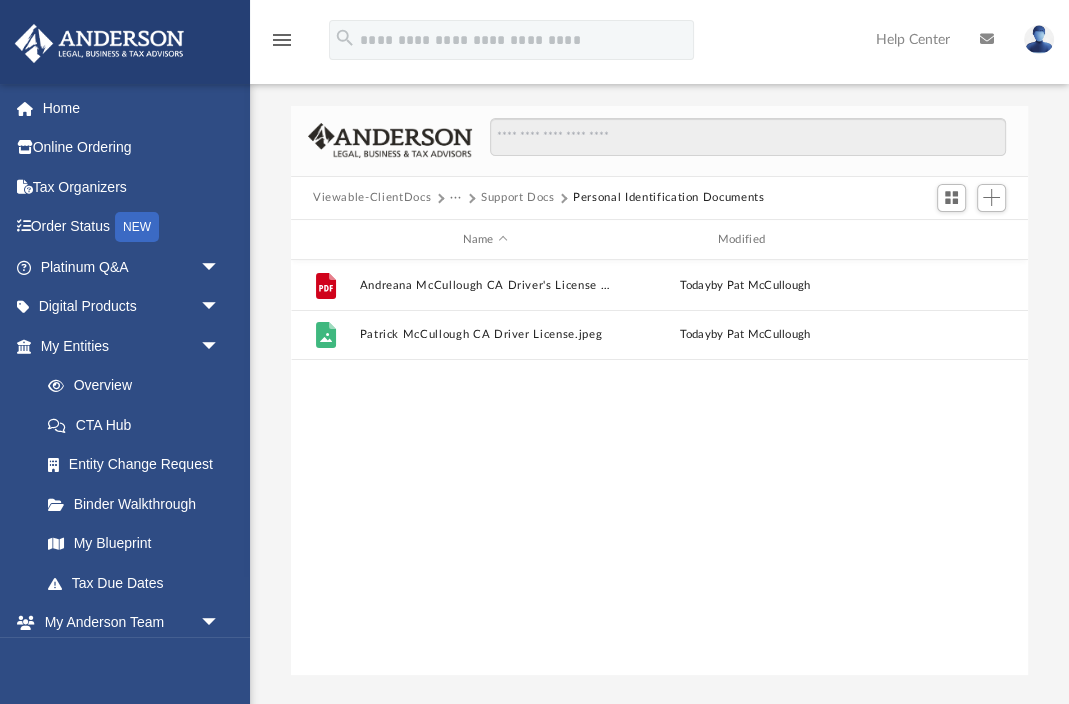click on "Support Docs" at bounding box center [518, 198] 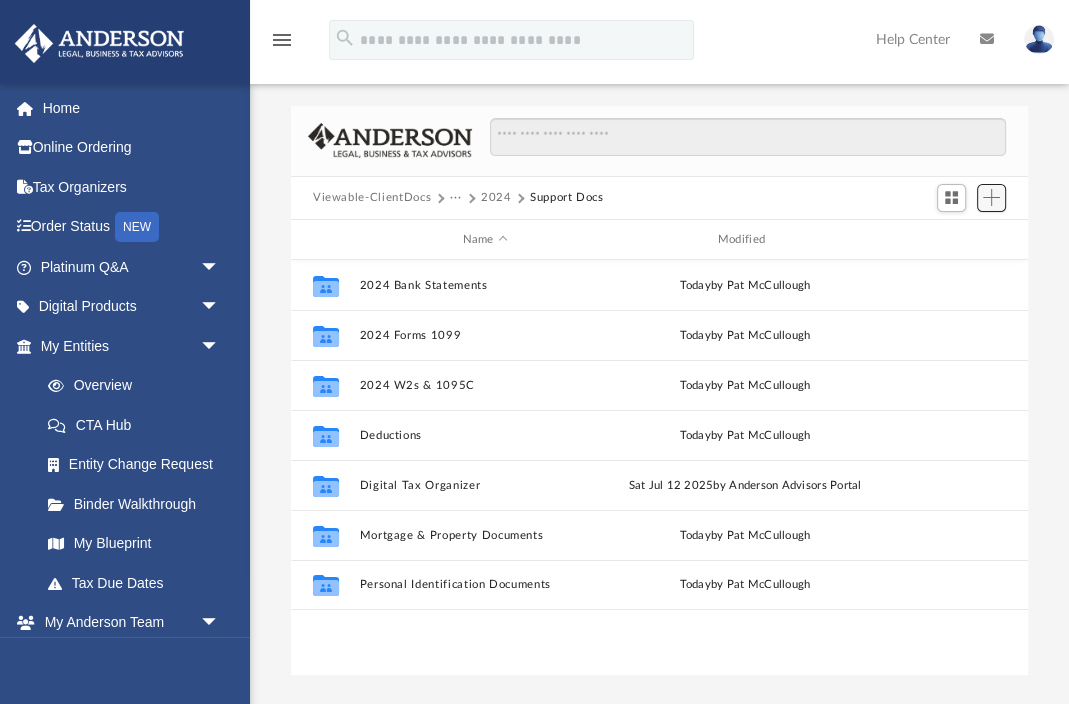 click at bounding box center [992, 198] 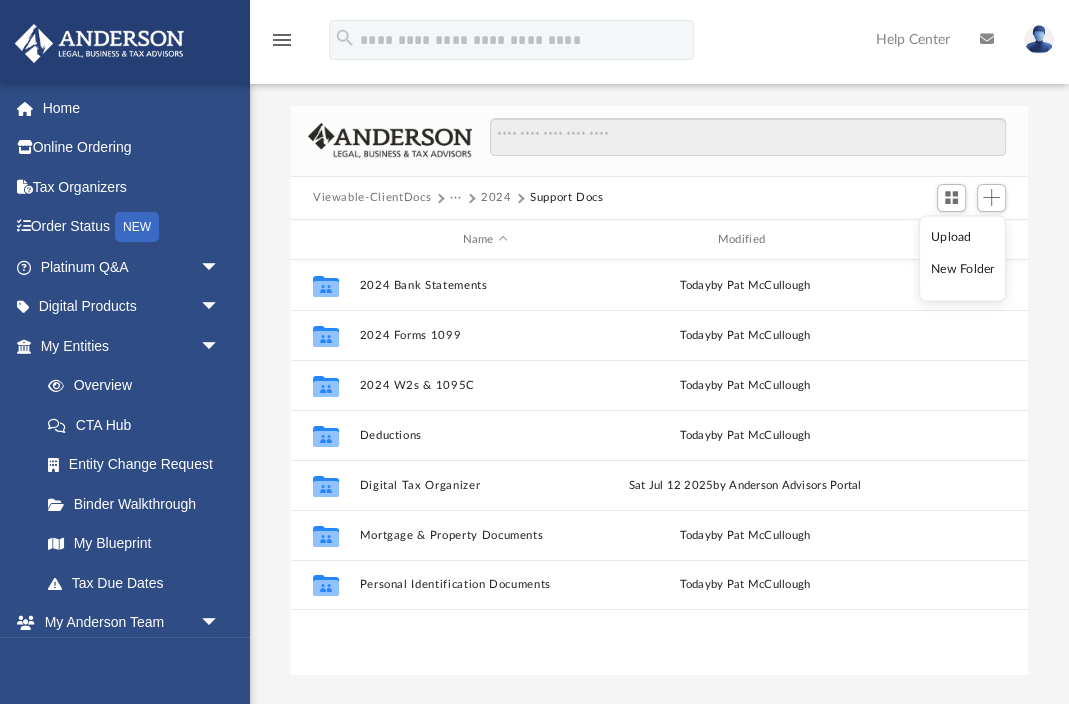 click on "New Folder" at bounding box center [963, 269] 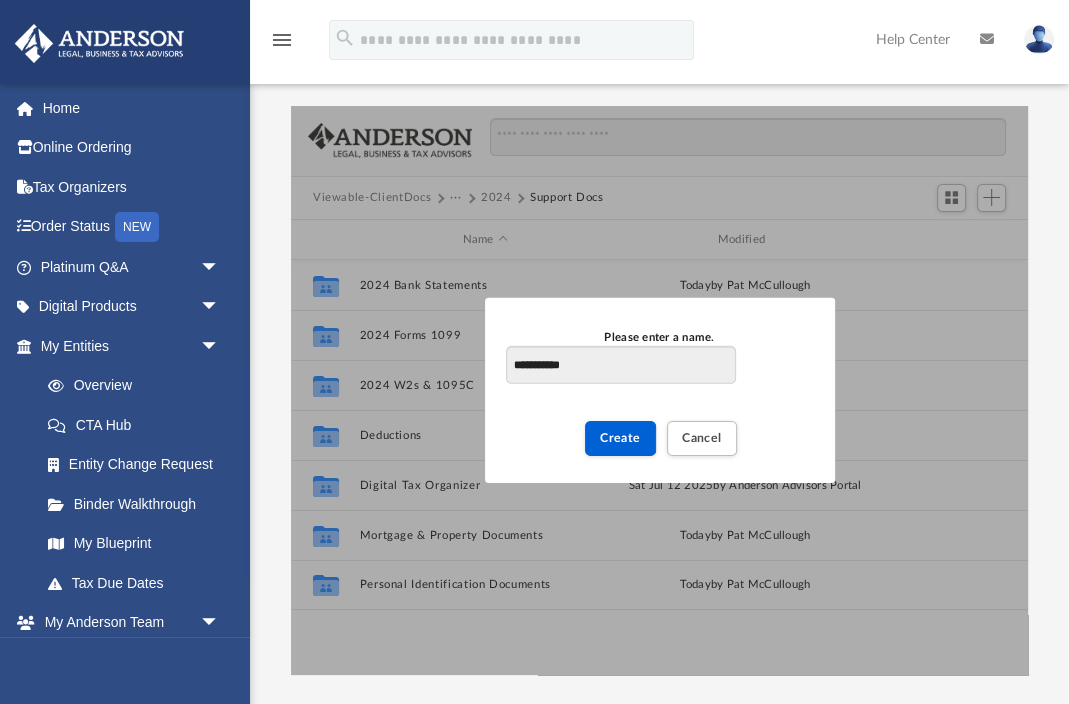 type on "**********" 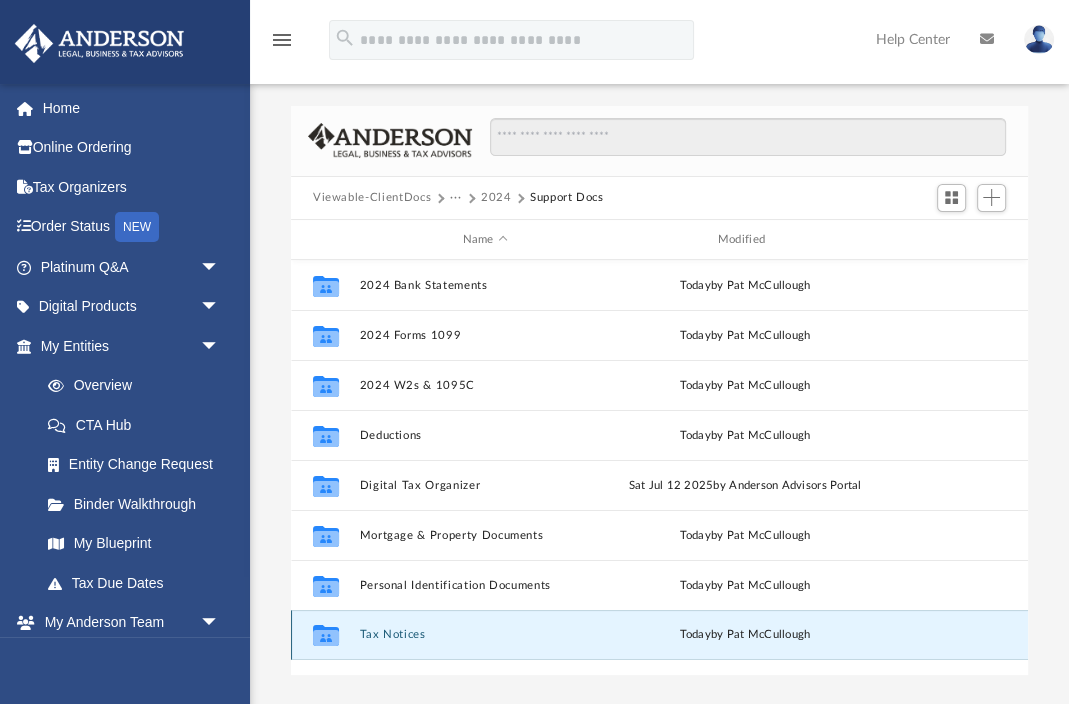 click on "Tax Notices" at bounding box center [484, 635] 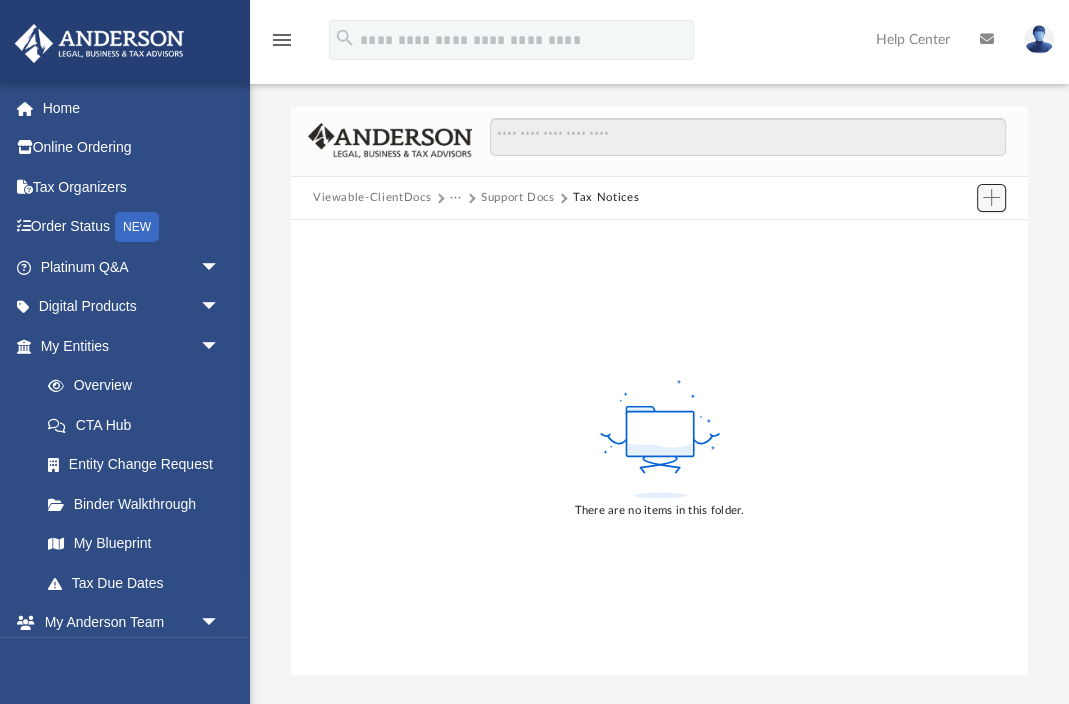 click at bounding box center [992, 198] 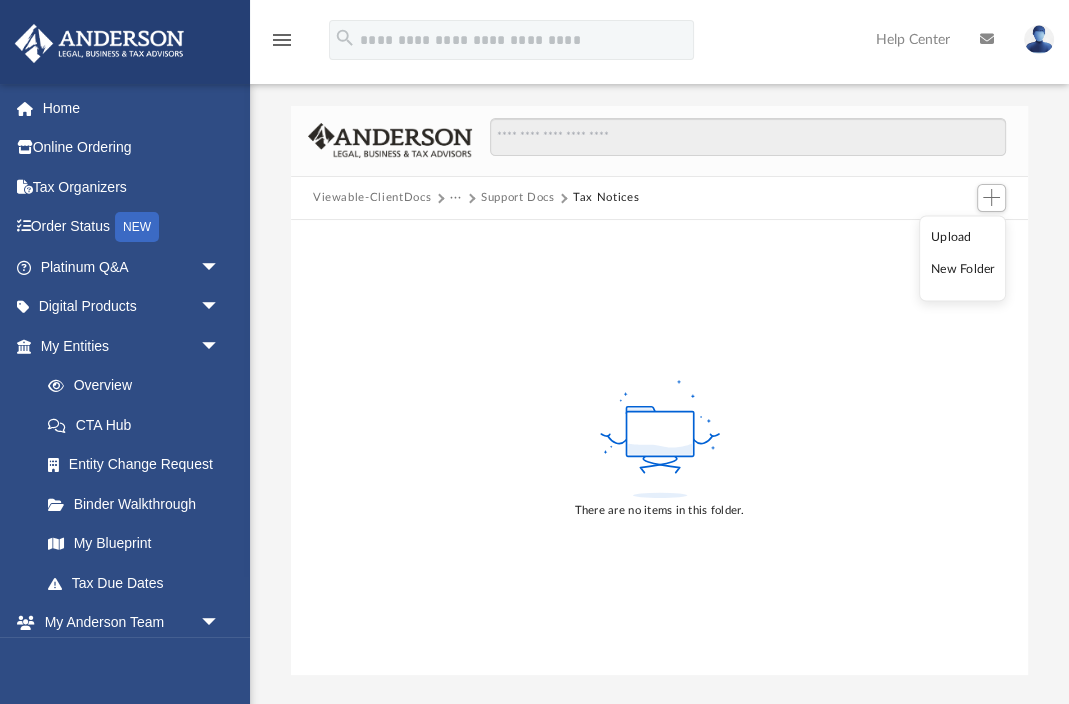 click on "Upload" at bounding box center [963, 237] 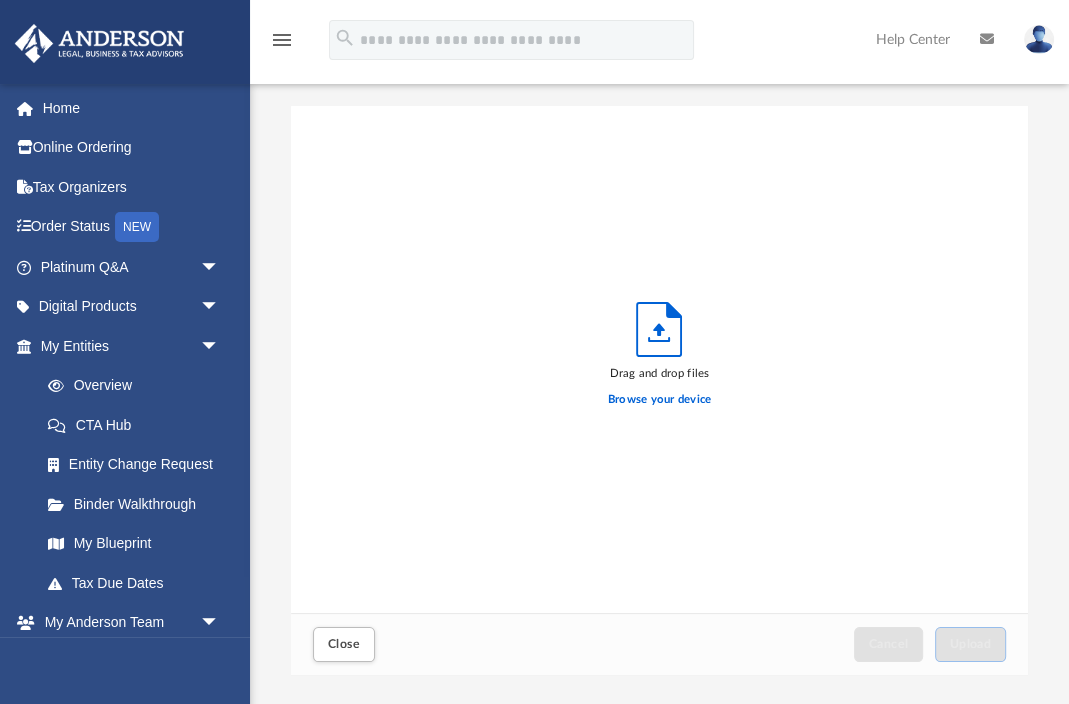 scroll, scrollTop: 1, scrollLeft: 1, axis: both 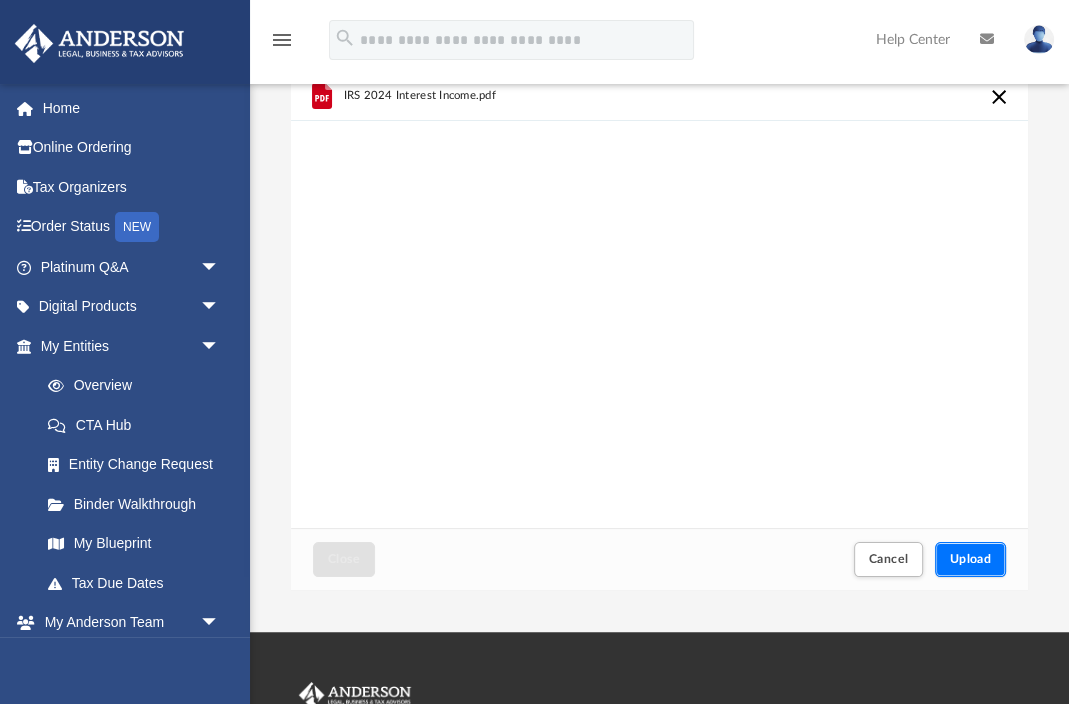 click on "Upload" at bounding box center [971, 559] 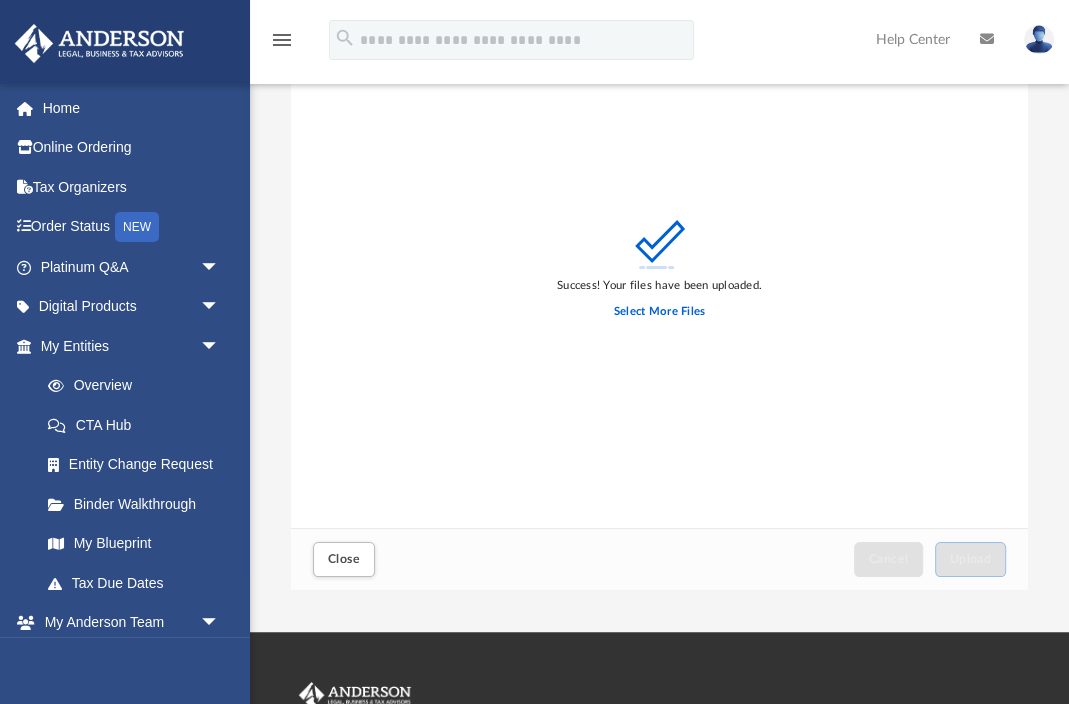 scroll, scrollTop: 0, scrollLeft: 0, axis: both 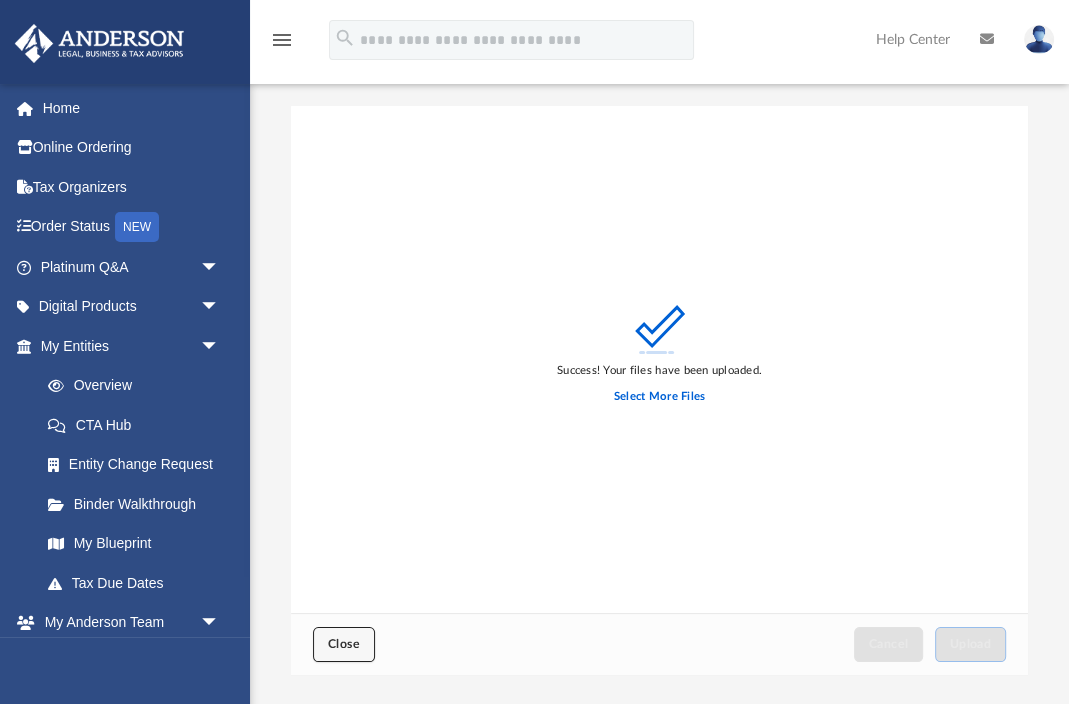 click on "Close" at bounding box center (344, 644) 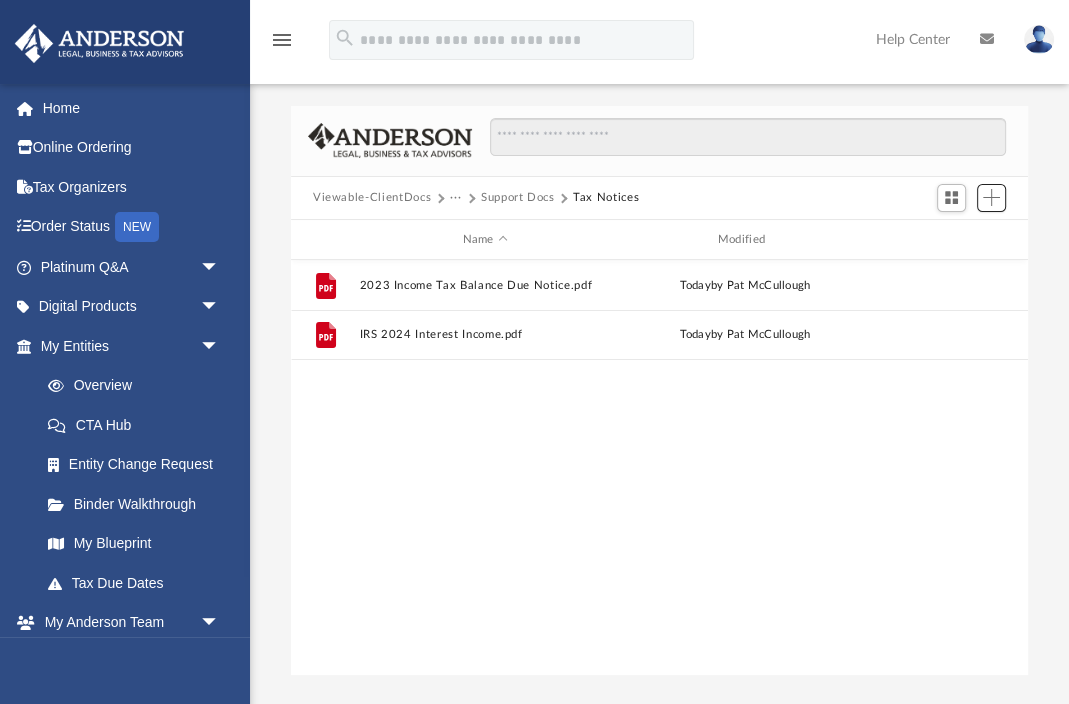 scroll, scrollTop: 0, scrollLeft: 1, axis: horizontal 